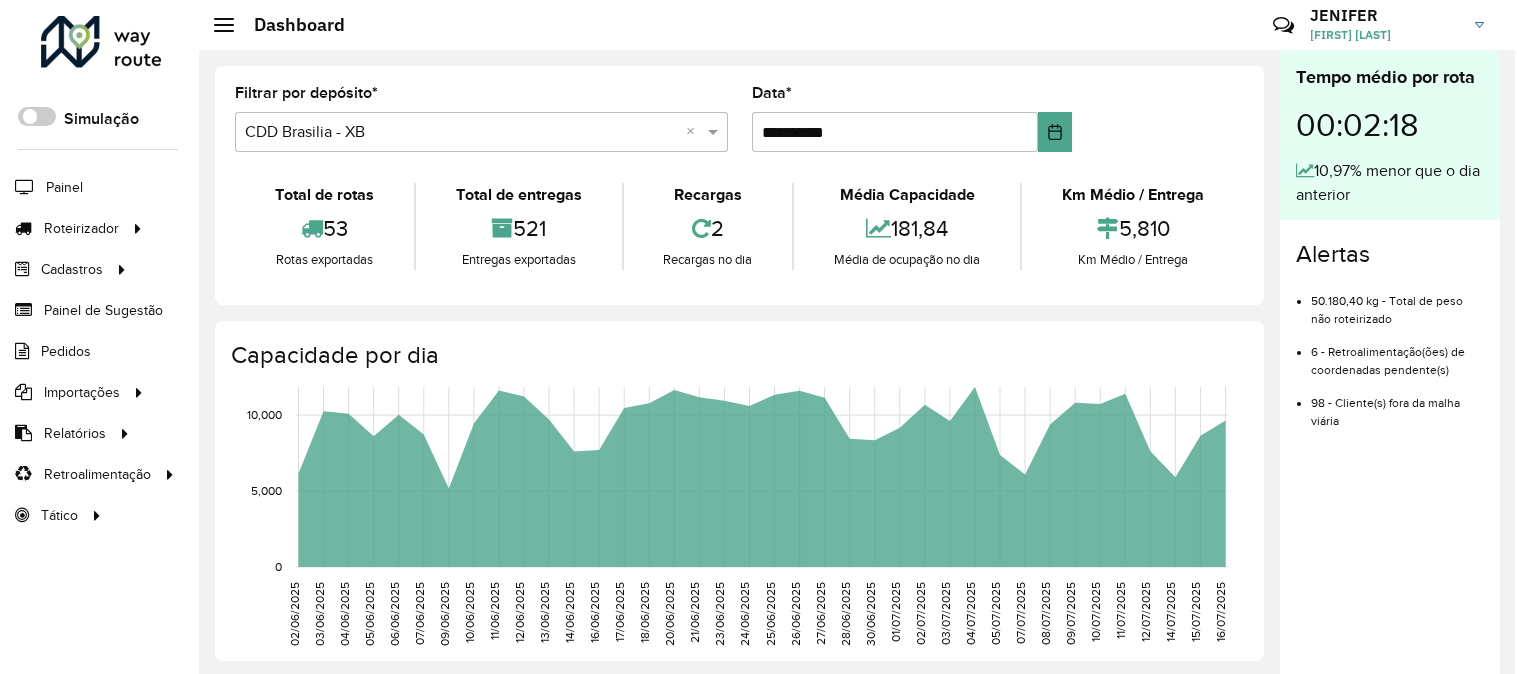 scroll, scrollTop: 0, scrollLeft: 0, axis: both 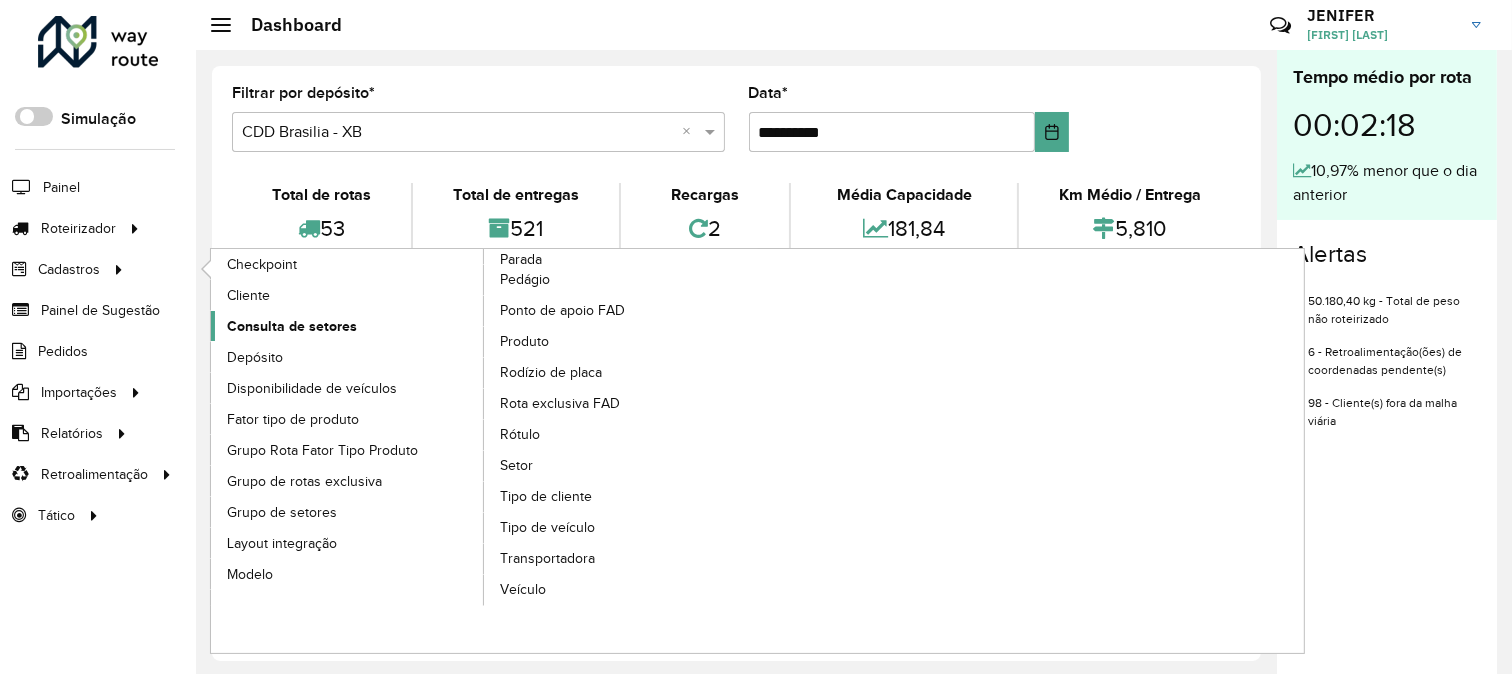 click on "Consulta de setores" 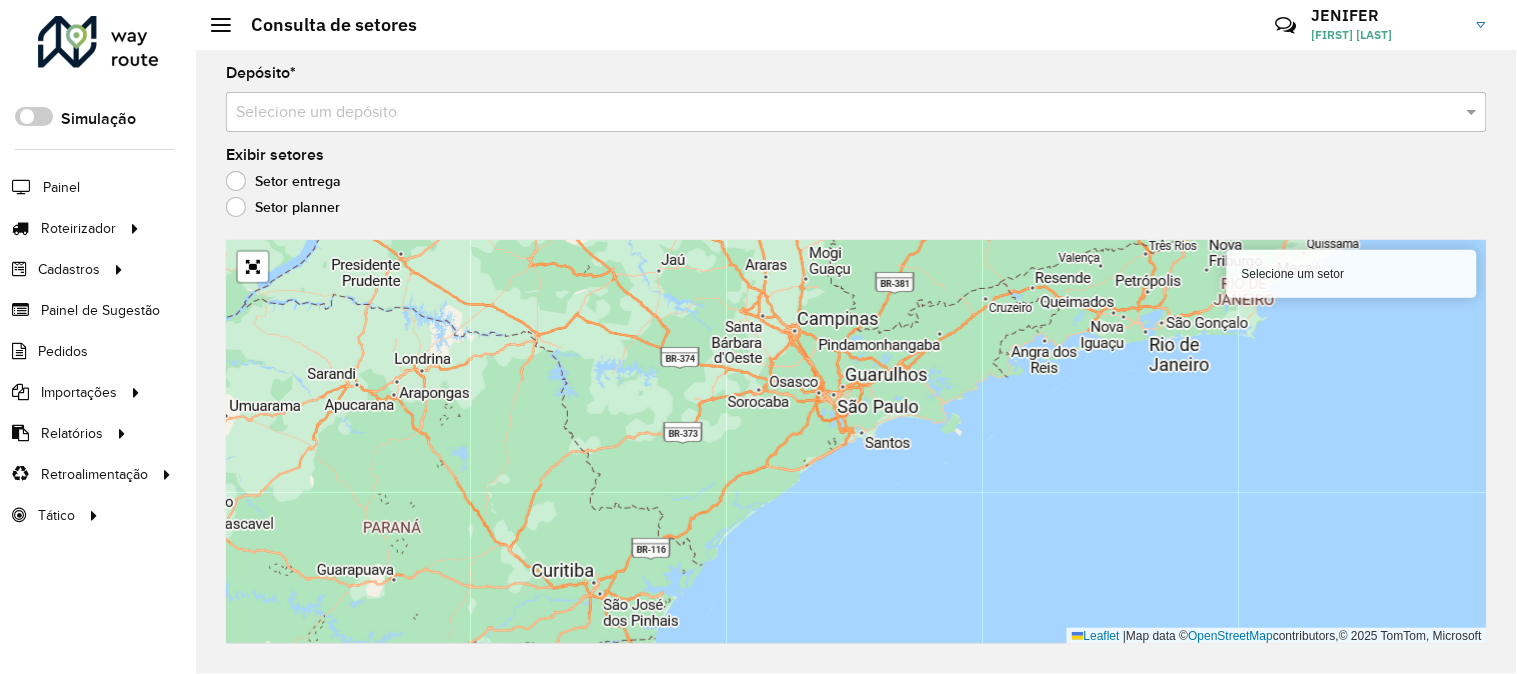 click at bounding box center [836, 113] 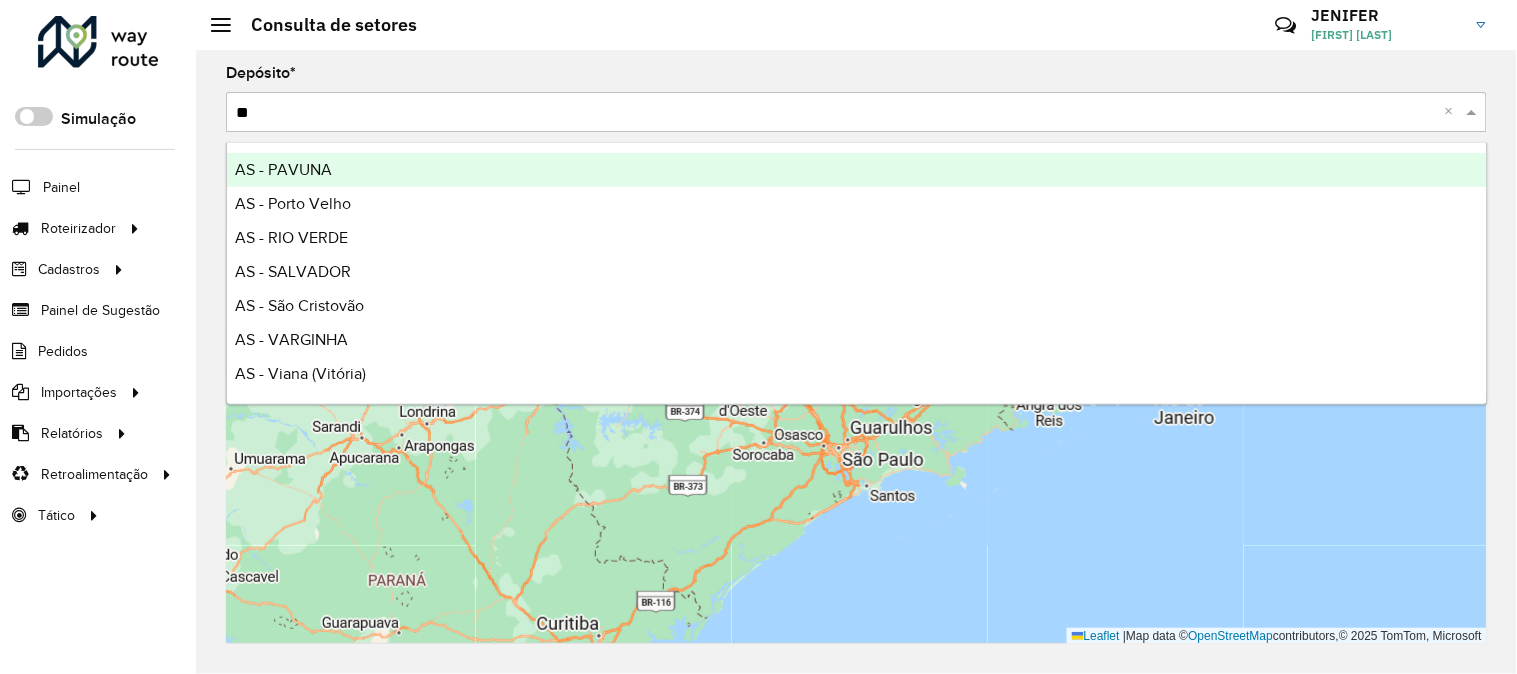 type on "***" 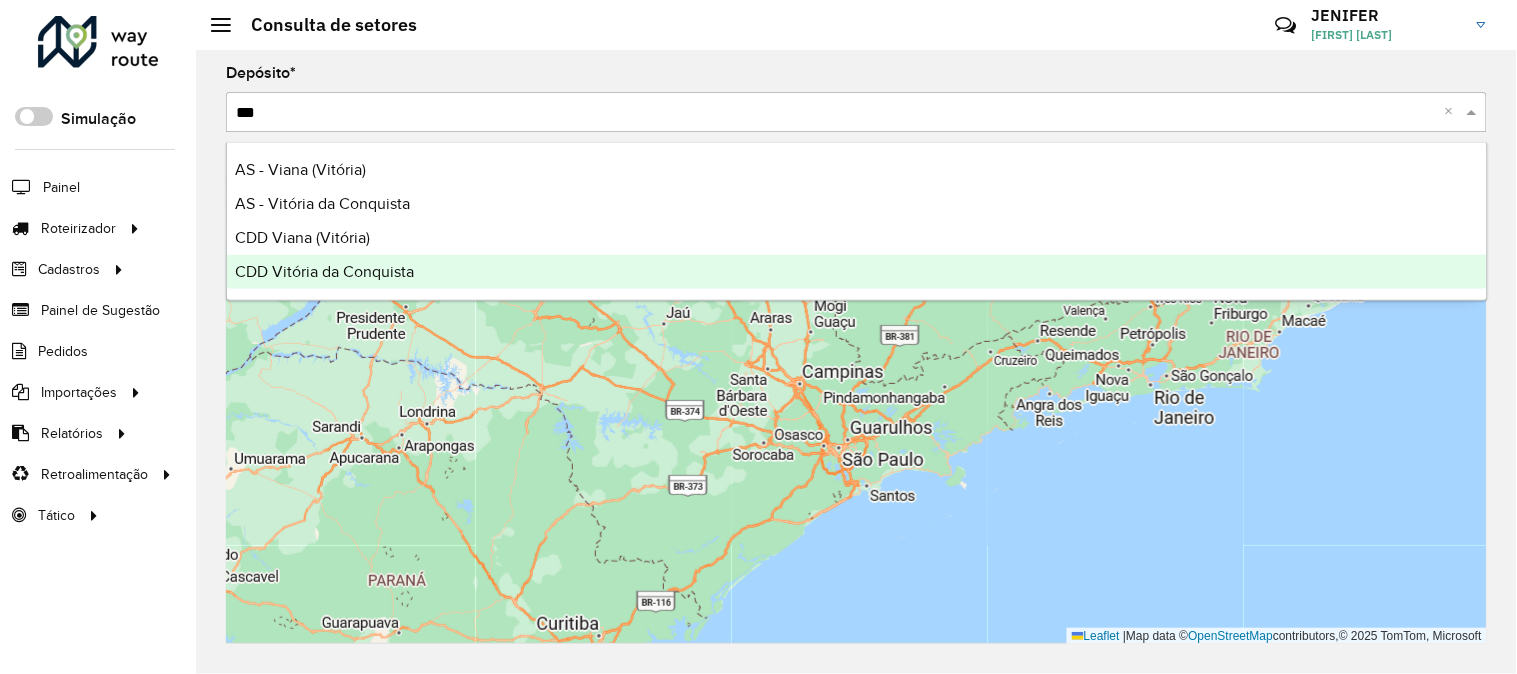 click on "CDD Vitória da Conquista" at bounding box center (324, 271) 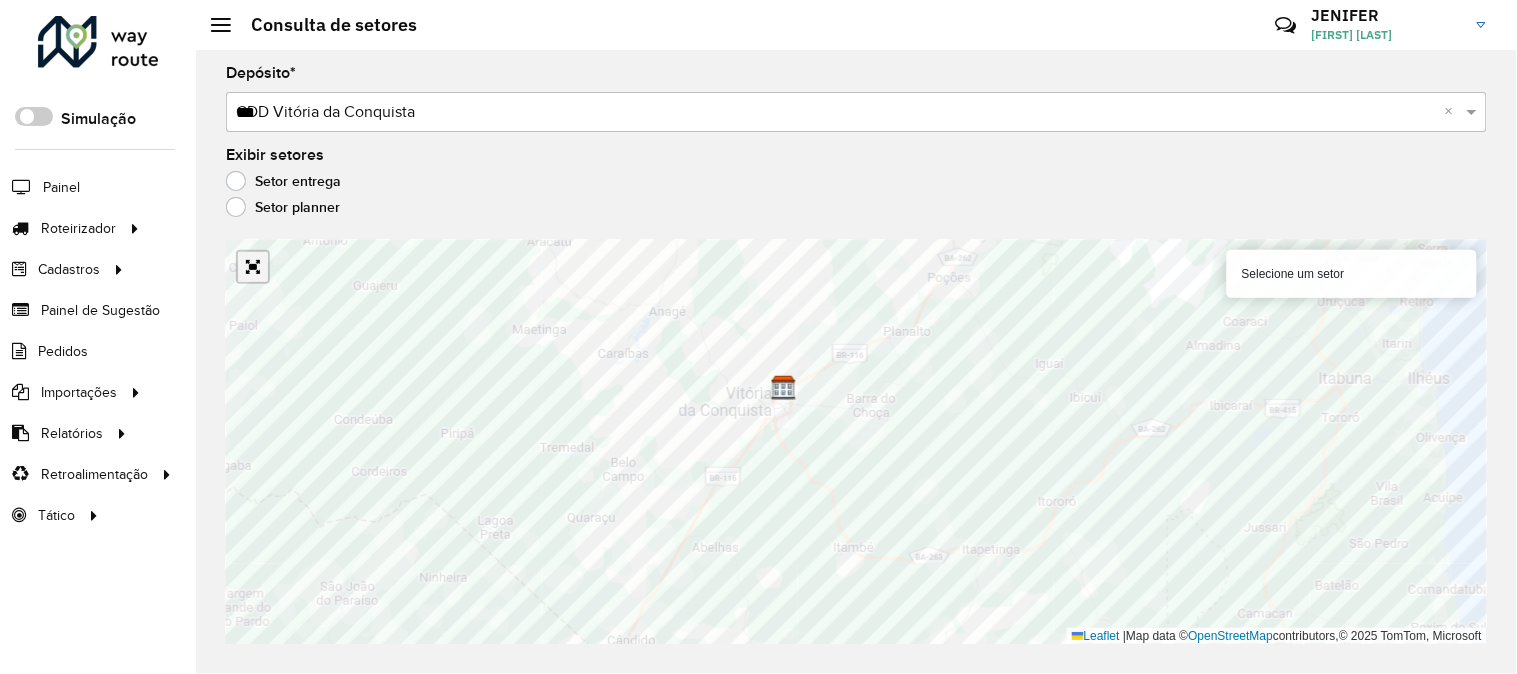 click at bounding box center (253, 267) 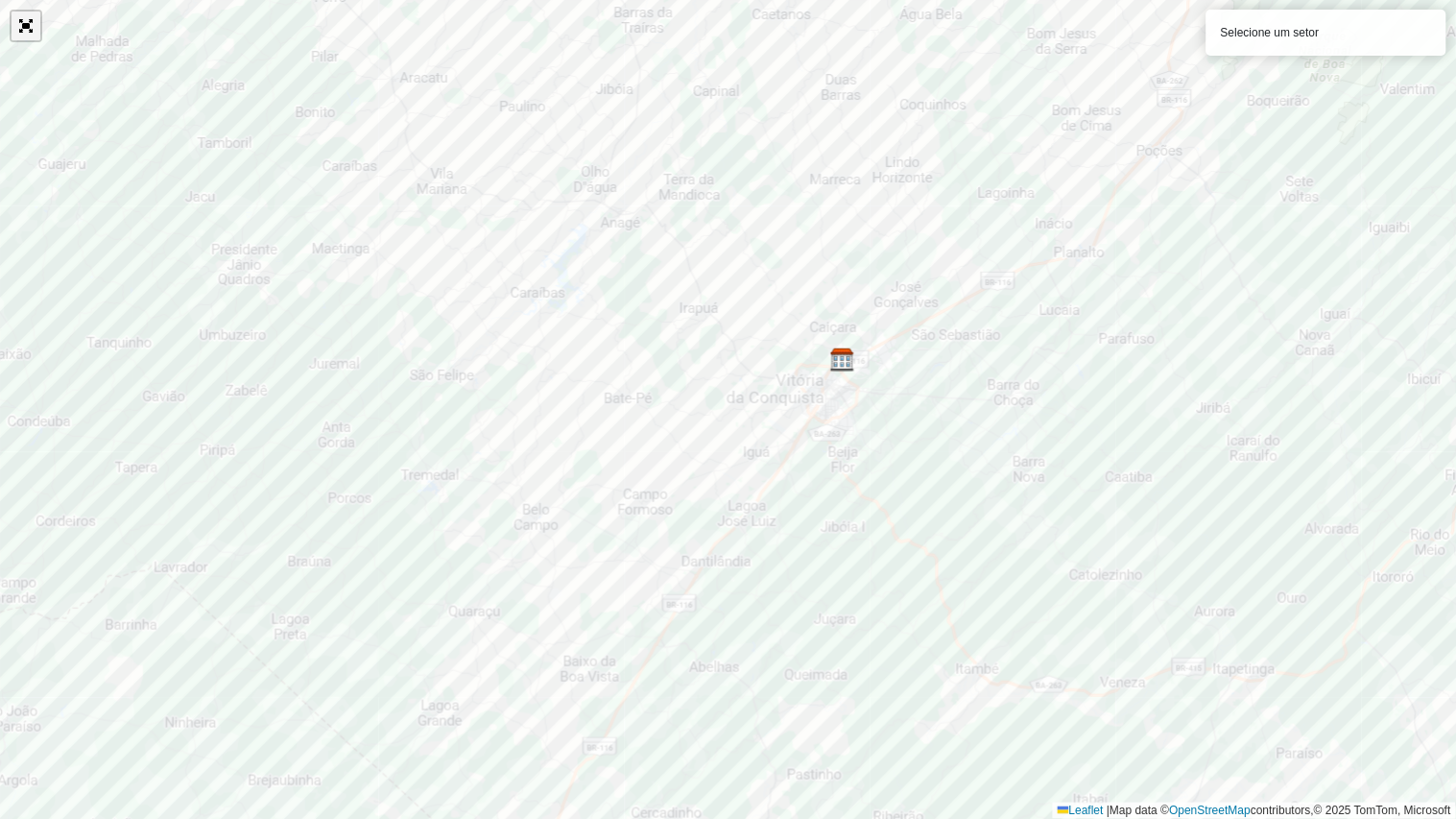 click at bounding box center (26, 26) 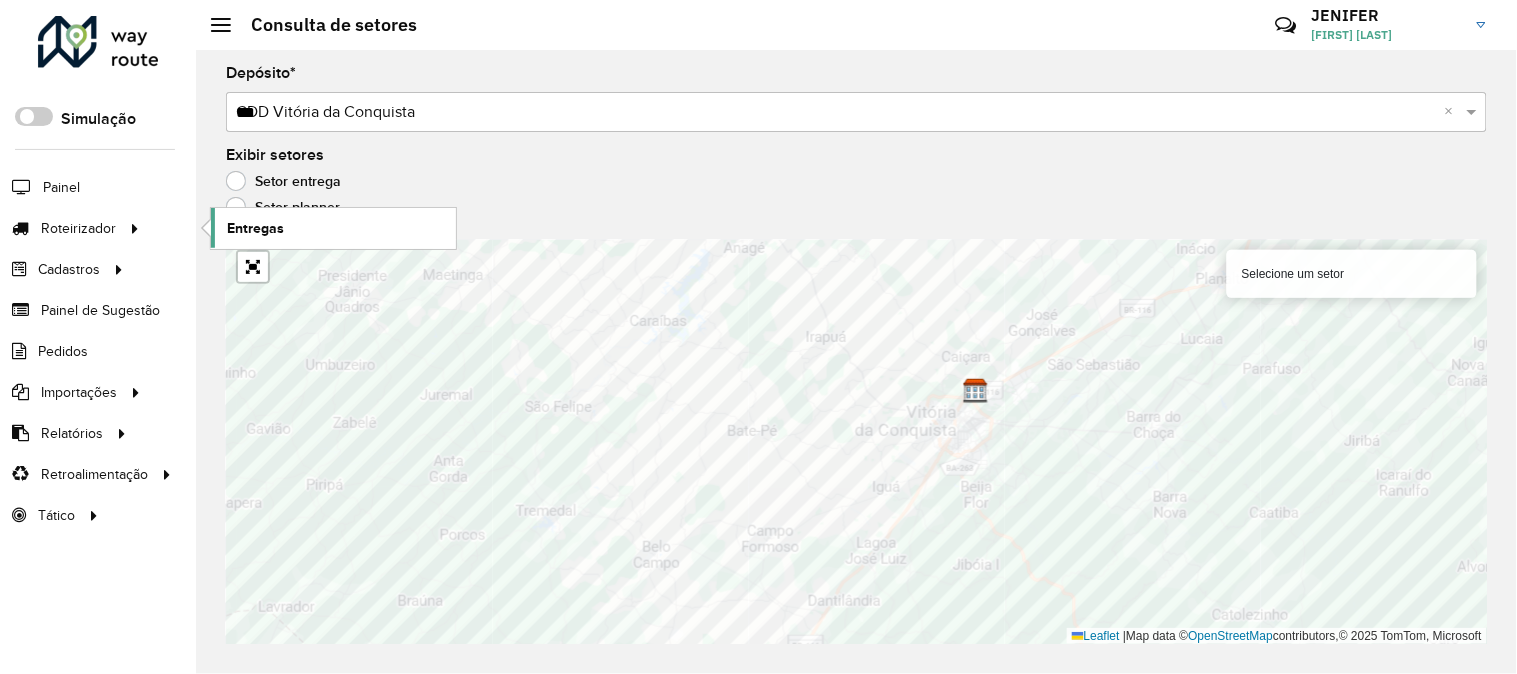 click on "Entregas" 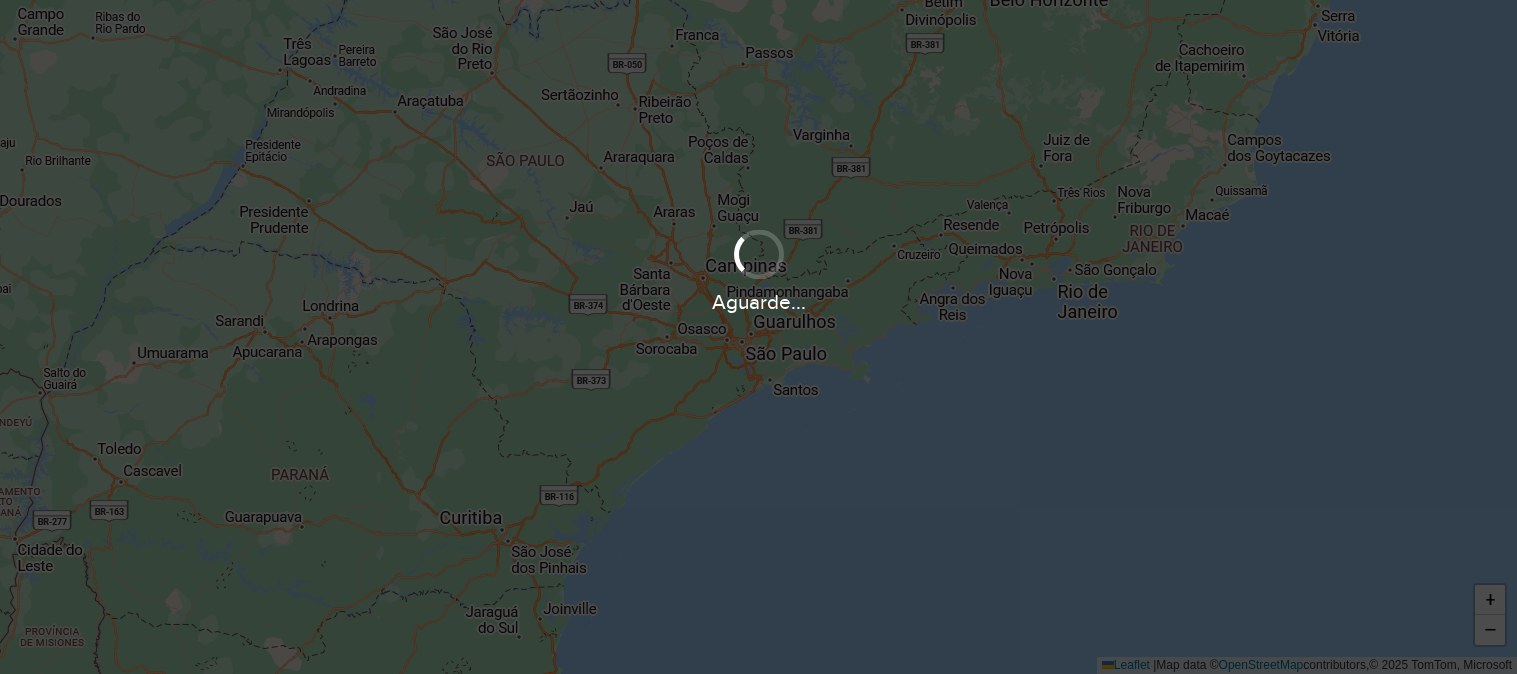 scroll, scrollTop: 0, scrollLeft: 0, axis: both 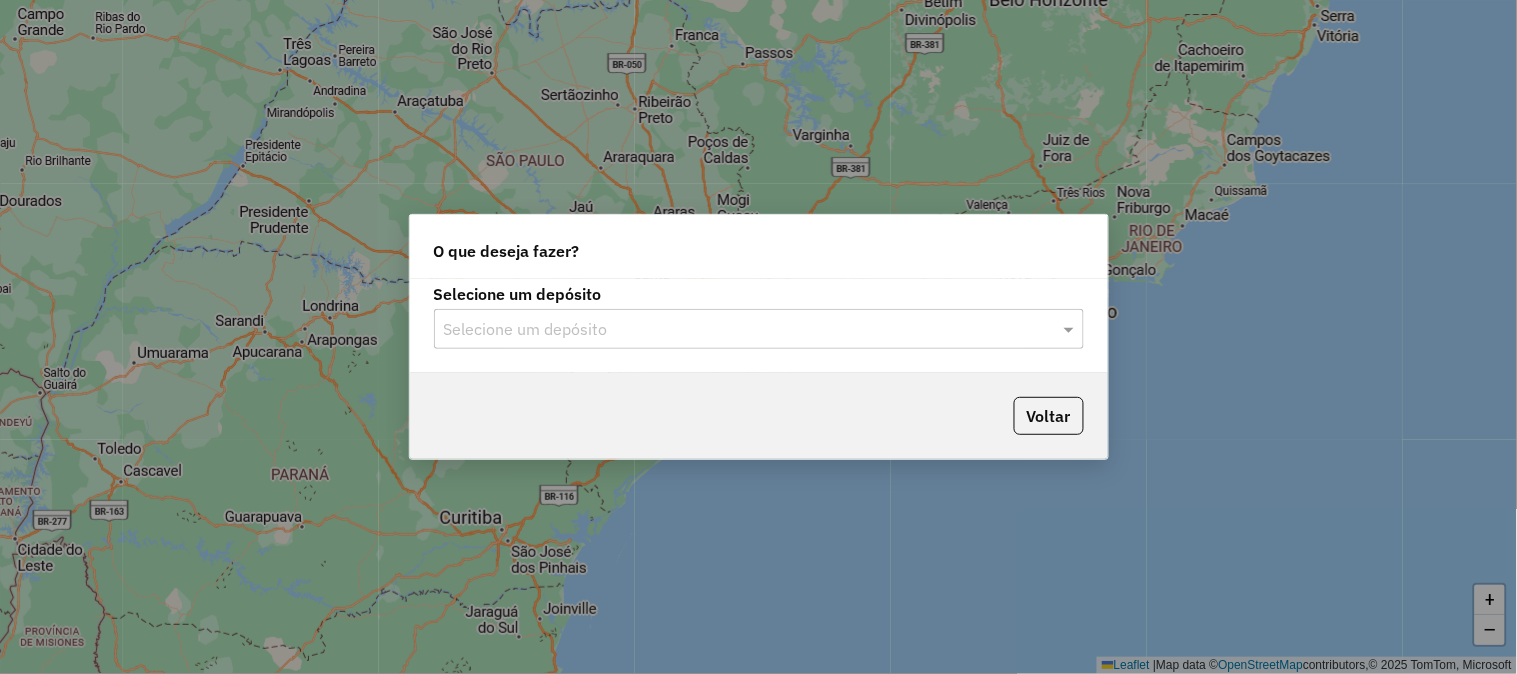 click 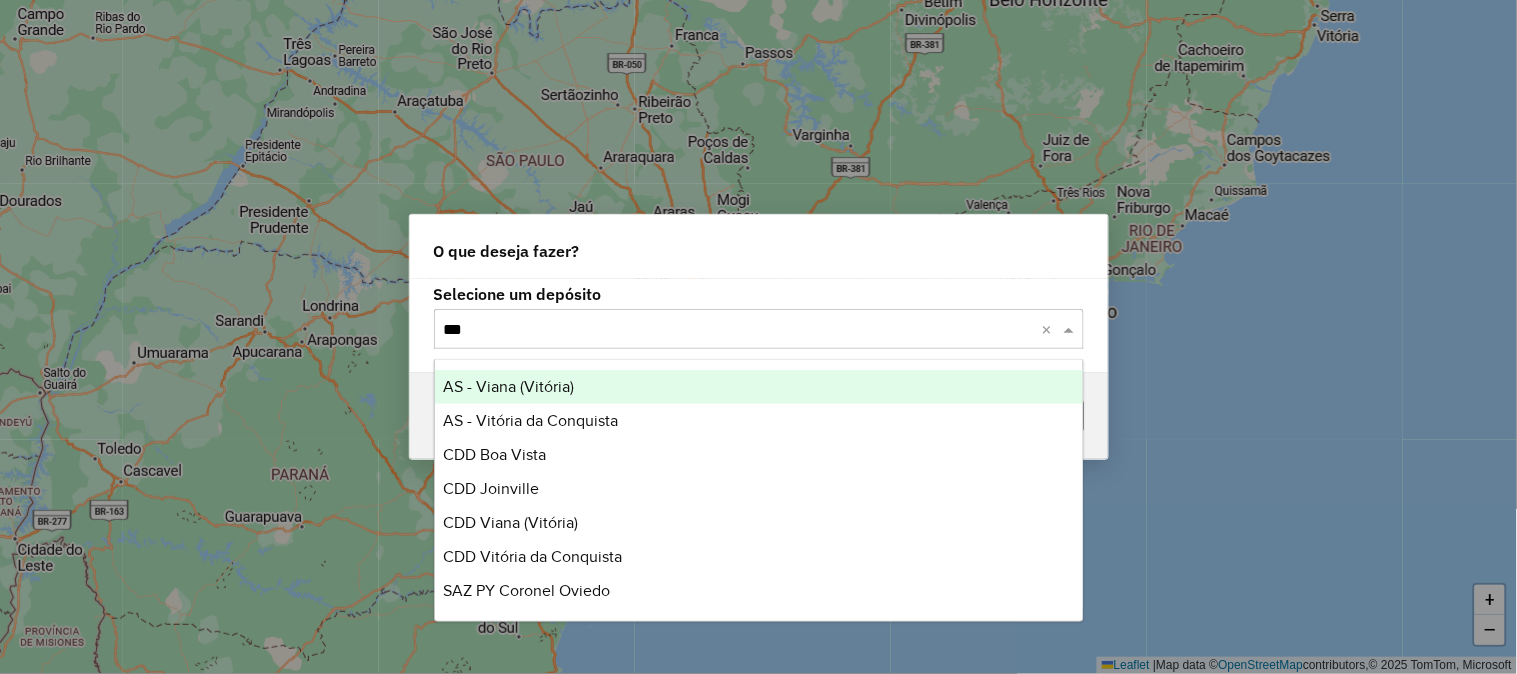 type on "****" 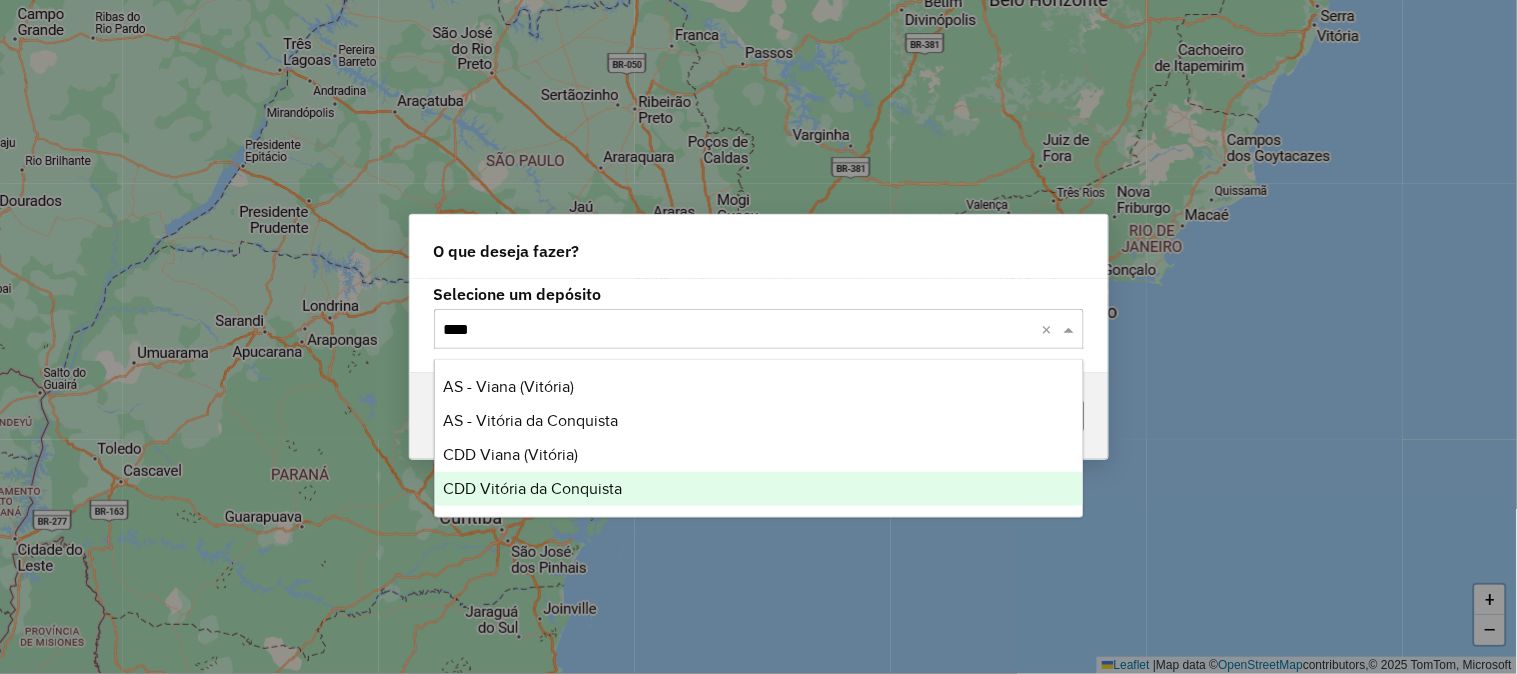 click on "CDD Vitória da Conquista" at bounding box center [532, 488] 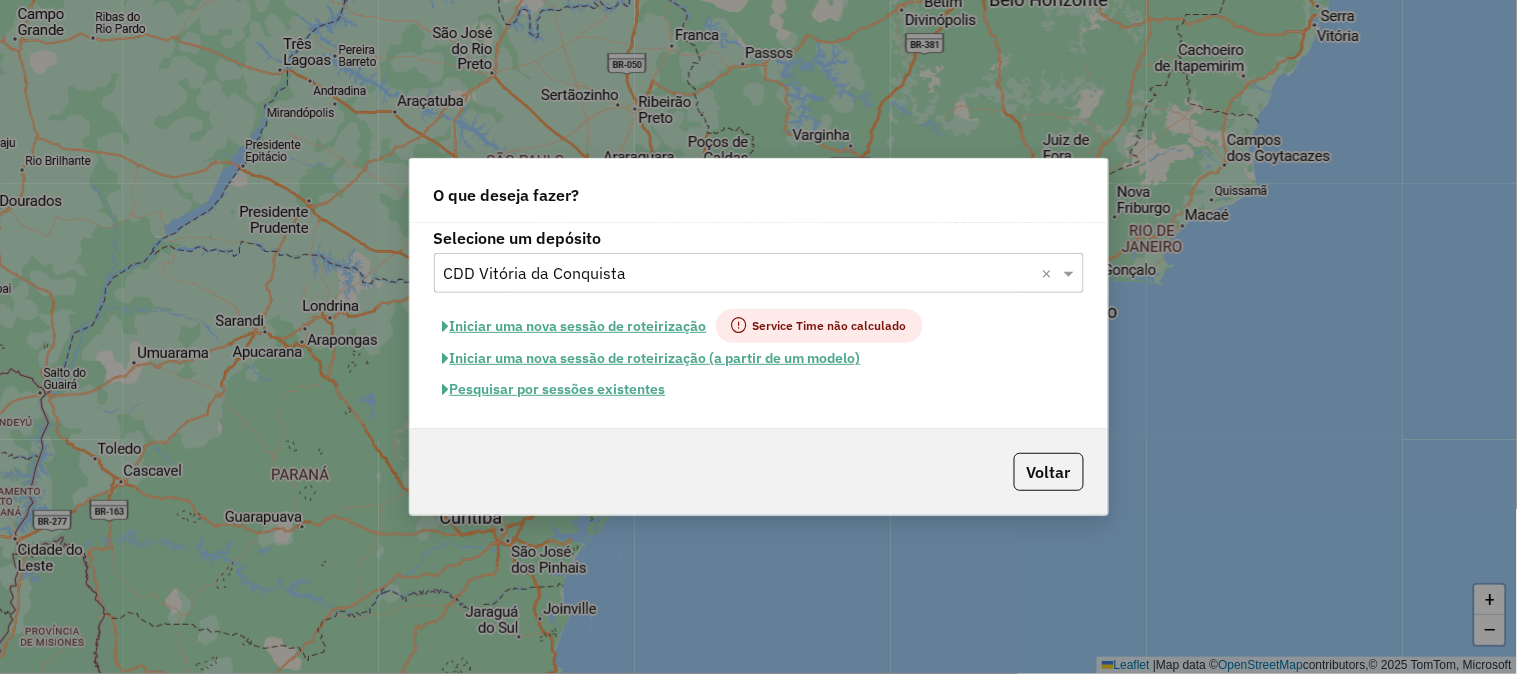 click on "Pesquisar por sessões existentes" 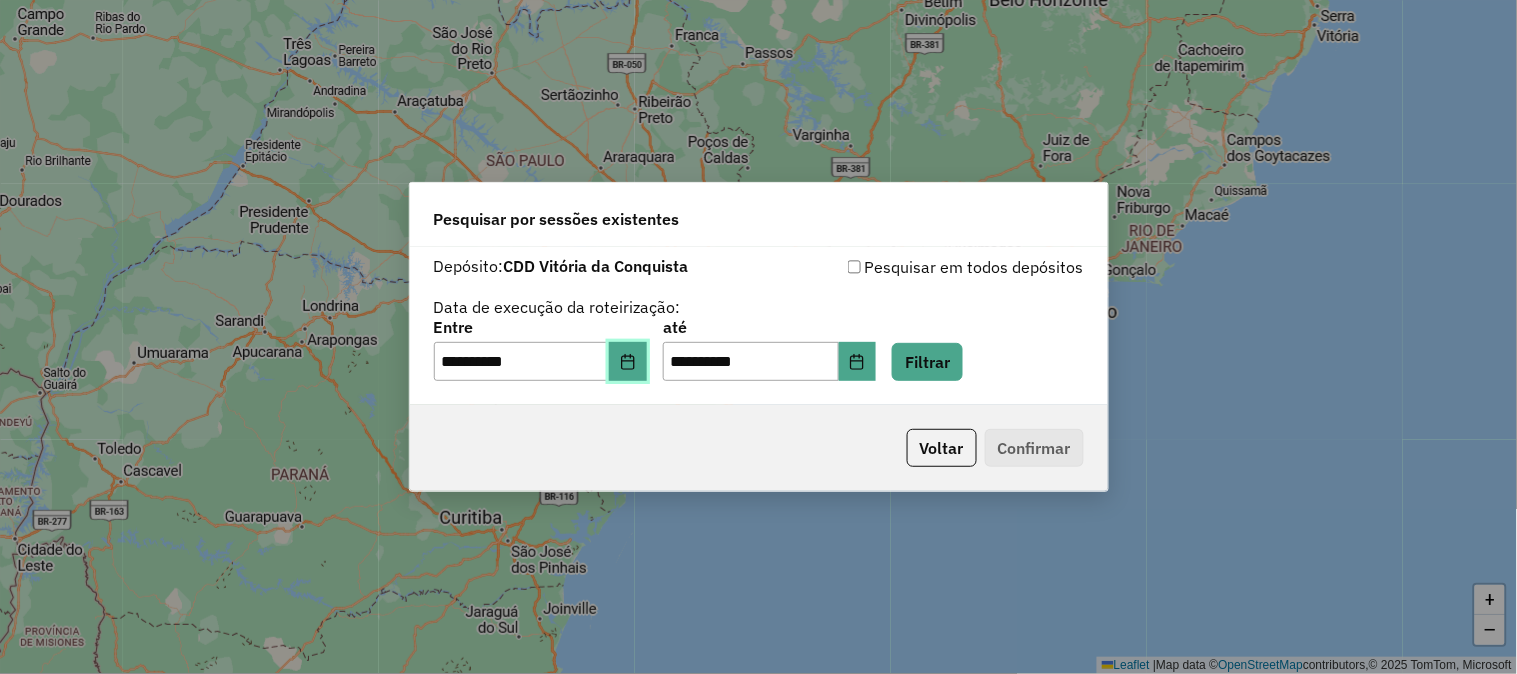 click 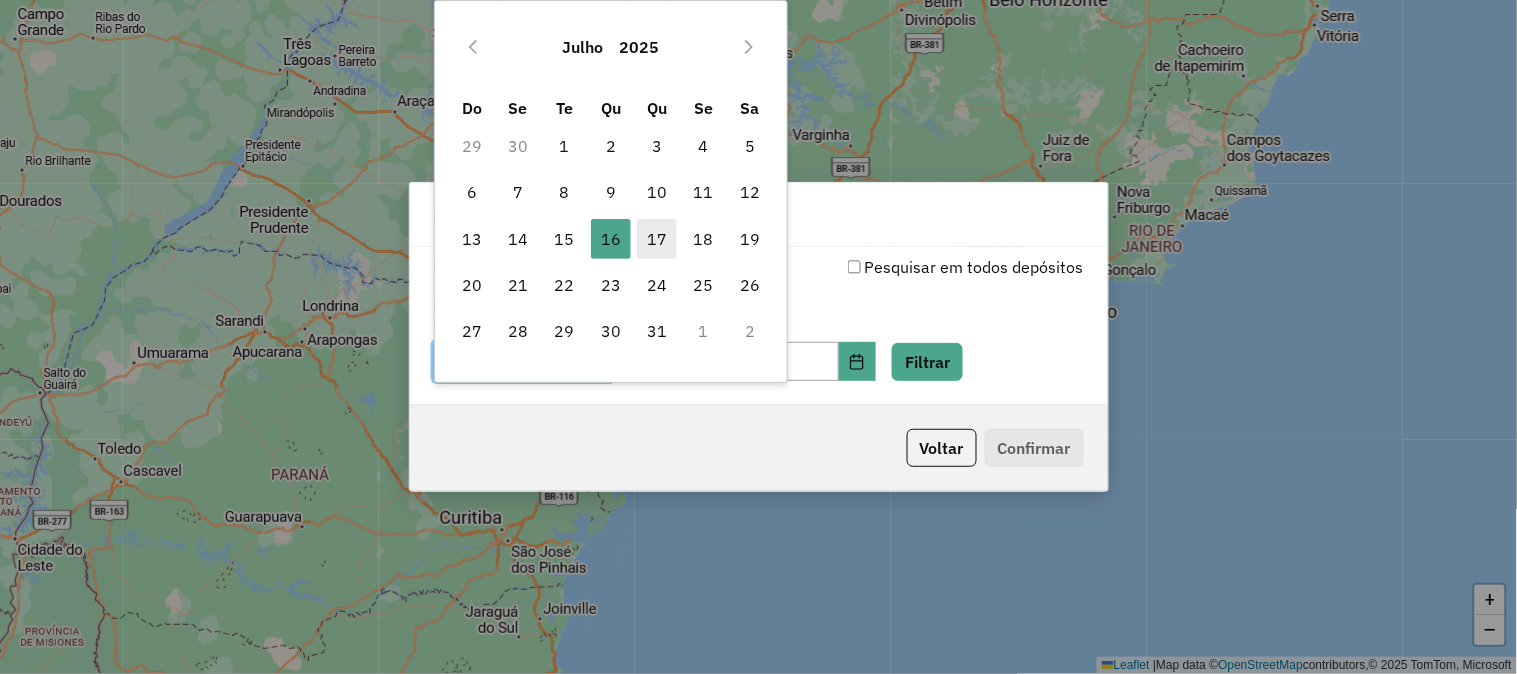 click on "17" at bounding box center [657, 239] 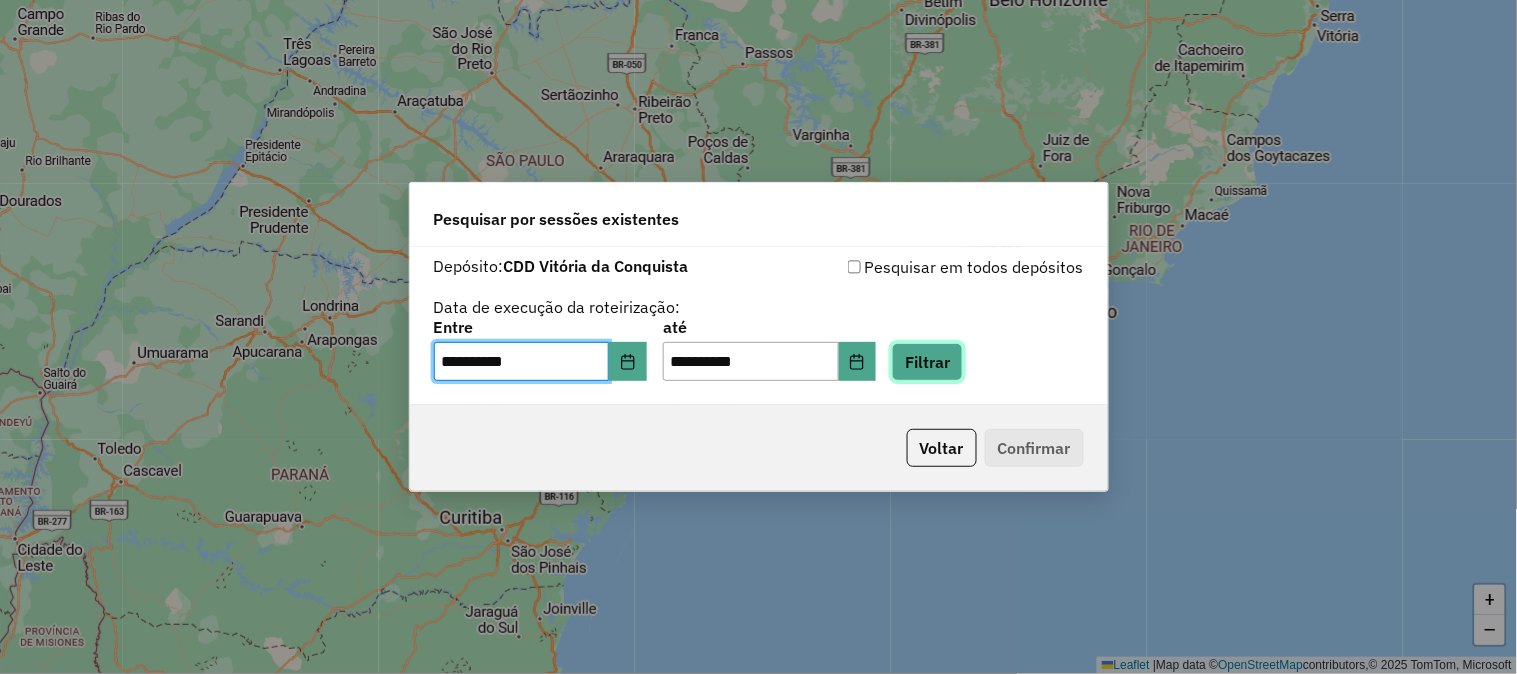 click on "Filtrar" 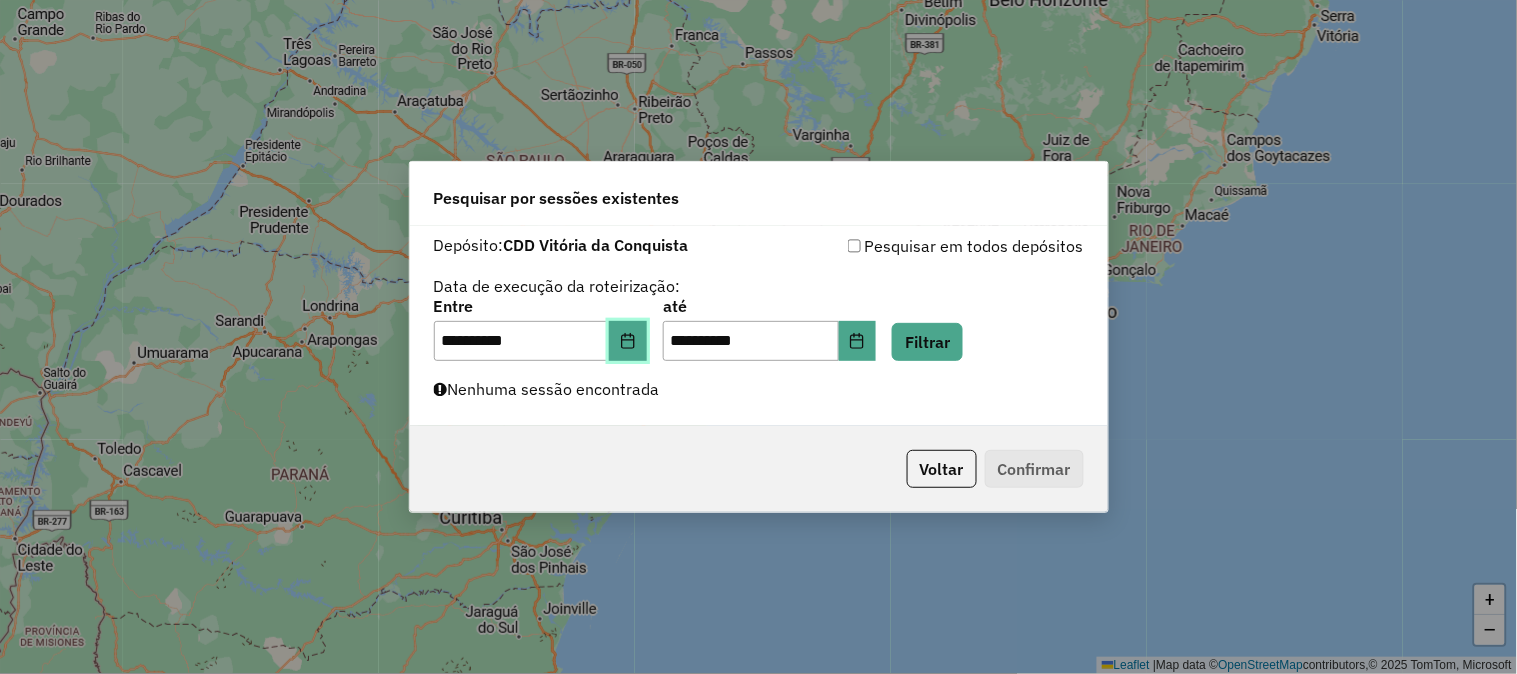 click at bounding box center [628, 341] 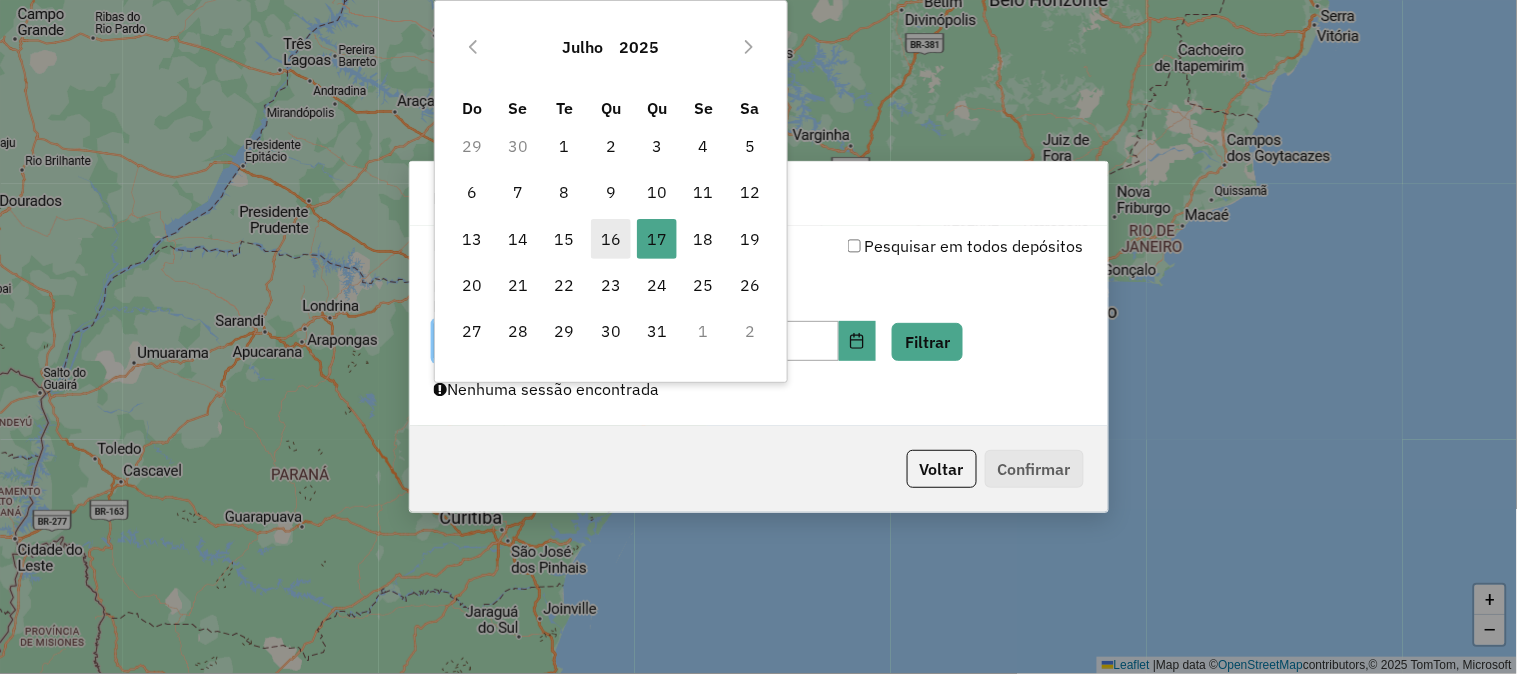 click on "16" at bounding box center [611, 239] 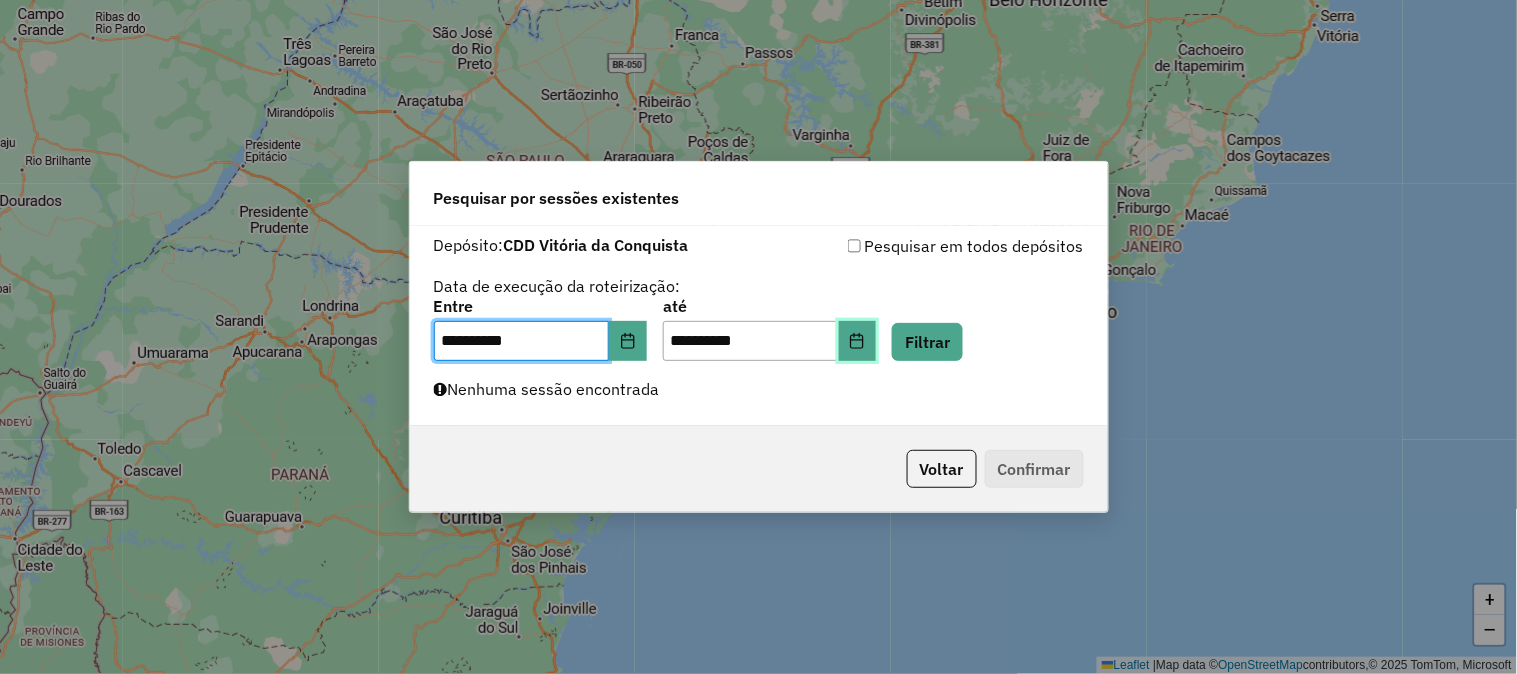 click at bounding box center (858, 341) 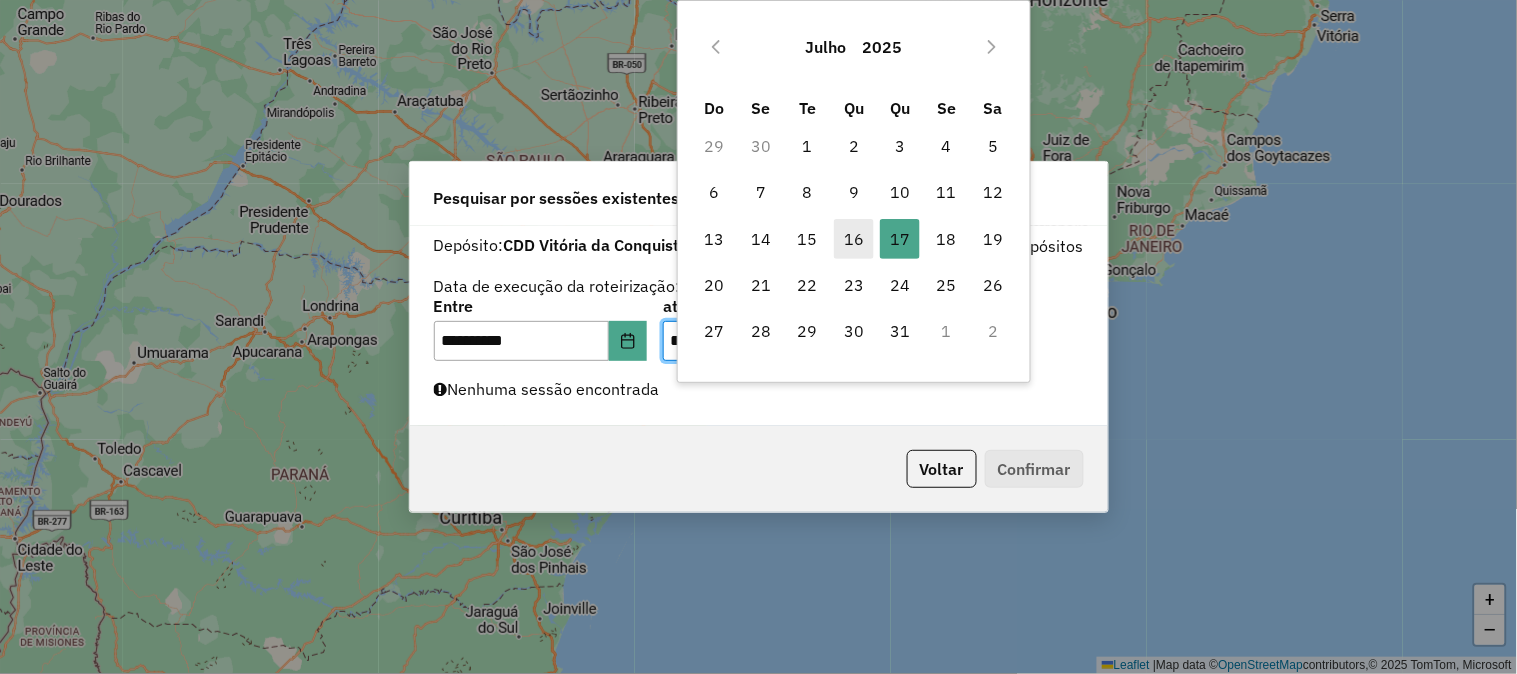 click on "16" at bounding box center [854, 239] 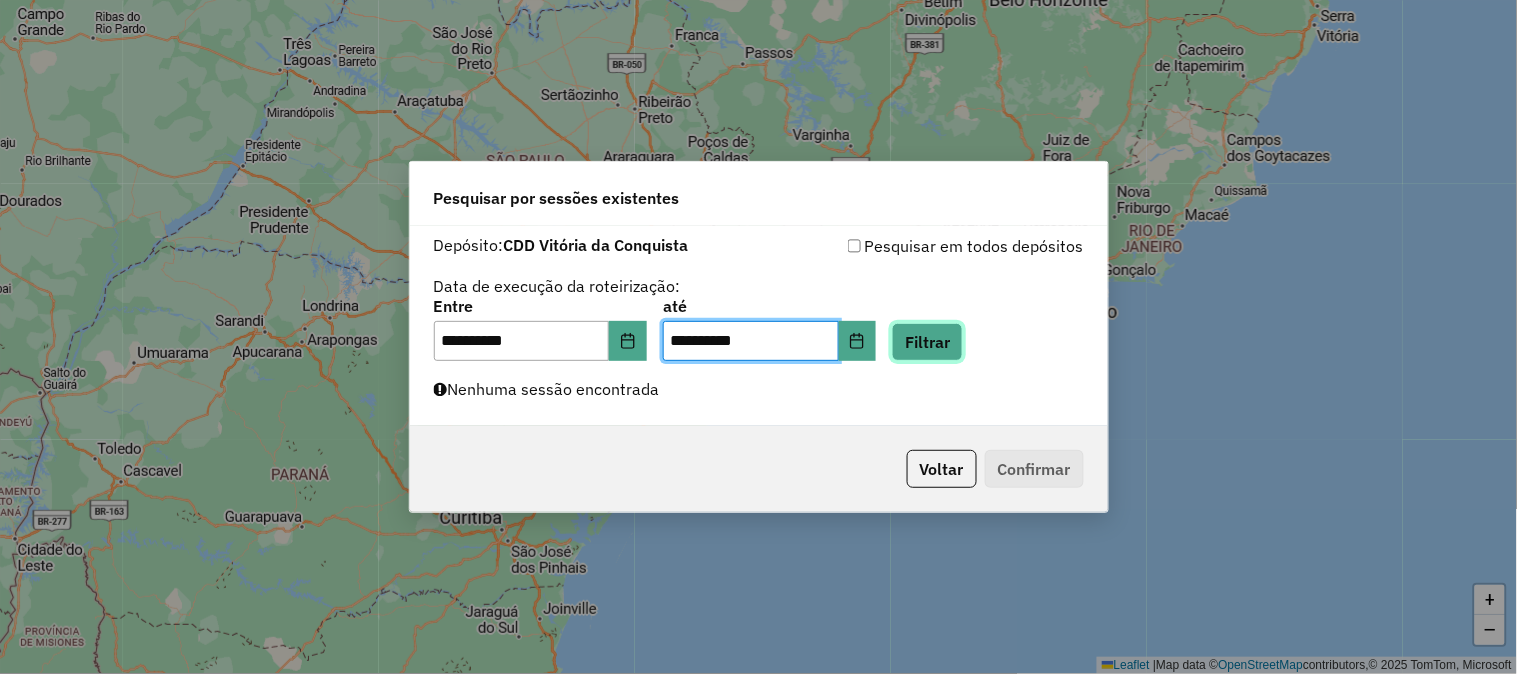 click on "Filtrar" 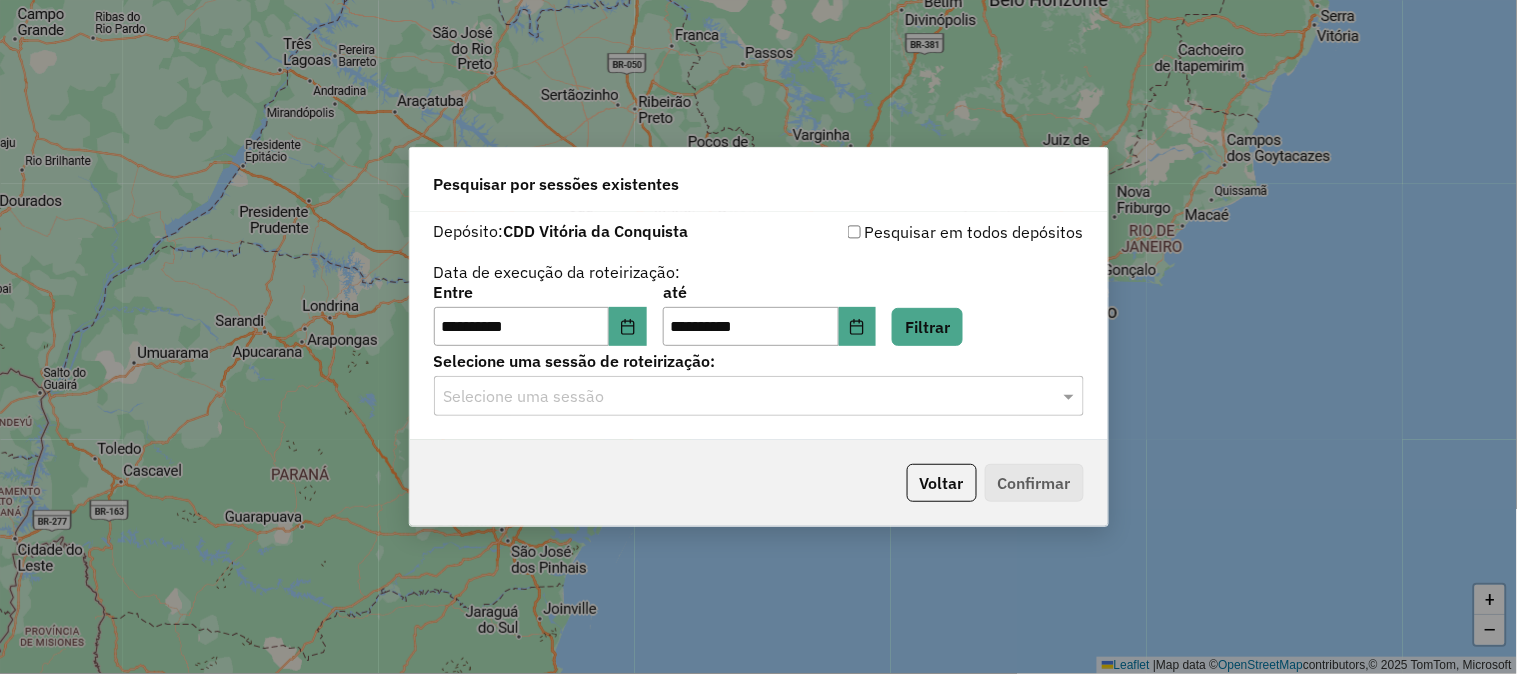 click 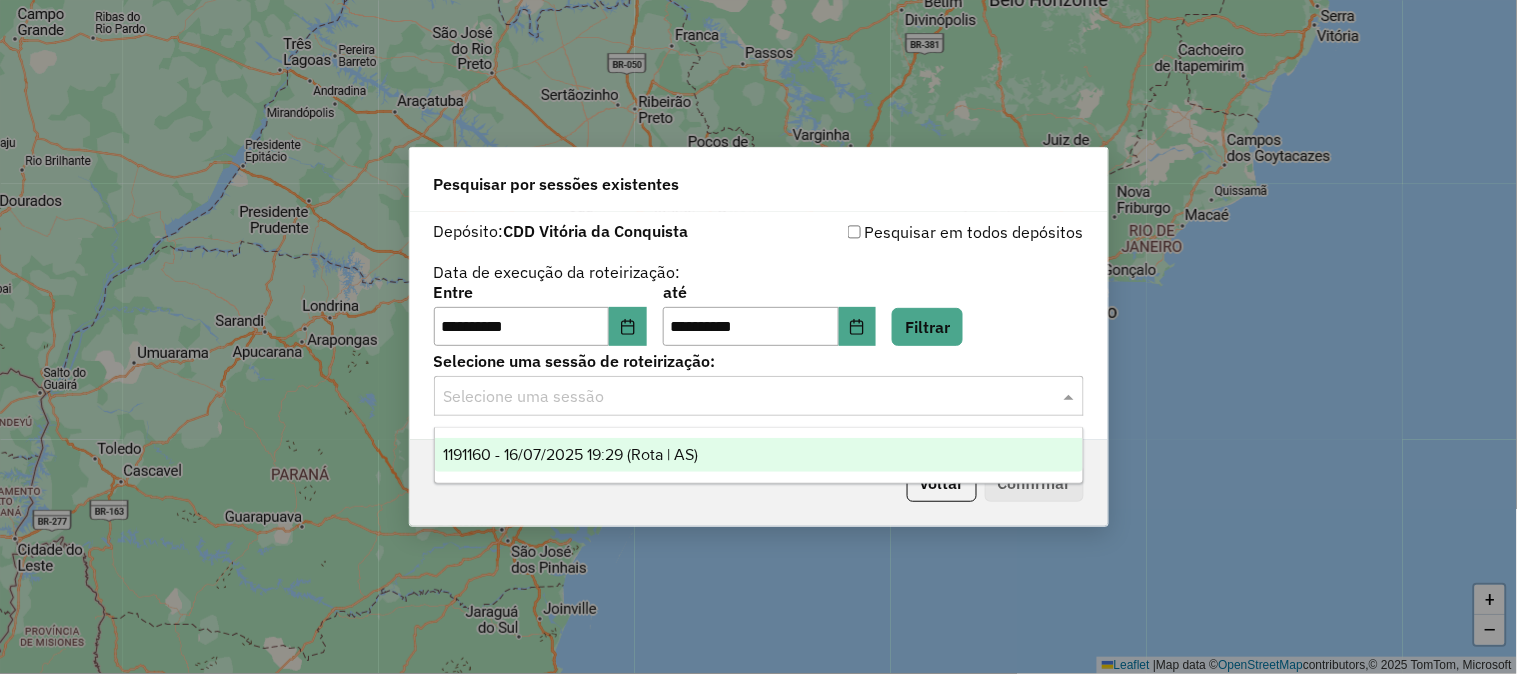 click on "1191160 - 16/07/2025 19:29 (Rota | AS)" at bounding box center (570, 454) 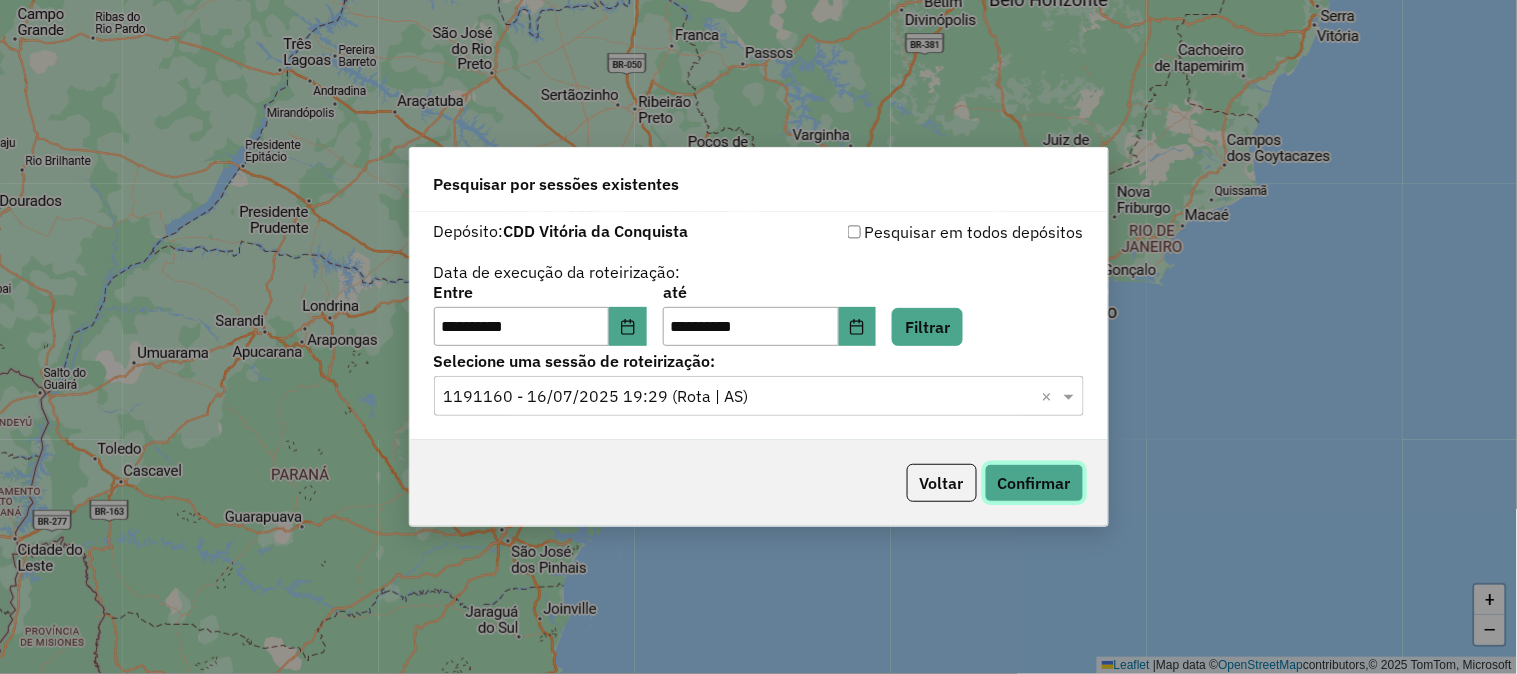 click on "Confirmar" 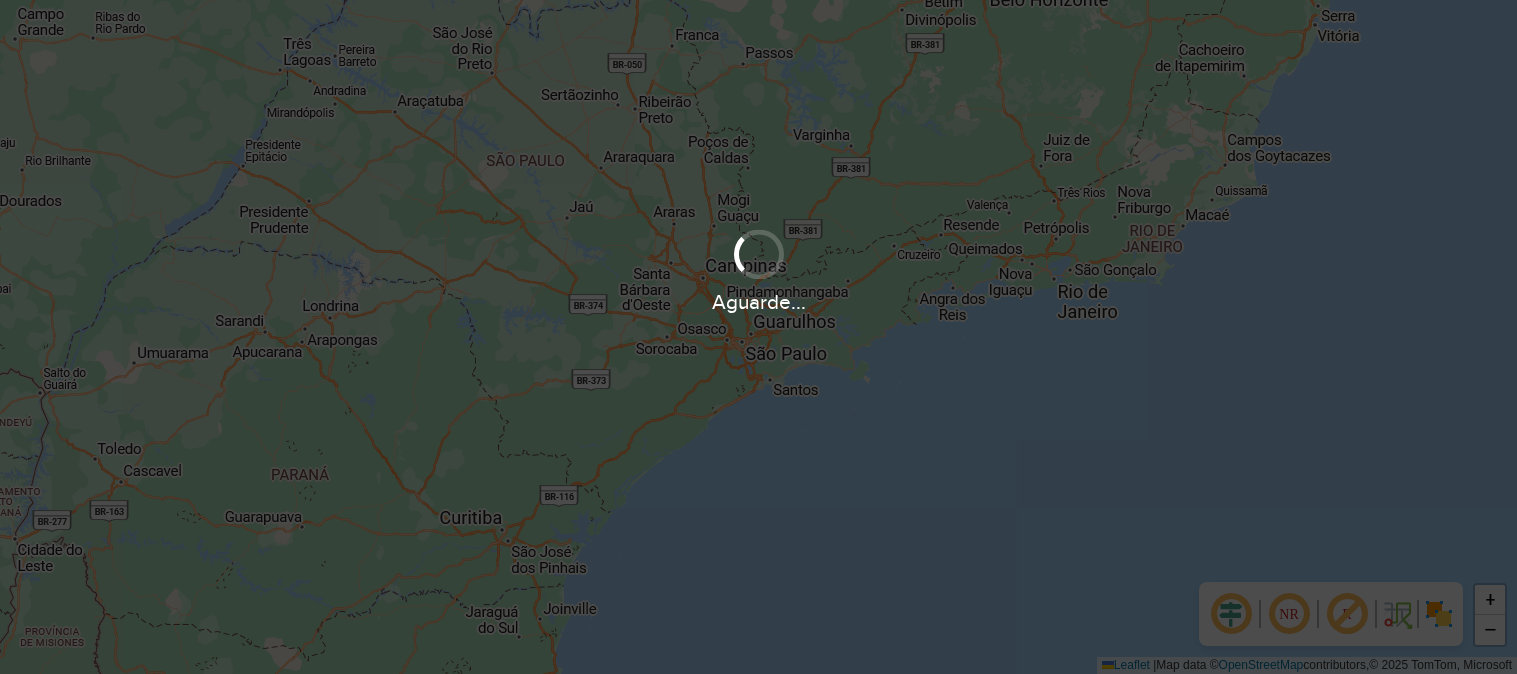 scroll, scrollTop: 0, scrollLeft: 0, axis: both 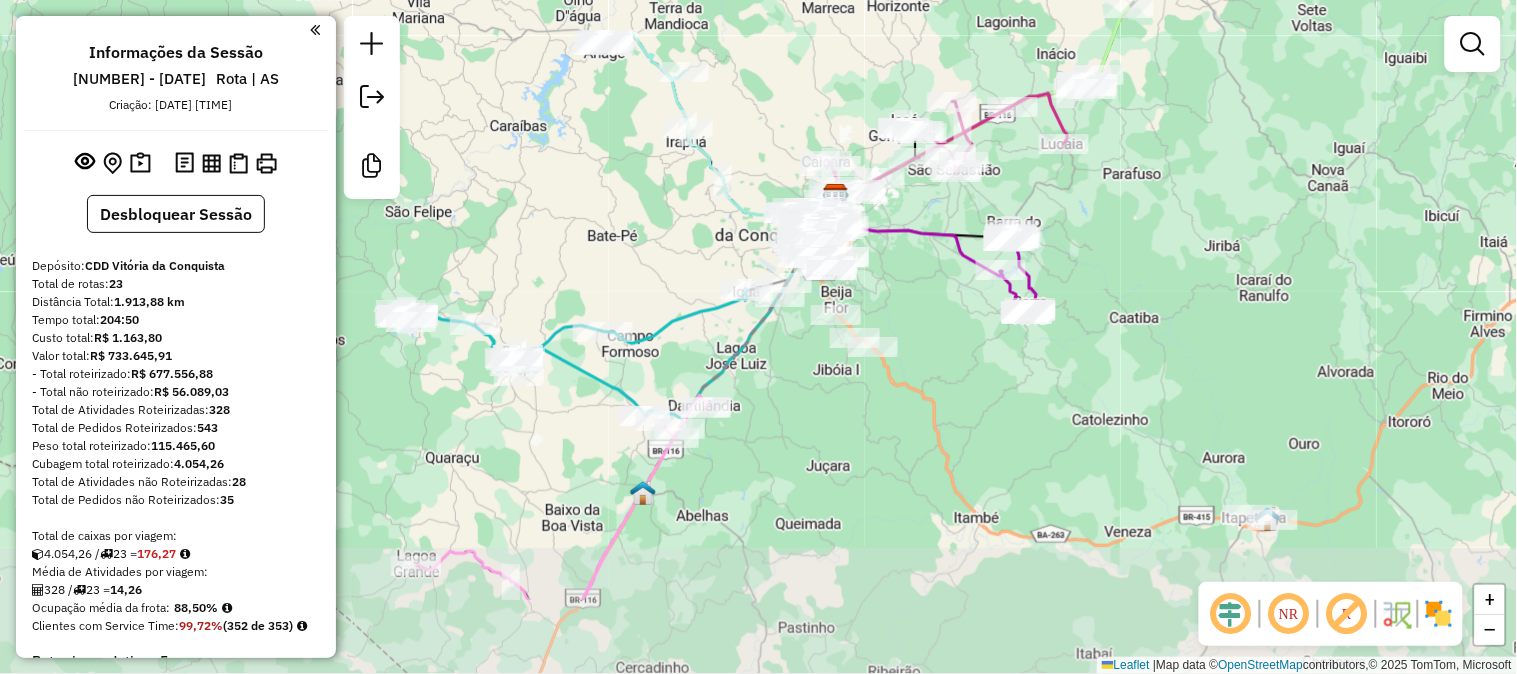 drag, startPoint x: 720, startPoint y: 268, endPoint x: 797, endPoint y: 127, distance: 160.6549 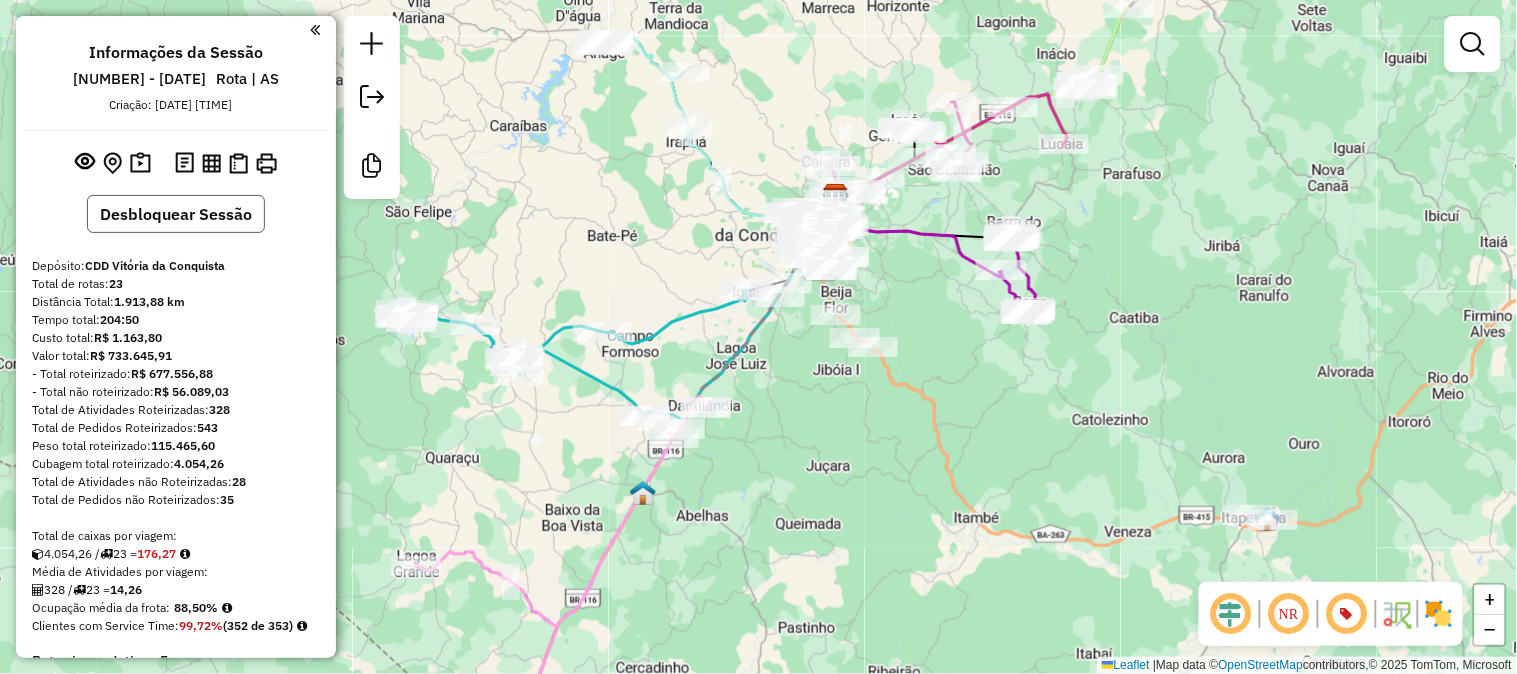 click on "Desbloquear Sessão" at bounding box center [176, 214] 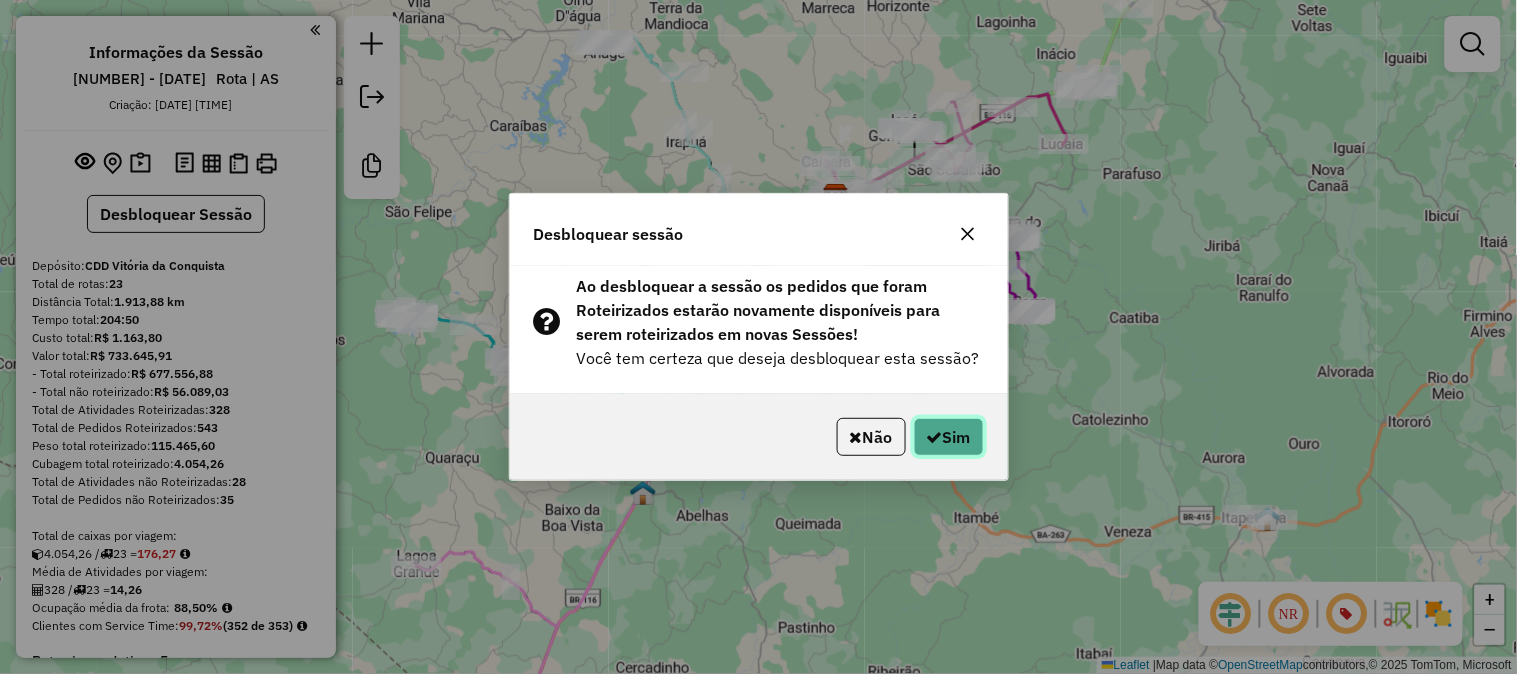 click 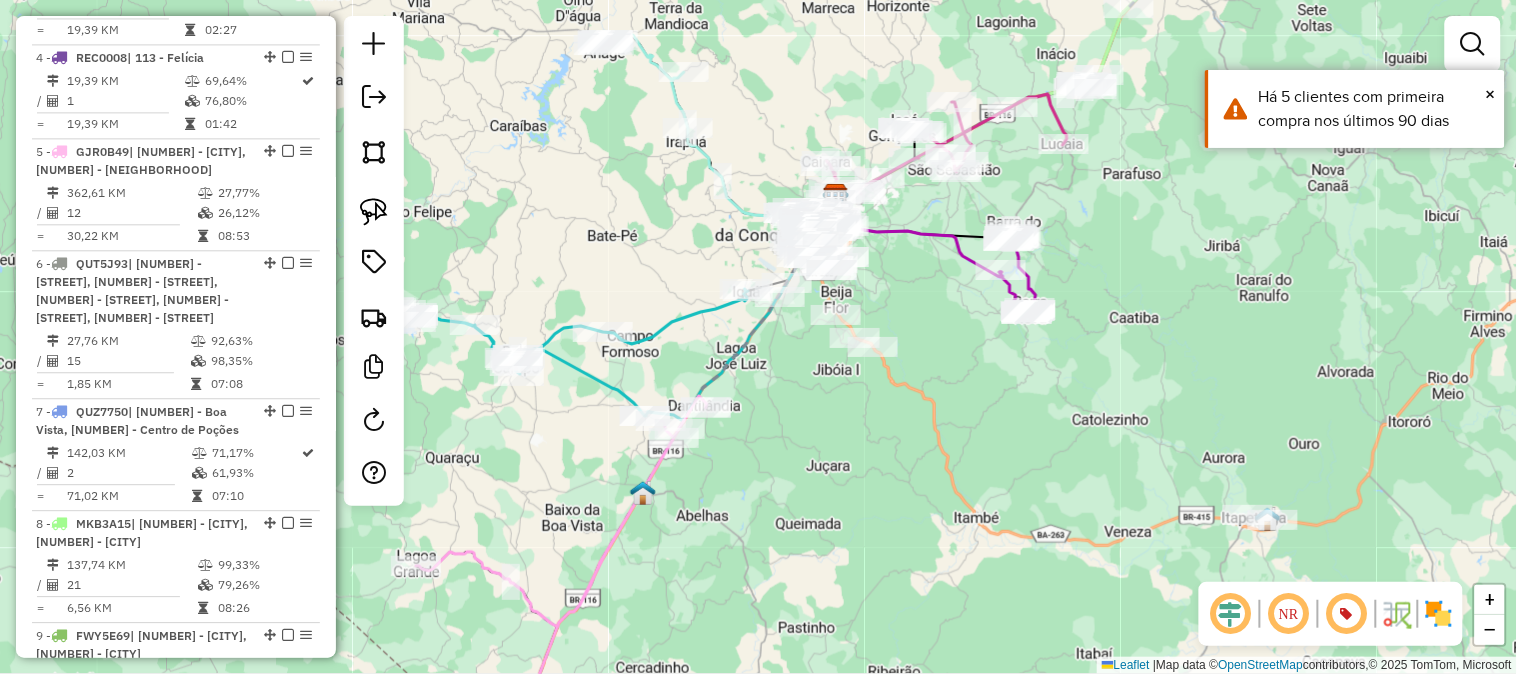 scroll, scrollTop: 1333, scrollLeft: 0, axis: vertical 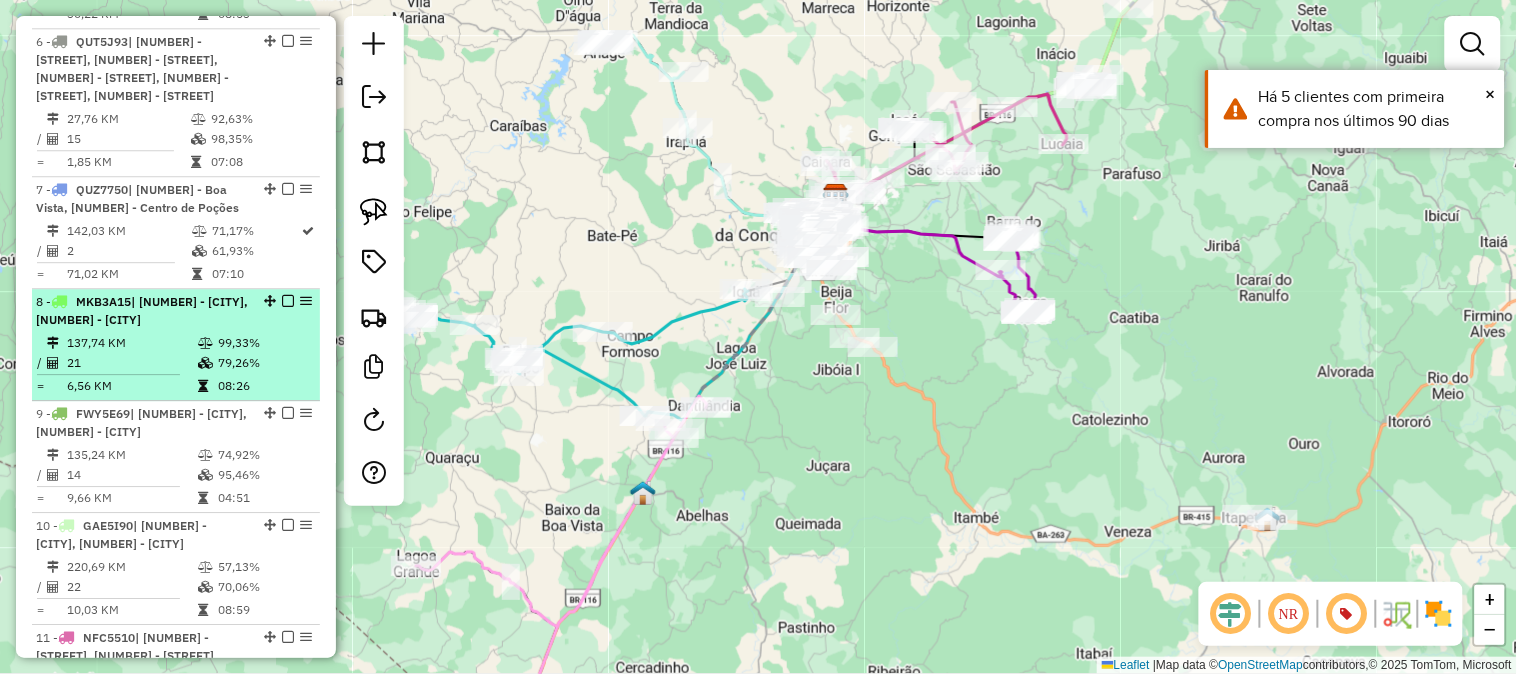 click at bounding box center [205, 343] 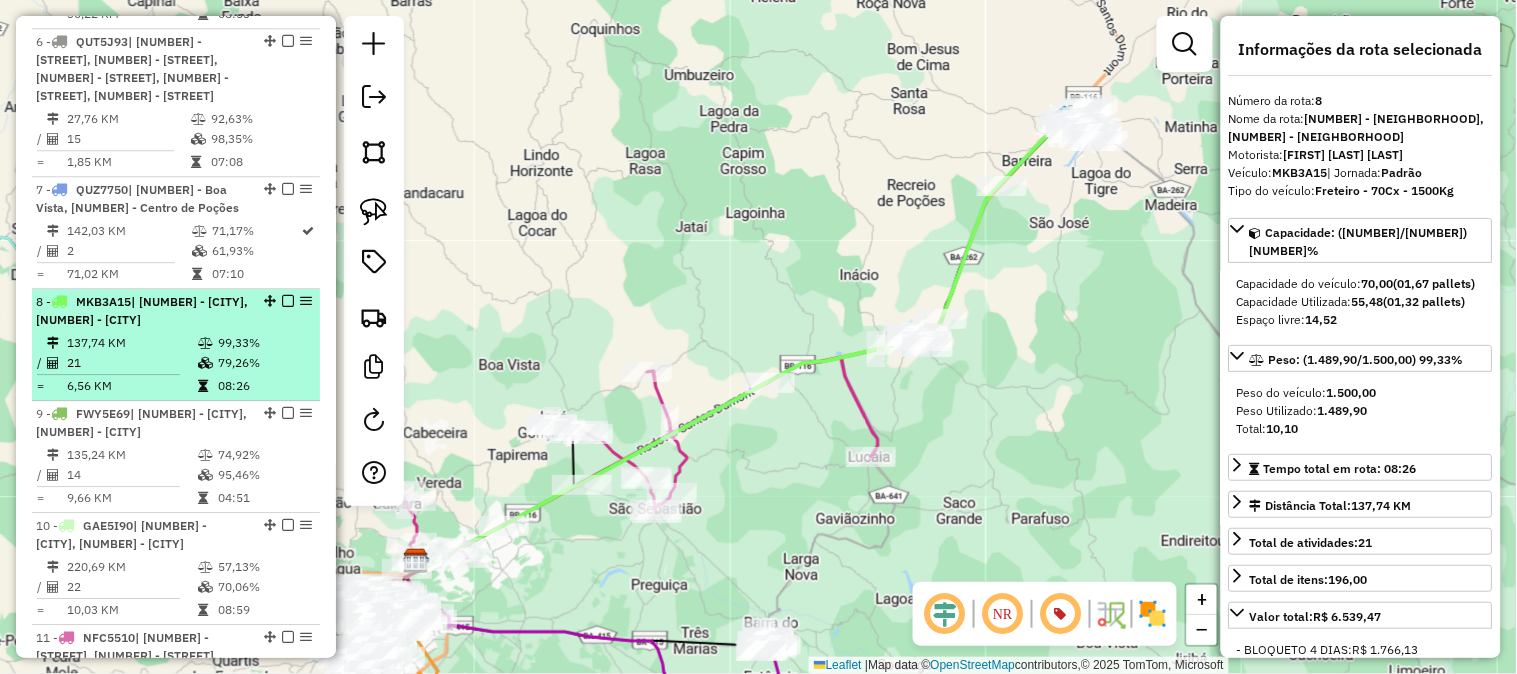 click on "99,33%" at bounding box center [264, 343] 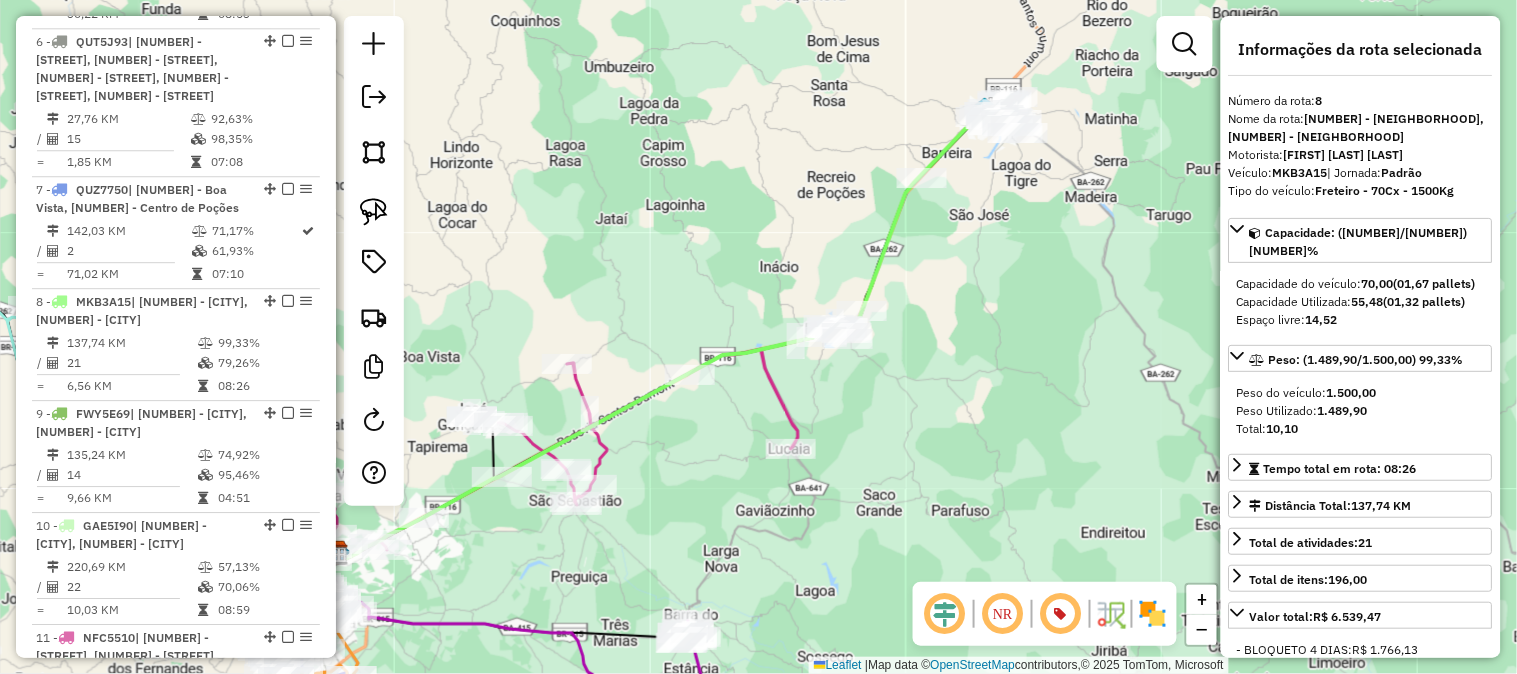 drag, startPoint x: 772, startPoint y: 248, endPoint x: 692, endPoint y: 240, distance: 80.399 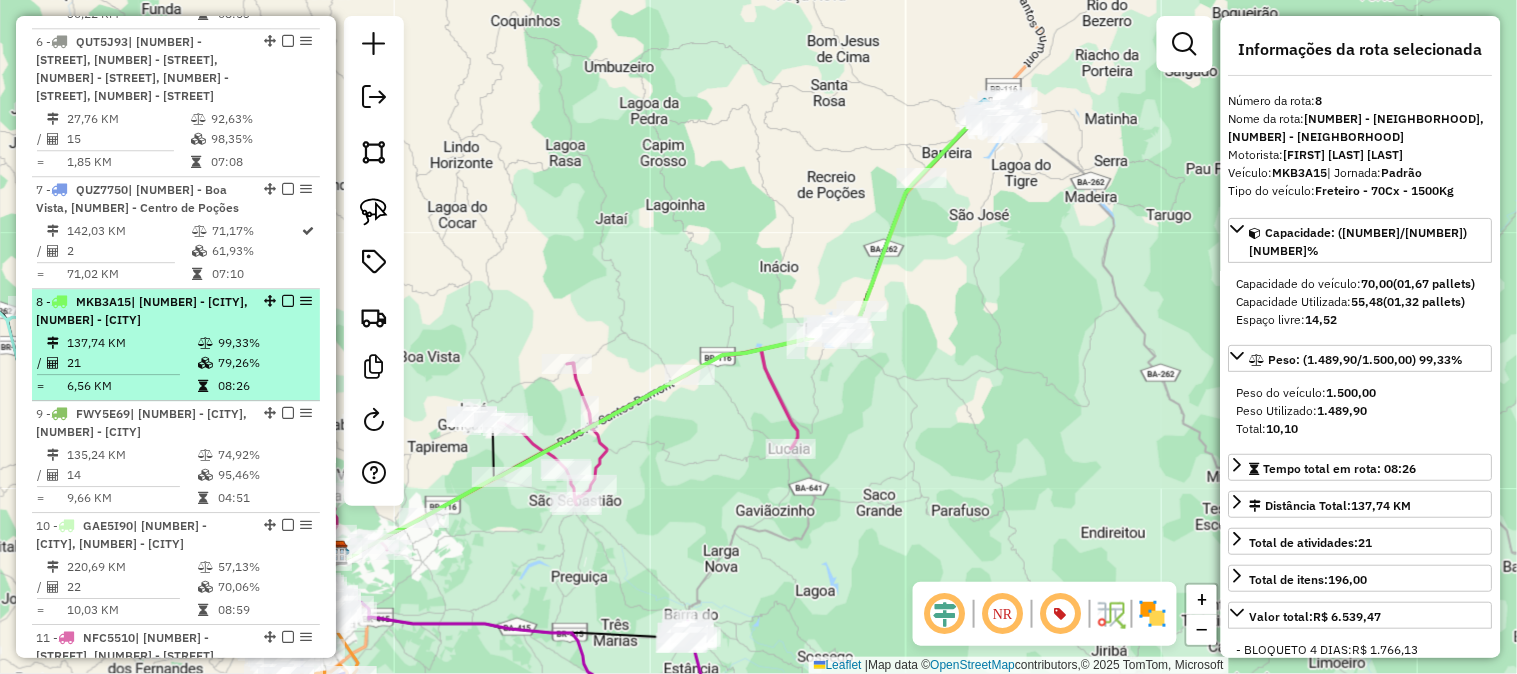 click on "[NUMBER] - [PLATE] | [NUMBER] - [NEIGHBORHOOD], [NUMBER] - [NEIGHBORHOOD]" at bounding box center [142, 311] 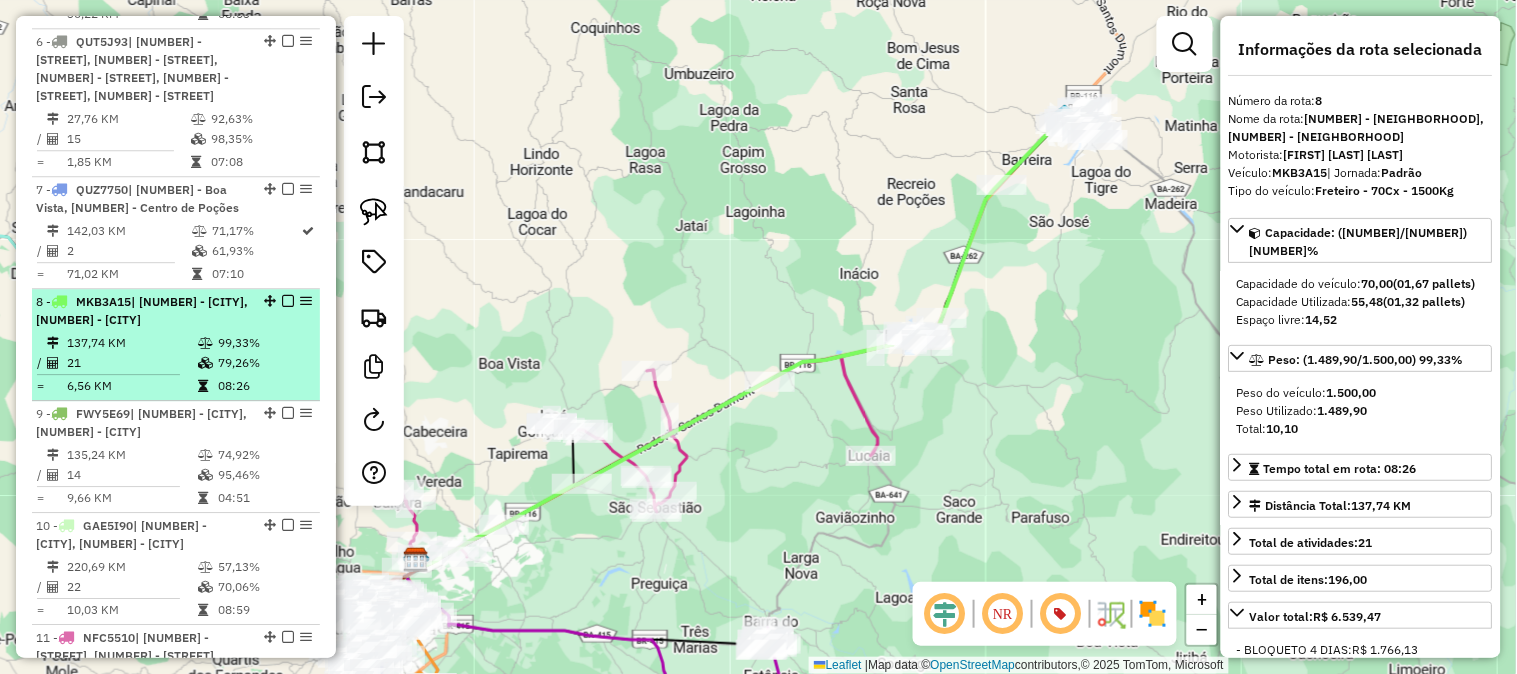 click on "99,33%" at bounding box center [264, 343] 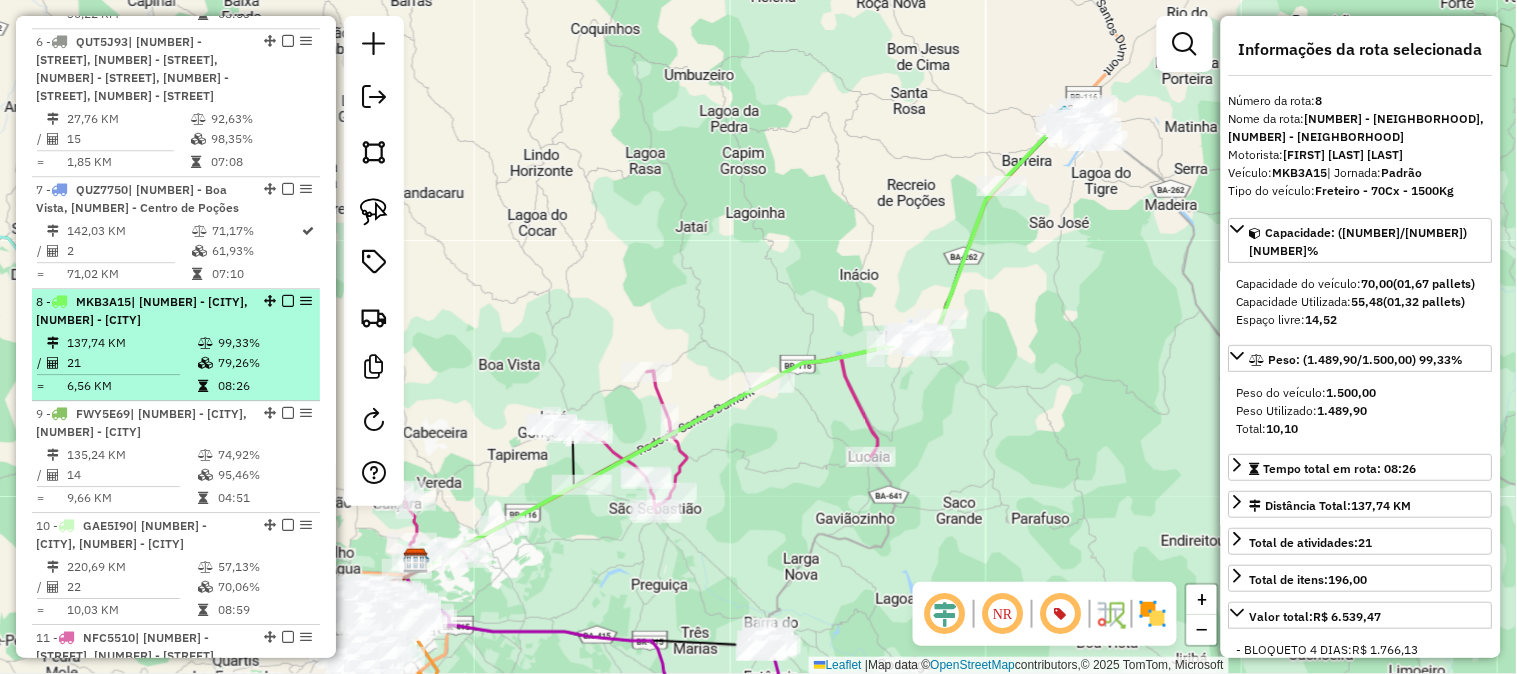 scroll, scrollTop: 1555, scrollLeft: 0, axis: vertical 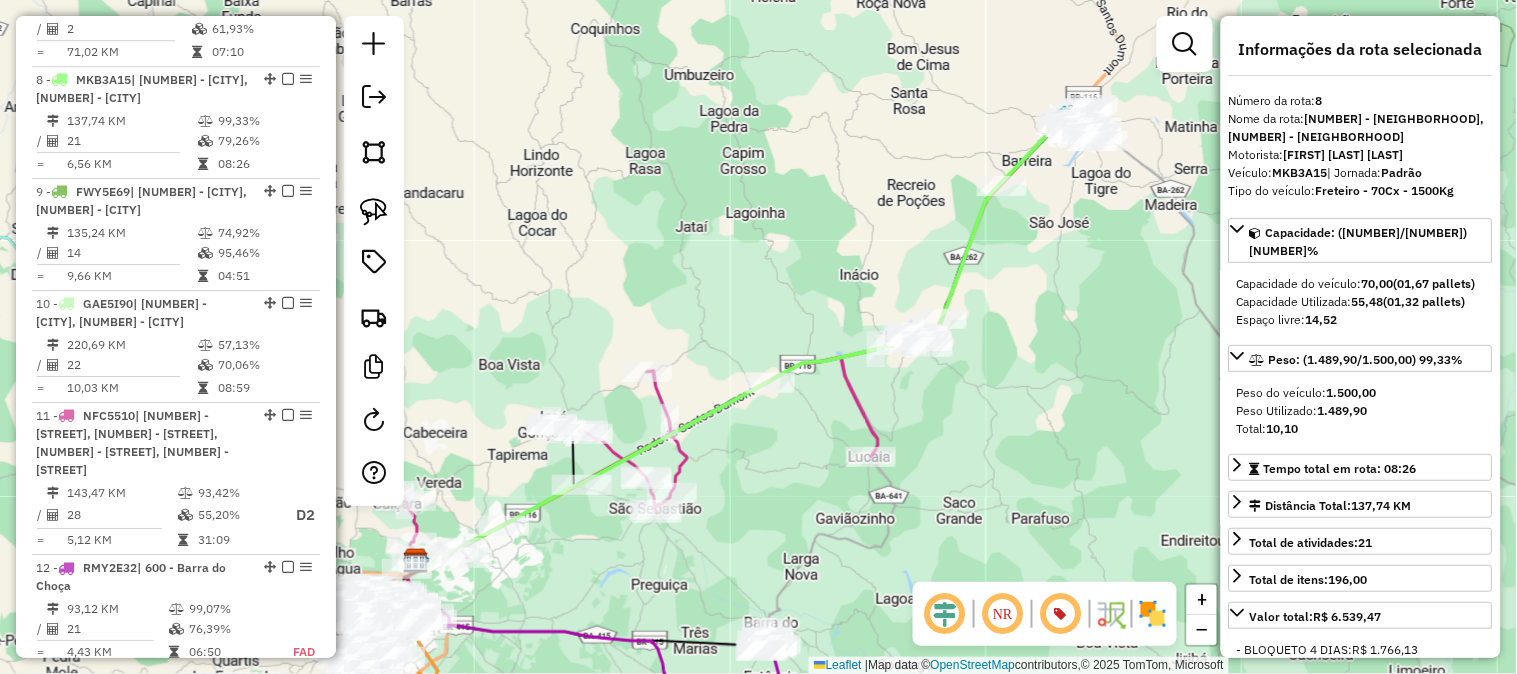 click on "Janela de atendimento Grade de atendimento Capacidade Transportadoras Veículos Cliente Pedidos  Rotas Selecione os dias de semana para filtrar as janelas de atendimento  Seg   Ter   Qua   Qui   Sex   Sáb   Dom  Informe o período da janela de atendimento: De: Até:  Filtrar exatamente a janela do cliente  Considerar janela de atendimento padrão  Selecione os dias de semana para filtrar as grades de atendimento  Seg   Ter   Qua   Qui   Sex   Sáb   Dom   Considerar clientes sem dia de atendimento cadastrado  Clientes fora do dia de atendimento selecionado Filtrar as atividades entre os valores definidos abaixo:  Peso mínimo:   Peso máximo:   Cubagem mínima:   Cubagem máxima:   De:   Até:  Filtrar as atividades entre o tempo de atendimento definido abaixo:  De:   Até:   Considerar capacidade total dos clientes não roteirizados Transportadora: Selecione um ou mais itens Tipo de veículo: Selecione um ou mais itens Veículo: Selecione um ou mais itens Motorista: Selecione um ou mais itens Nome: Rótulo:" 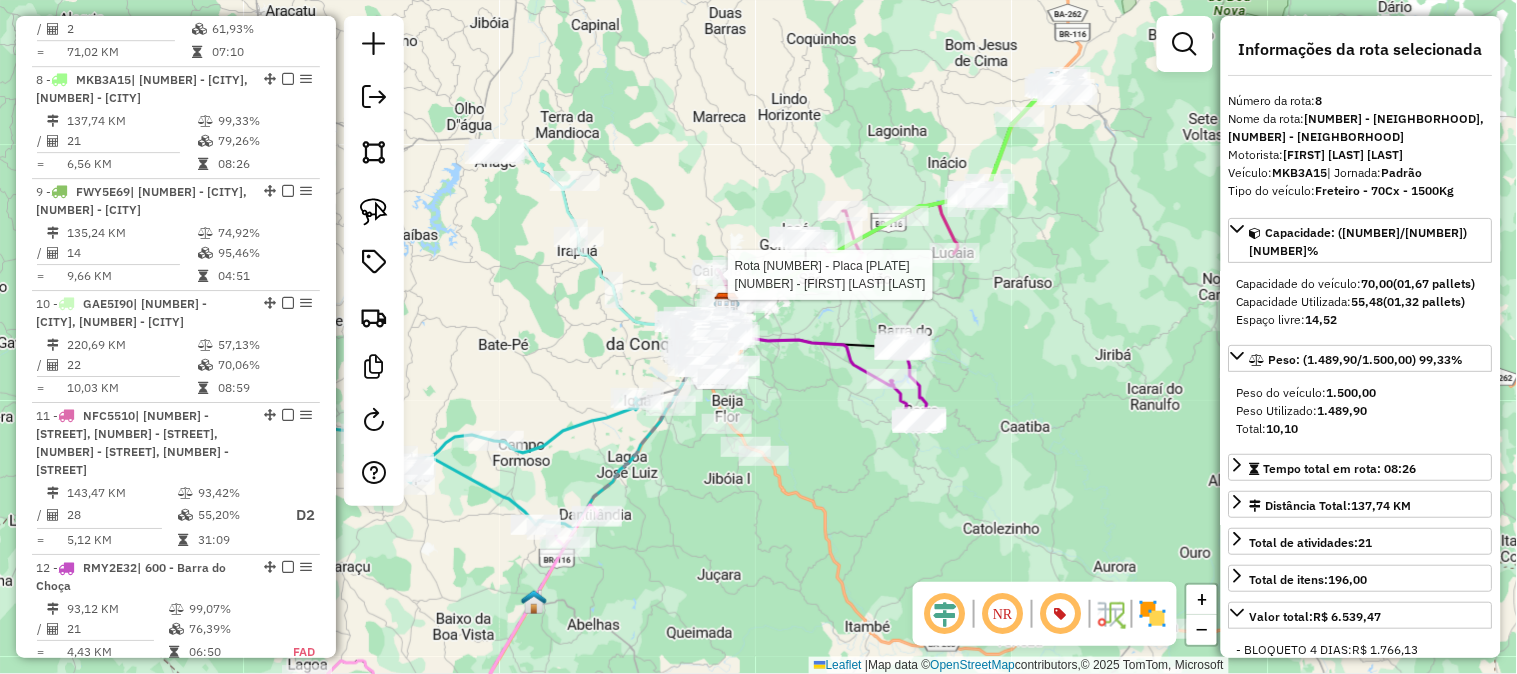 click on "Rota [NUMBER] - Placa [PLATE] [NUMBER] - [FIRST] [LAST] Janela de atendimento Grade de atendimento Capacidade Transportadoras Veículos Cliente Pedidos Rotas Selecione os dias de semana para filtrar as janelas de atendimento Seg Ter Qua Qui Sex Sáb Dom Informe o período da janela de atendimento: De: Até: Filtrar exatamente a janela do cliente Considerar janela de atendimento padrão Selecione os dias de semana para filtrar as grades de atendimento Seg Ter Qua Qui Sex Sáb Dom Considerar clientes sem dia de atendimento cadastrado Clientes fora do dia de atendimento selecionado Filtrar as atividades entre os valores definidos abaixo: Peso mínimo: Peso máximo: Cubagem mínima: Cubagem máxima: De: Até: Filtrar as atividades entre o tempo de atendimento definido abaixo: De: Até: Considerar capacidade total dos clientes não roteirizados Transportadora: Selecione um ou mais itens Tipo de veículo: Selecione um ou mais itens Veículo: Motorista: Nome: Tipo:" 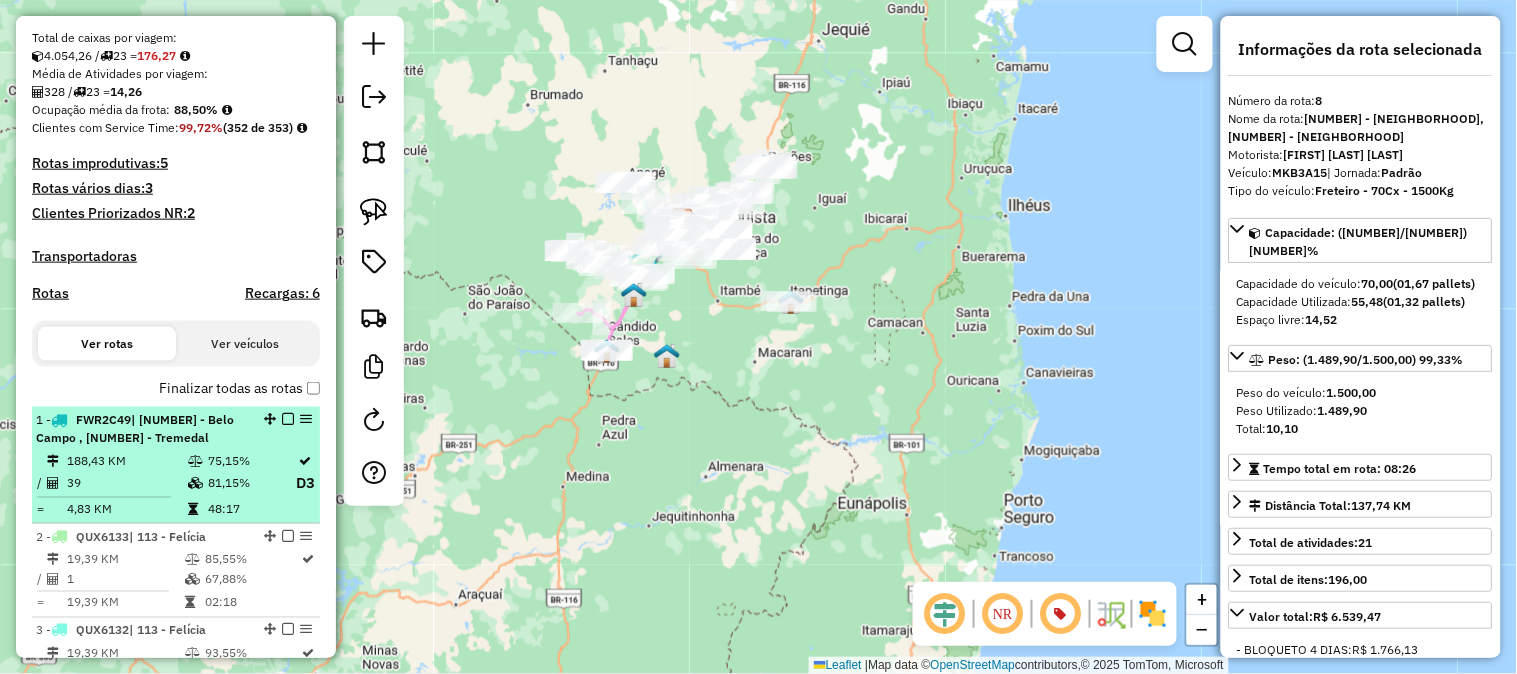 scroll, scrollTop: 555, scrollLeft: 0, axis: vertical 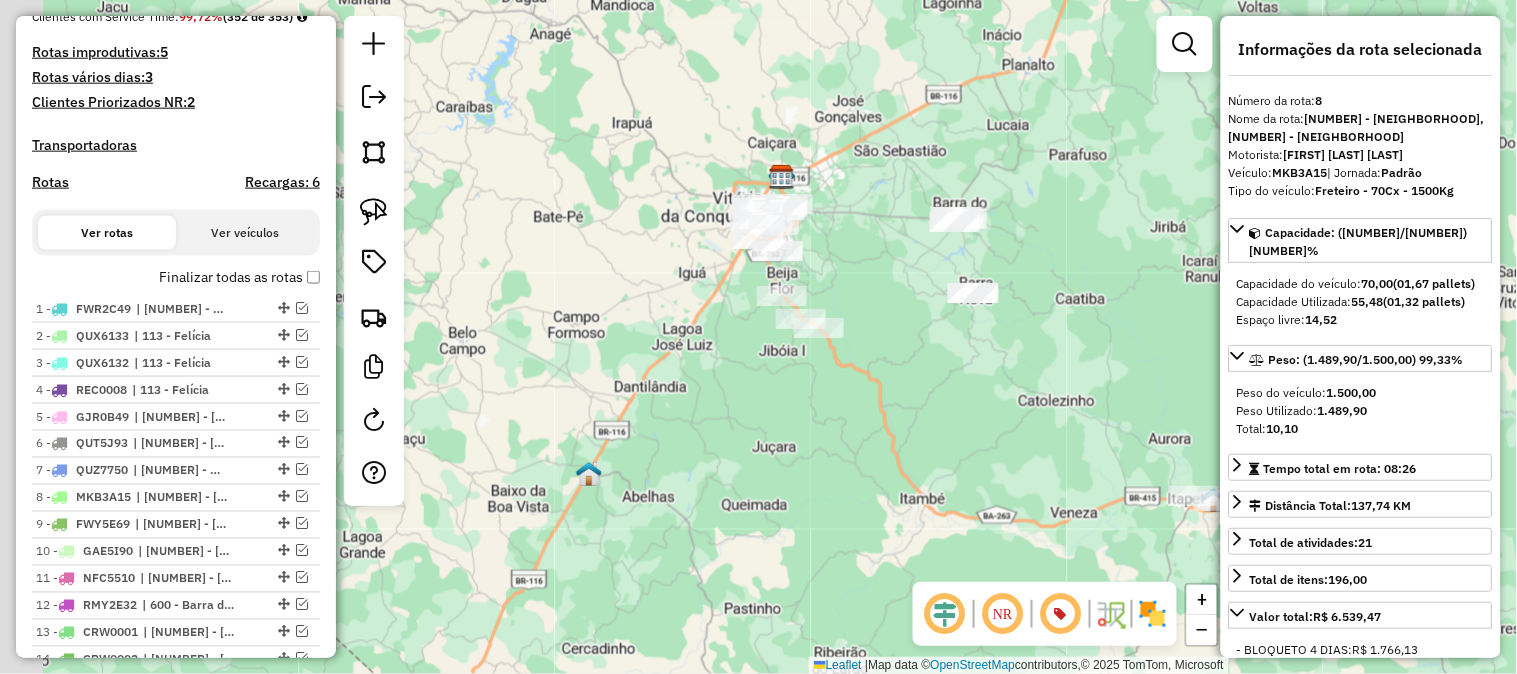 drag, startPoint x: 730, startPoint y: 251, endPoint x: 872, endPoint y: 171, distance: 162.98466 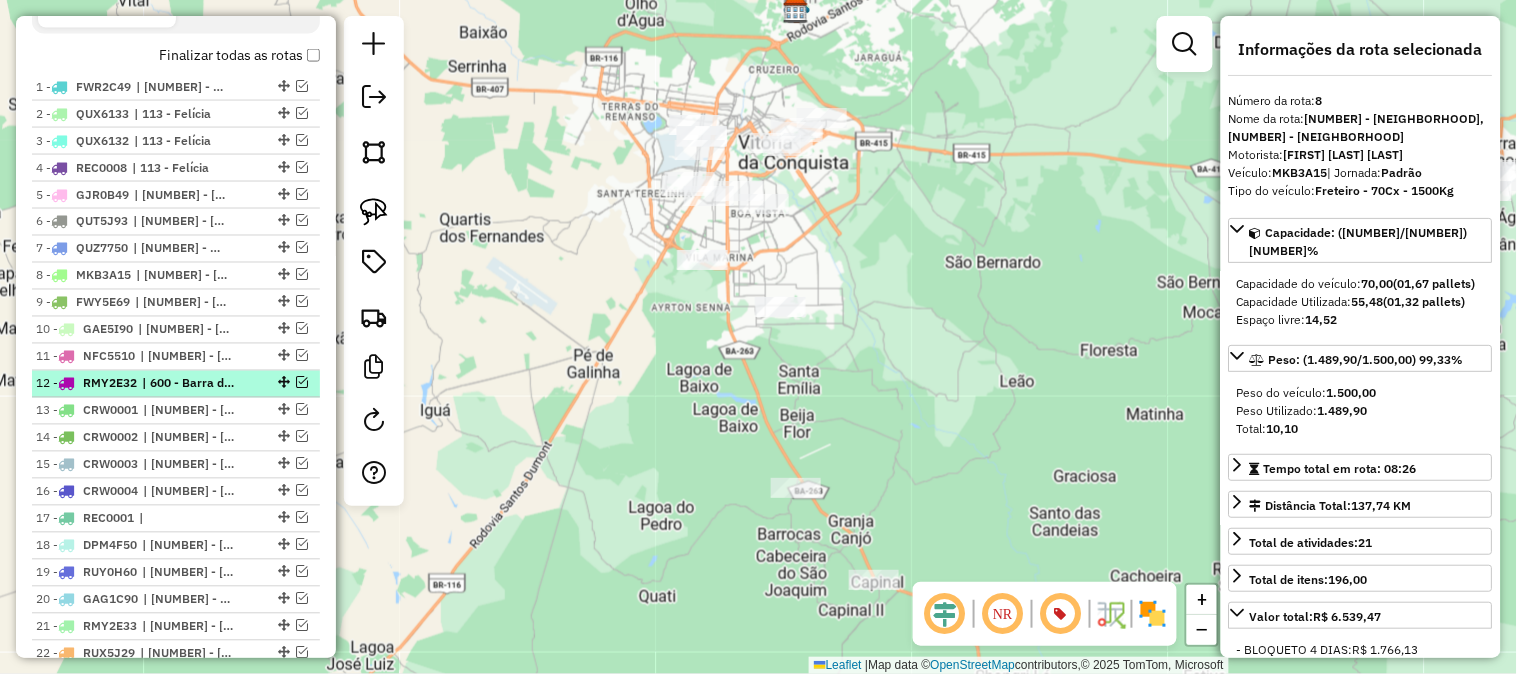 scroll, scrollTop: 888, scrollLeft: 0, axis: vertical 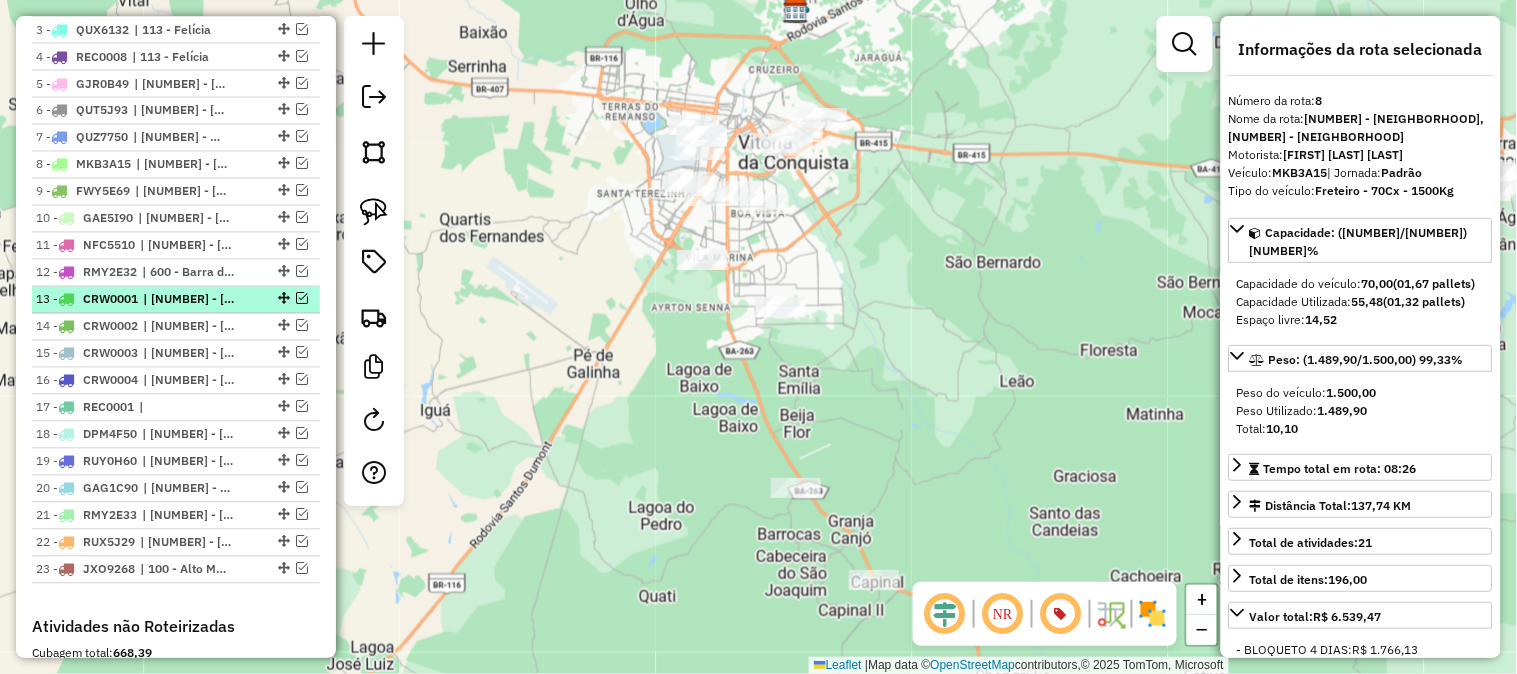 click at bounding box center (302, 299) 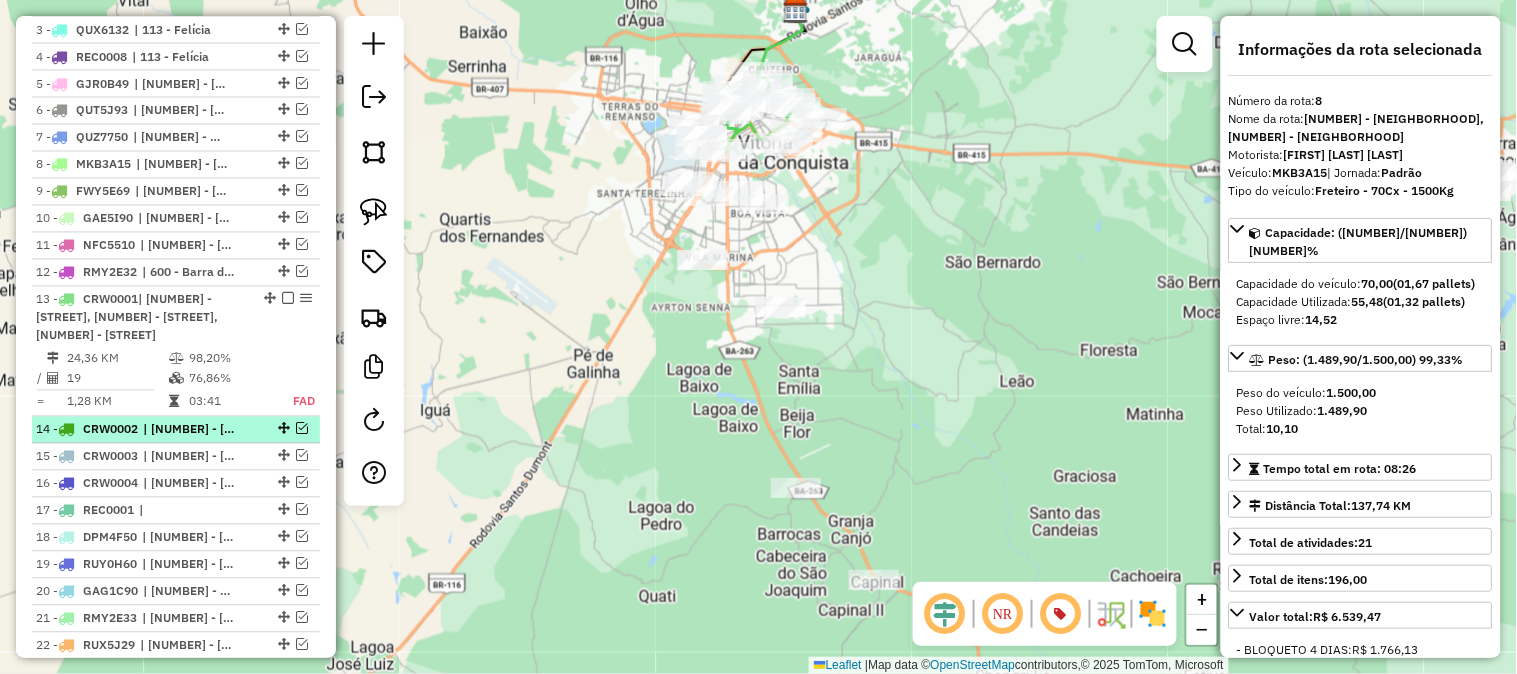 click at bounding box center [282, 429] 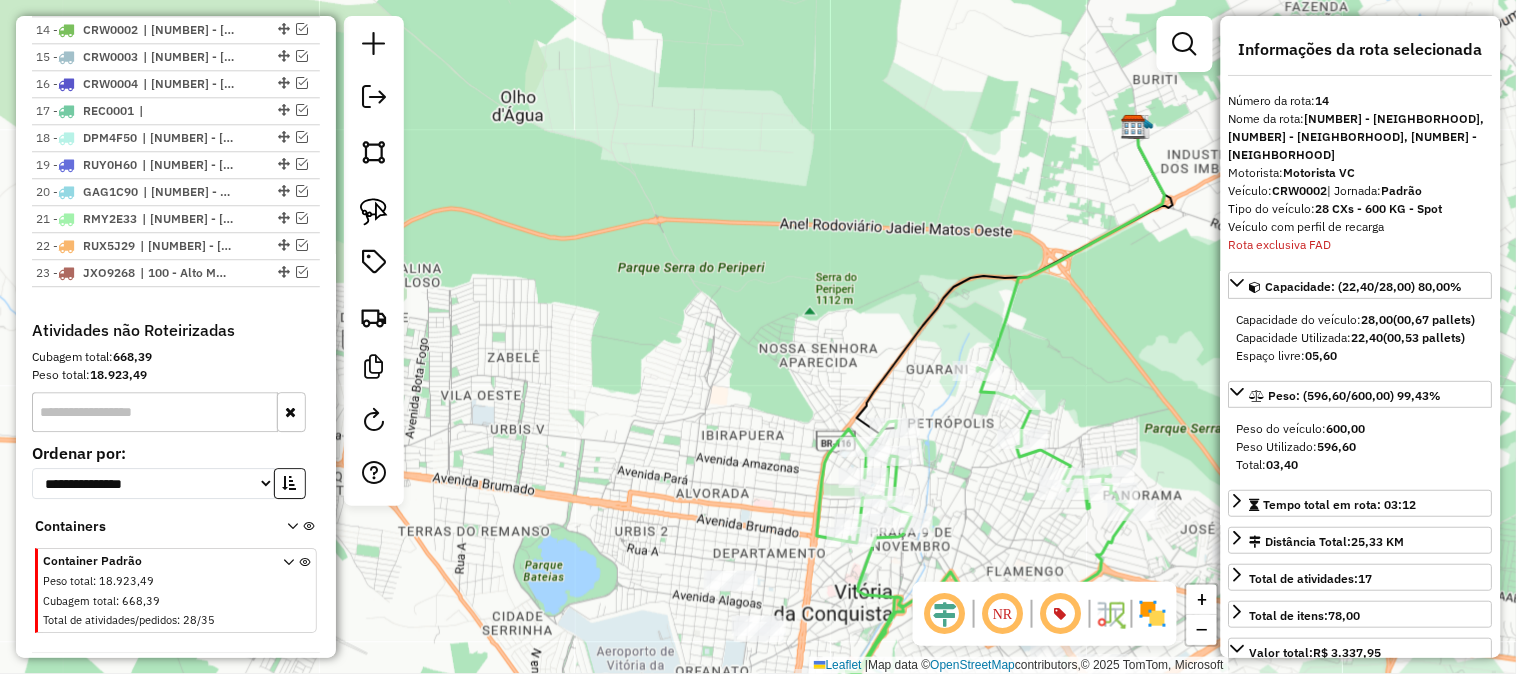 scroll, scrollTop: 1066, scrollLeft: 0, axis: vertical 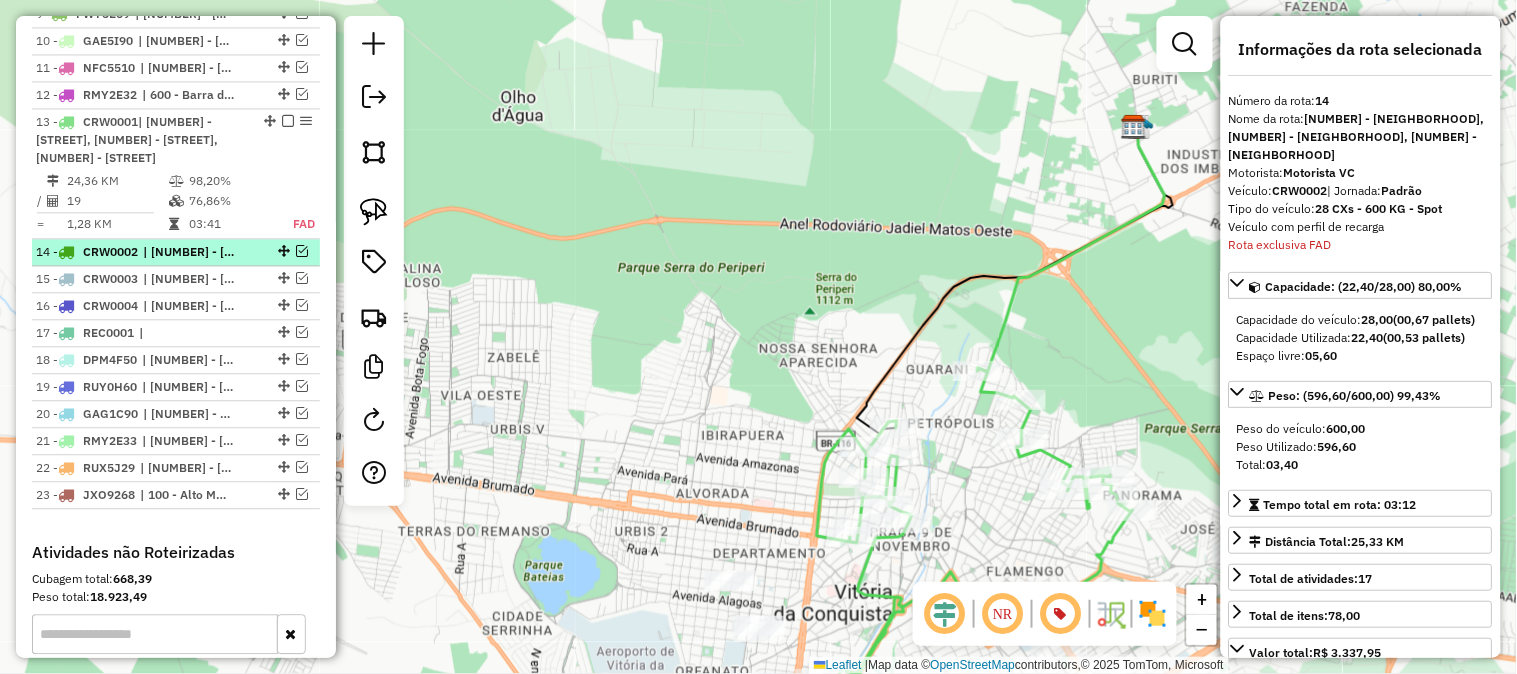 click at bounding box center [302, 251] 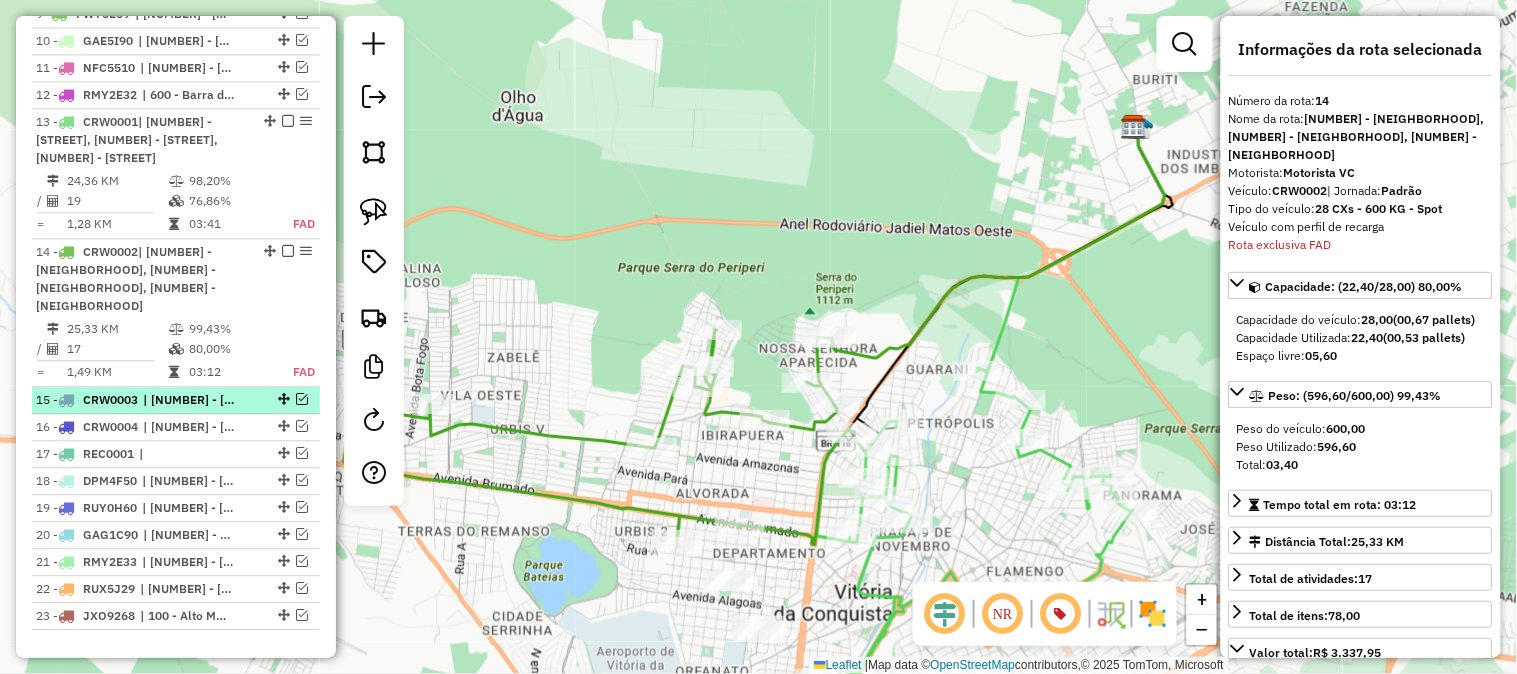 click at bounding box center [302, 399] 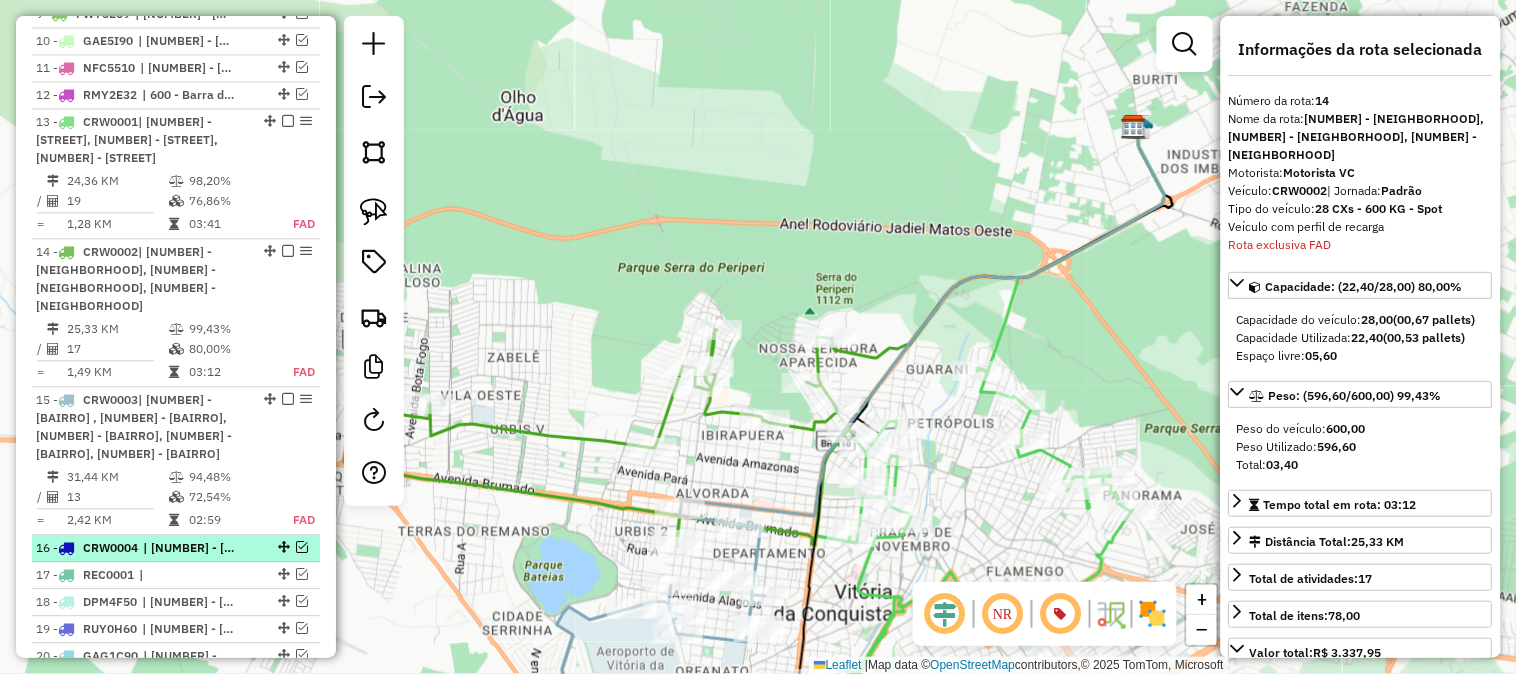 click at bounding box center (302, 547) 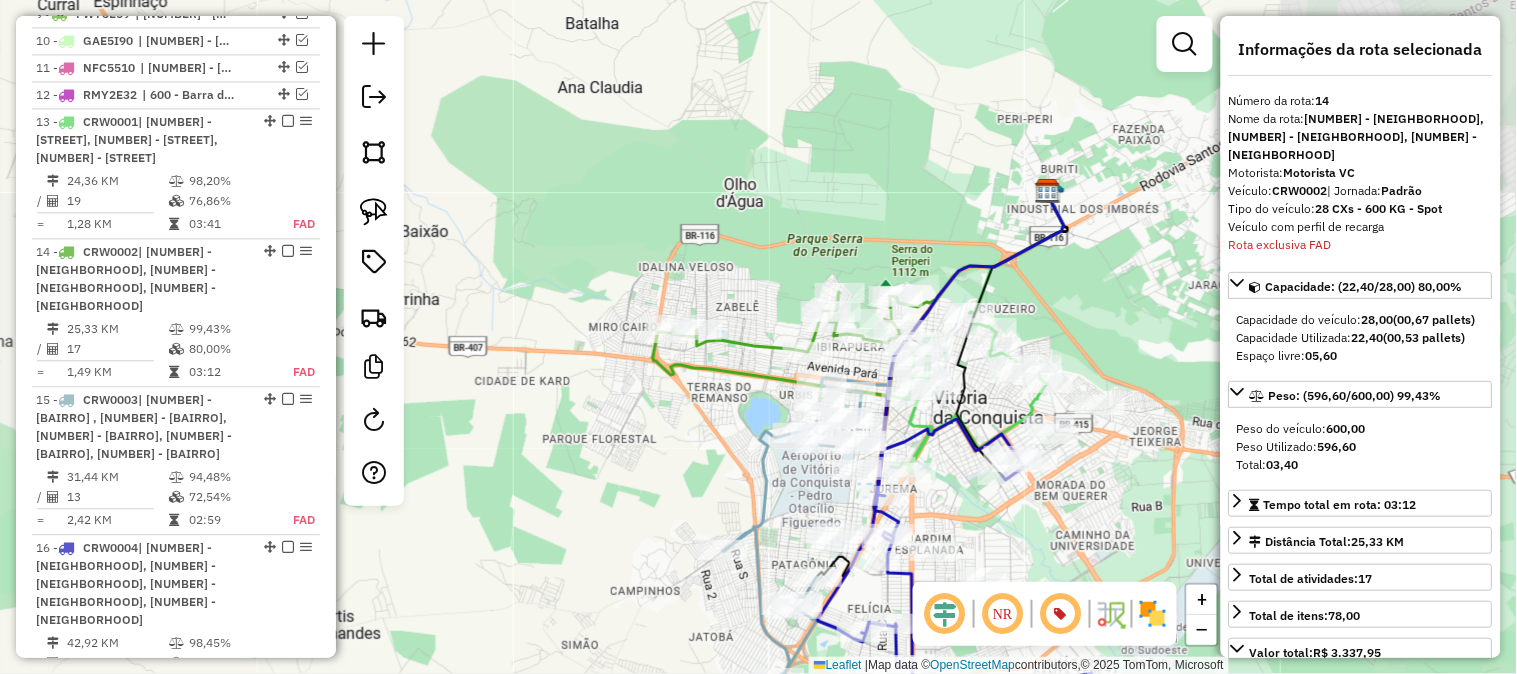 drag, startPoint x: 1003, startPoint y: 250, endPoint x: 915, endPoint y: 84, distance: 187.88295 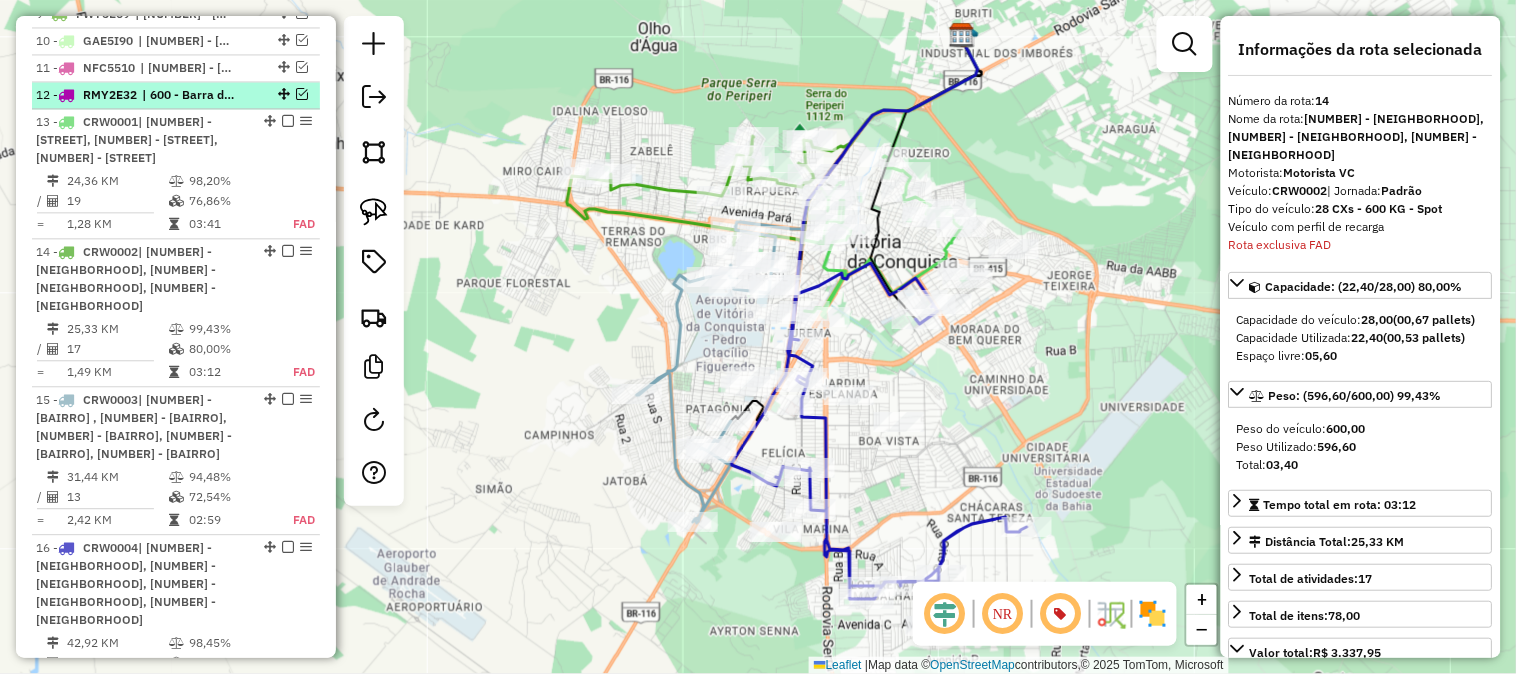click at bounding box center (302, 94) 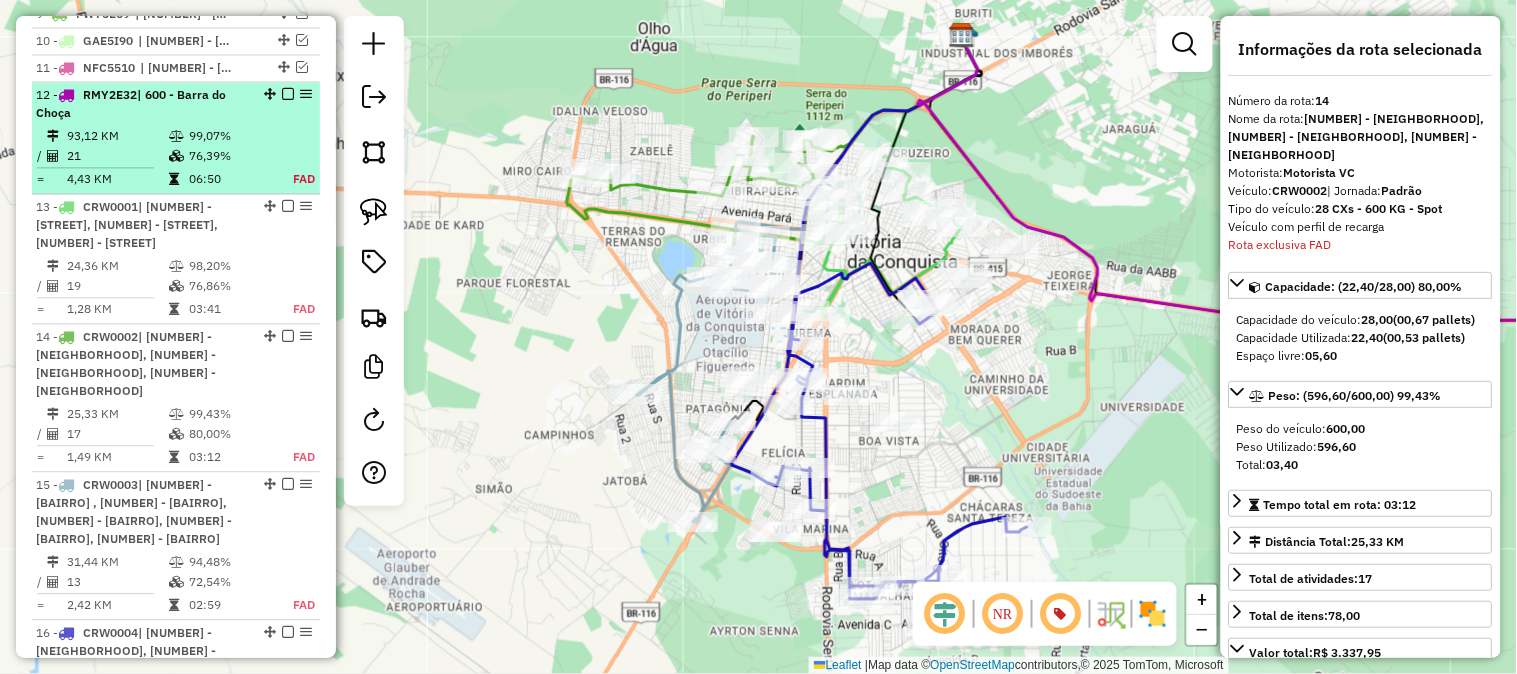 click at bounding box center [288, 94] 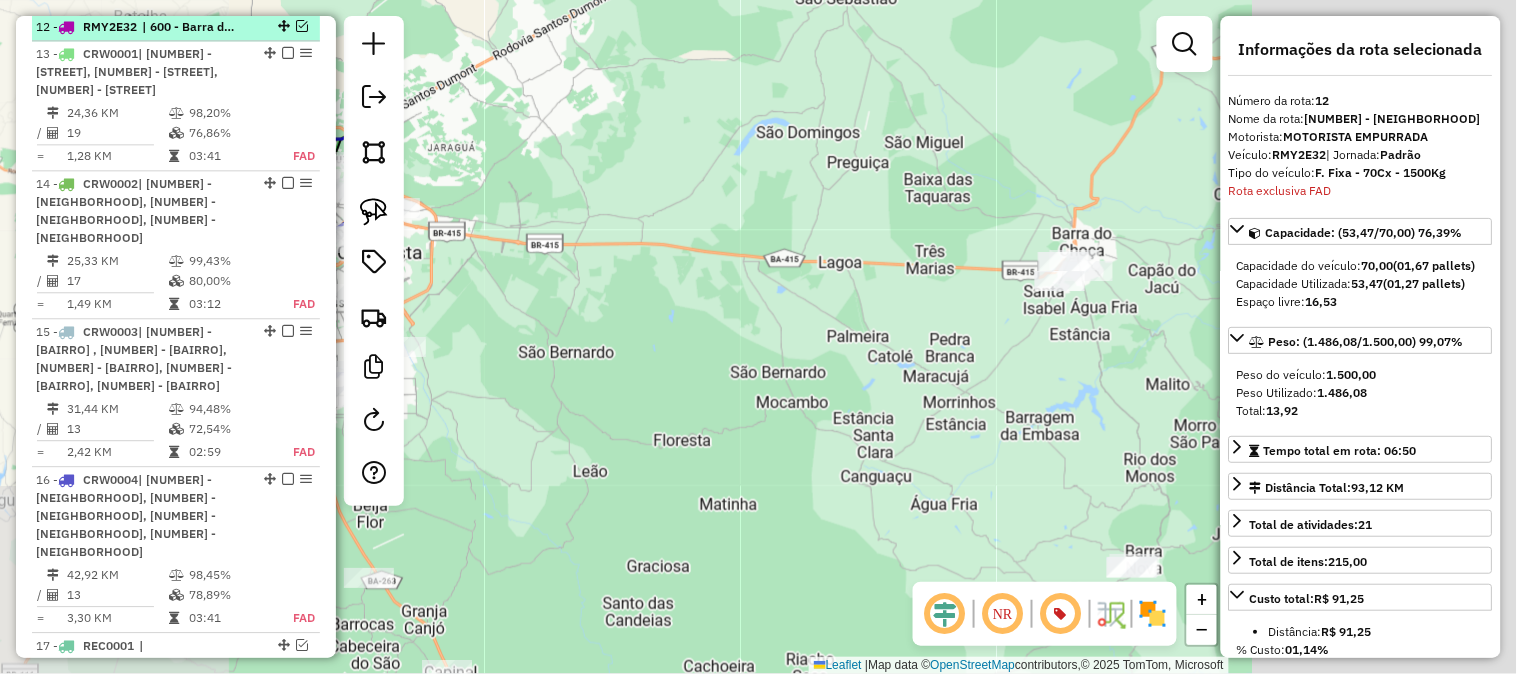 scroll, scrollTop: 1150, scrollLeft: 0, axis: vertical 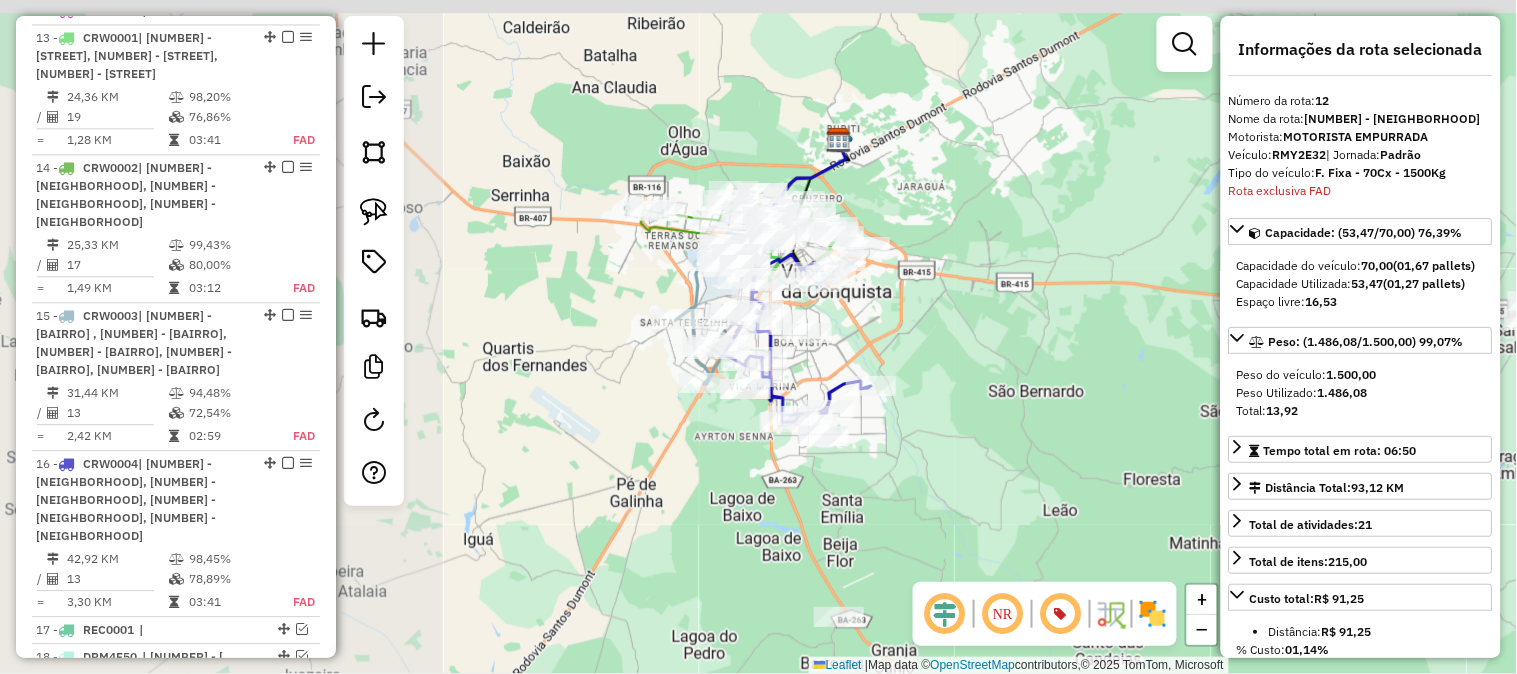 drag, startPoint x: 901, startPoint y: 280, endPoint x: 1045, endPoint y: 278, distance: 144.01389 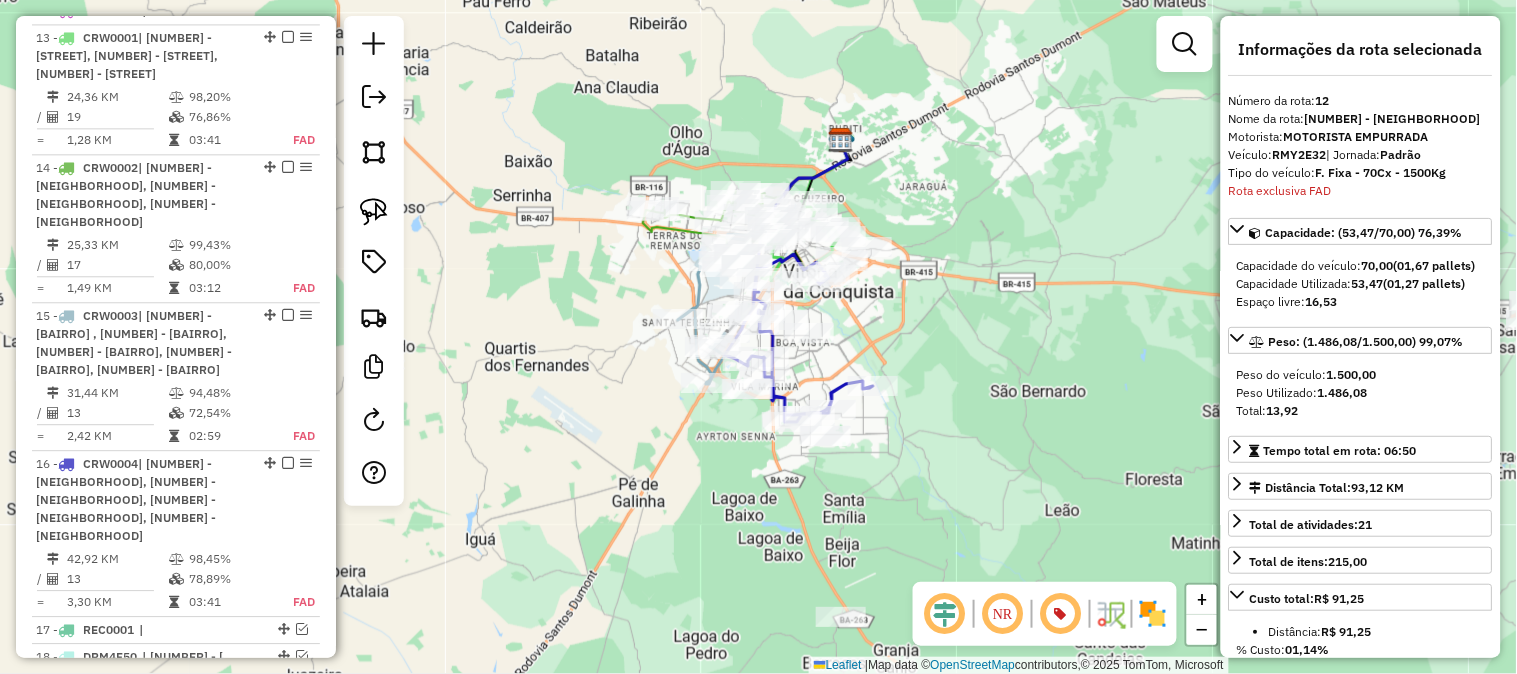 drag, startPoint x: 1020, startPoint y: 216, endPoint x: 993, endPoint y: 197, distance: 33.01515 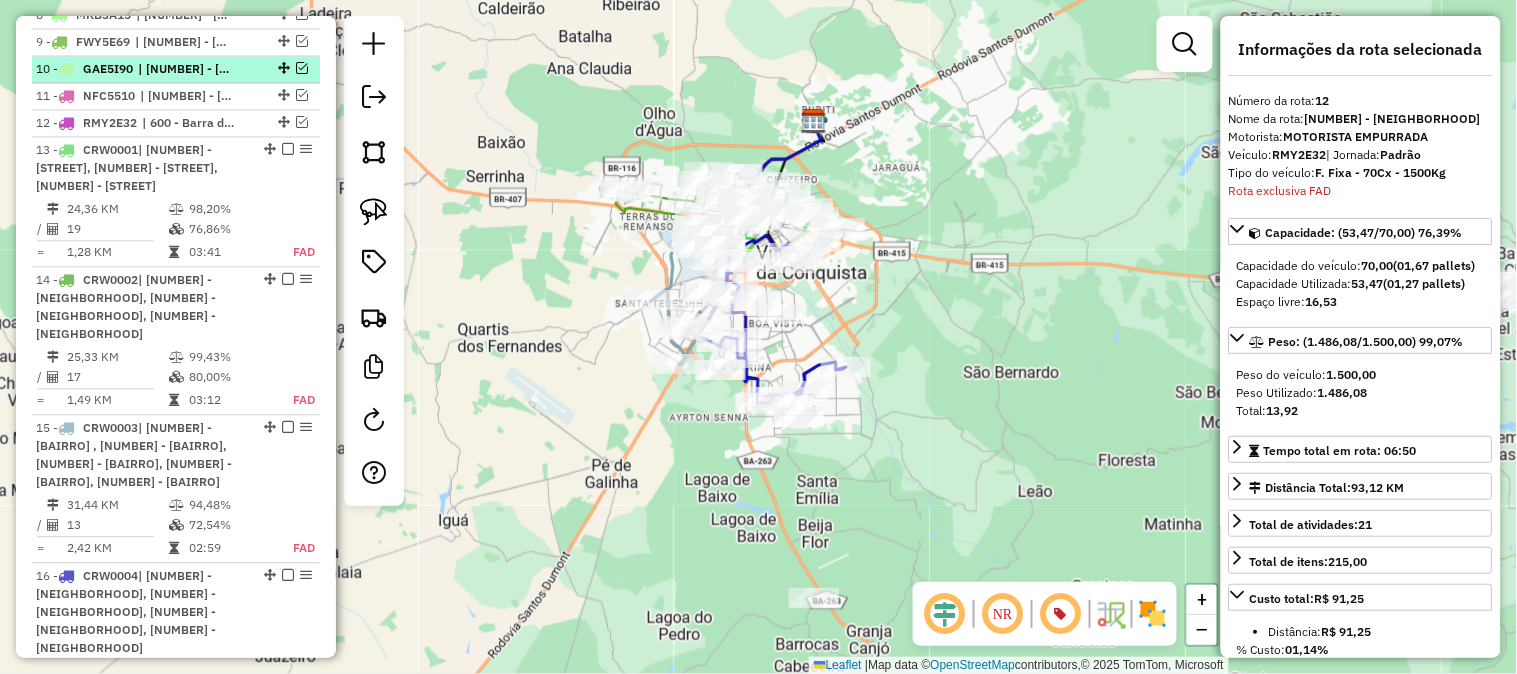scroll, scrollTop: 816, scrollLeft: 0, axis: vertical 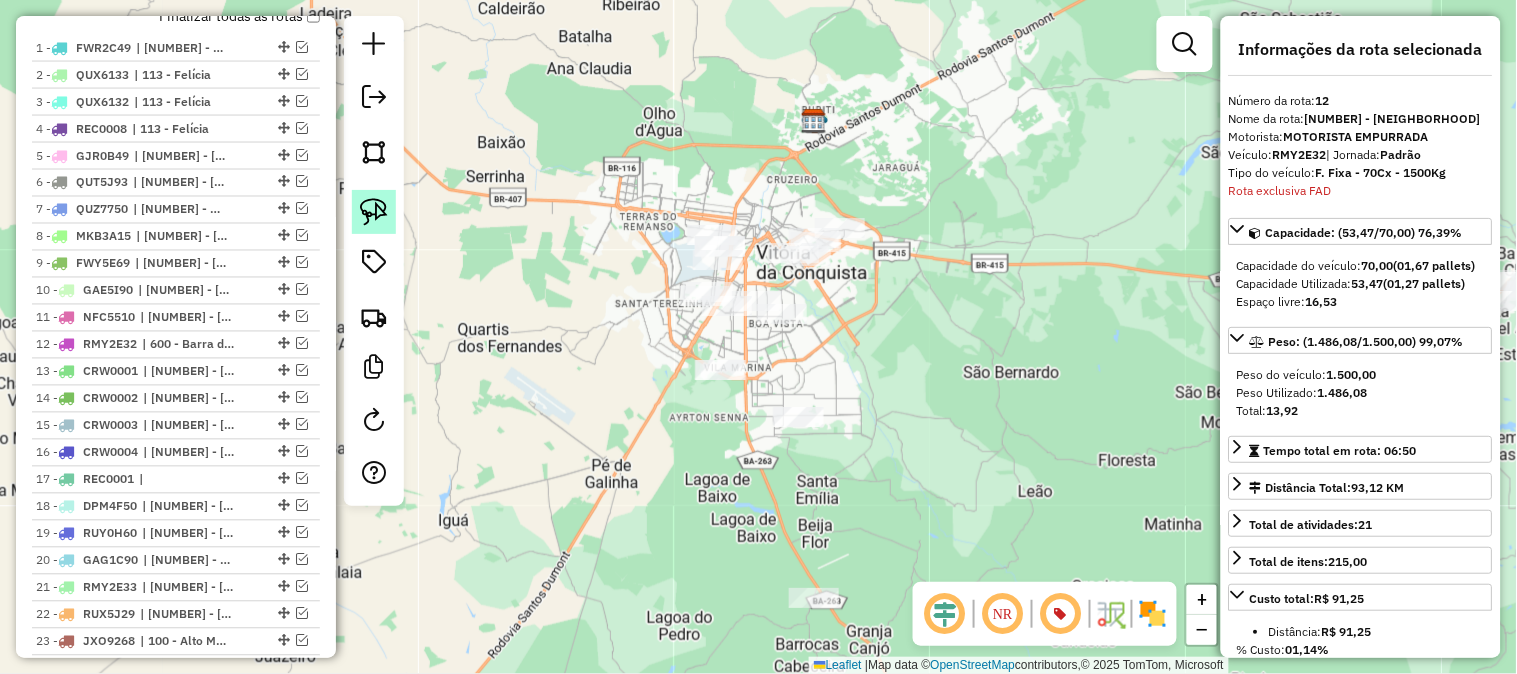 click 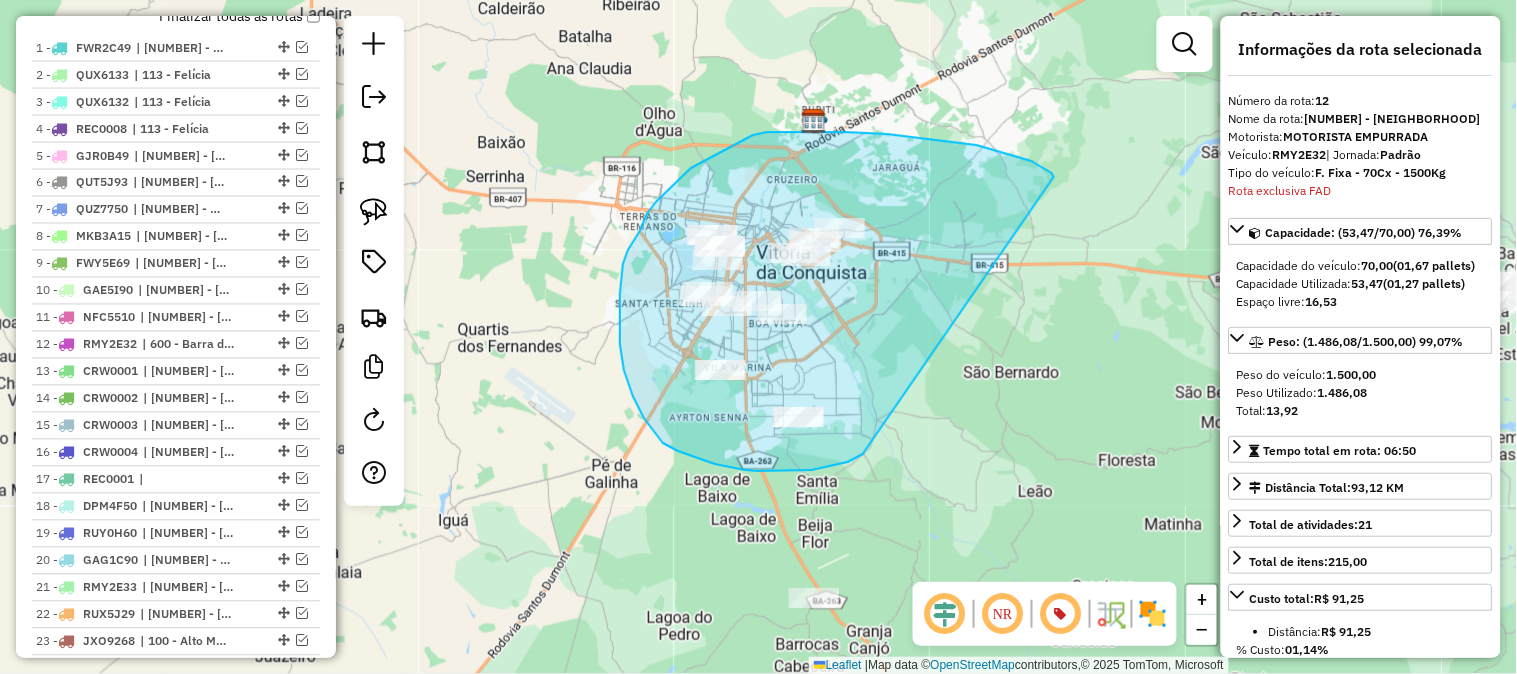 drag, startPoint x: 1054, startPoint y: 177, endPoint x: 885, endPoint y: 444, distance: 315.9905 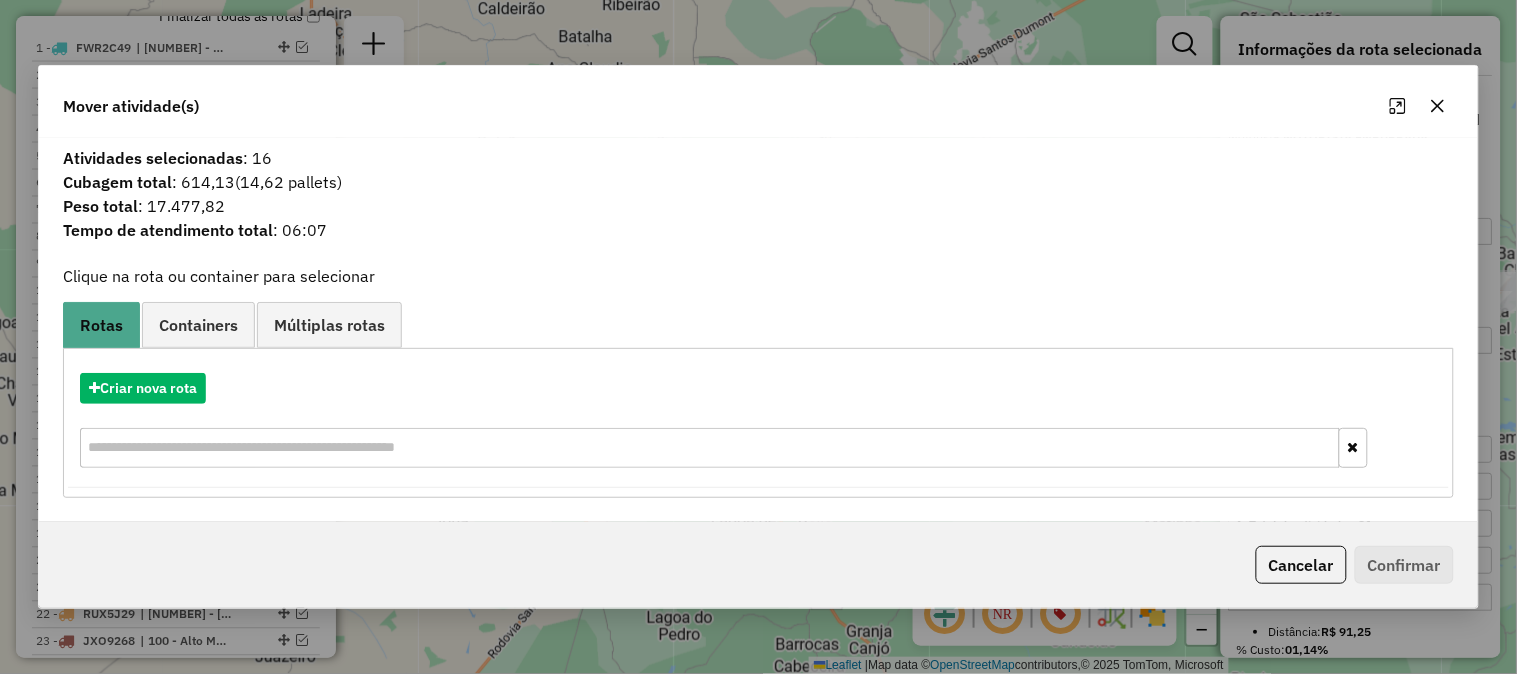 drag, startPoint x: 274, startPoint y: 157, endPoint x: 251, endPoint y: 157, distance: 23 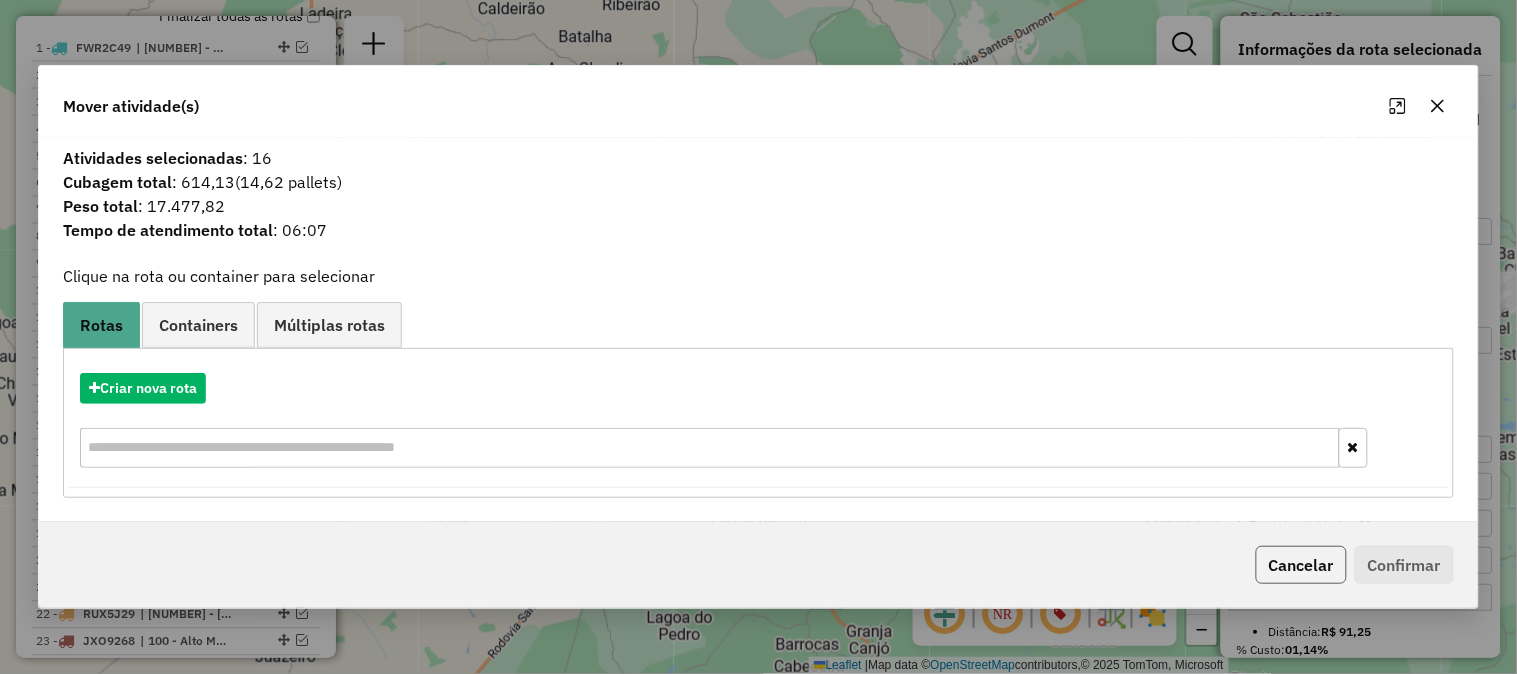 click on "Cancelar" 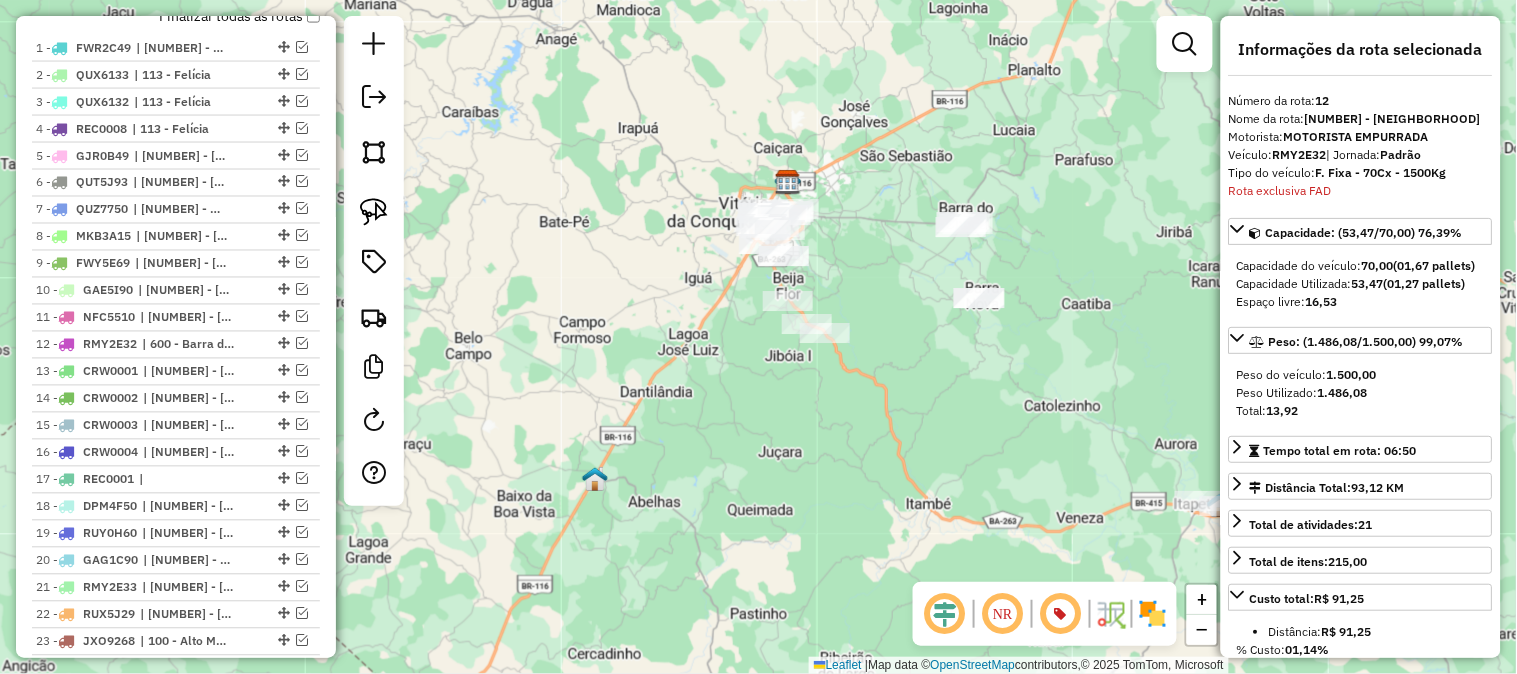 drag, startPoint x: 957, startPoint y: 231, endPoint x: 880, endPoint y: 192, distance: 86.313385 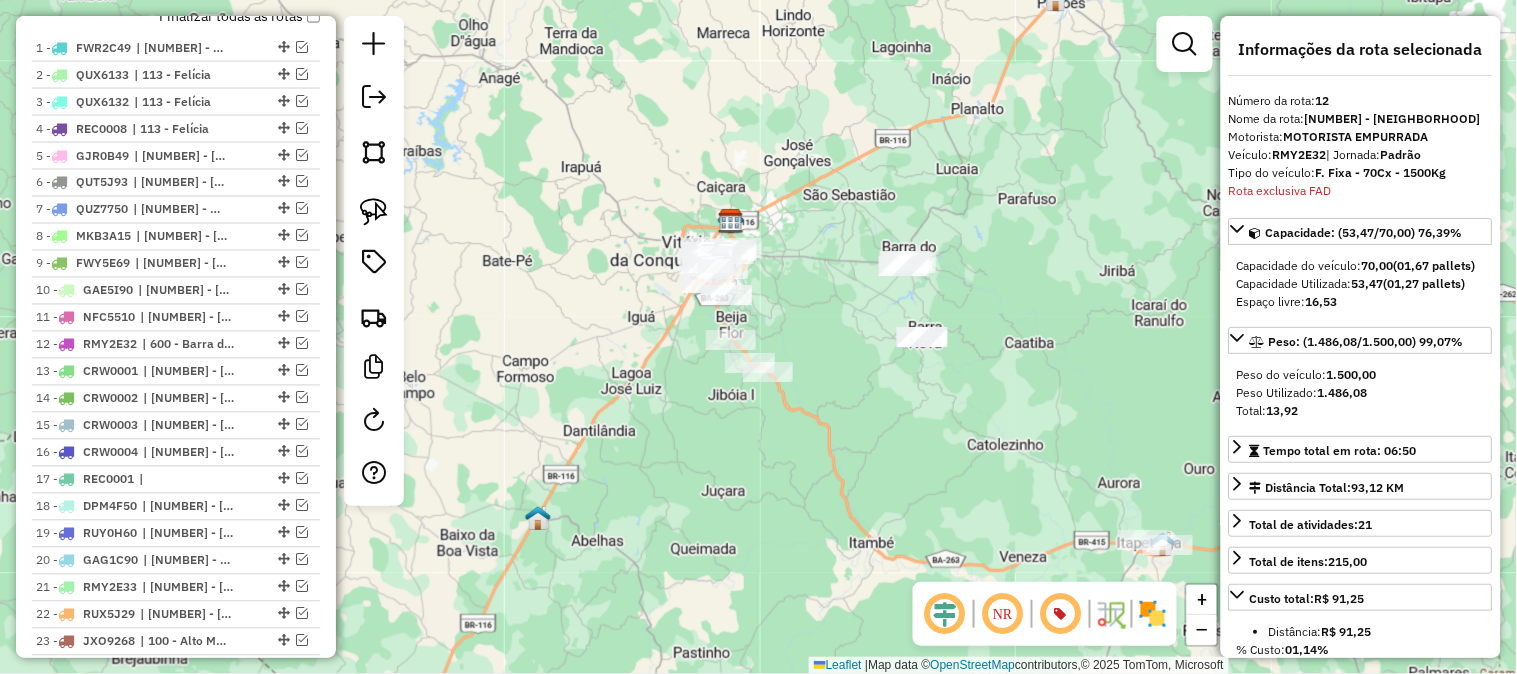 drag, startPoint x: 1013, startPoint y: 242, endPoint x: 1073, endPoint y: 245, distance: 60.074955 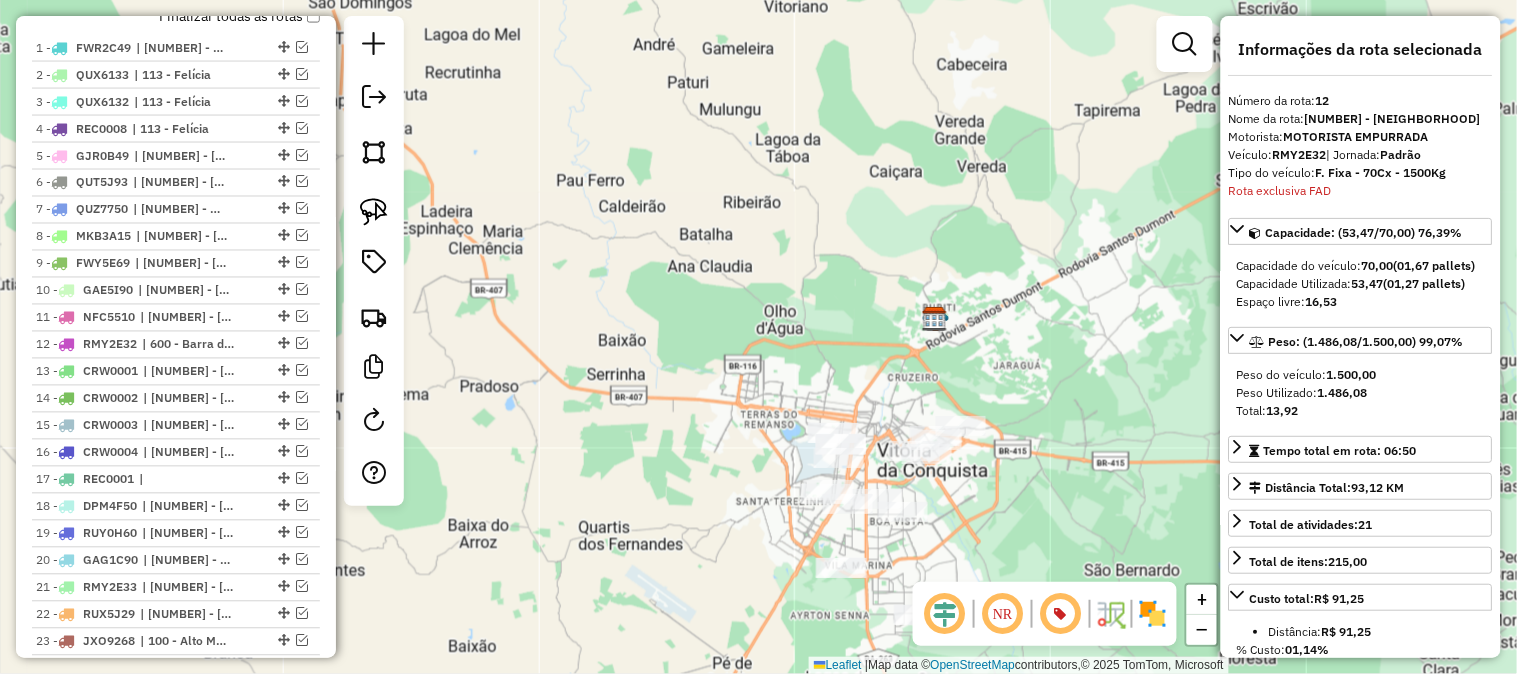 drag, startPoint x: 967, startPoint y: 391, endPoint x: 748, endPoint y: 92, distance: 370.6238 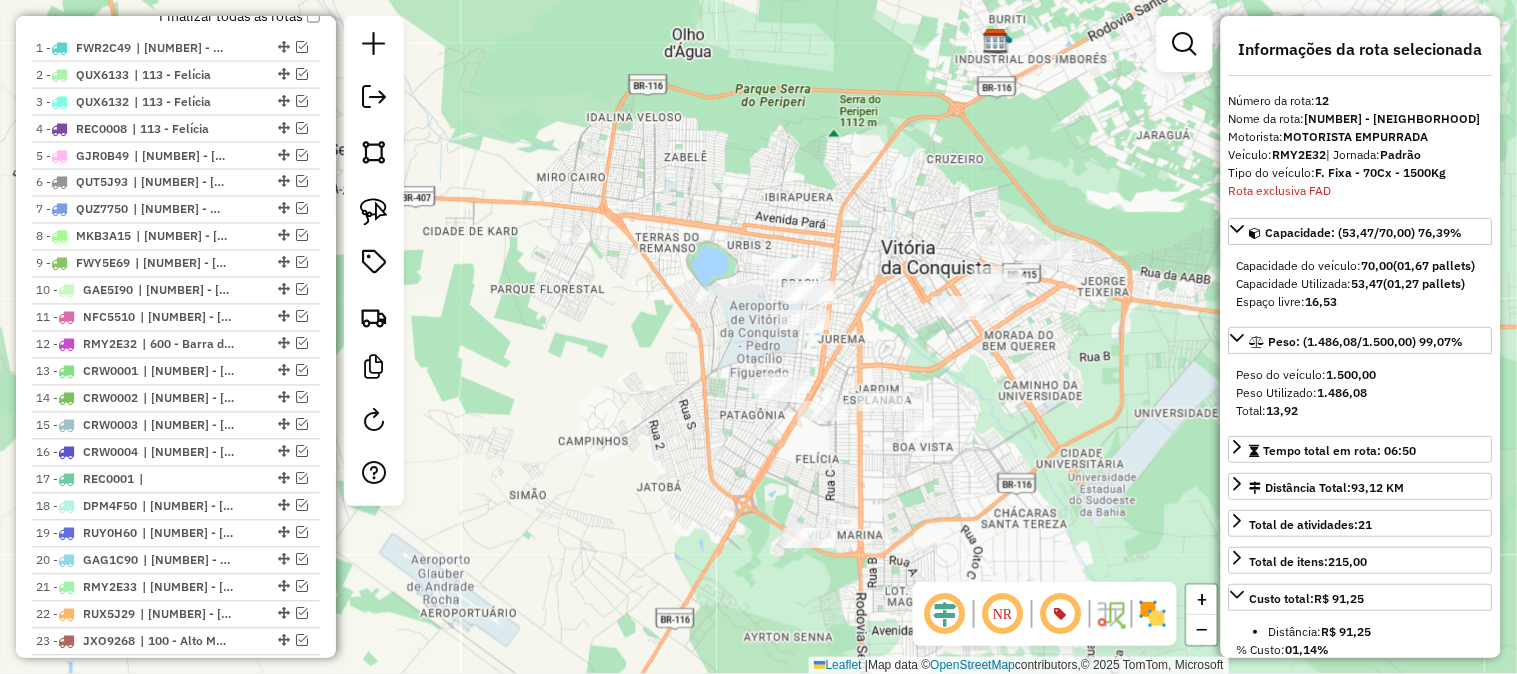 drag, startPoint x: 897, startPoint y: 318, endPoint x: 905, endPoint y: 265, distance: 53.600372 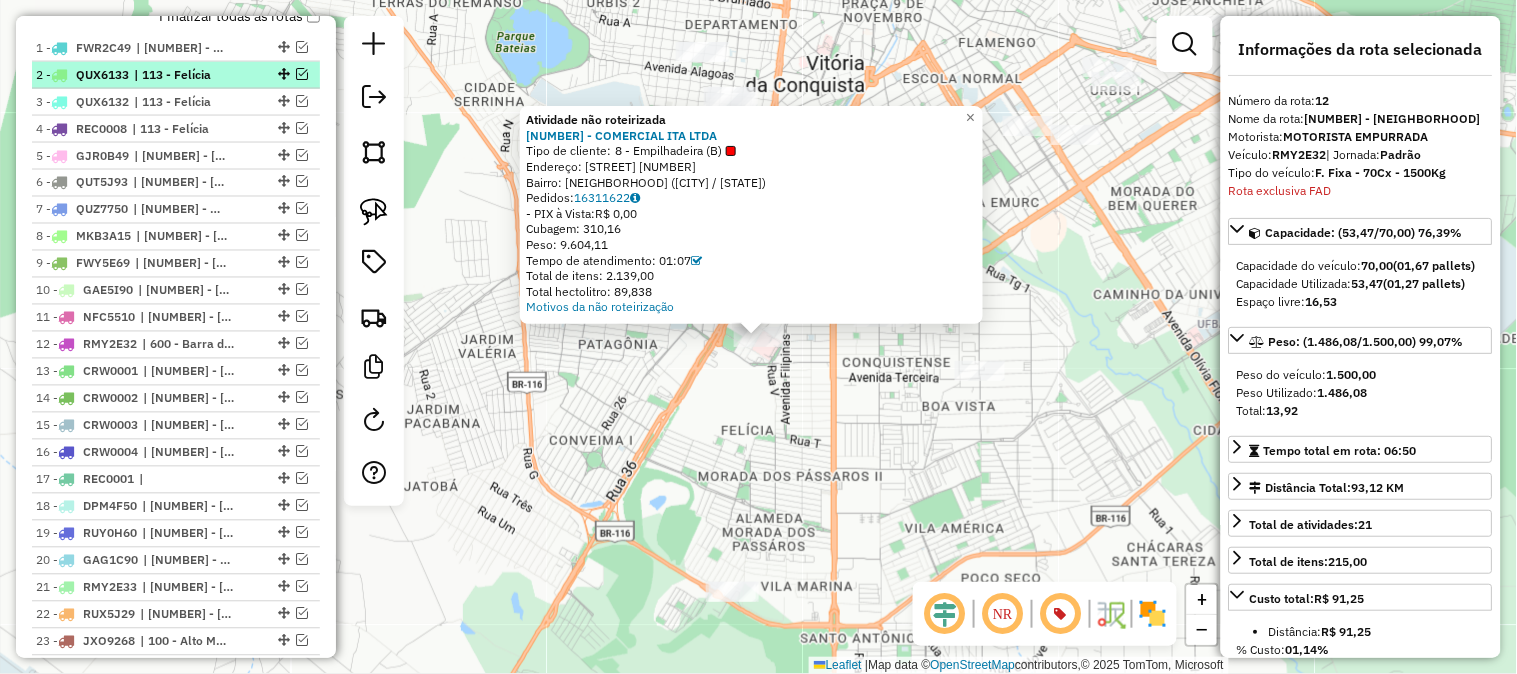 click at bounding box center [302, 74] 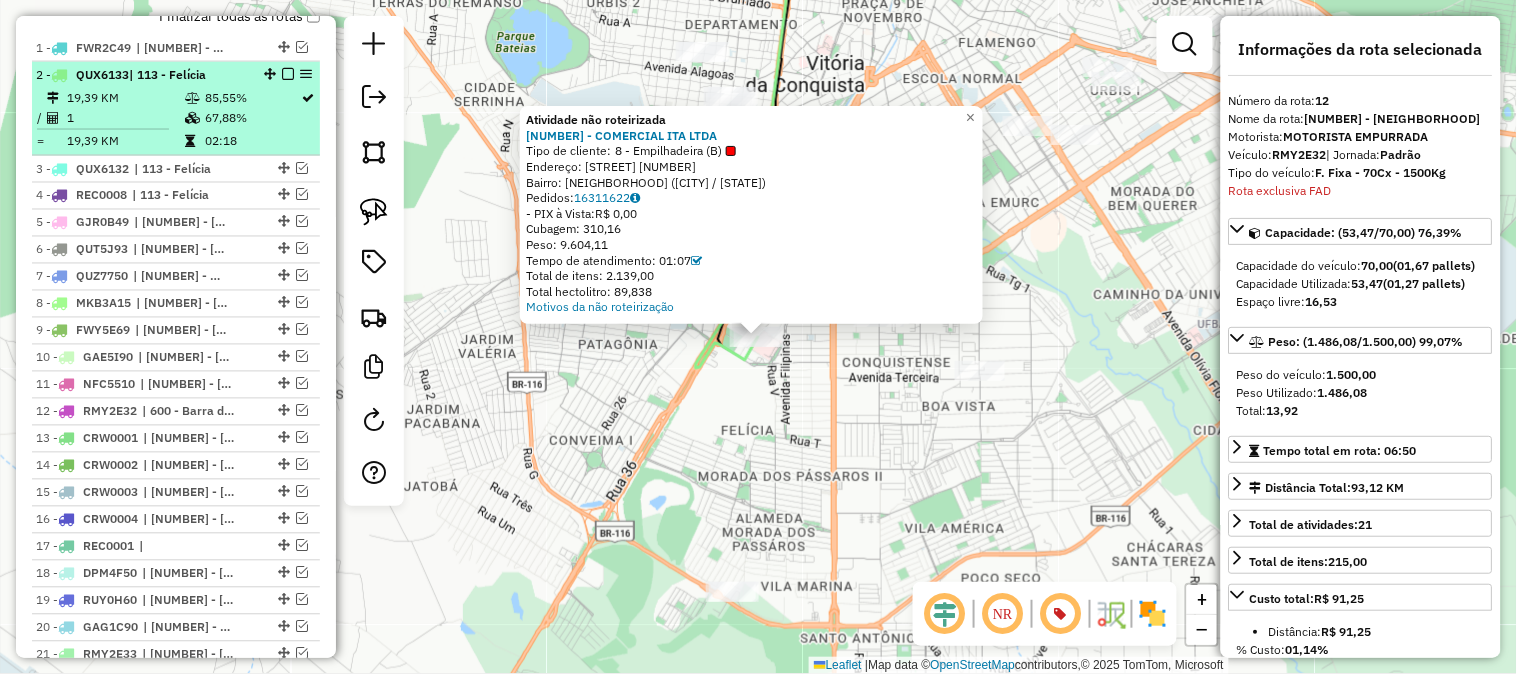 click on "85,55%" at bounding box center (252, 98) 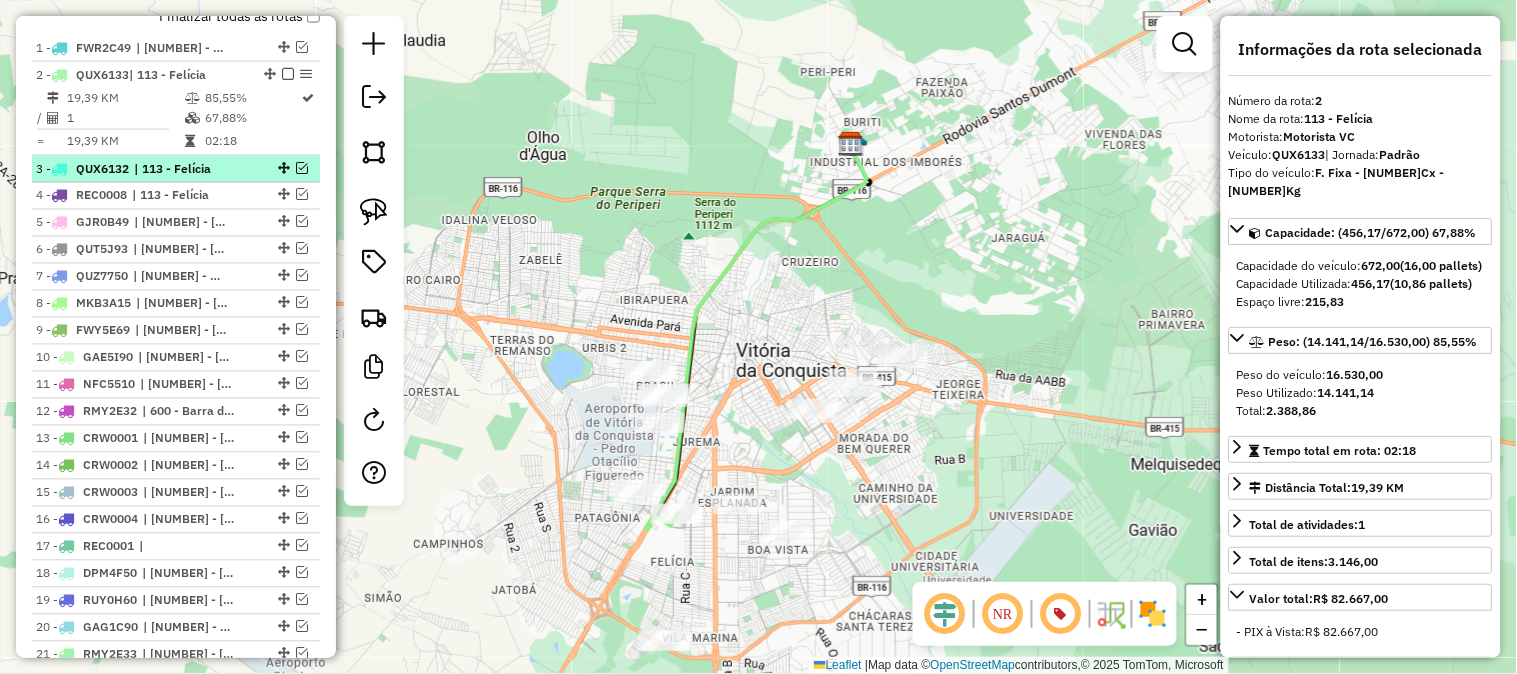 click at bounding box center [302, 168] 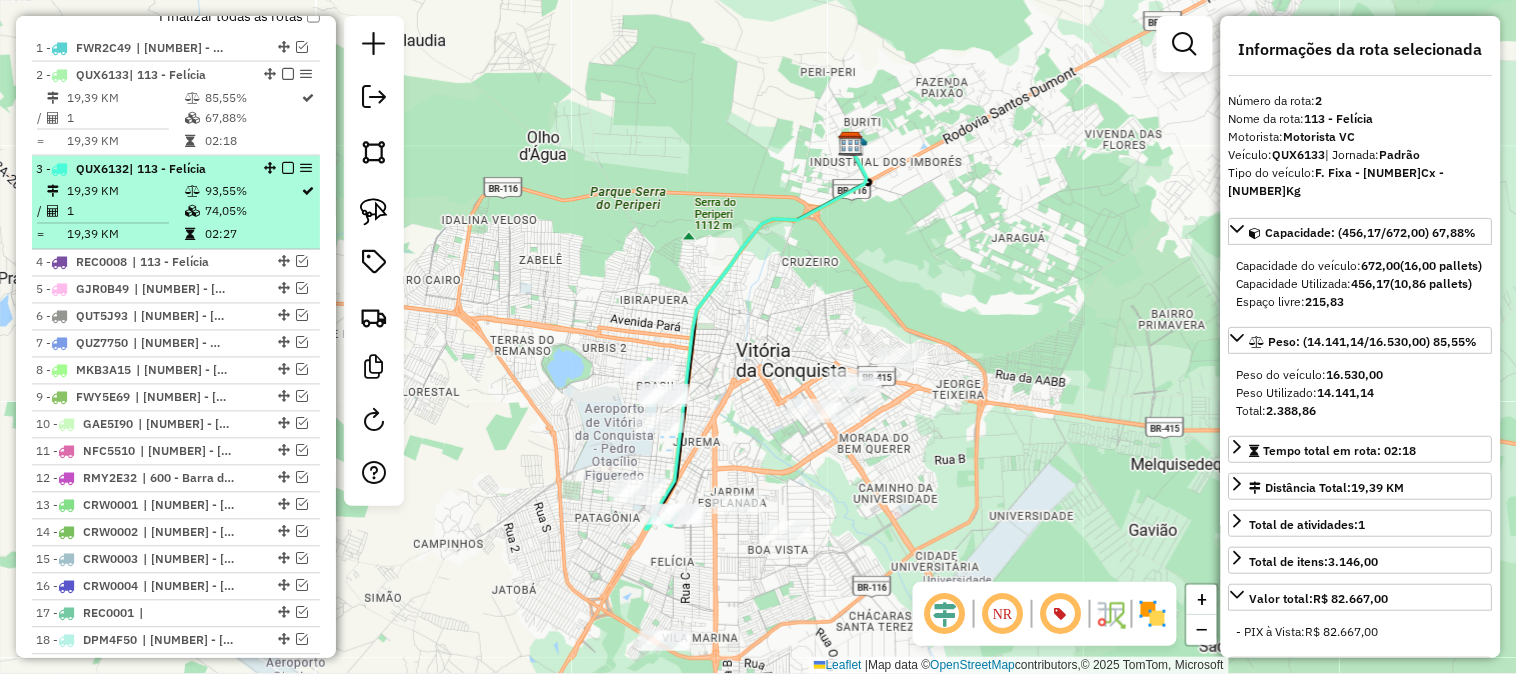 click on "[NUMBER] -       QUX6132   | [NUMBER] - [CITY]" at bounding box center (142, 169) 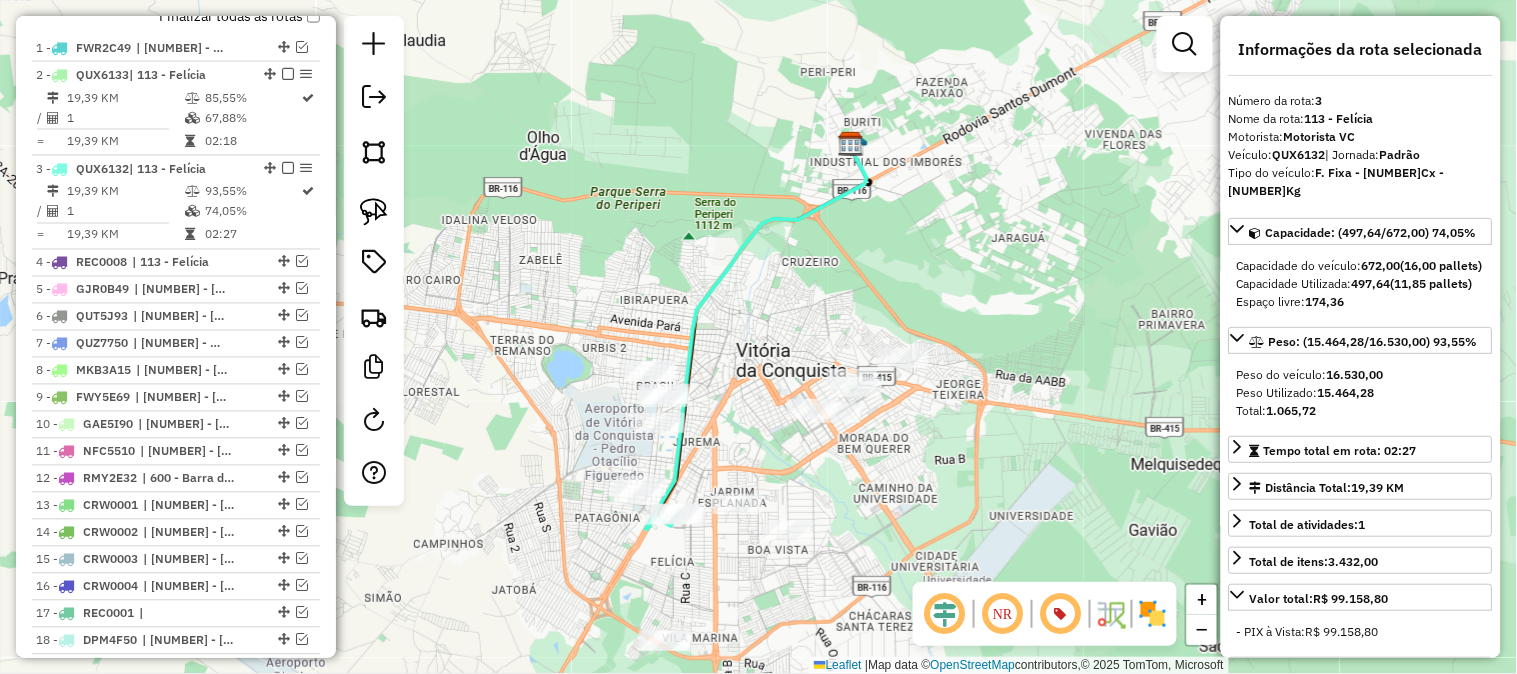 drag, startPoint x: 1465, startPoint y: 175, endPoint x: 1362, endPoint y: 176, distance: 103.00485 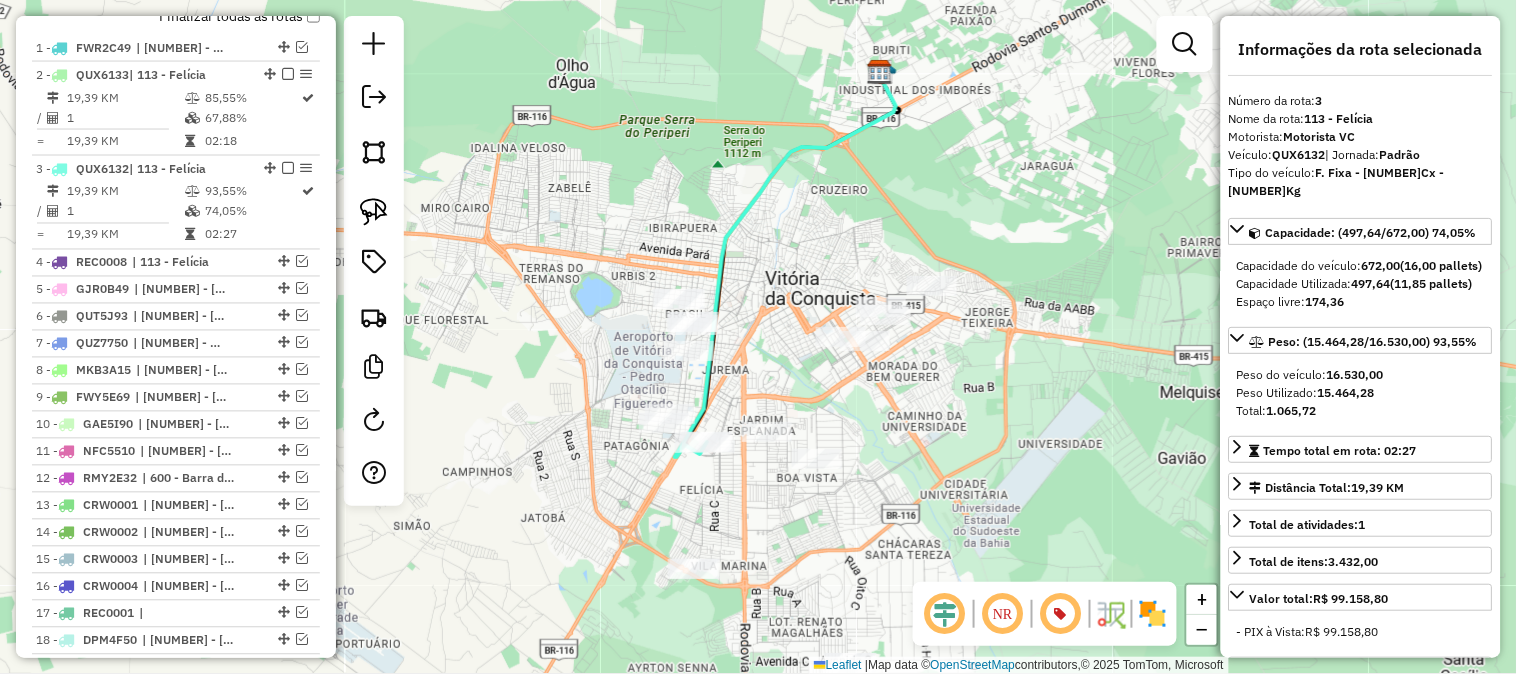 drag, startPoint x: 1088, startPoint y: 203, endPoint x: 1127, endPoint y: 102, distance: 108.26819 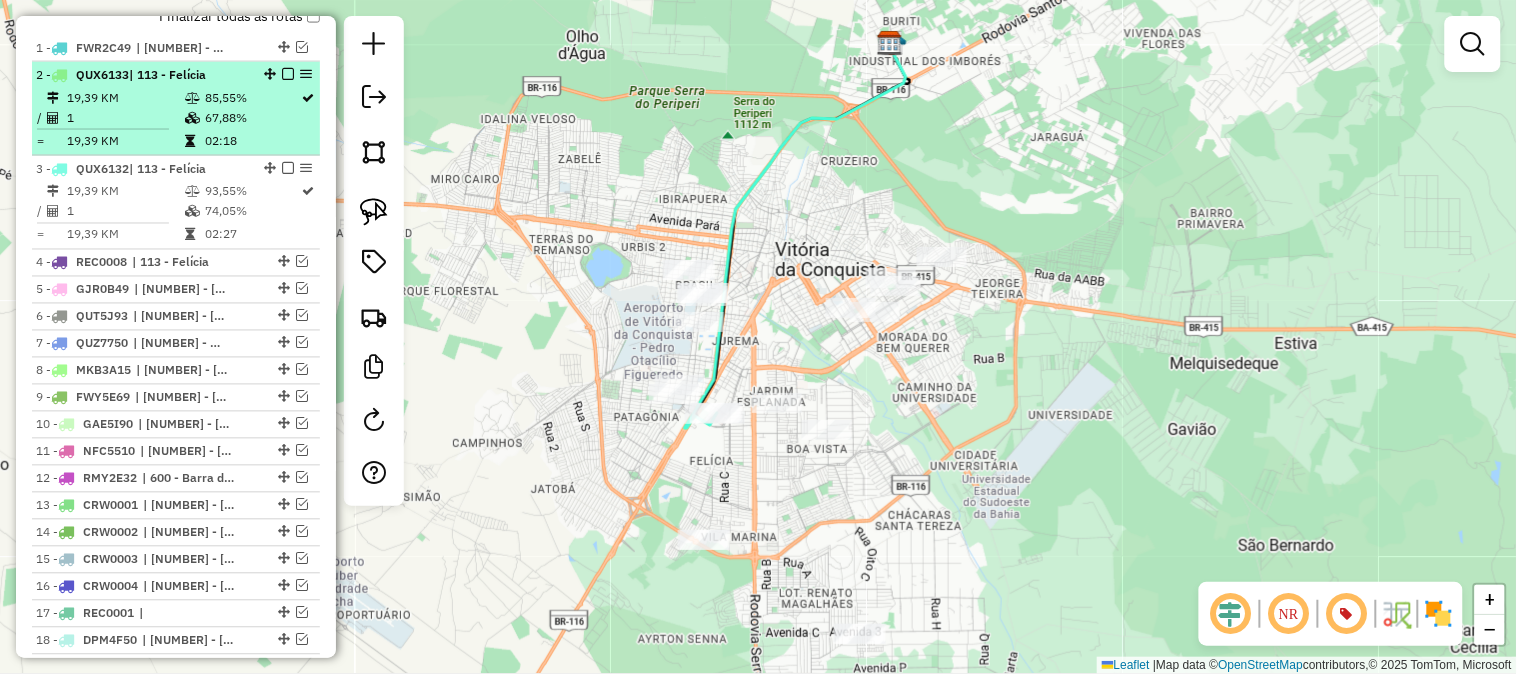click at bounding box center [194, 98] 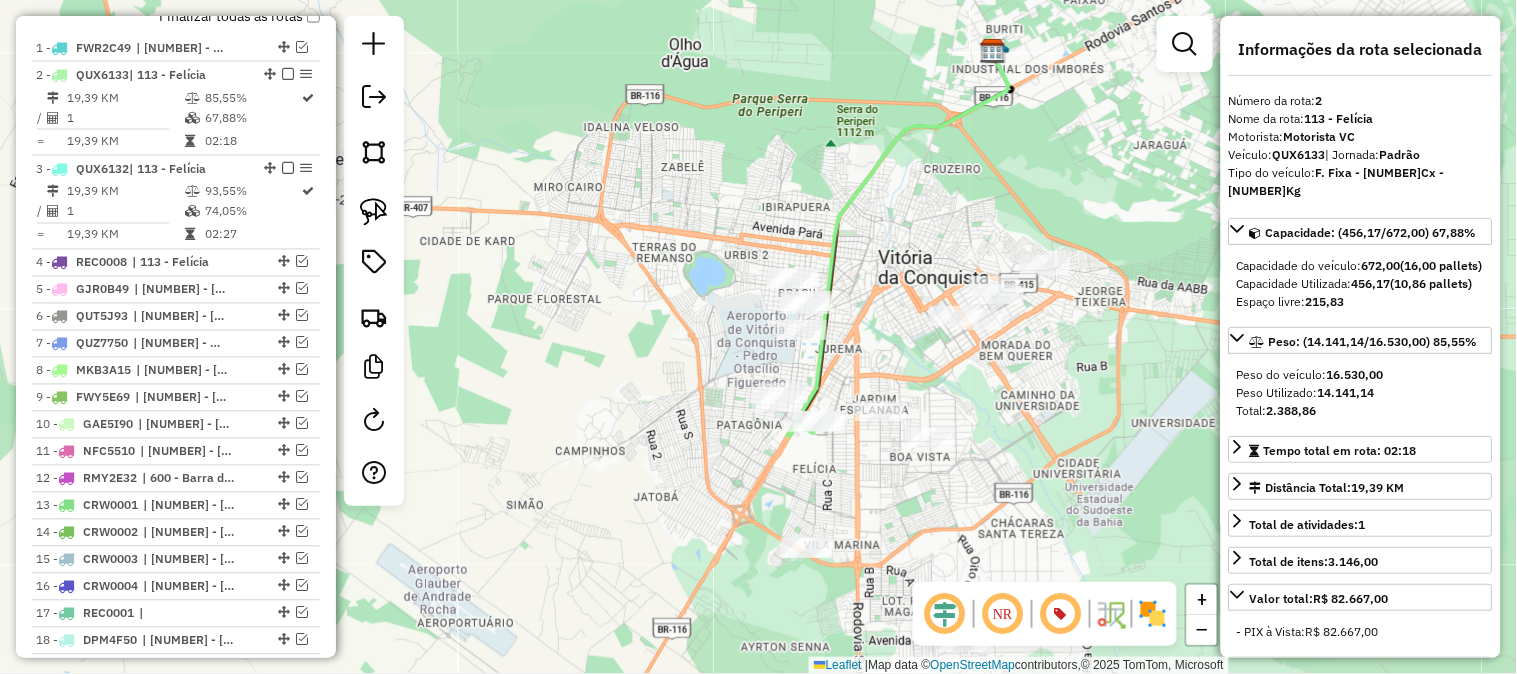 drag, startPoint x: 753, startPoint y: 305, endPoint x: 895, endPoint y: 213, distance: 169.1981 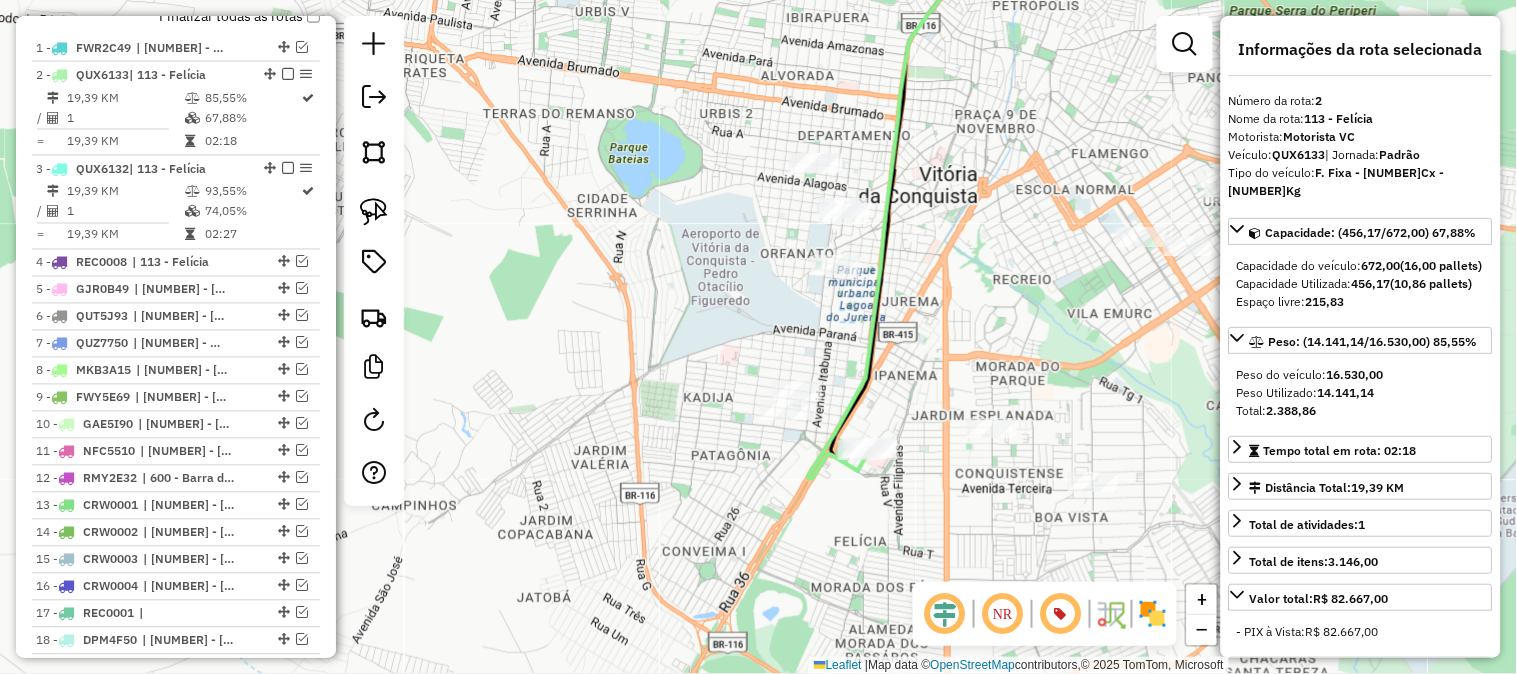 drag, startPoint x: 887, startPoint y: 338, endPoint x: 912, endPoint y: 121, distance: 218.43535 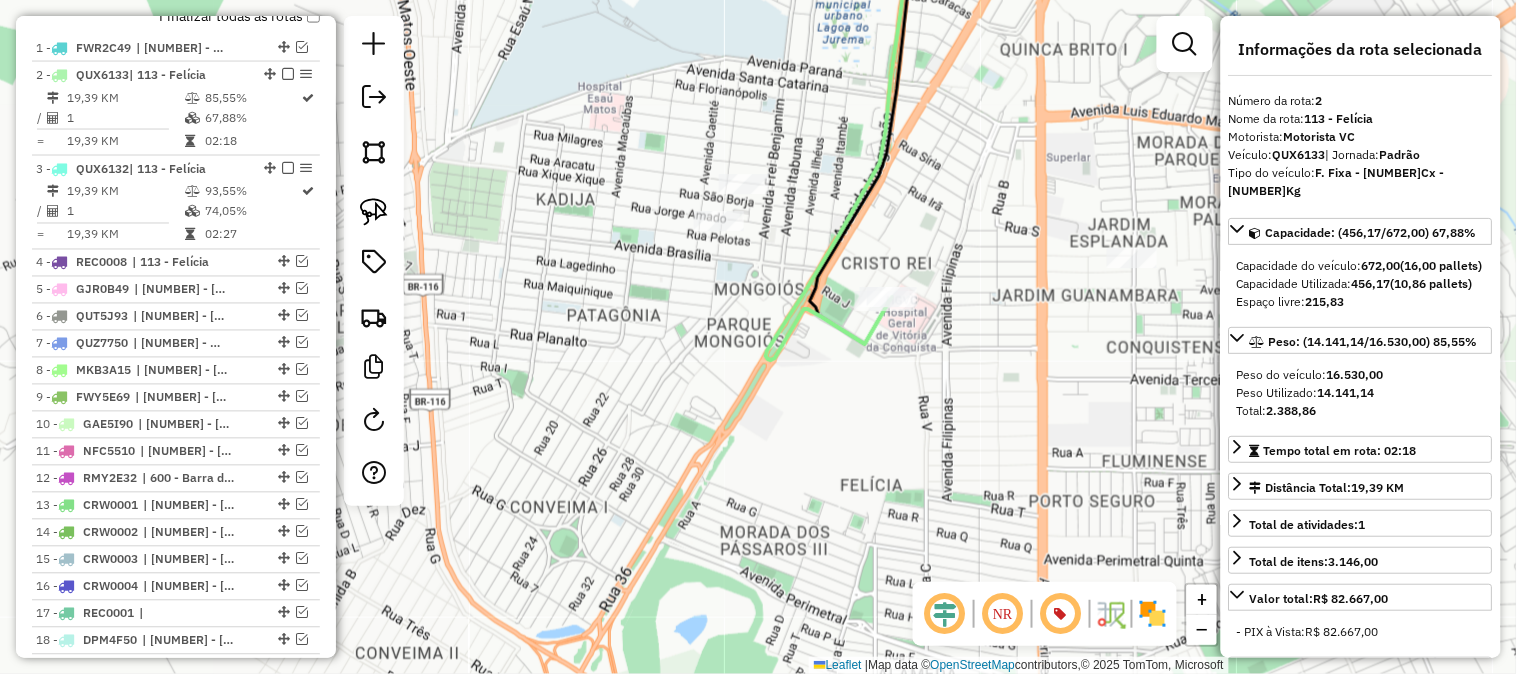 click 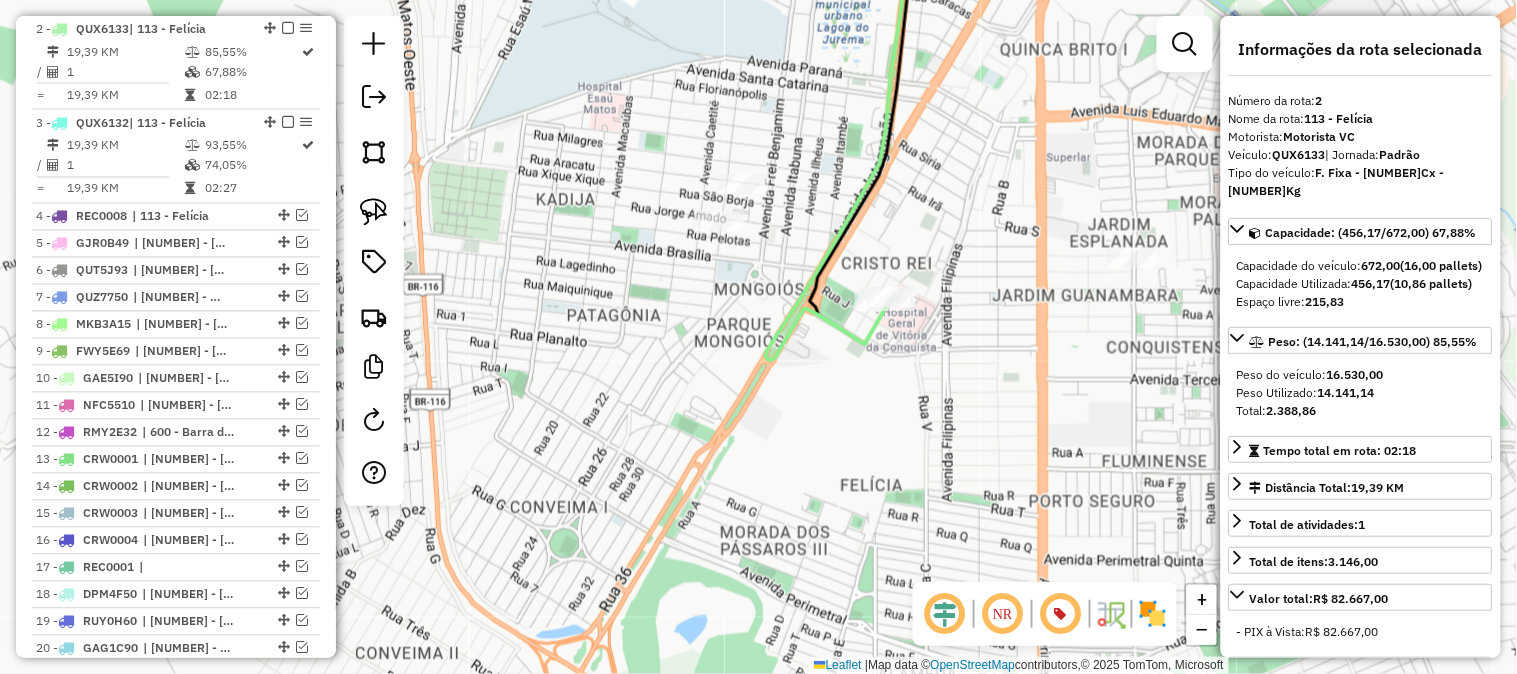 scroll, scrollTop: 878, scrollLeft: 0, axis: vertical 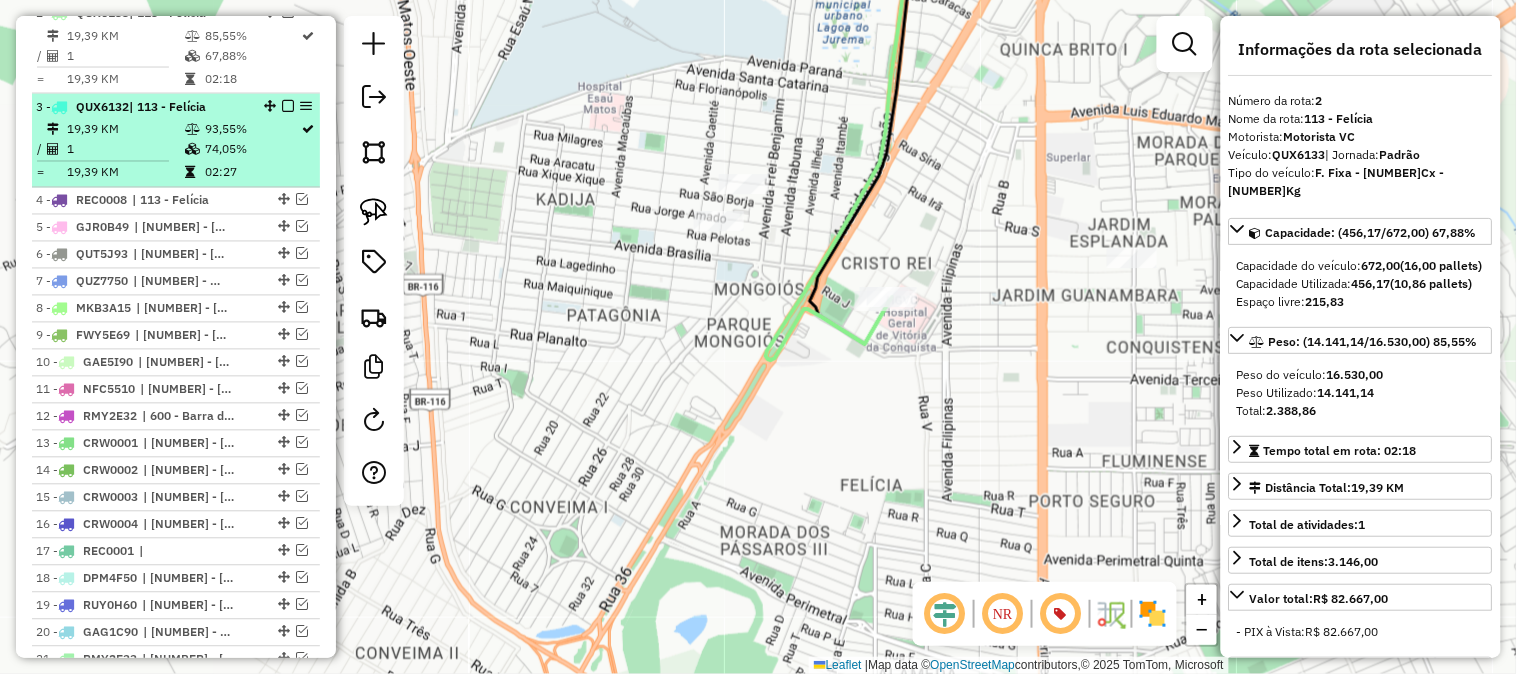 click at bounding box center (288, 106) 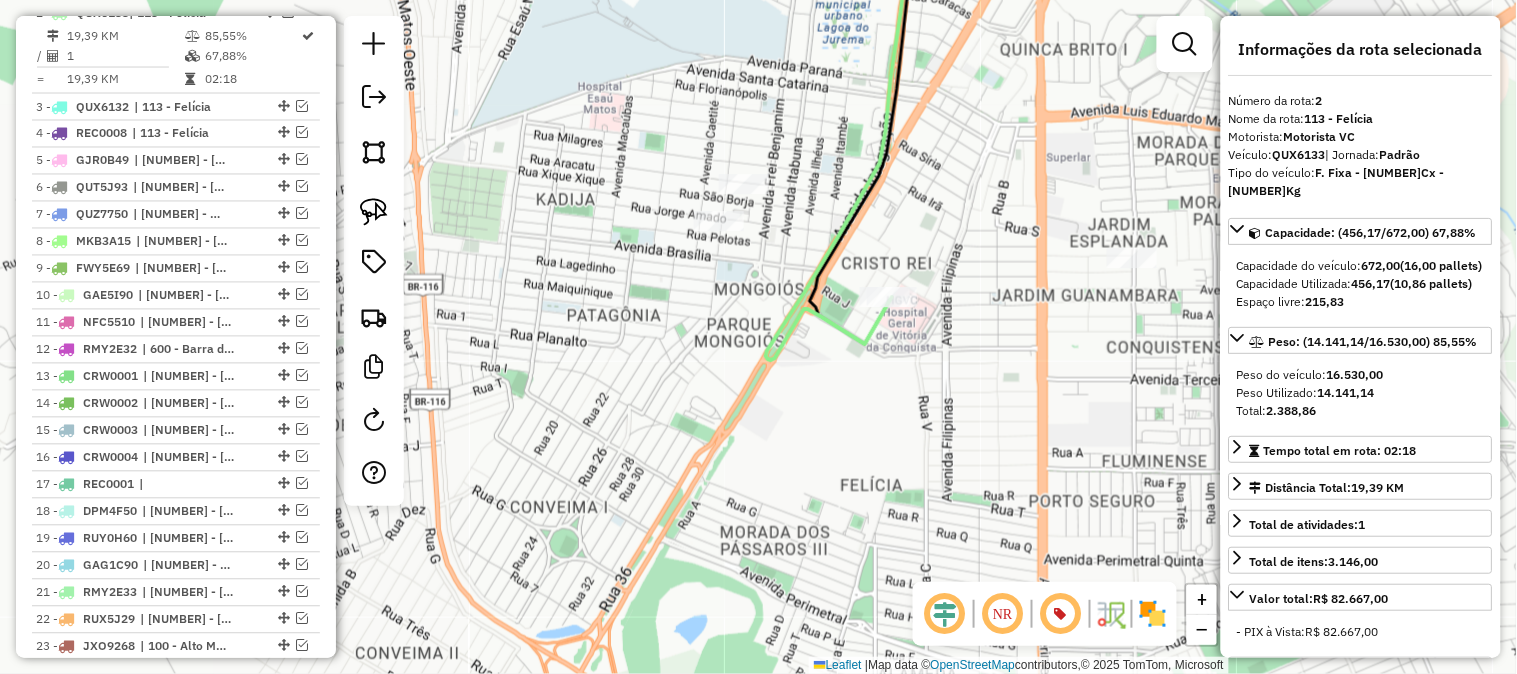 click 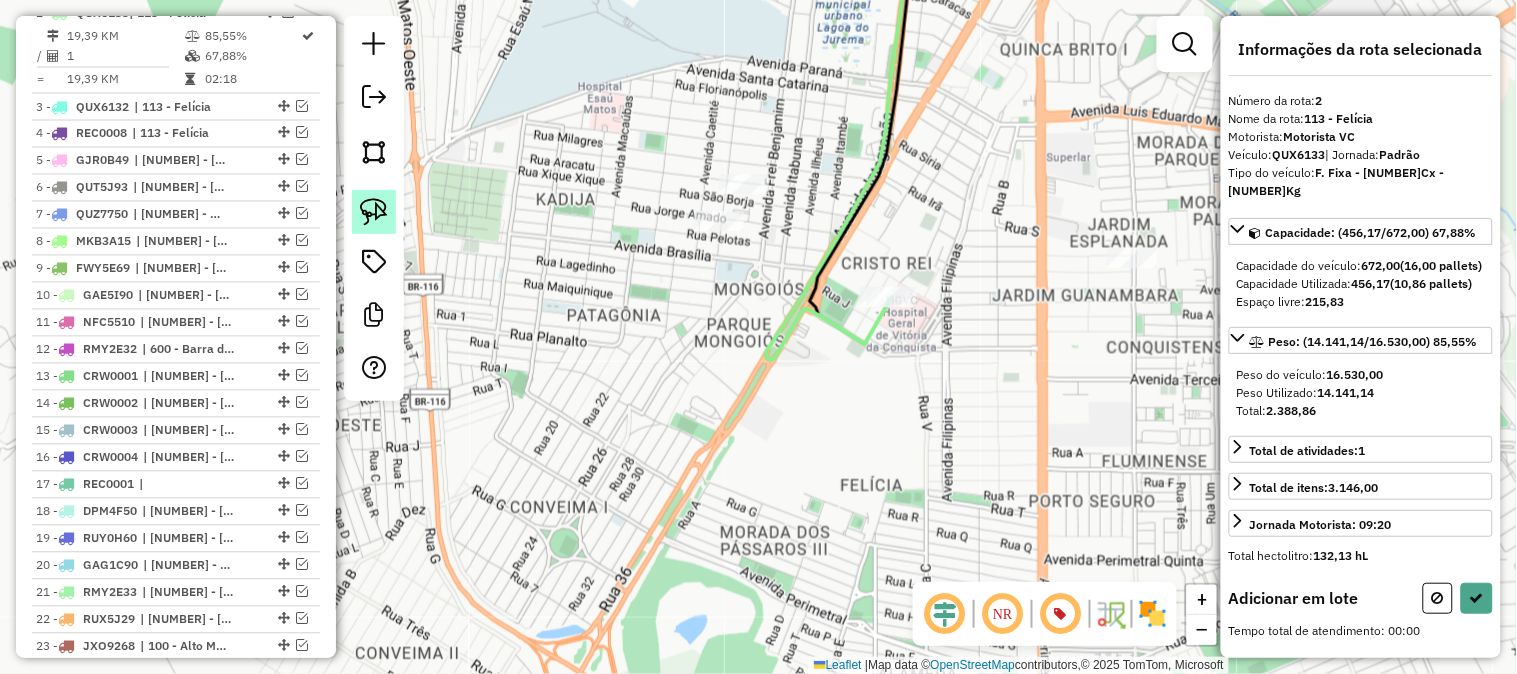 click 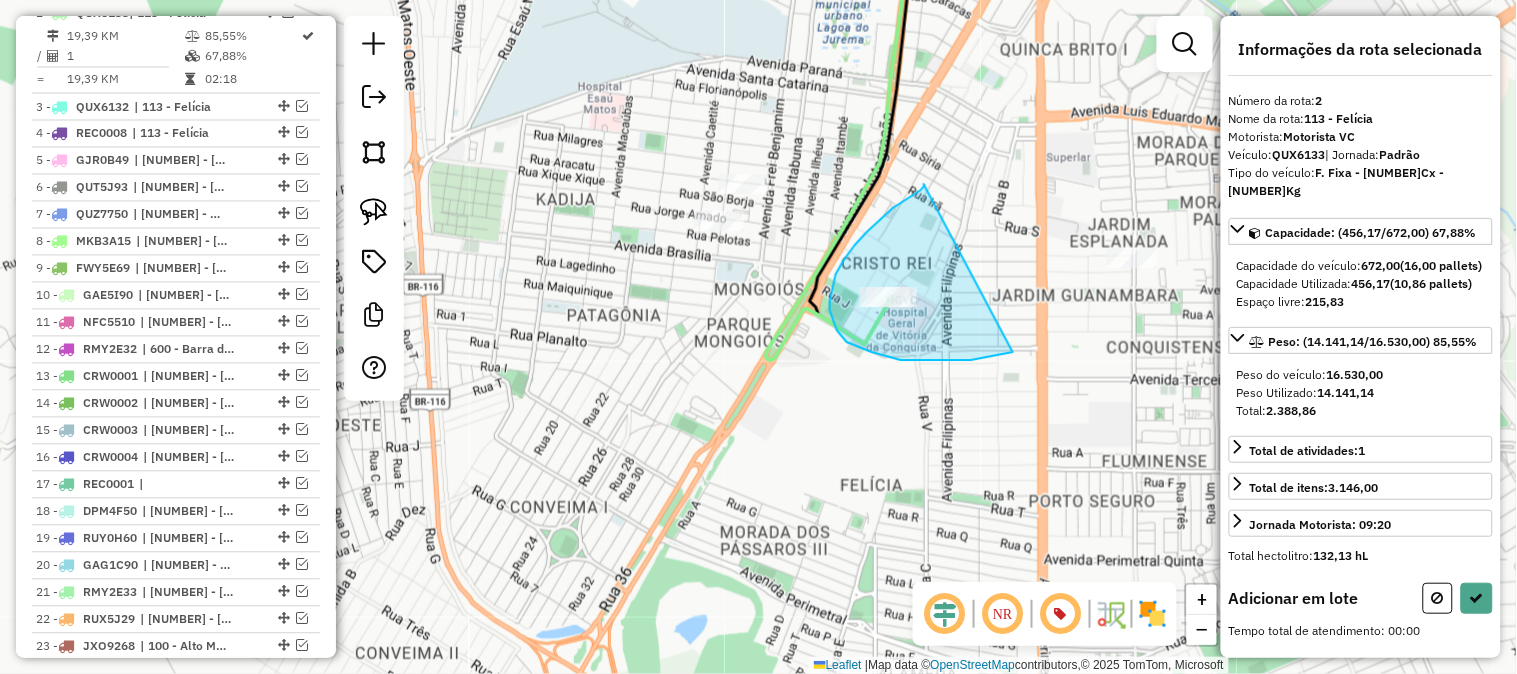 drag, startPoint x: 924, startPoint y: 184, endPoint x: 1013, endPoint y: 352, distance: 190.11838 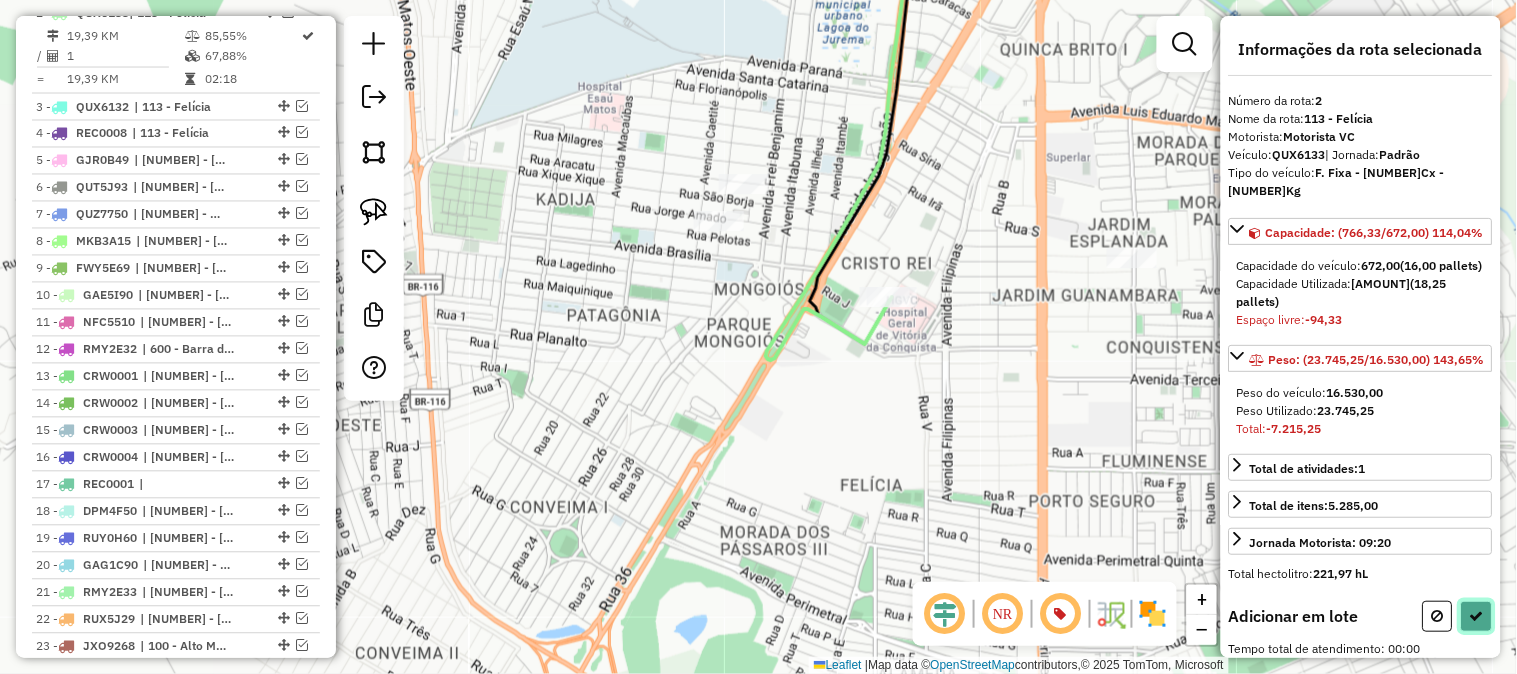 click at bounding box center (1477, 616) 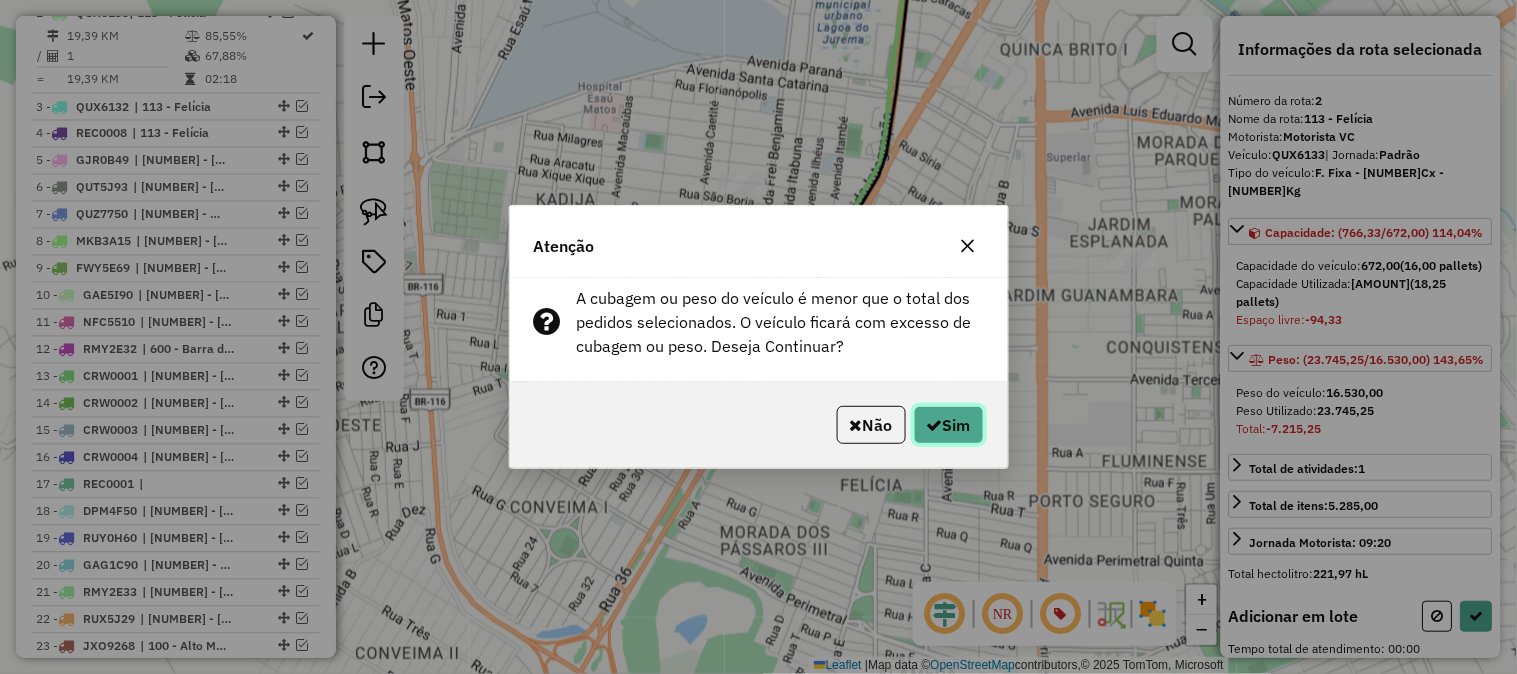 click on "Sim" 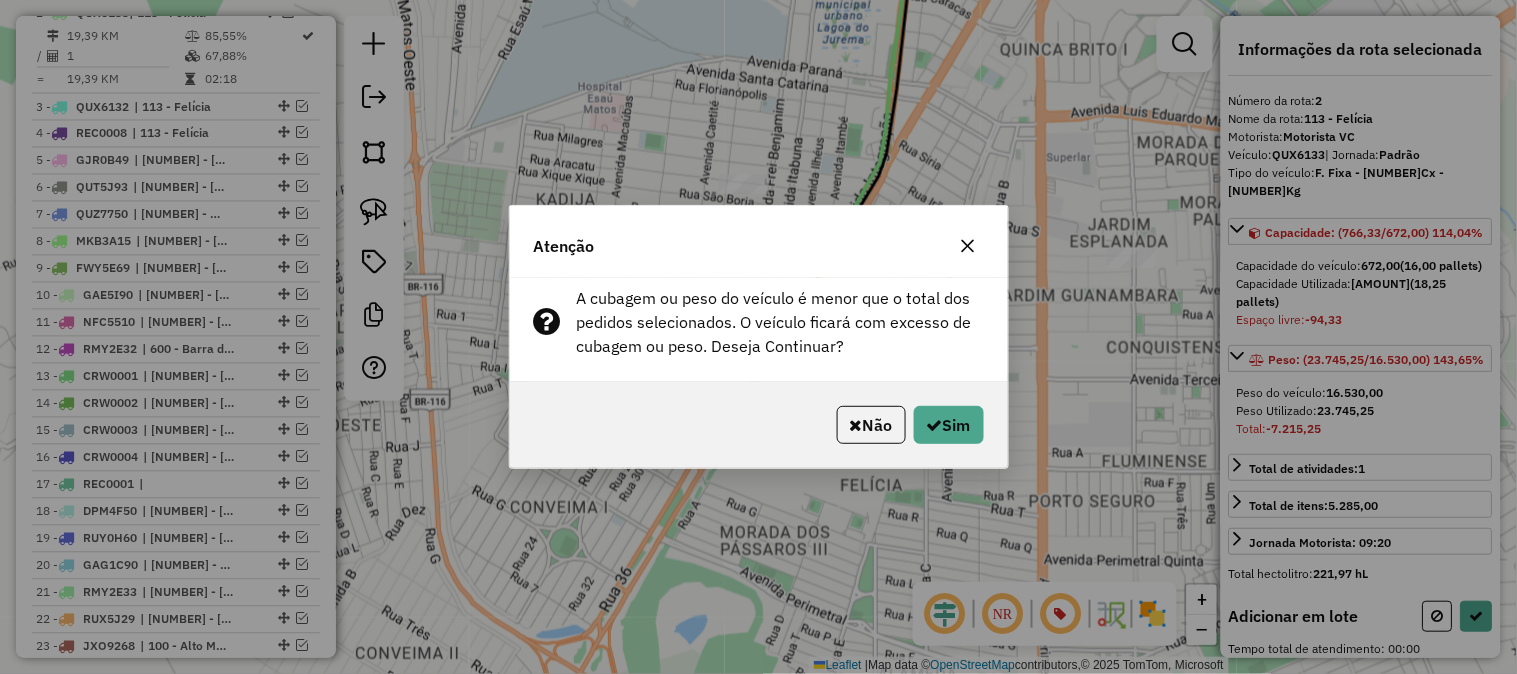 select on "**********" 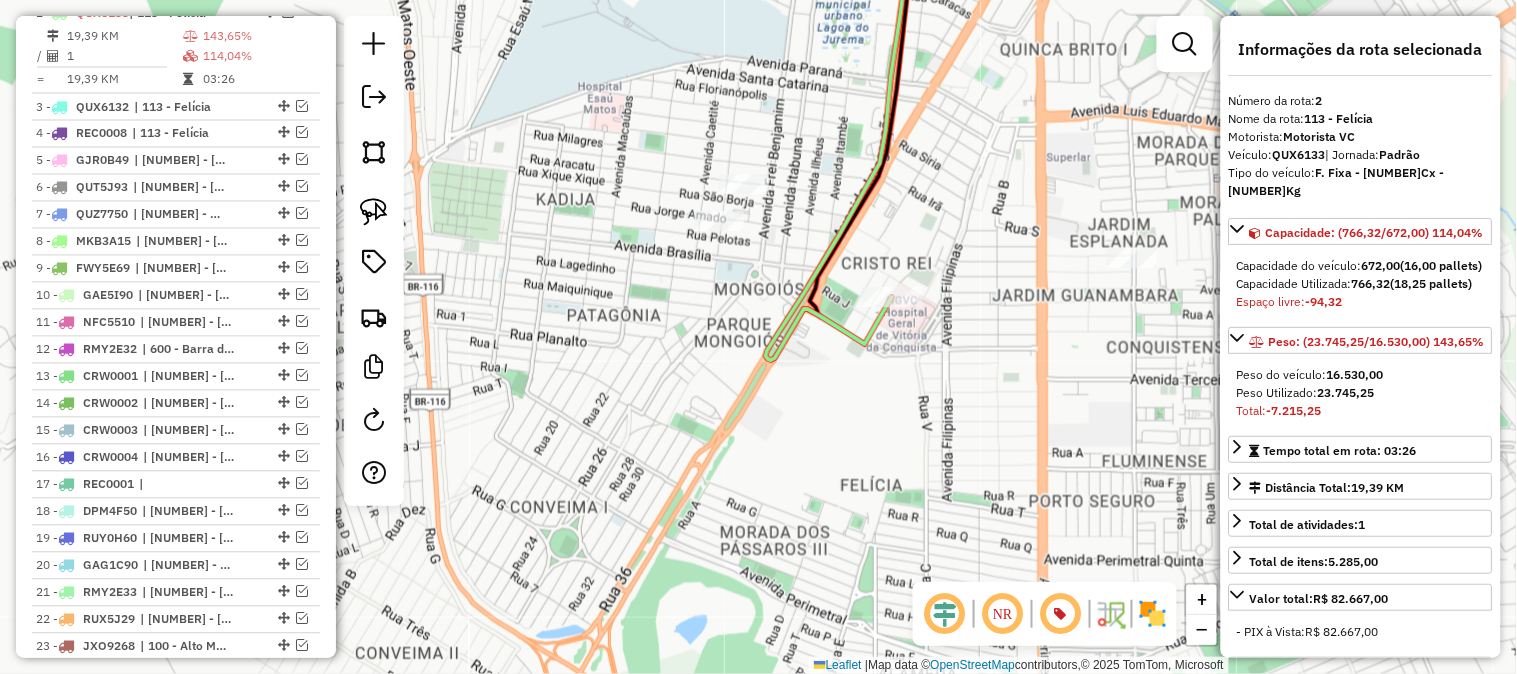 click 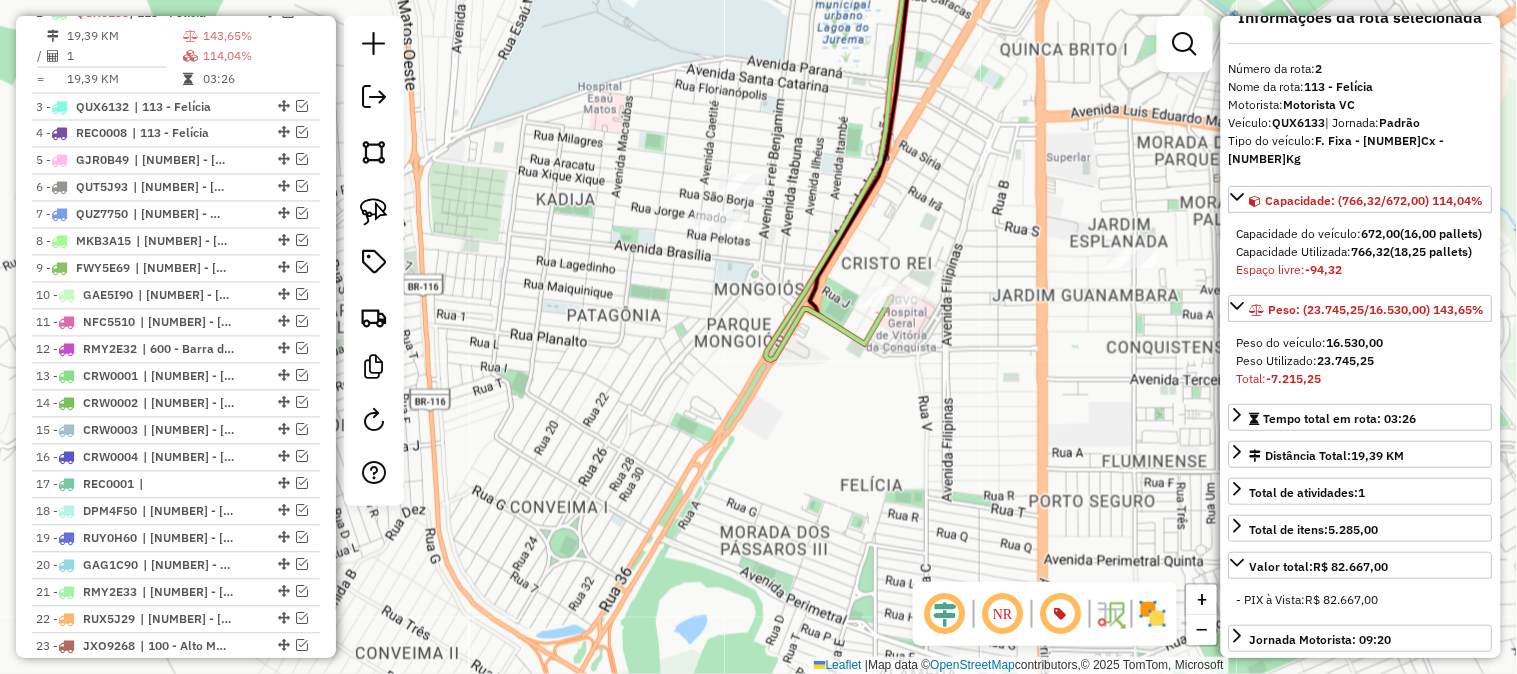 click 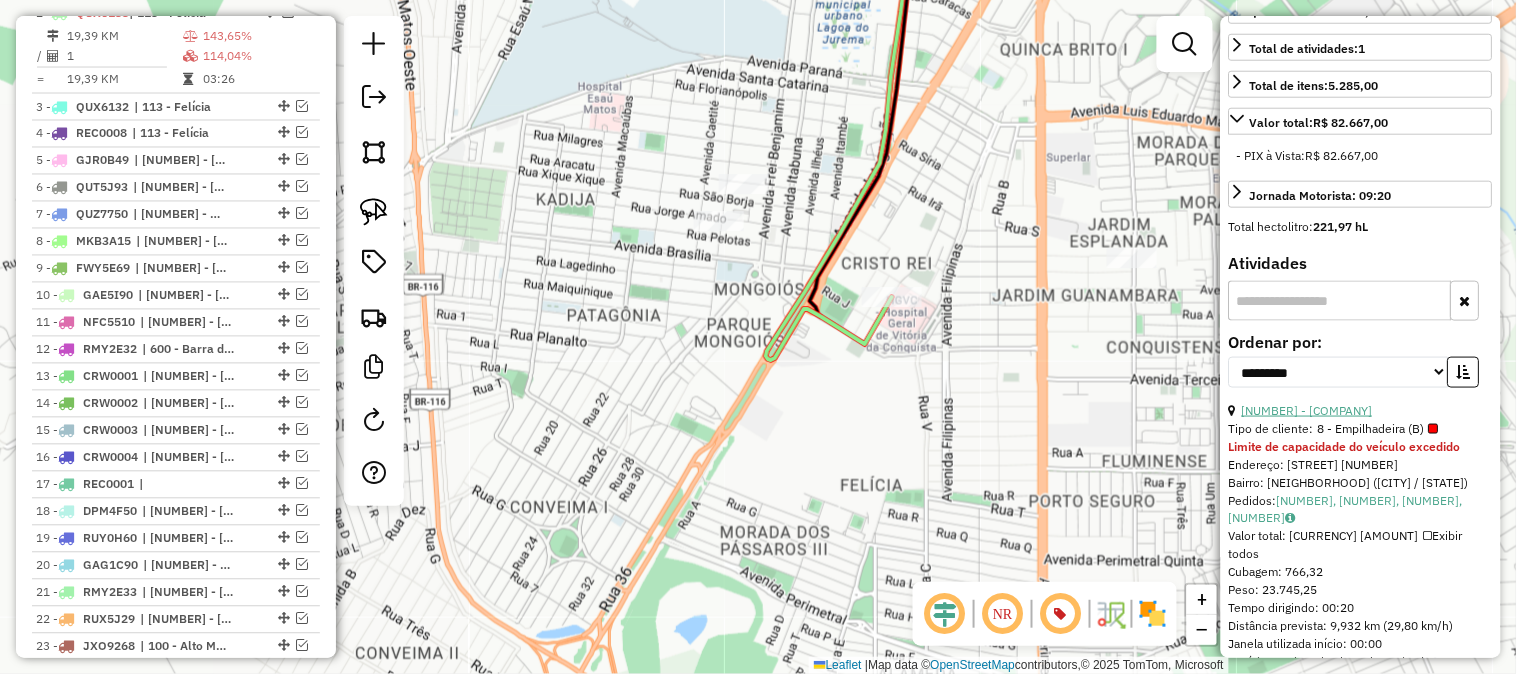 click on "[NUMBER] - [COMPANY]" at bounding box center [1307, 410] 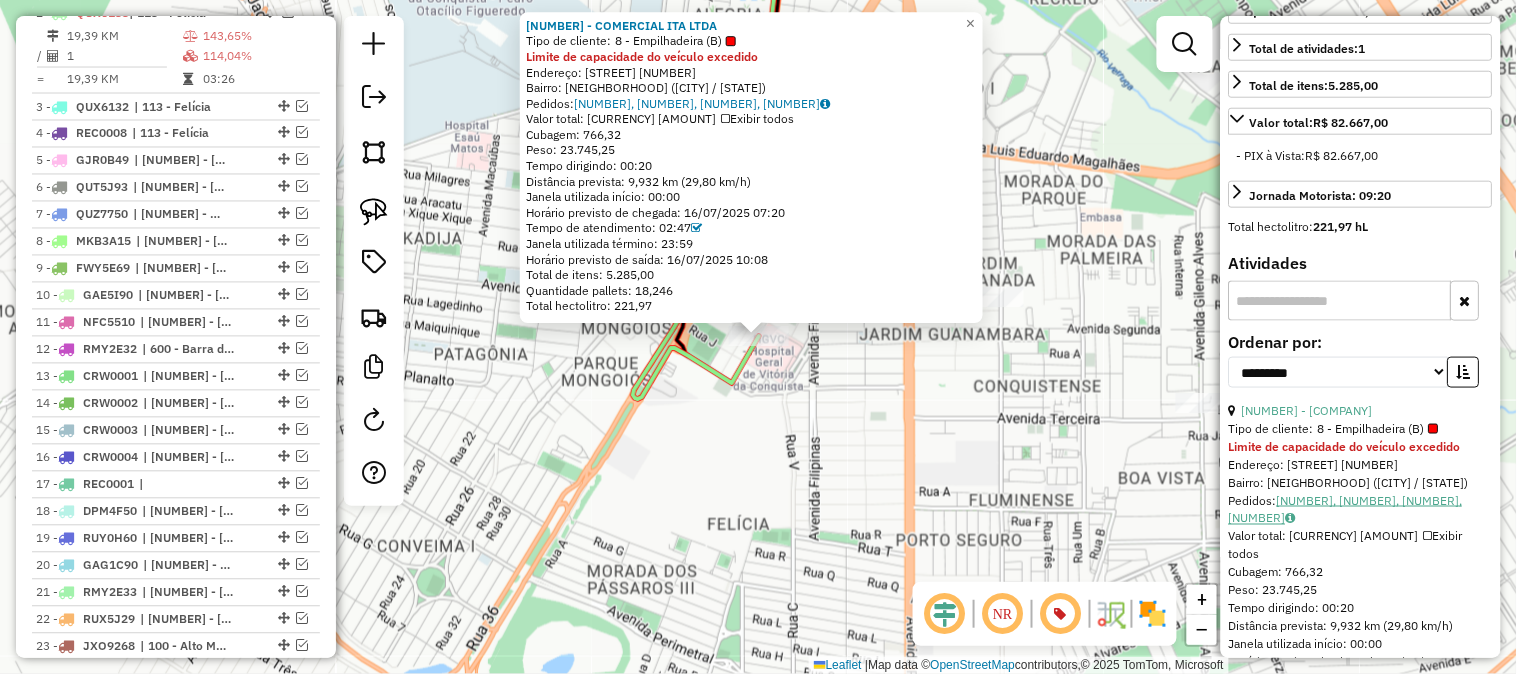 click on "[NUMBER], [NUMBER], [NUMBER], [NUMBER]" at bounding box center (1346, 509) 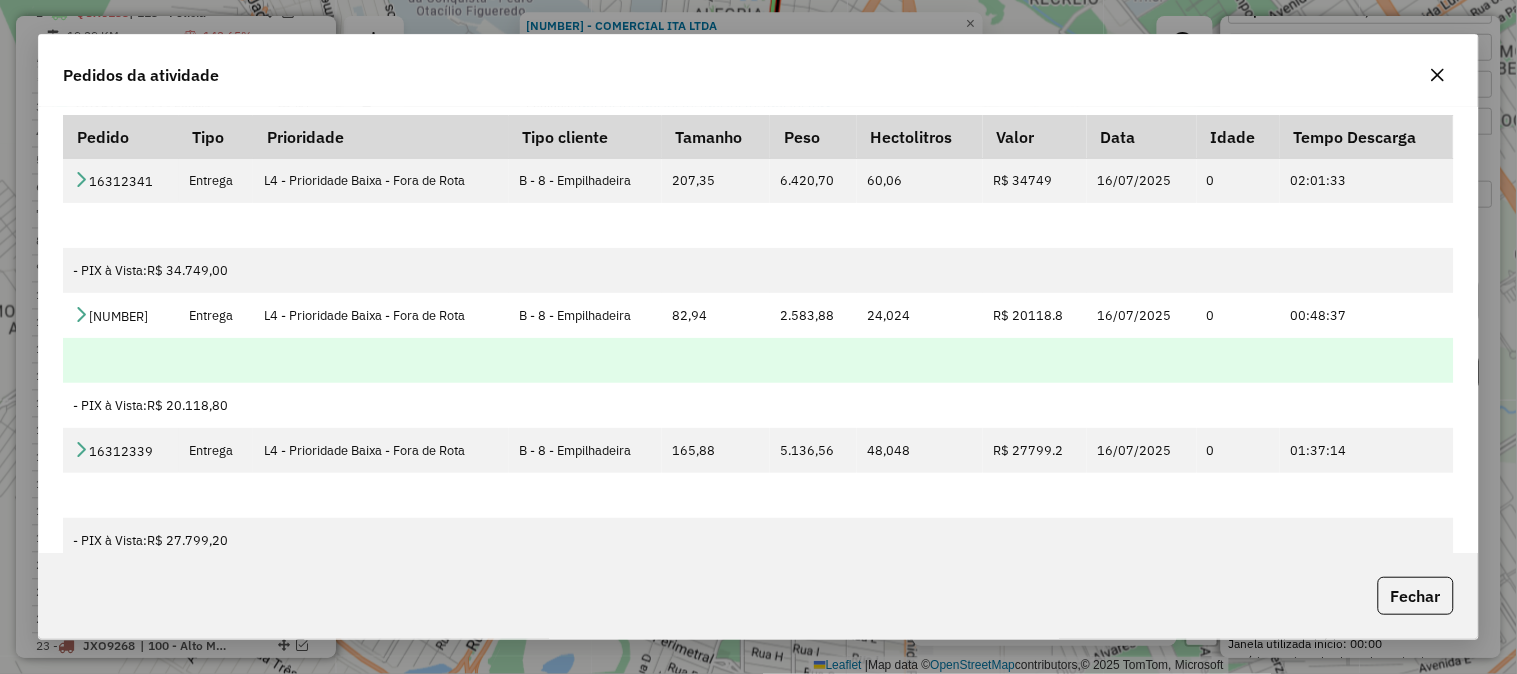 type 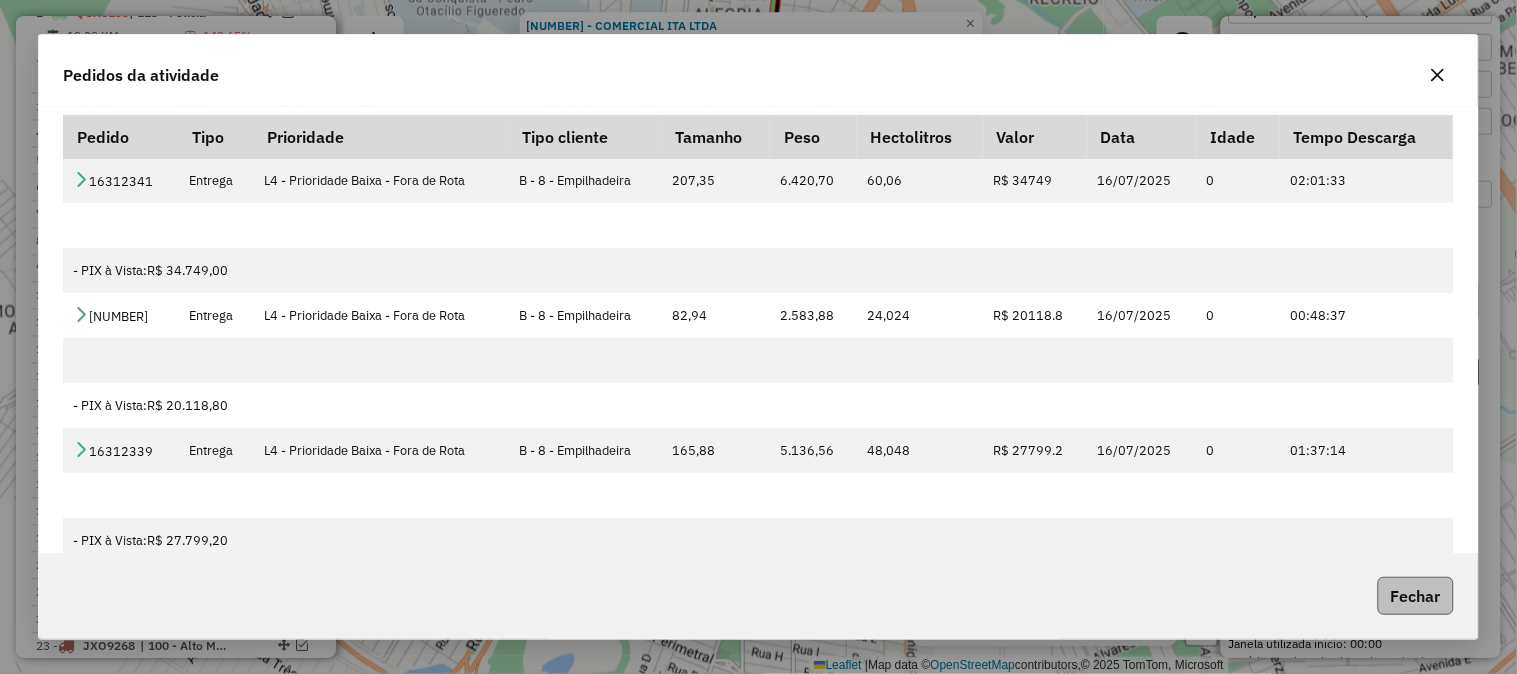 click on "Fechar" 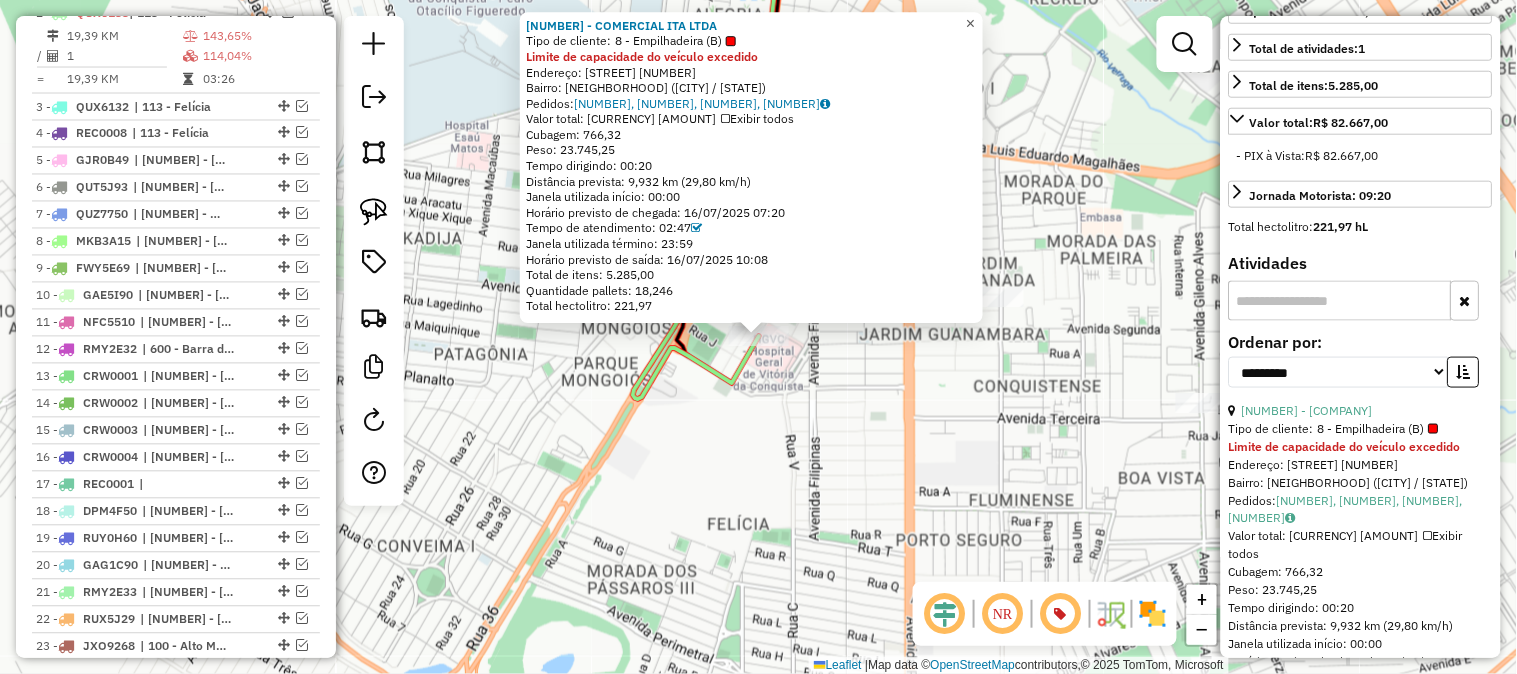 click on "×" 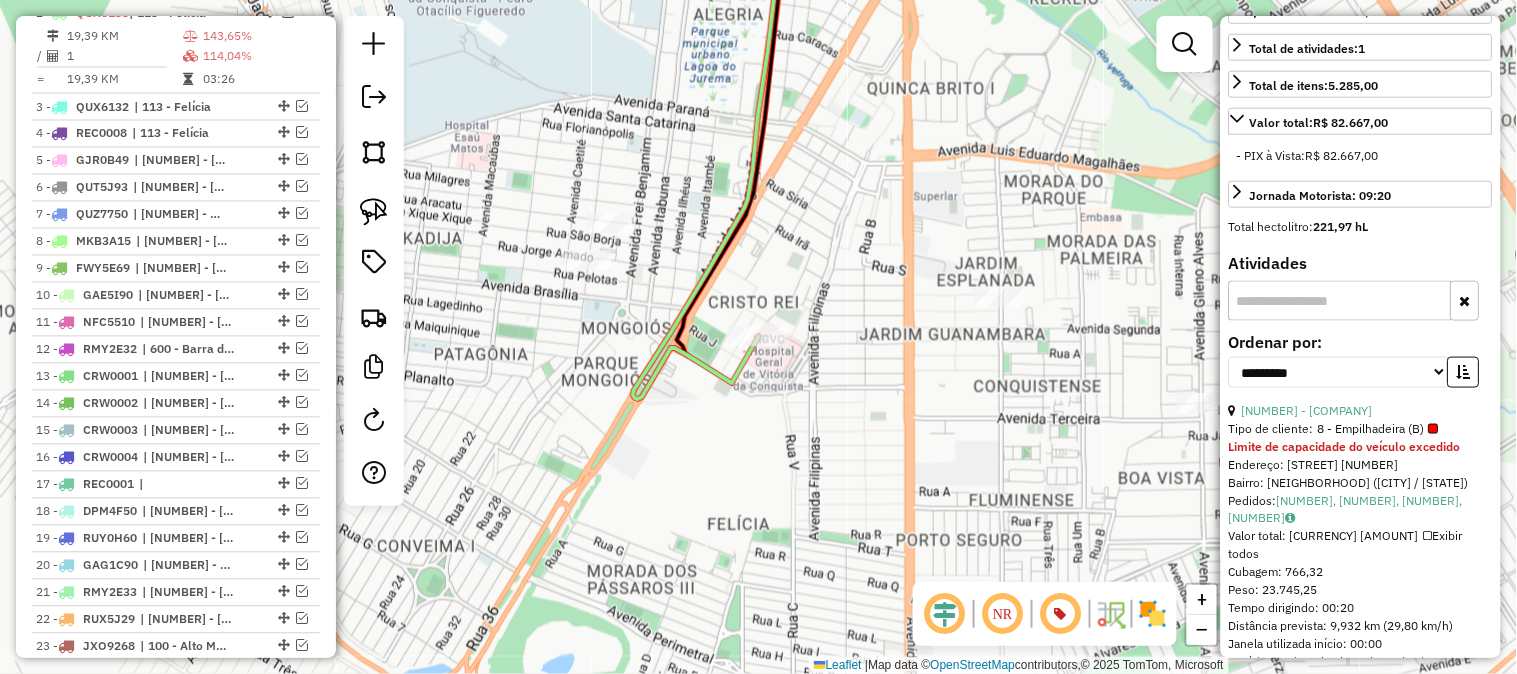 click 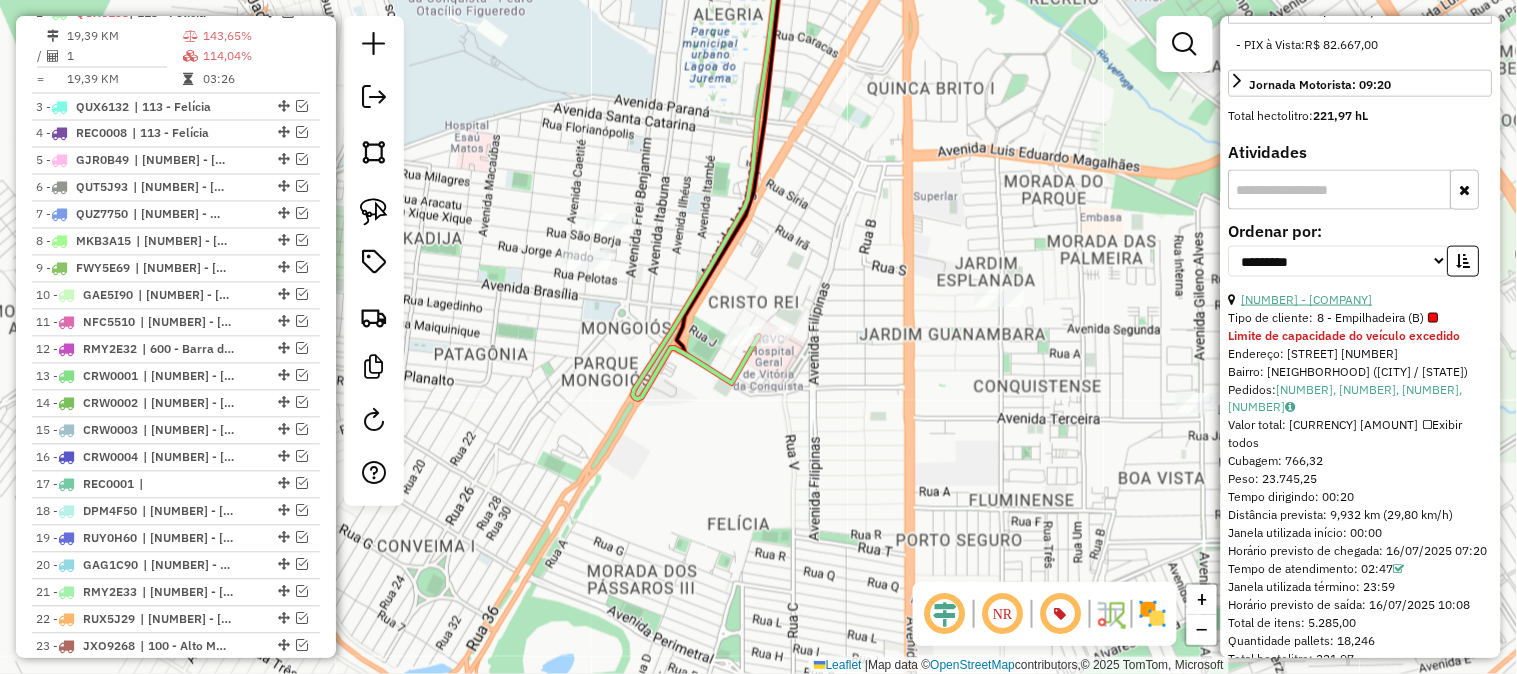 click on "[NUMBER] - [COMPANY]" at bounding box center (1307, 299) 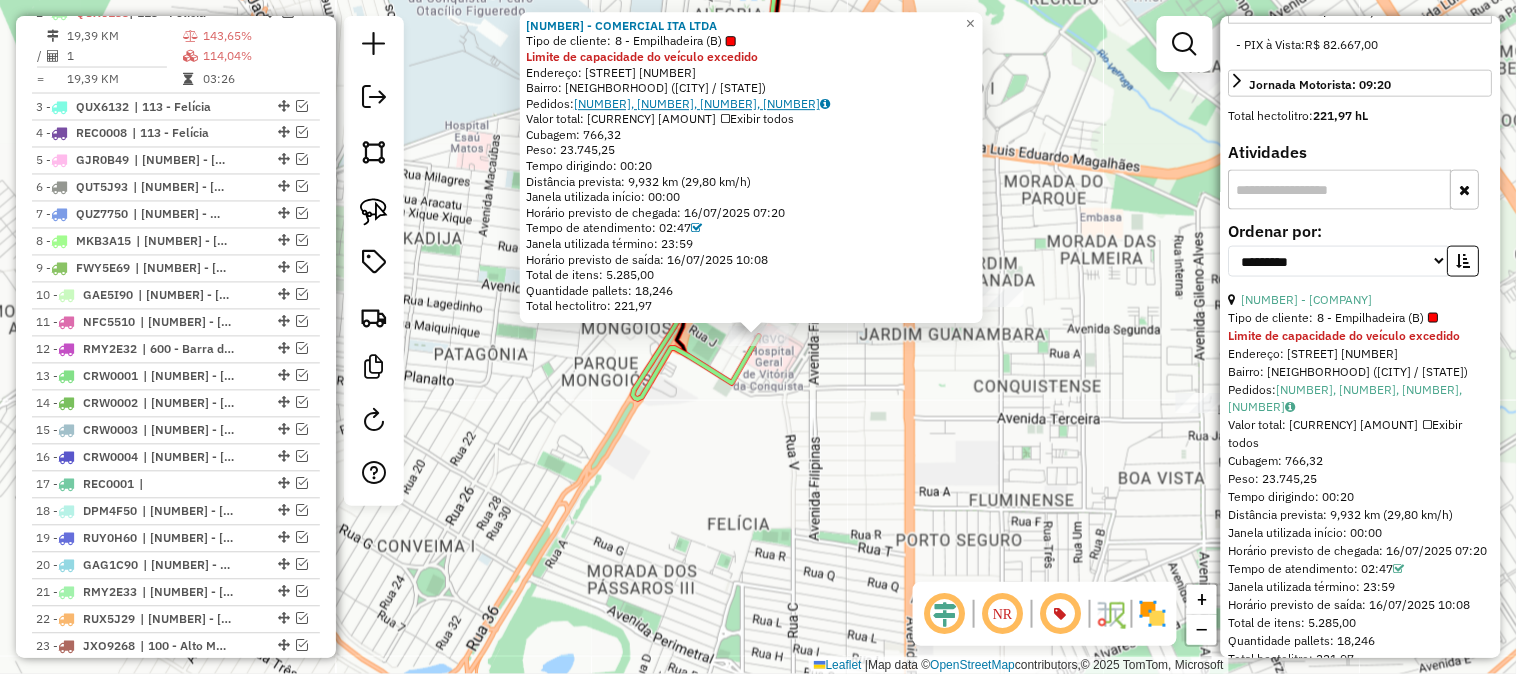 click on "[NUMBER], [NUMBER], [NUMBER], [NUMBER]" 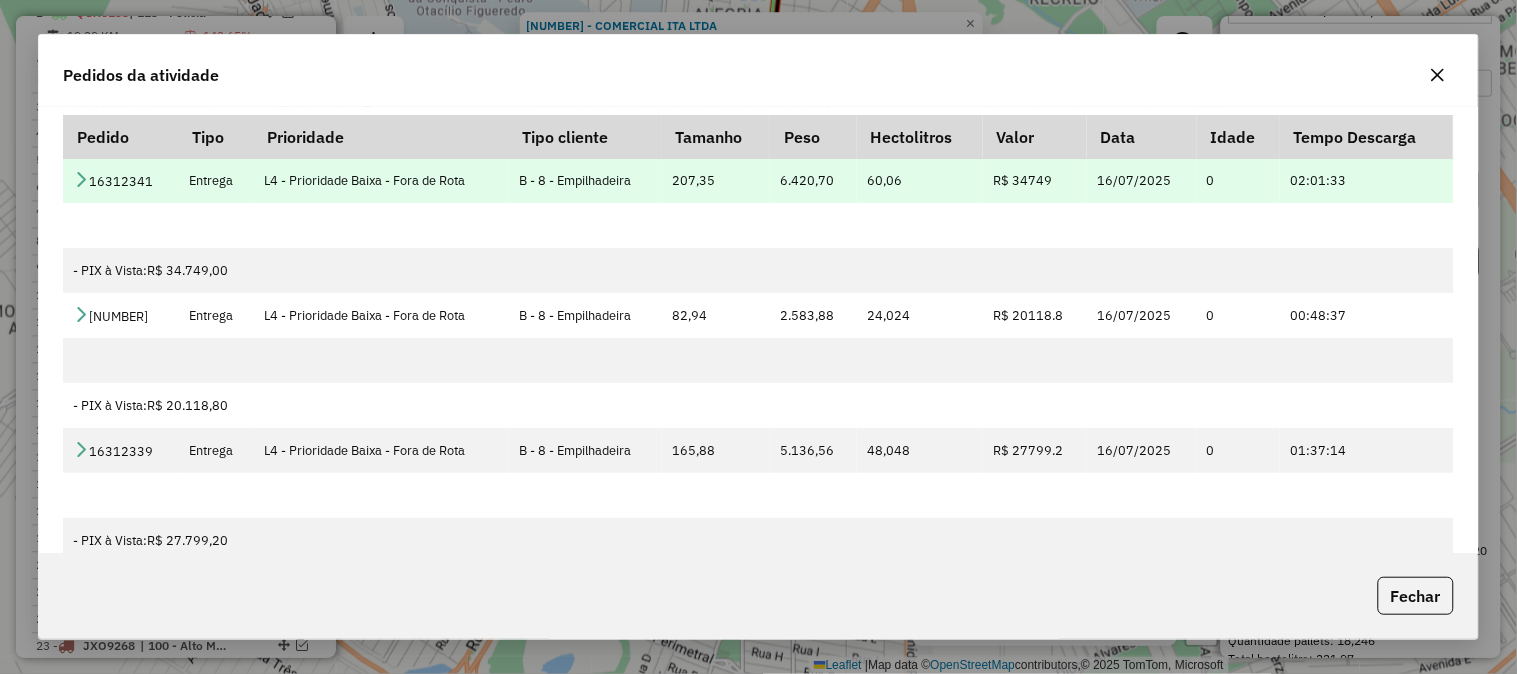 click on "16312341" at bounding box center (121, 180) 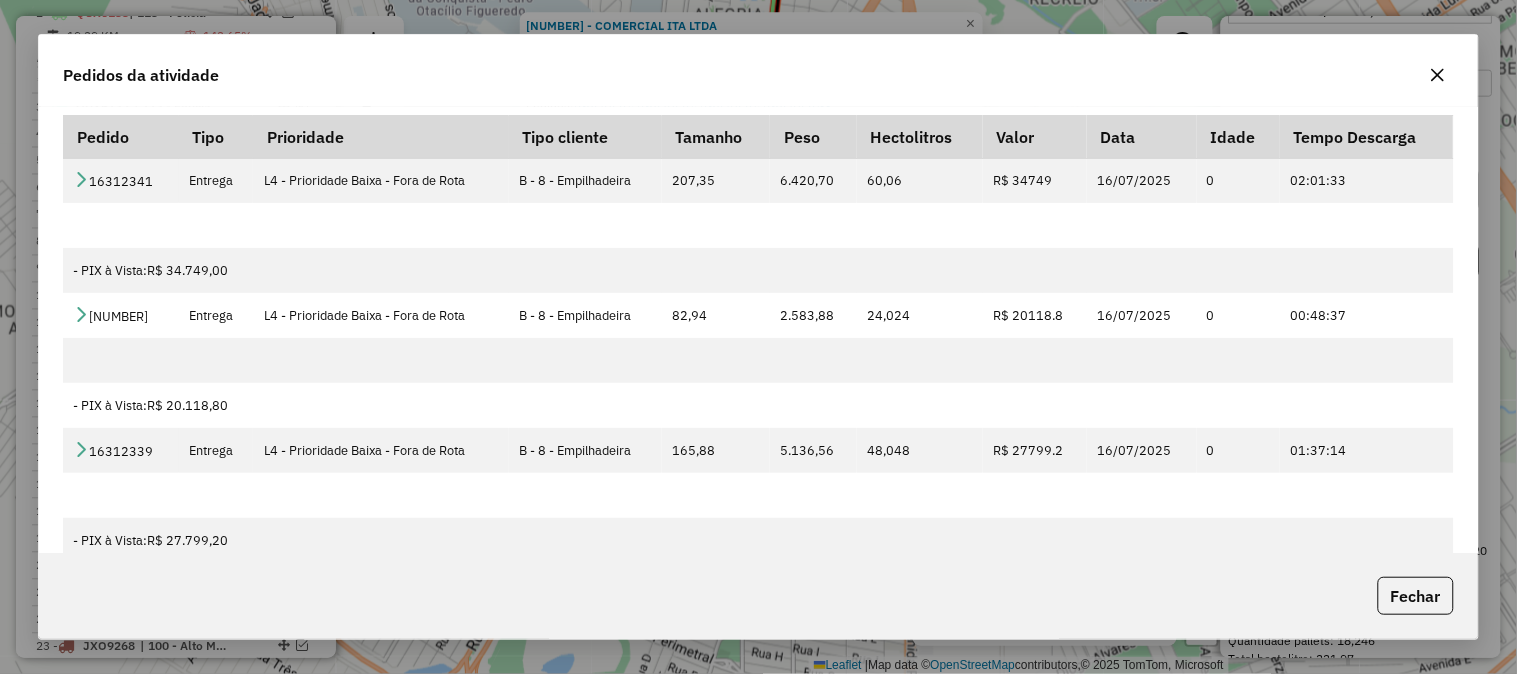 click 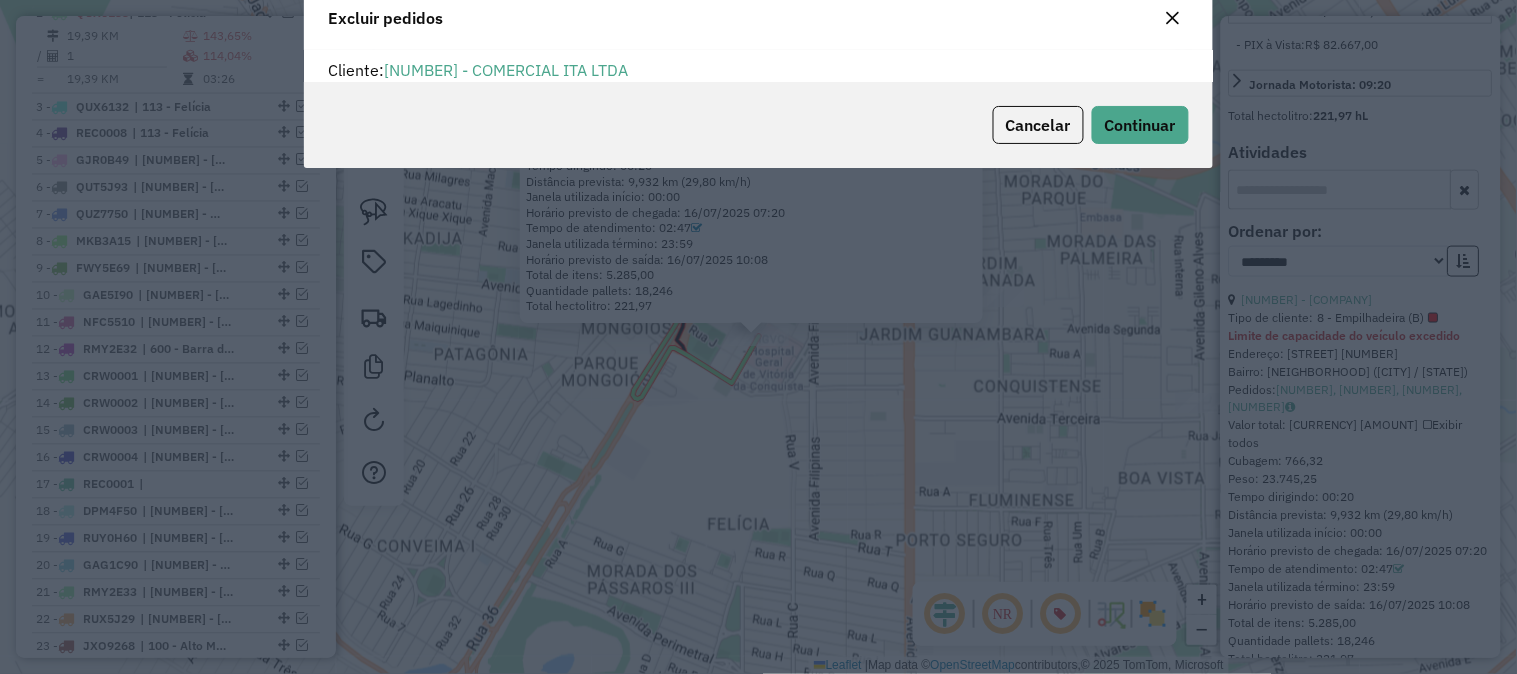 scroll, scrollTop: 11, scrollLeft: 5, axis: both 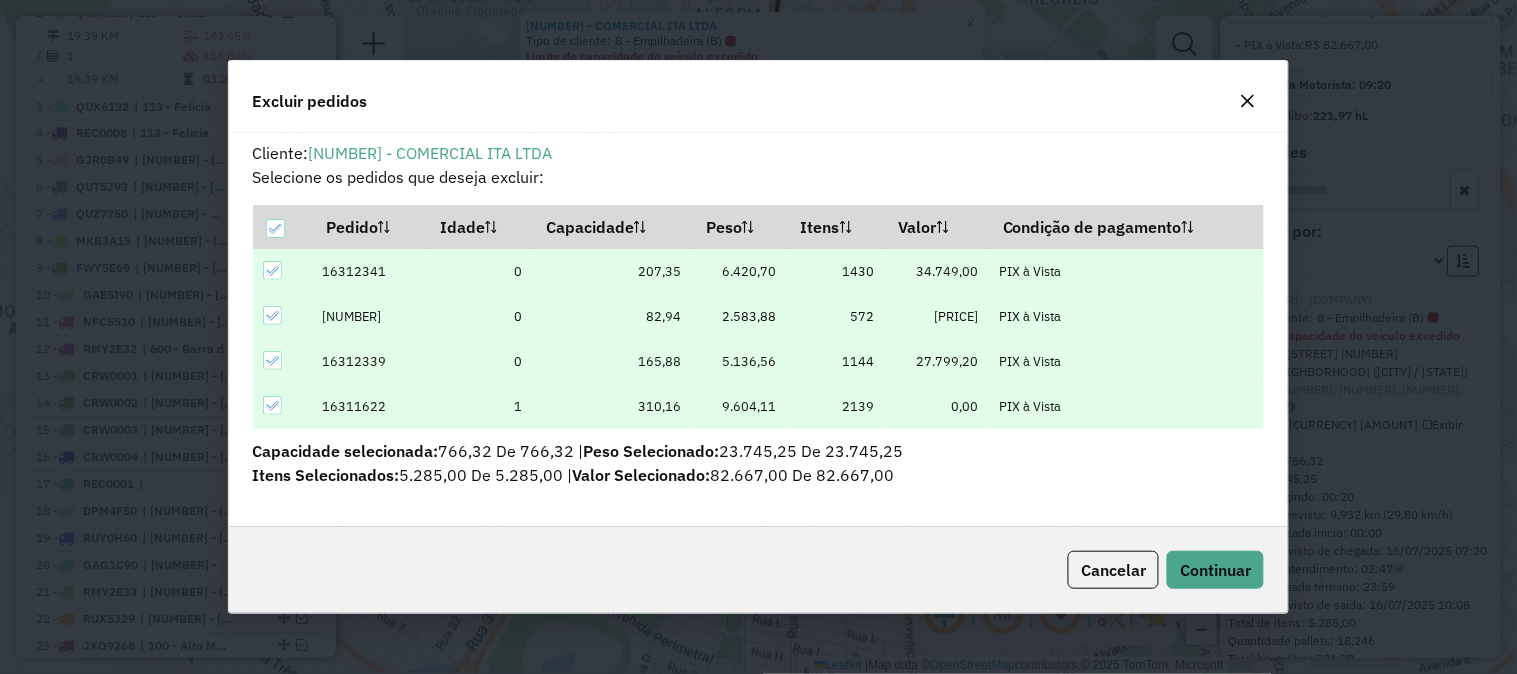 drag, startPoint x: 798, startPoint y: 402, endPoint x: 712, endPoint y: 402, distance: 86 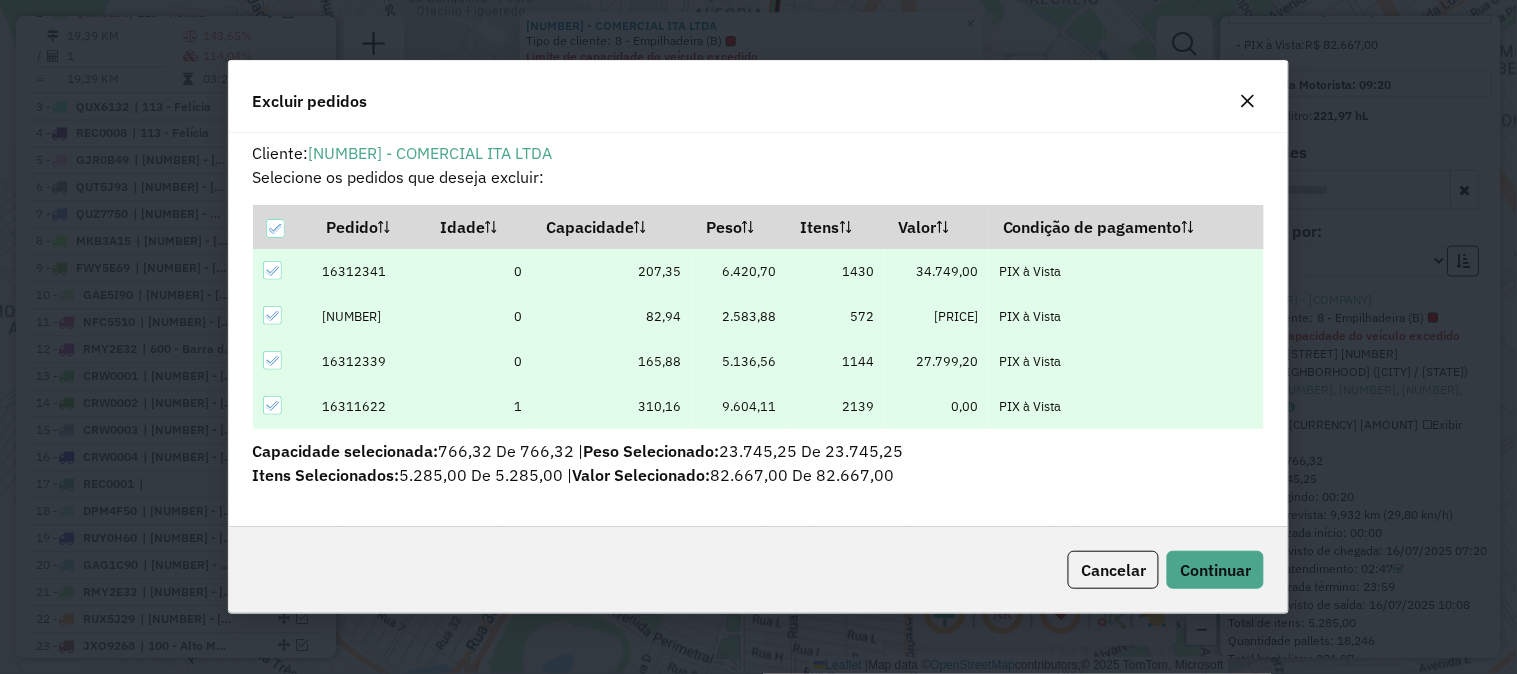 drag, startPoint x: 797, startPoint y: 353, endPoint x: 708, endPoint y: 353, distance: 89 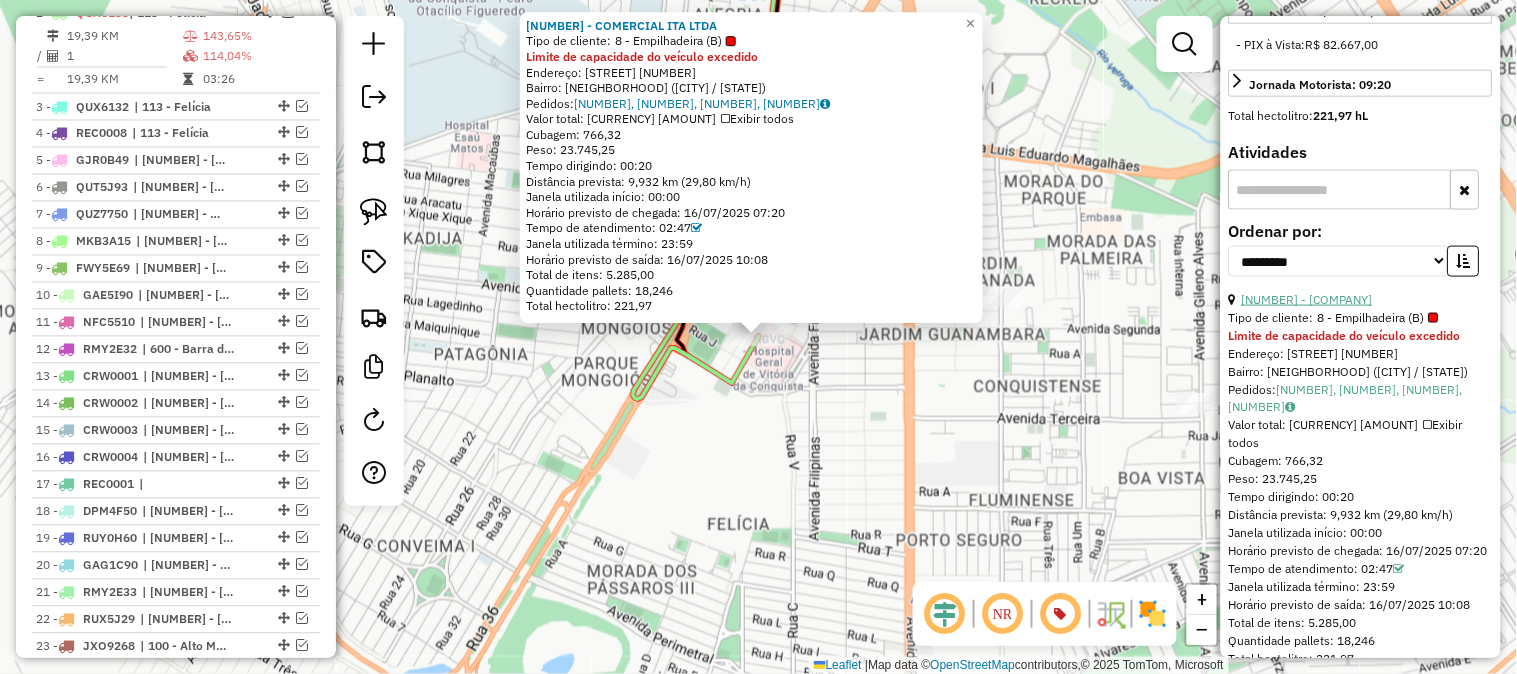 click on "[NUMBER] - [COMPANY]" at bounding box center (1307, 299) 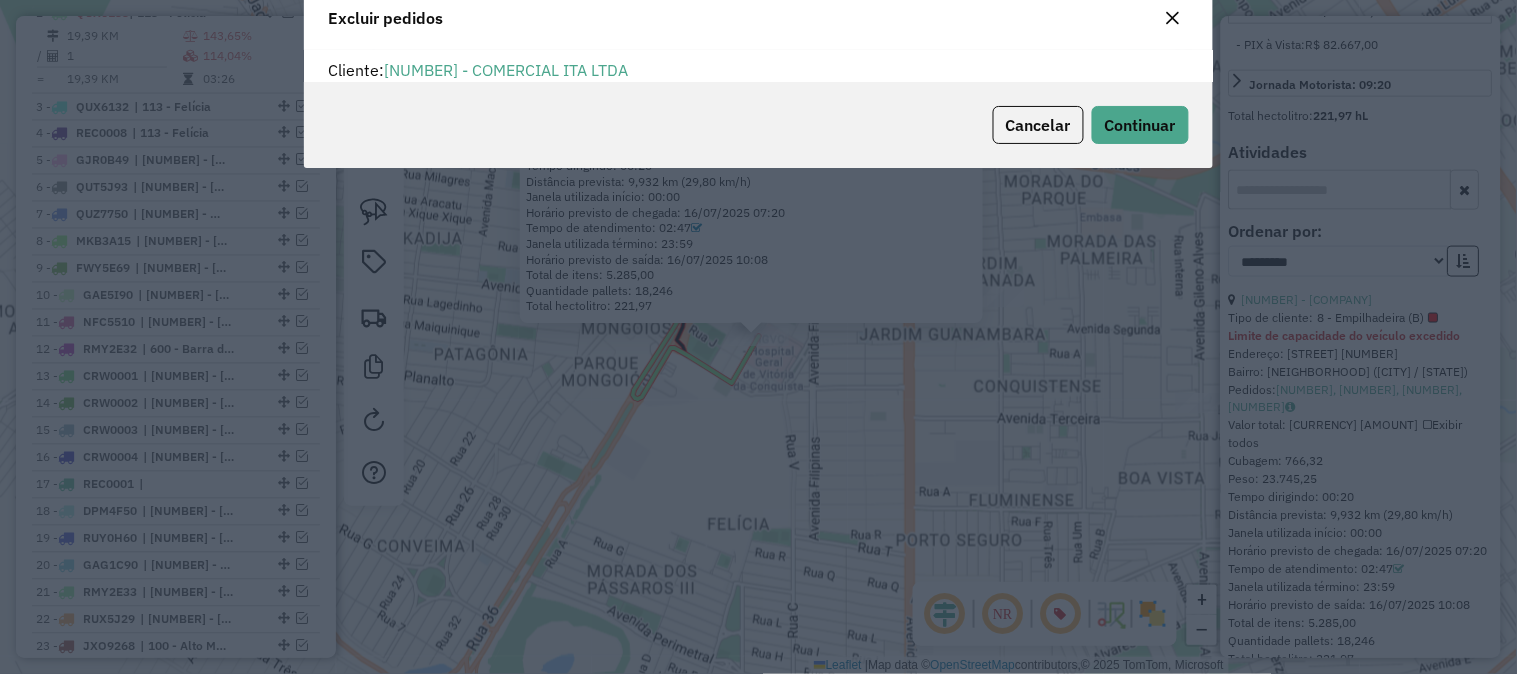 scroll, scrollTop: 0, scrollLeft: 0, axis: both 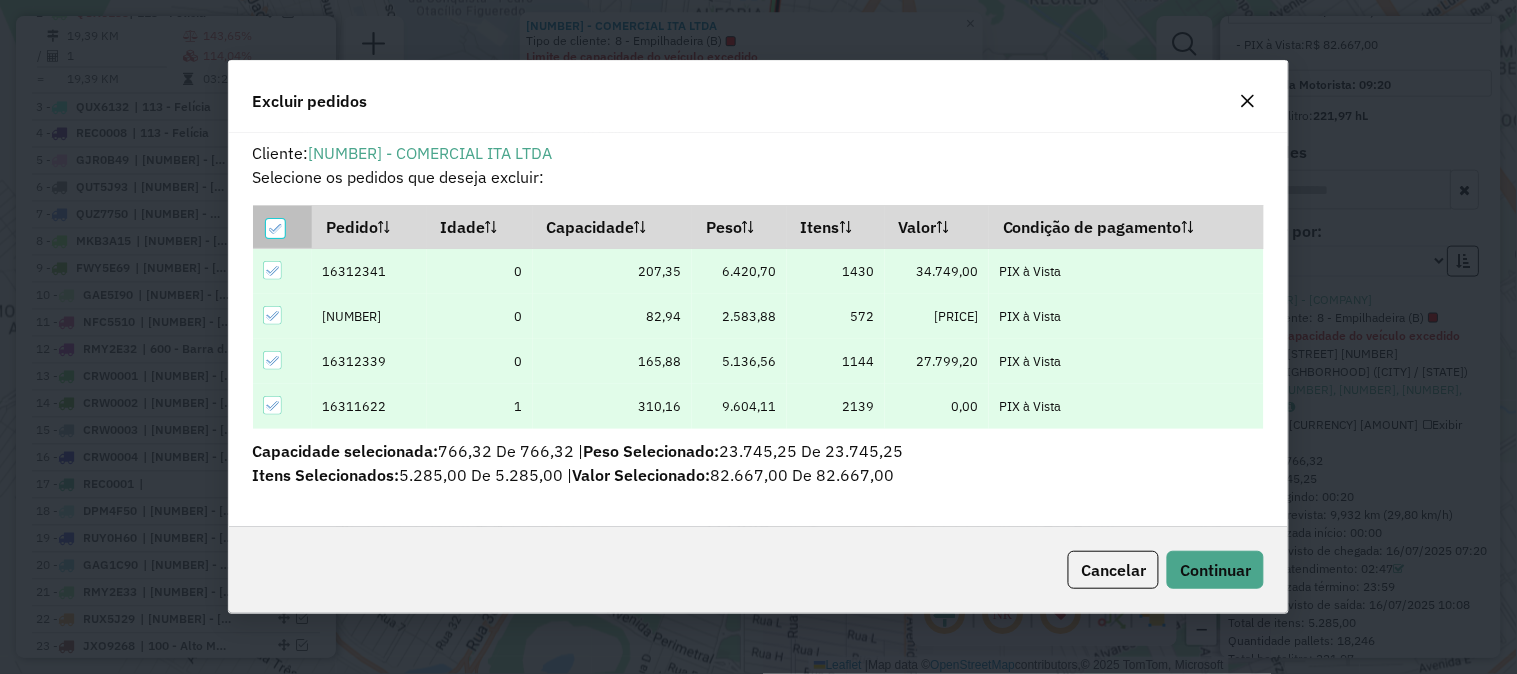 click 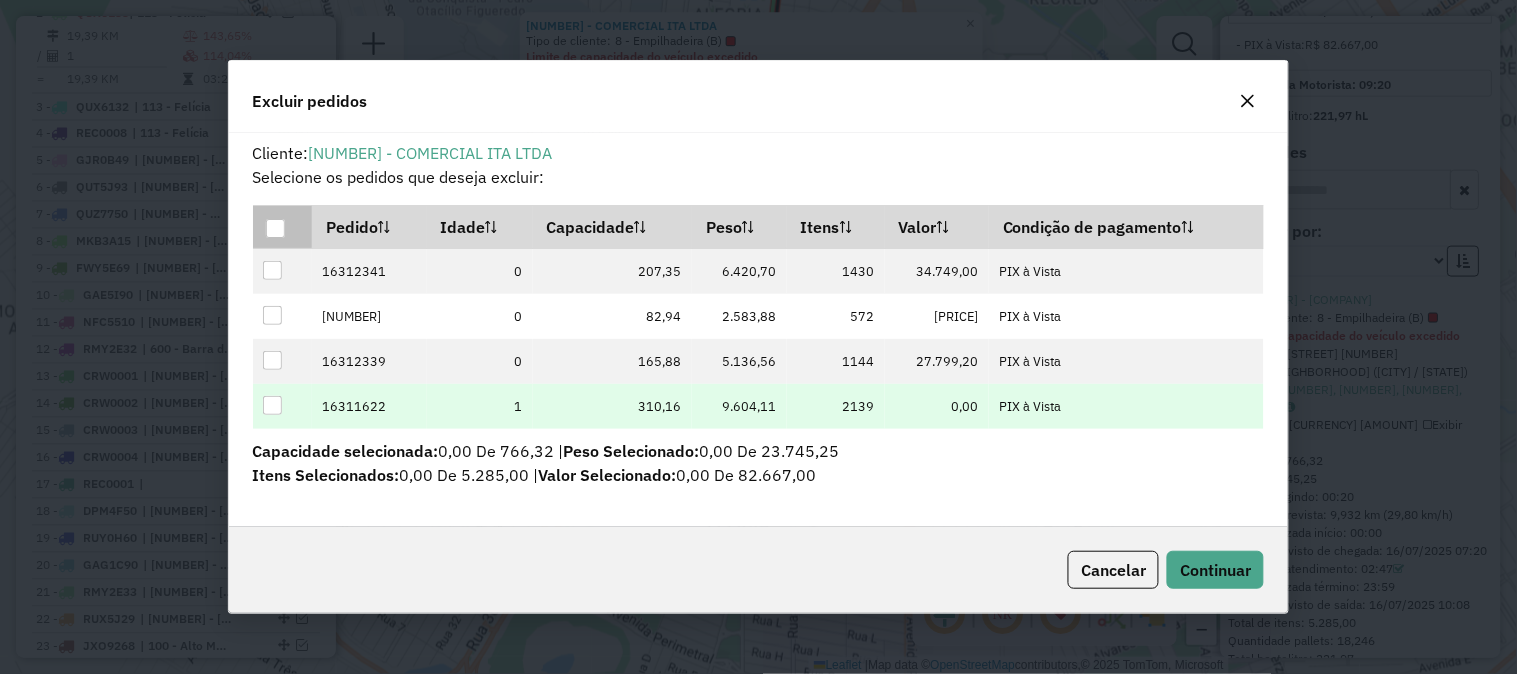 click at bounding box center [272, 405] 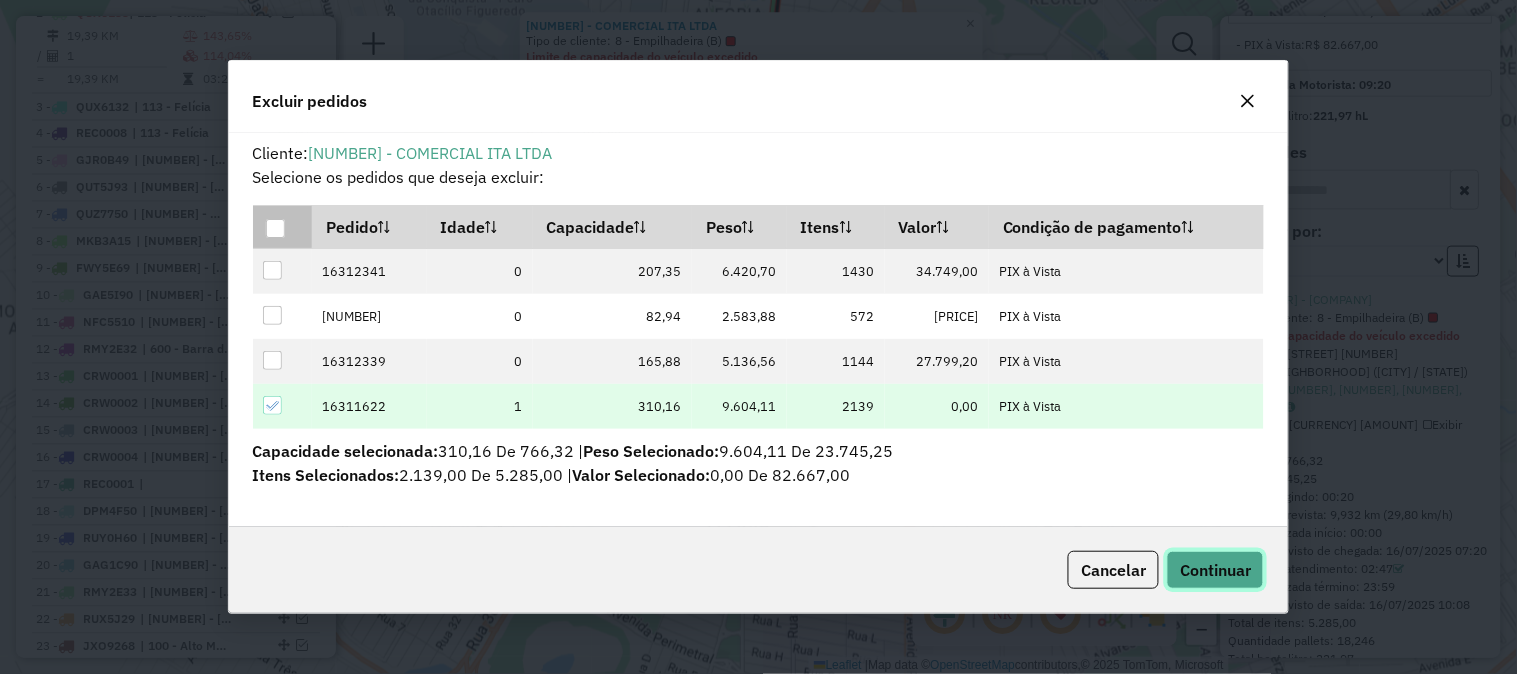 click on "Continuar" 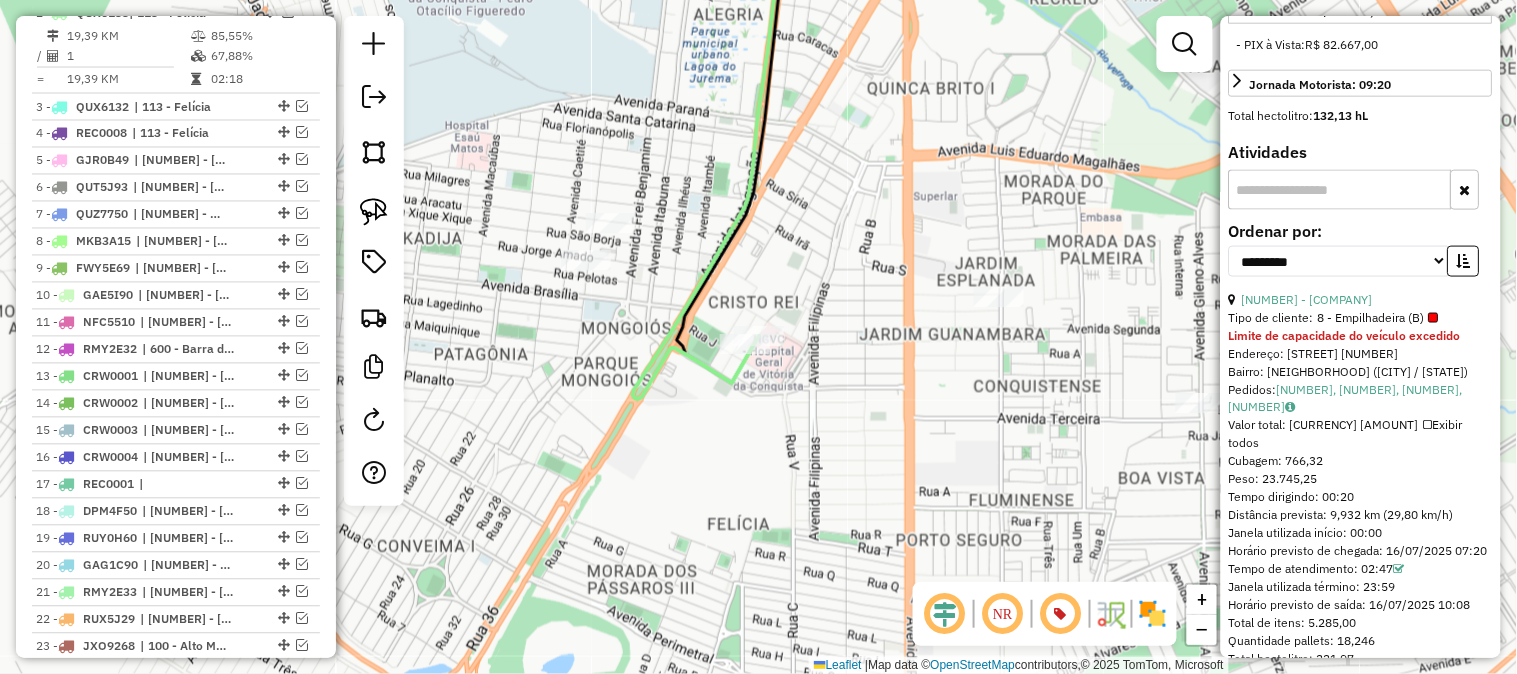 scroll, scrollTop: 551, scrollLeft: 0, axis: vertical 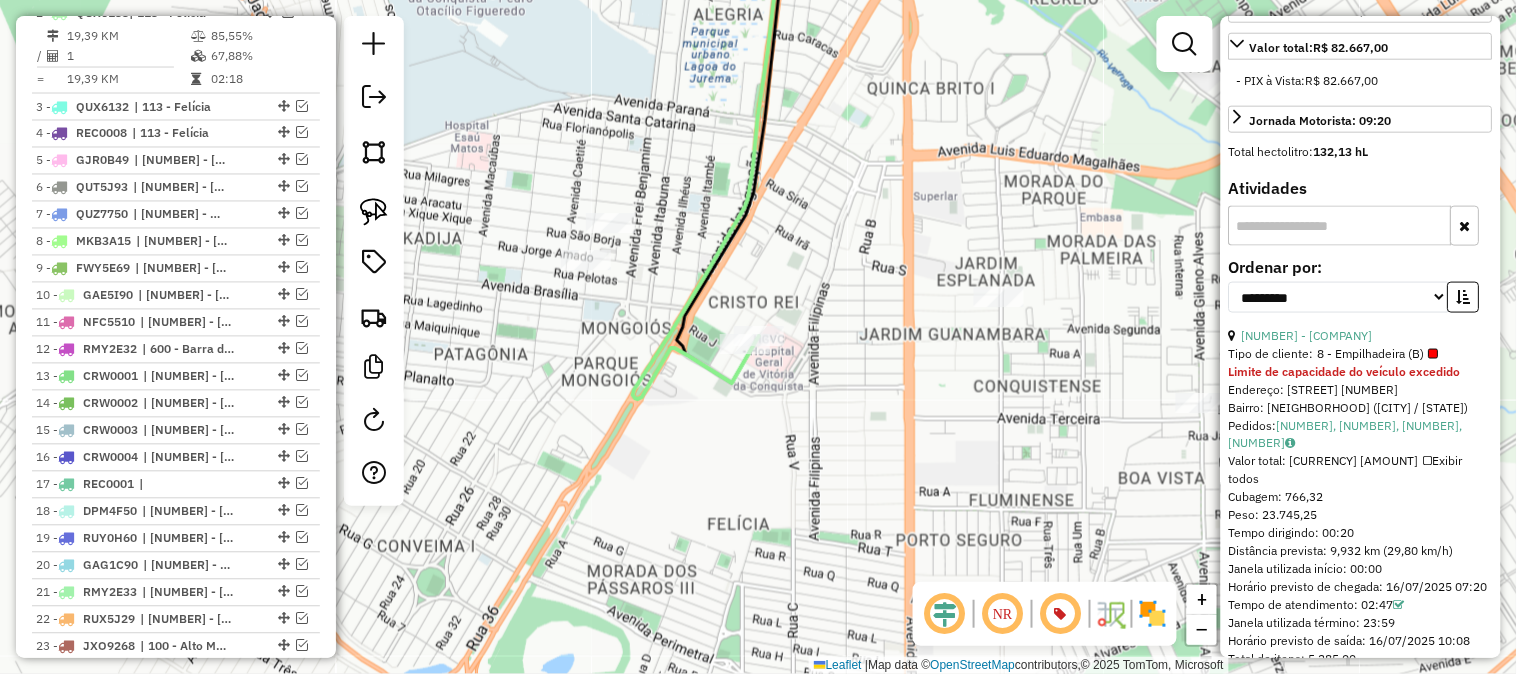 click 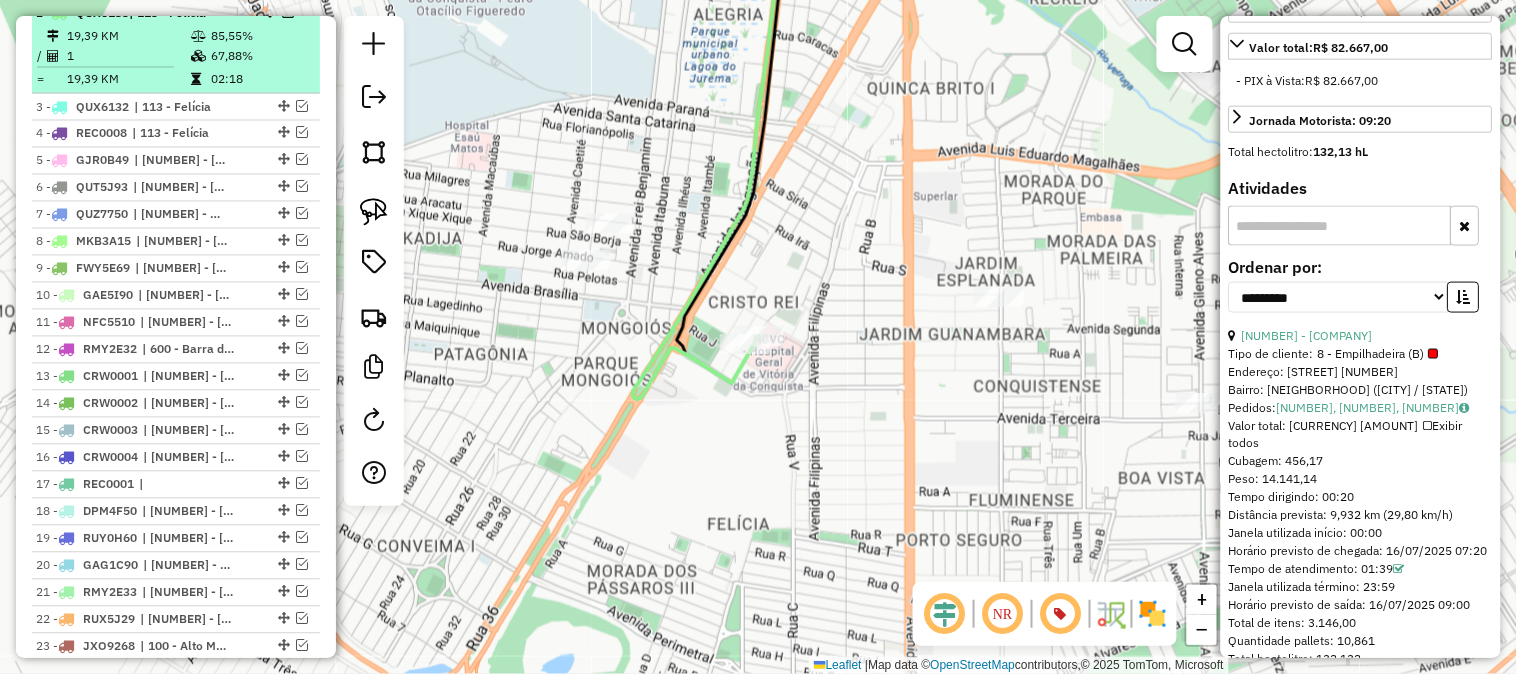 click at bounding box center (198, 56) 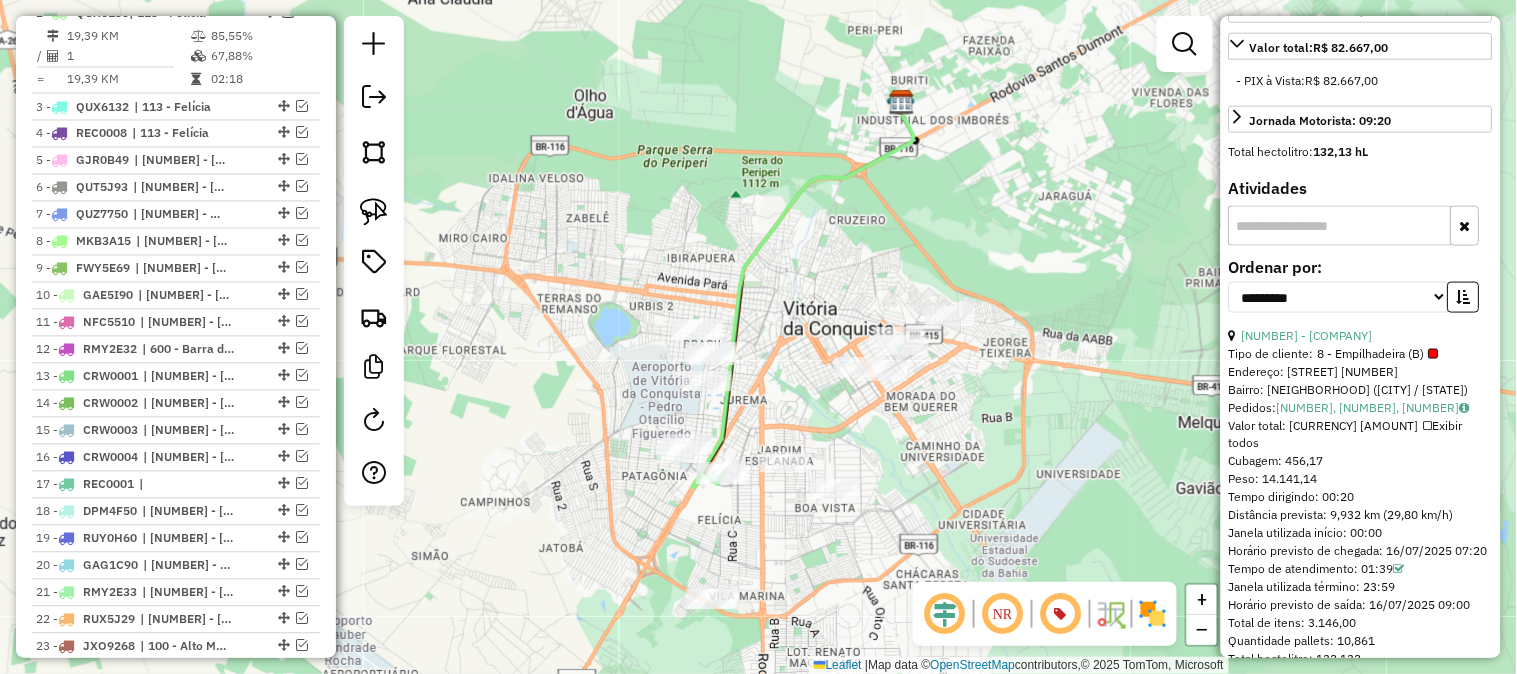 drag, startPoint x: 741, startPoint y: 242, endPoint x: 852, endPoint y: 121, distance: 164.2011 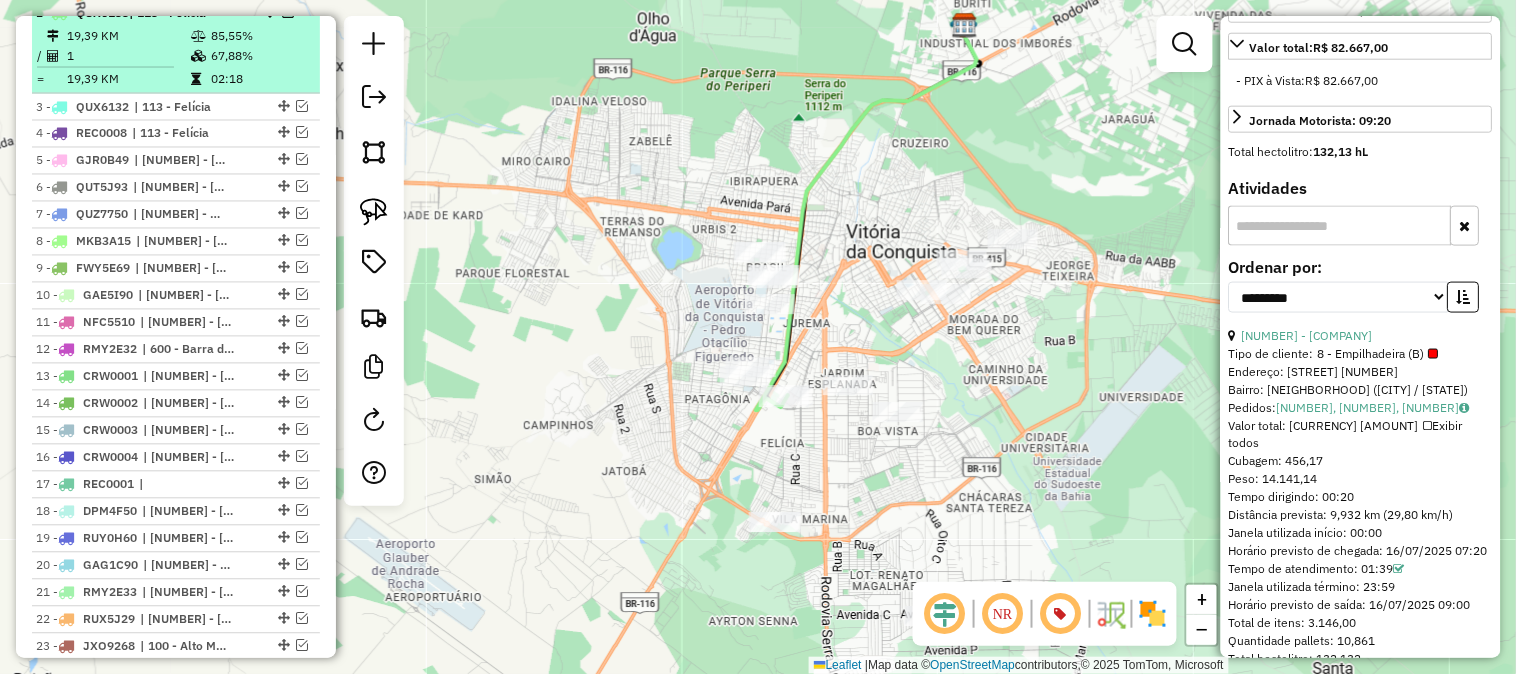 click at bounding box center [288, 12] 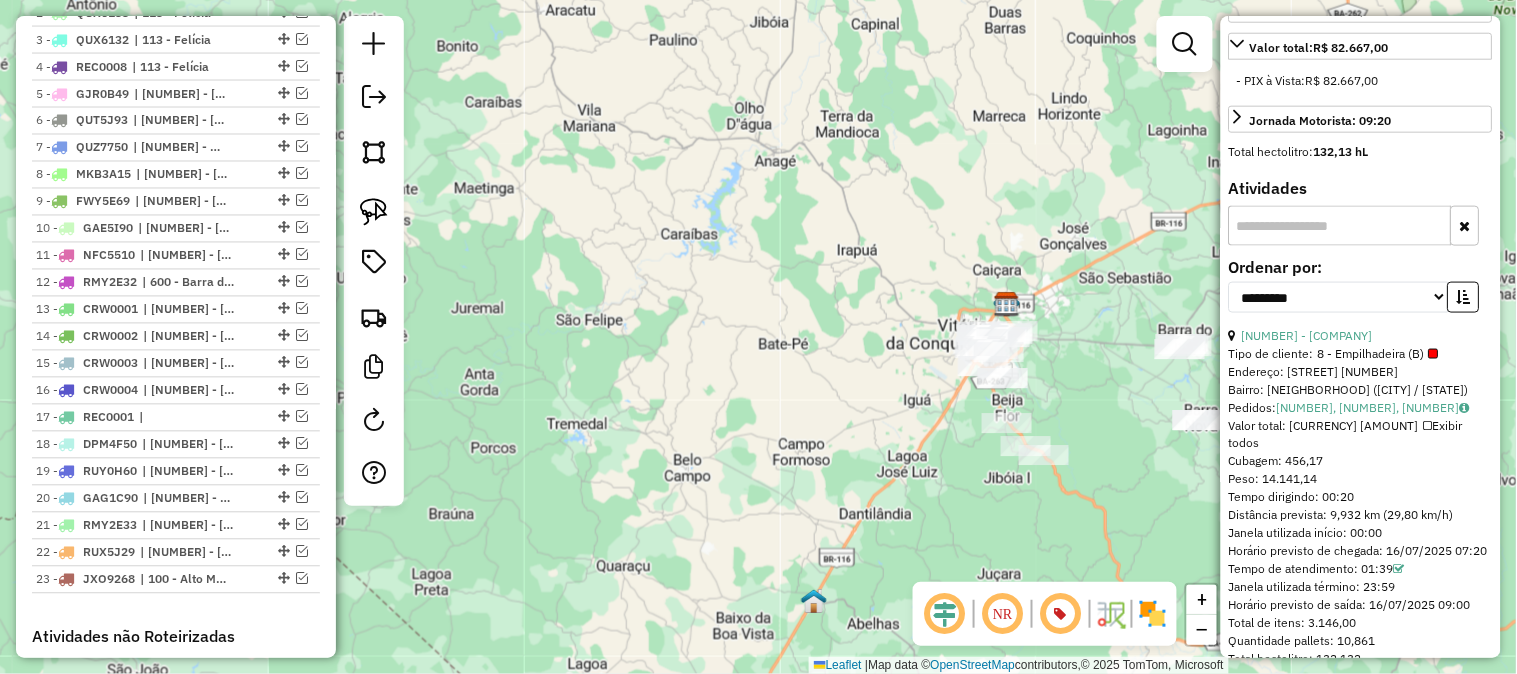 drag, startPoint x: 1084, startPoint y: 273, endPoint x: 908, endPoint y: 198, distance: 191.31387 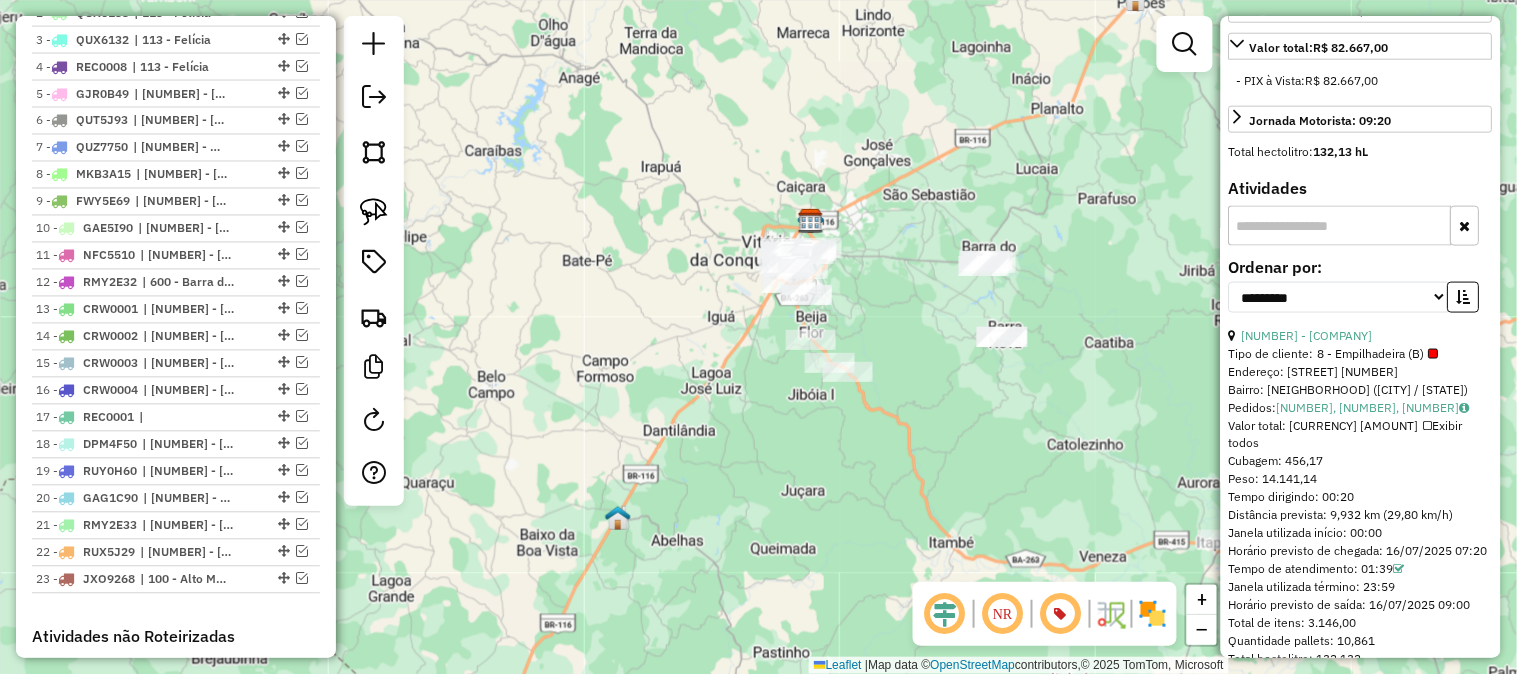 drag, startPoint x: 927, startPoint y: 197, endPoint x: 908, endPoint y: 190, distance: 20.248457 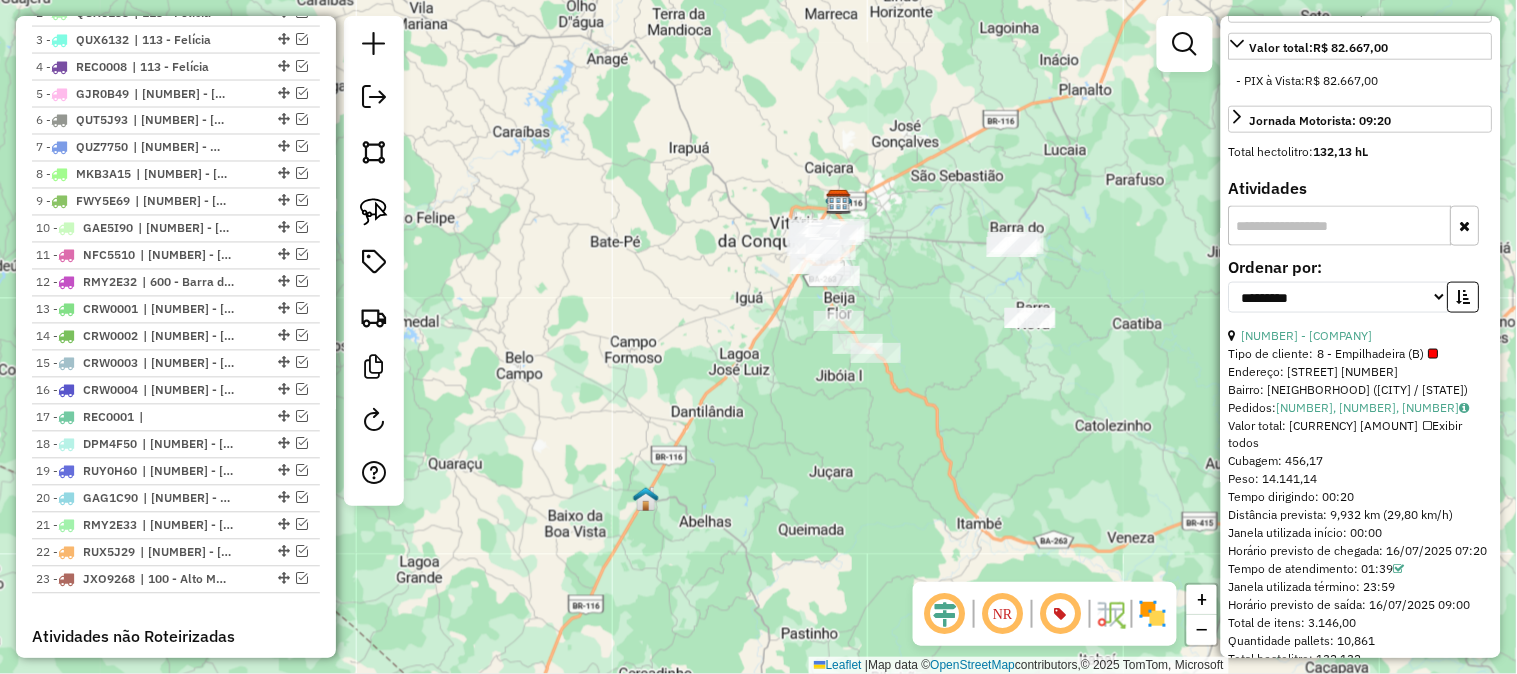drag, startPoint x: 953, startPoint y: 205, endPoint x: 984, endPoint y: 186, distance: 36.359318 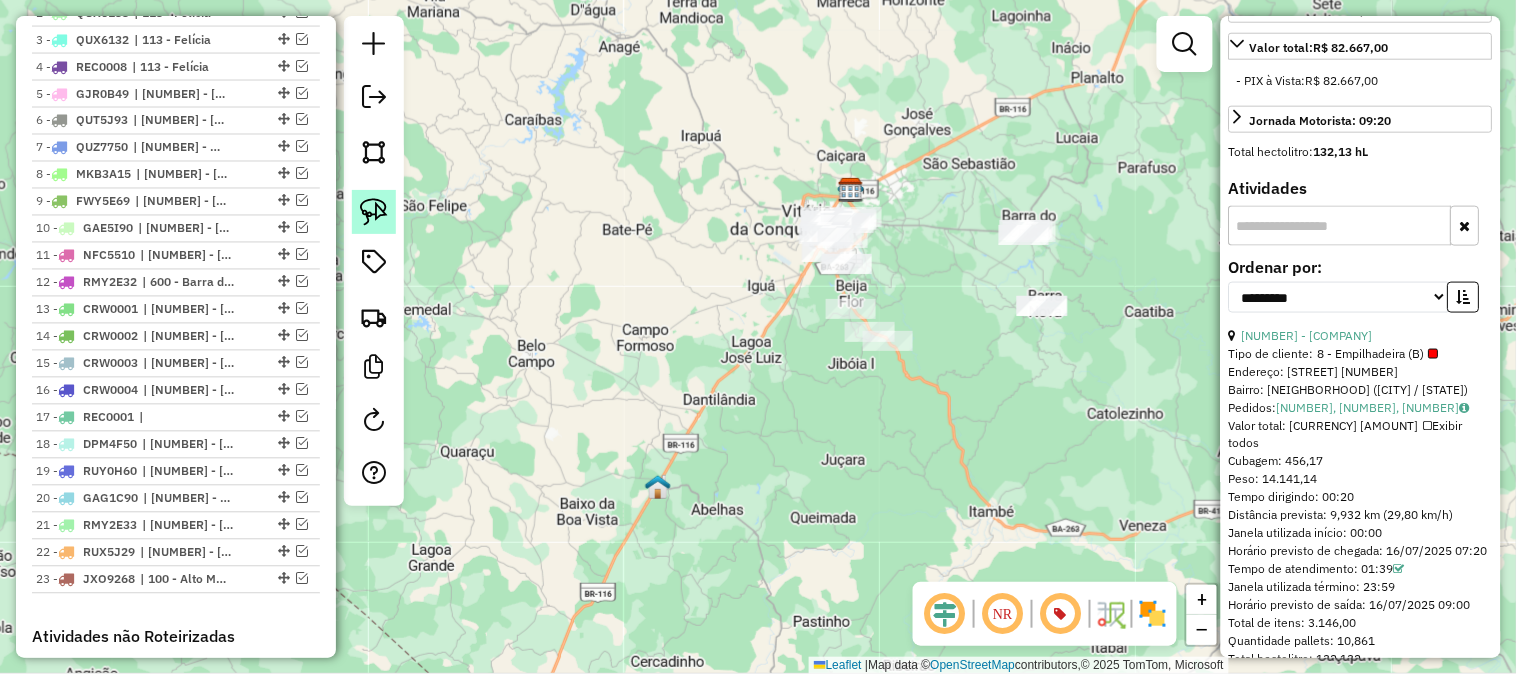 click 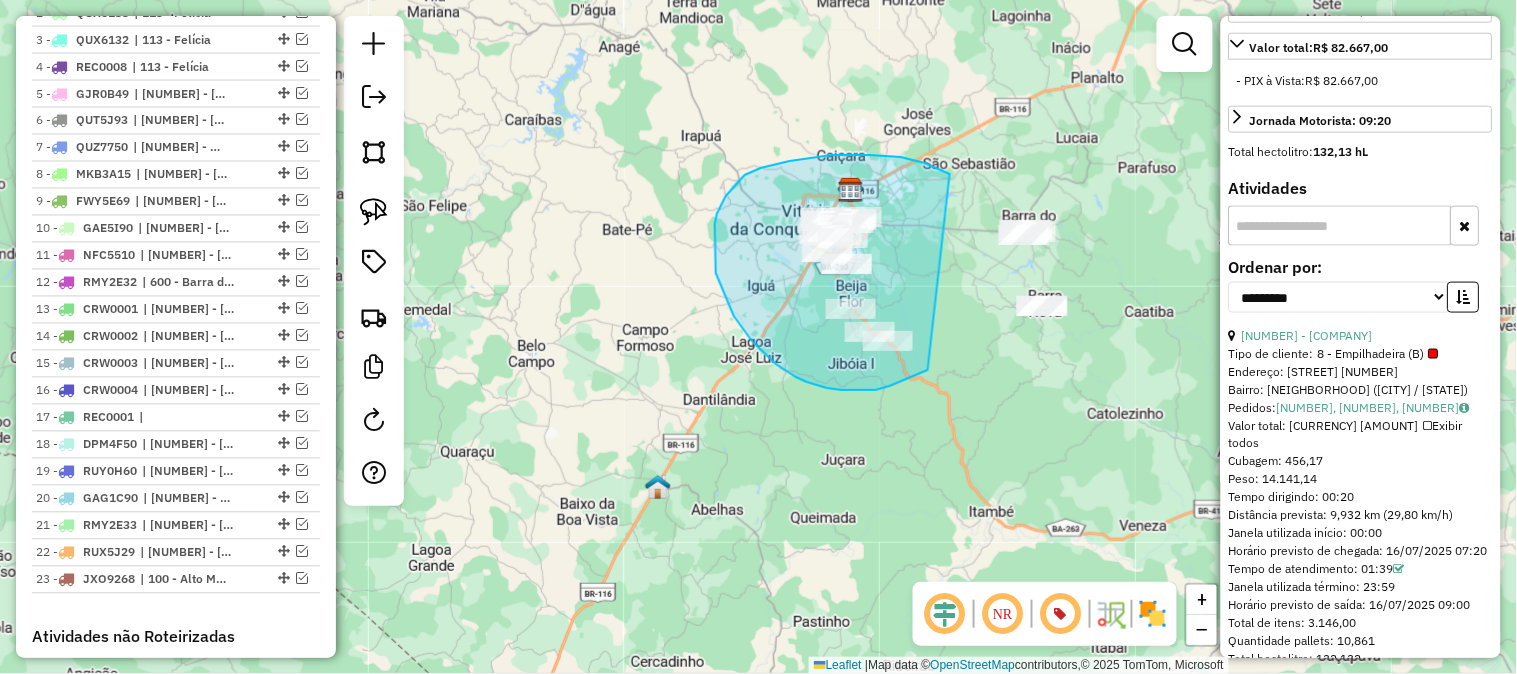 drag, startPoint x: 950, startPoint y: 174, endPoint x: 928, endPoint y: 370, distance: 197.23083 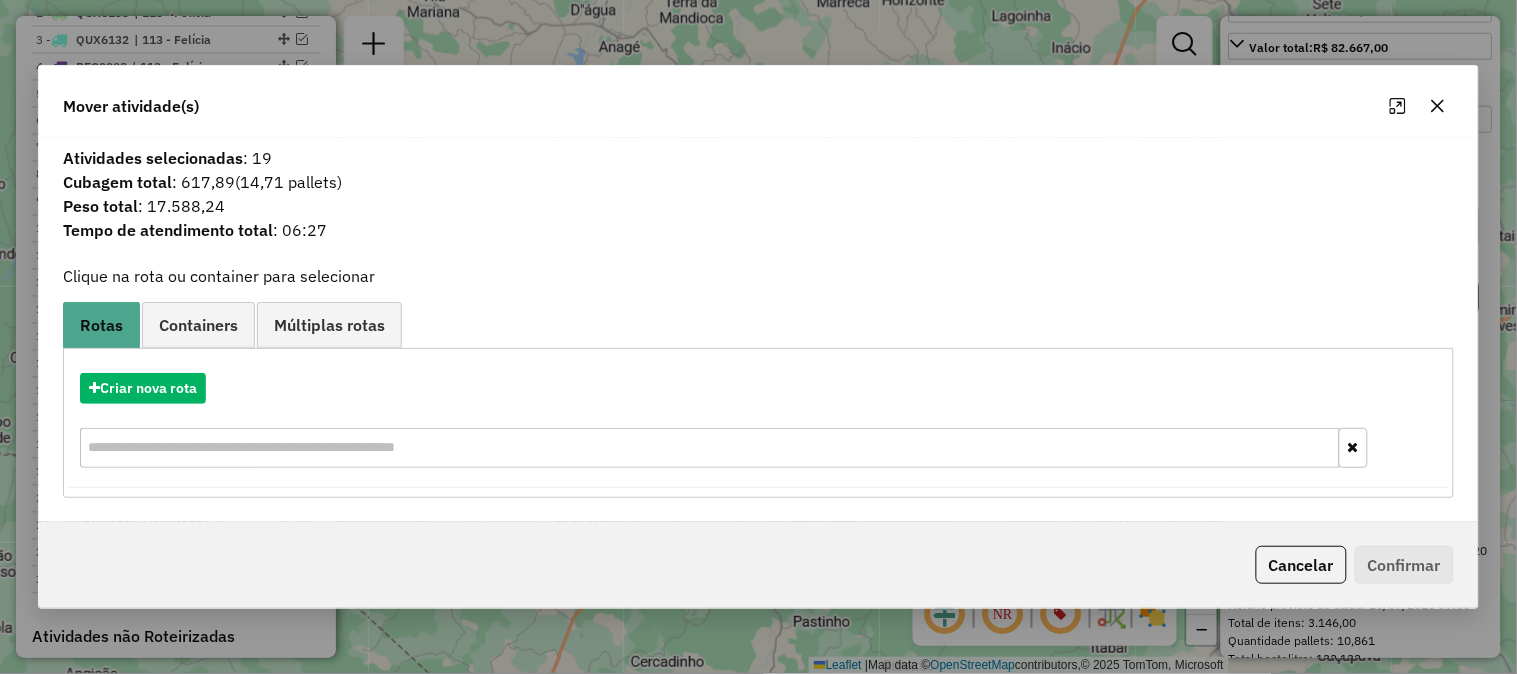 drag, startPoint x: 273, startPoint y: 155, endPoint x: 252, endPoint y: 155, distance: 21 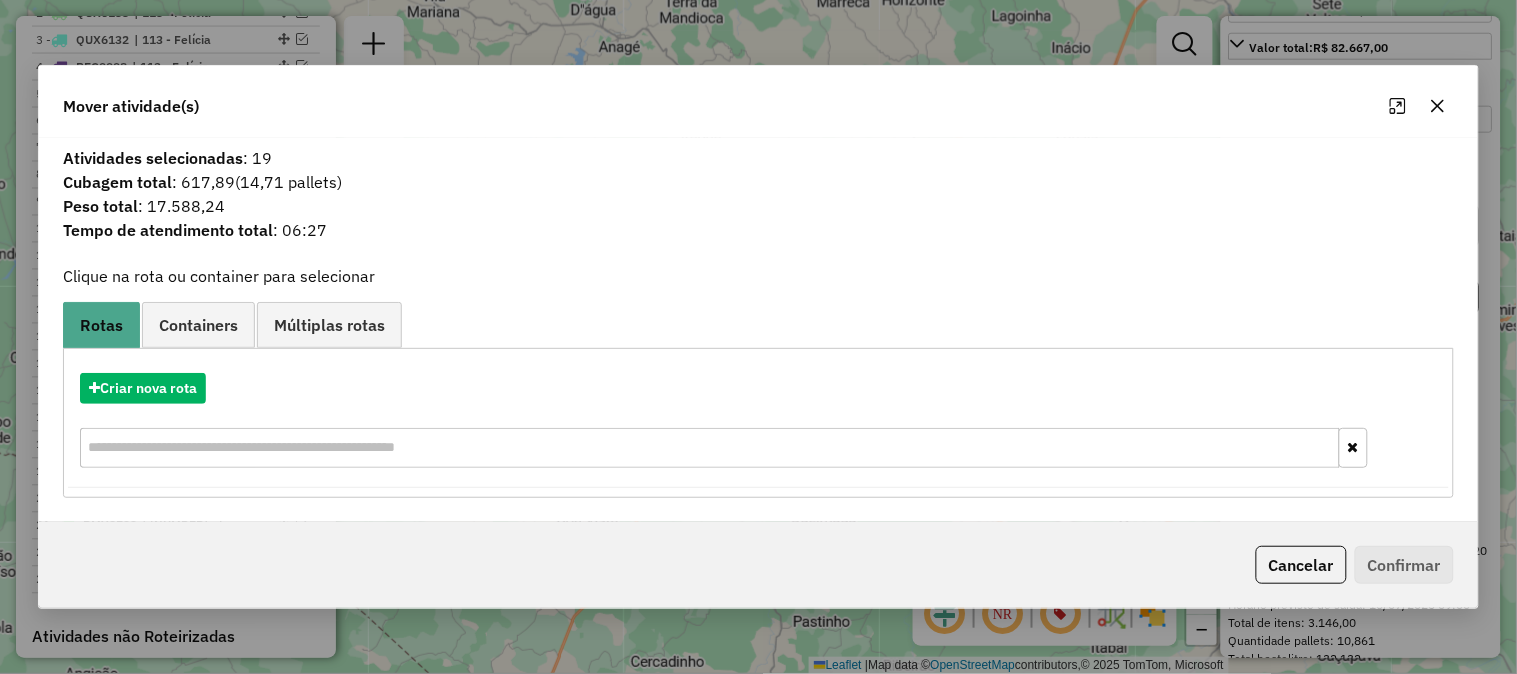 drag, startPoint x: 244, startPoint y: 205, endPoint x: 136, endPoint y: 195, distance: 108.461975 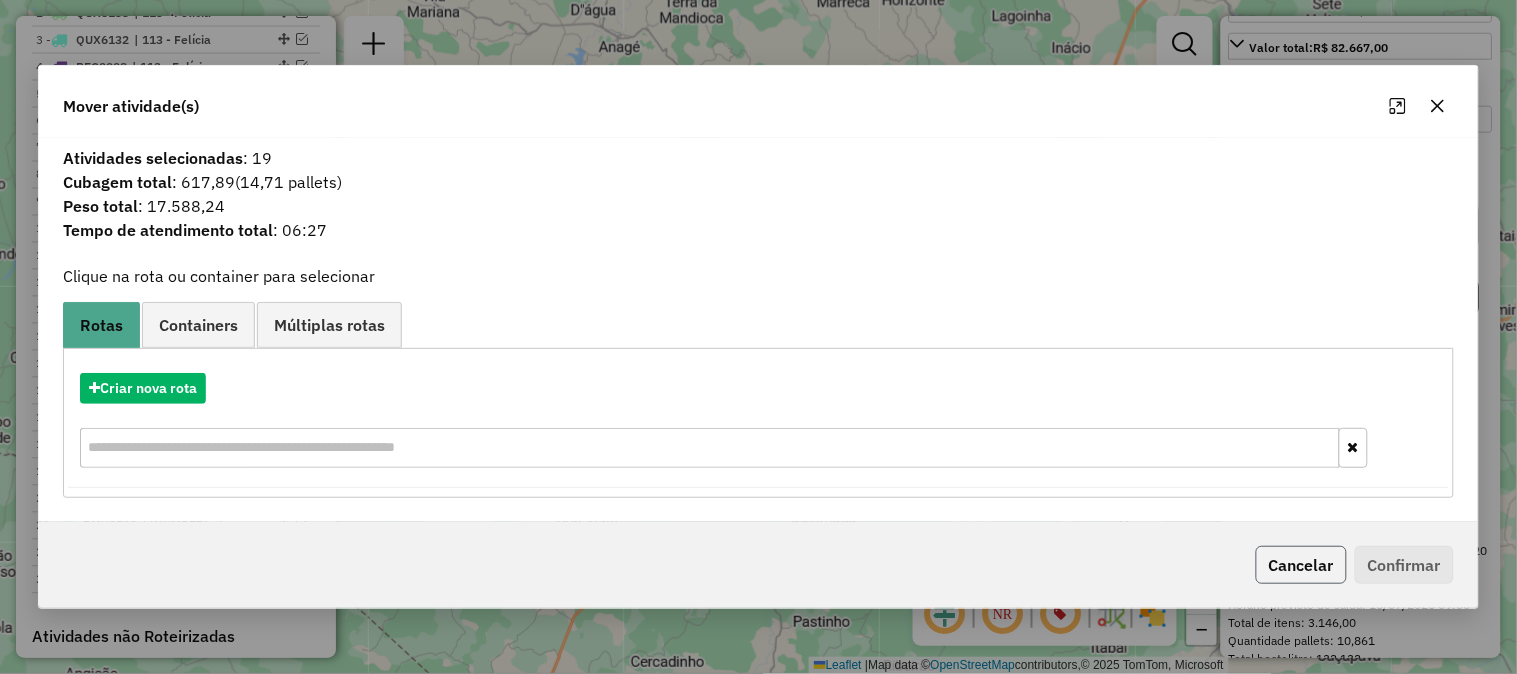 click on "Cancelar" 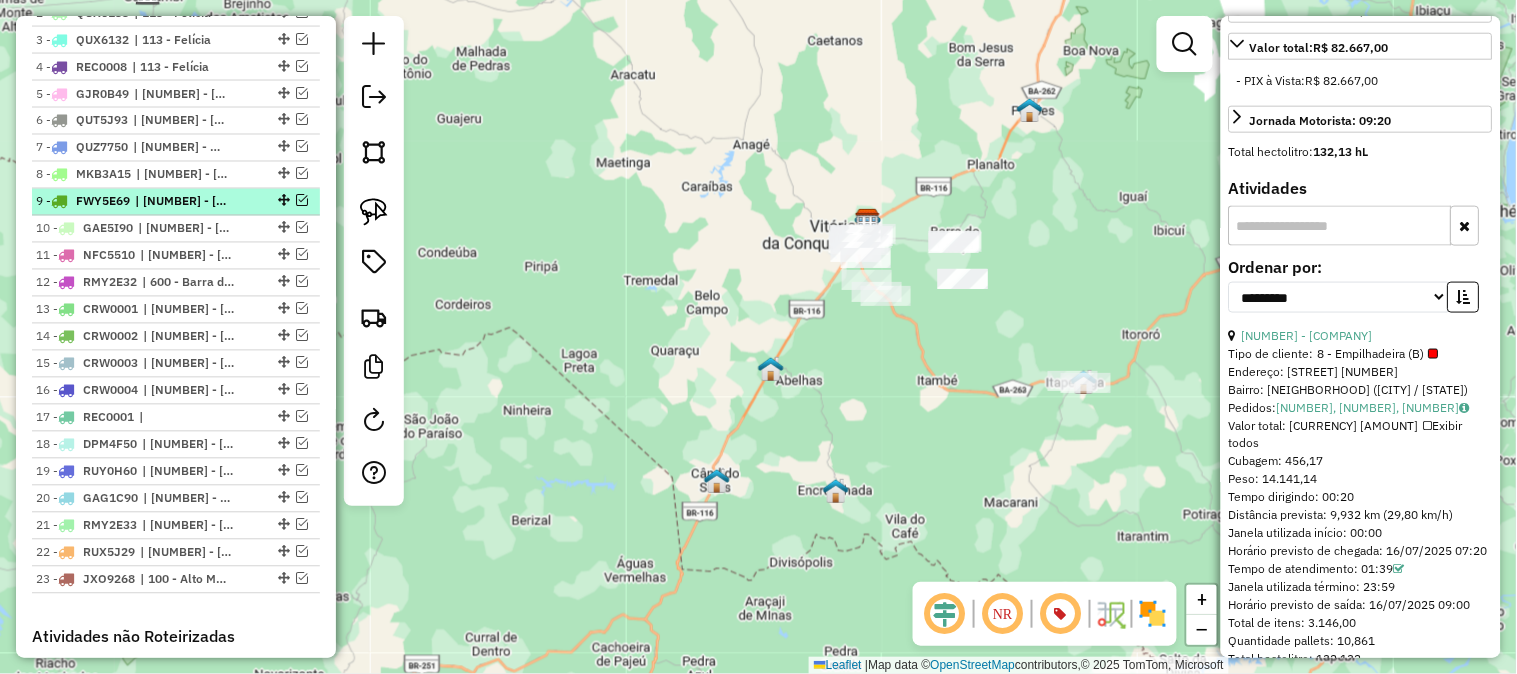 scroll, scrollTop: 656, scrollLeft: 0, axis: vertical 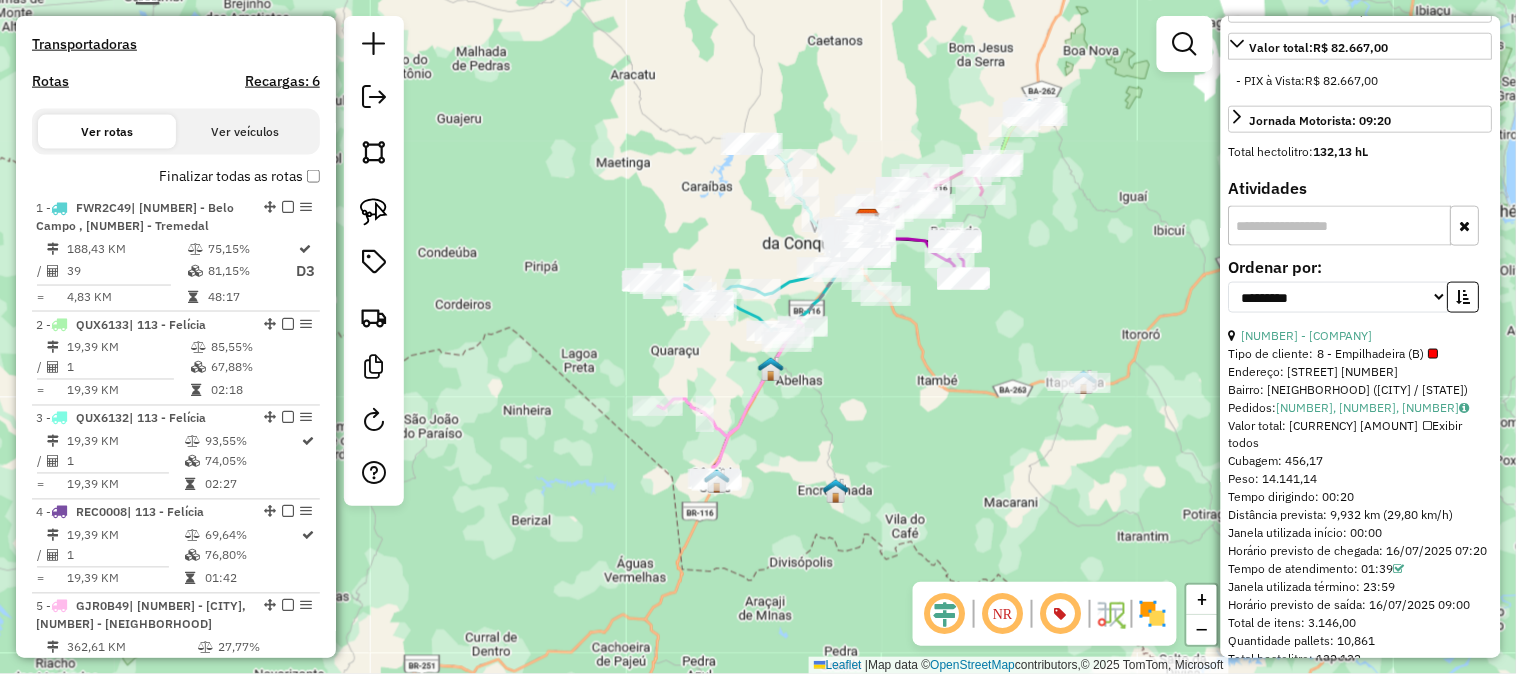 click 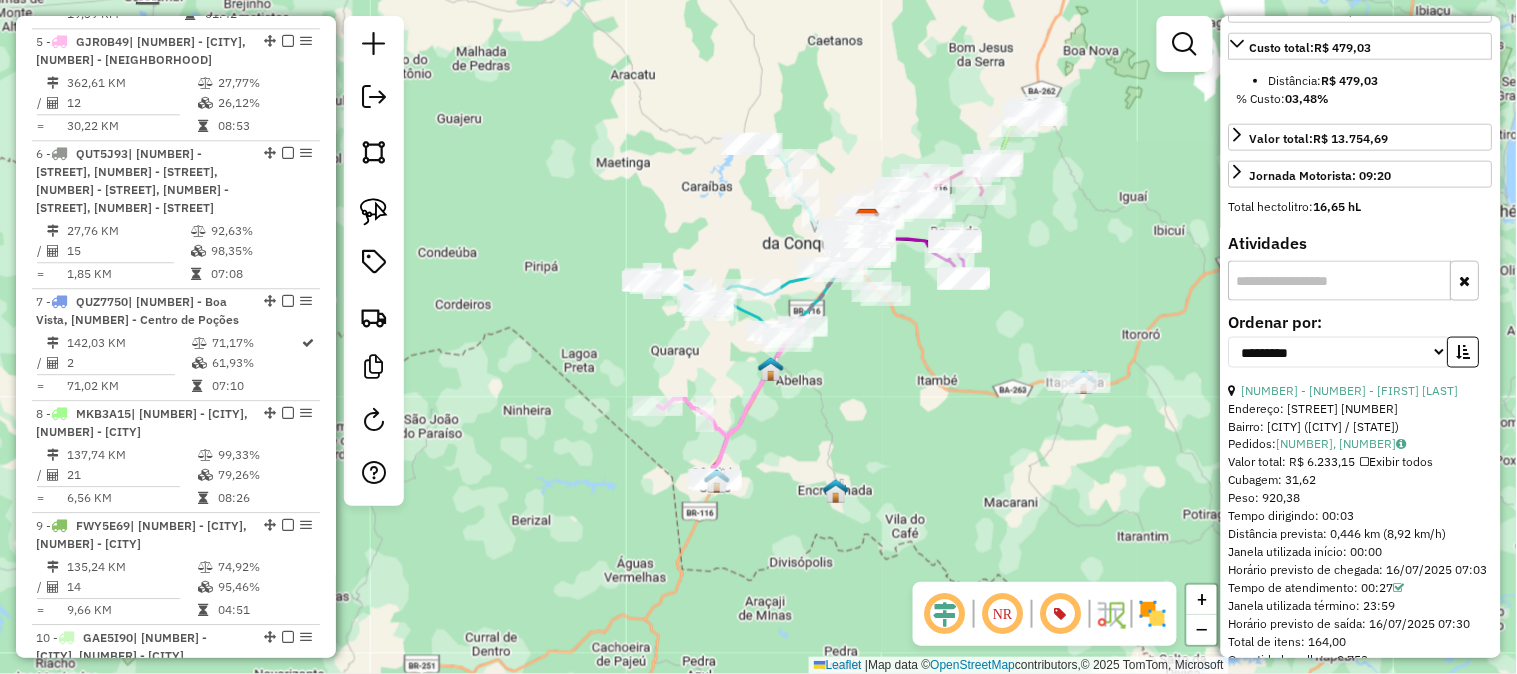 scroll, scrollTop: 1250, scrollLeft: 0, axis: vertical 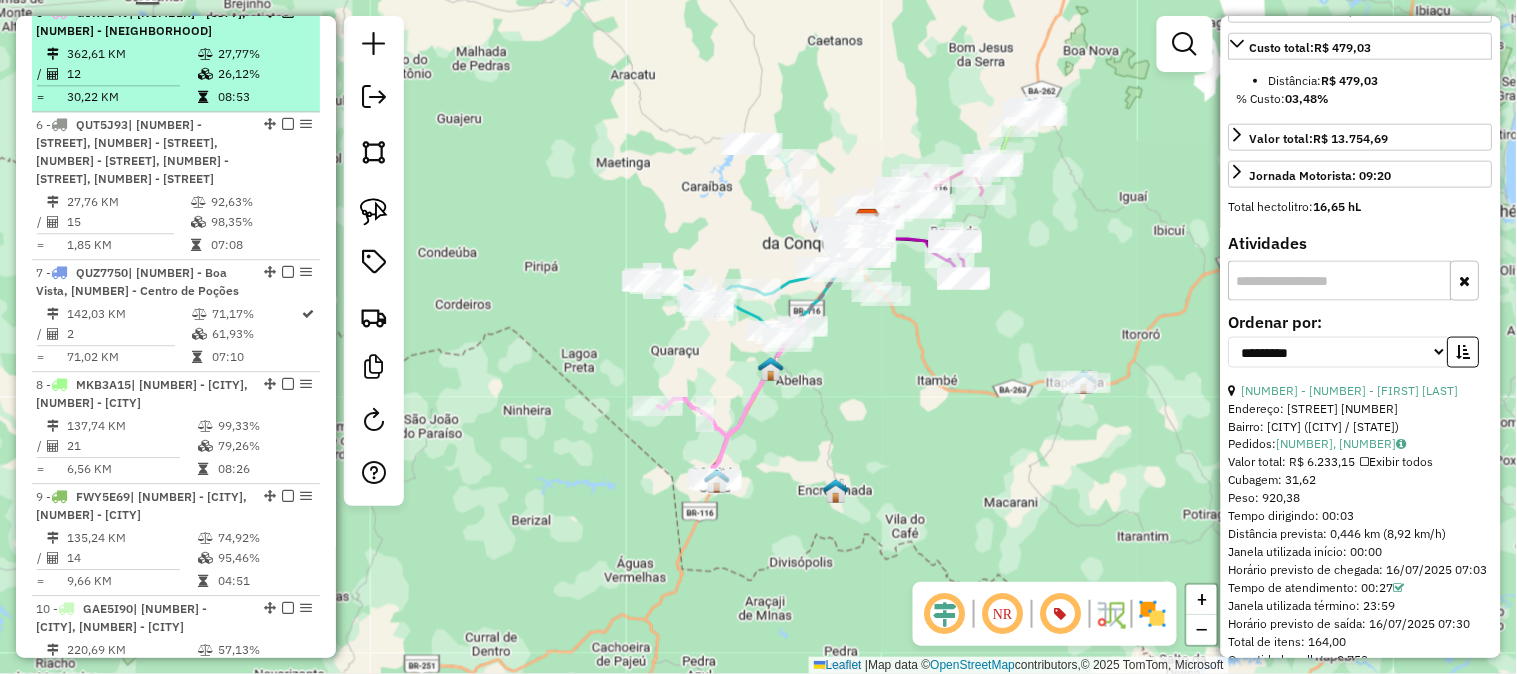 click at bounding box center [288, 12] 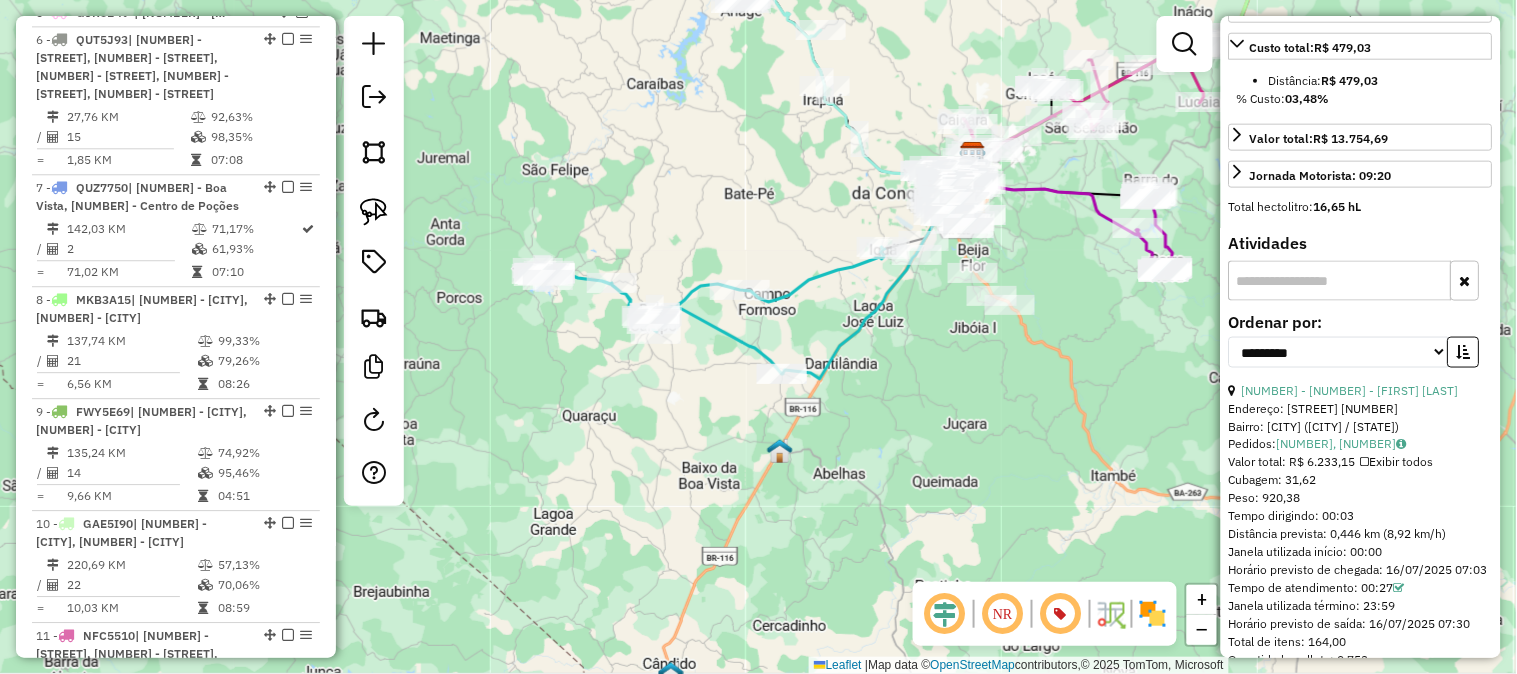 click 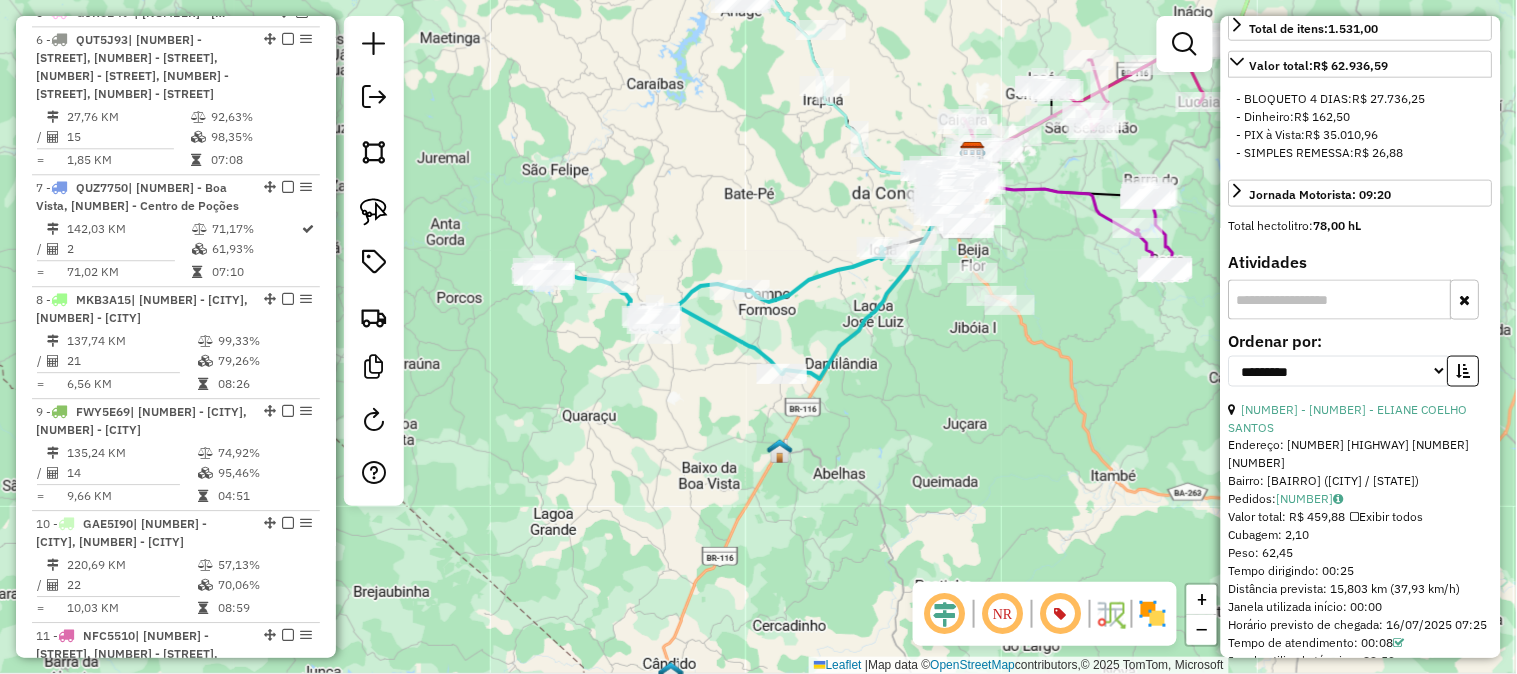 scroll, scrollTop: 568, scrollLeft: 0, axis: vertical 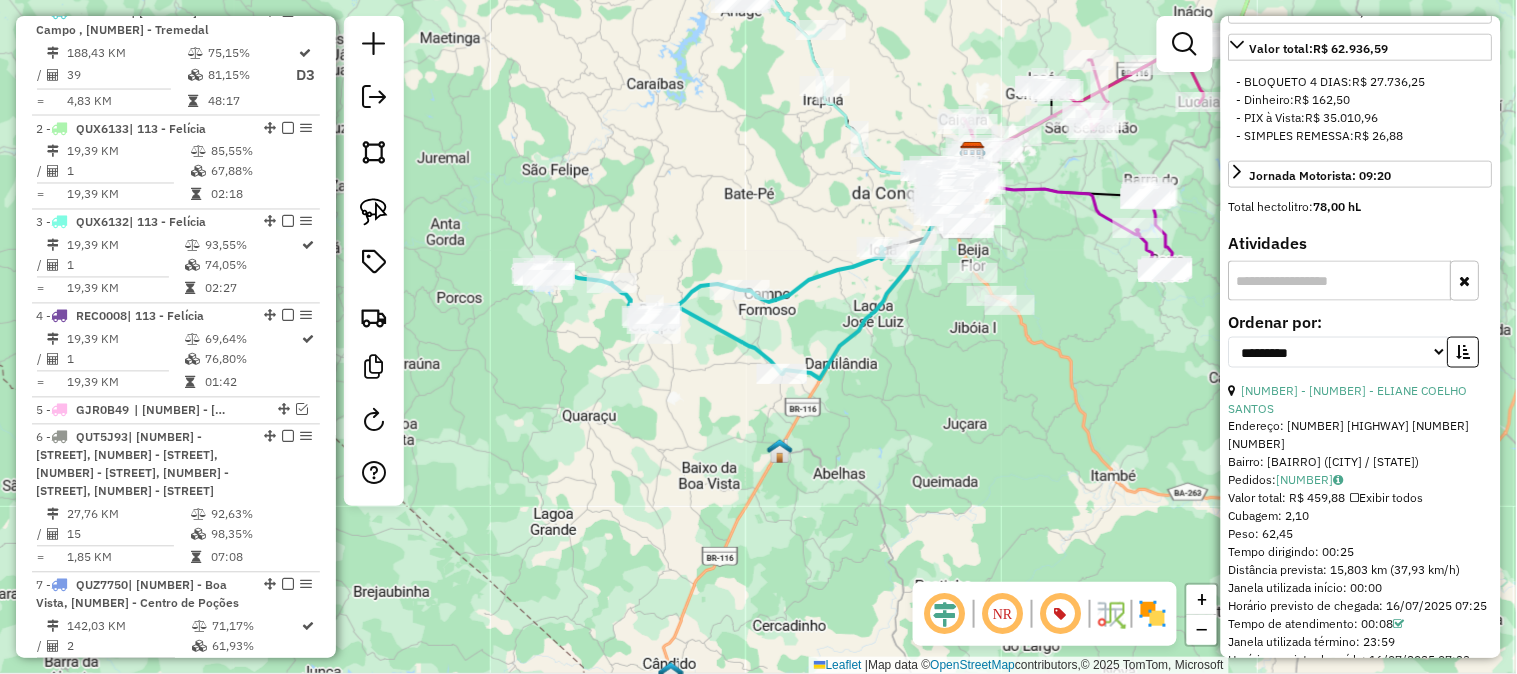 click on "Janela de atendimento Grade de atendimento Capacidade Transportadoras Veículos Cliente Pedidos  Rotas Selecione os dias de semana para filtrar as janelas de atendimento  Seg   Ter   Qua   Qui   Sex   Sáb   Dom  Informe o período da janela de atendimento: De: Até:  Filtrar exatamente a janela do cliente  Considerar janela de atendimento padrão  Selecione os dias de semana para filtrar as grades de atendimento  Seg   Ter   Qua   Qui   Sex   Sáb   Dom   Considerar clientes sem dia de atendimento cadastrado  Clientes fora do dia de atendimento selecionado Filtrar as atividades entre os valores definidos abaixo:  Peso mínimo:   Peso máximo:   Cubagem mínima:   Cubagem máxima:   De:   Até:  Filtrar as atividades entre o tempo de atendimento definido abaixo:  De:   Até:   Considerar capacidade total dos clientes não roteirizados Transportadora: Selecione um ou mais itens Tipo de veículo: Selecione um ou mais itens Veículo: Selecione um ou mais itens Motorista: Selecione um ou mais itens Nome: Rótulo:" 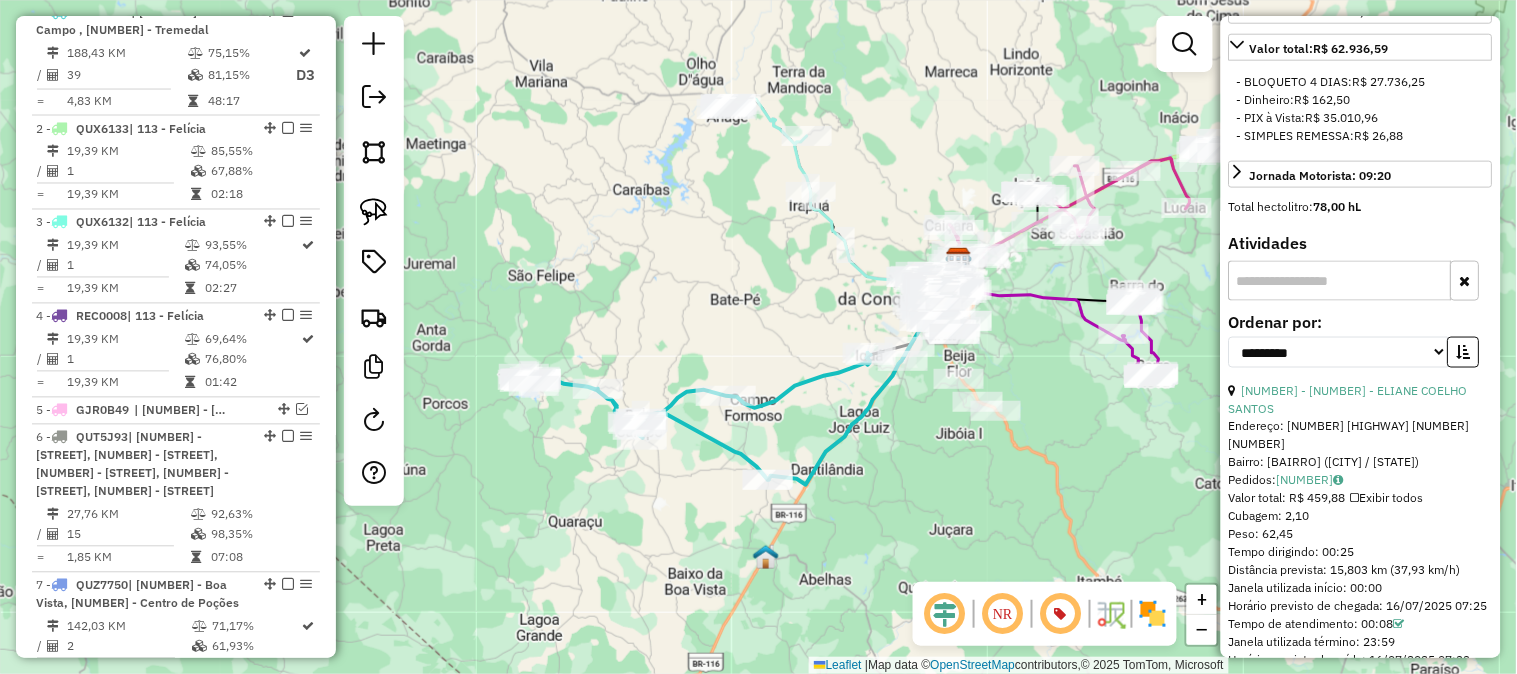 drag, startPoint x: 668, startPoint y: 326, endPoint x: 713, endPoint y: 307, distance: 48.8467 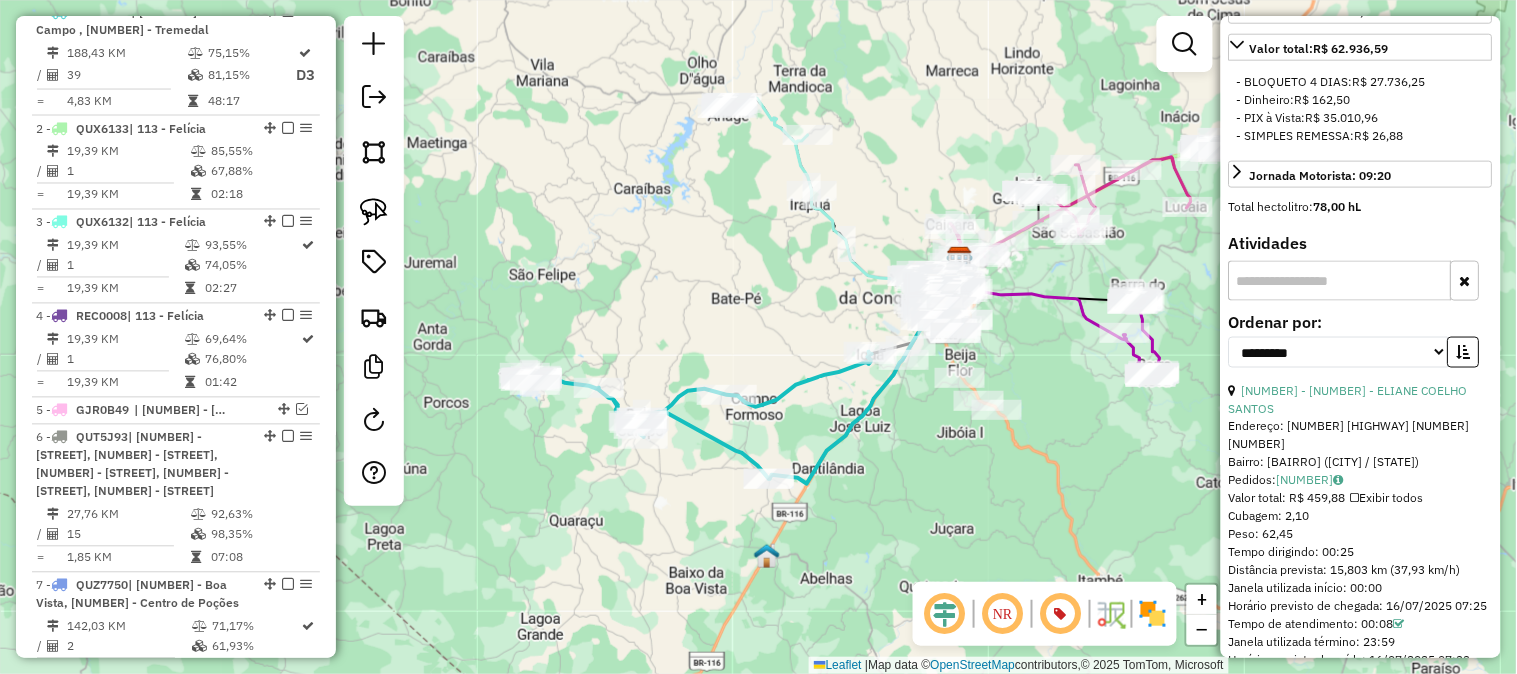 click 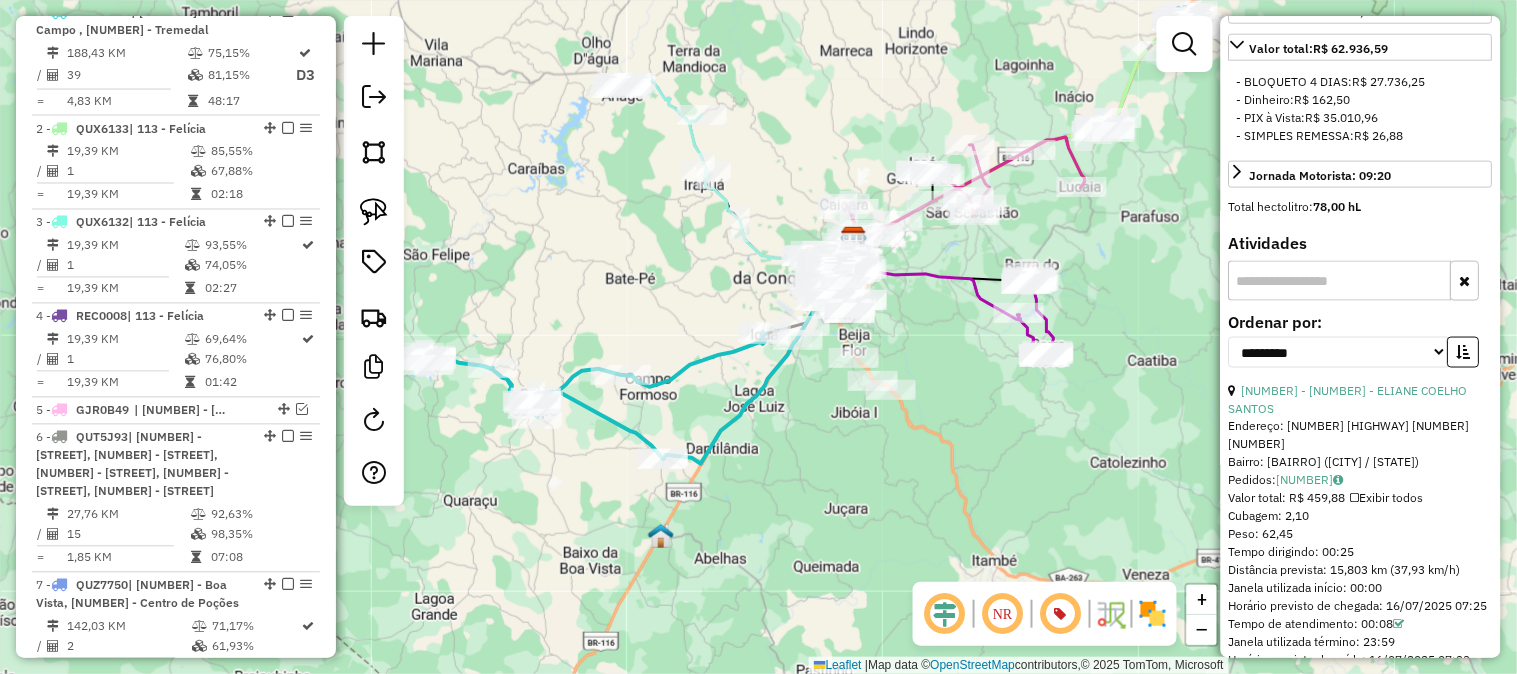 drag, startPoint x: 862, startPoint y: 178, endPoint x: 750, endPoint y: 153, distance: 114.75626 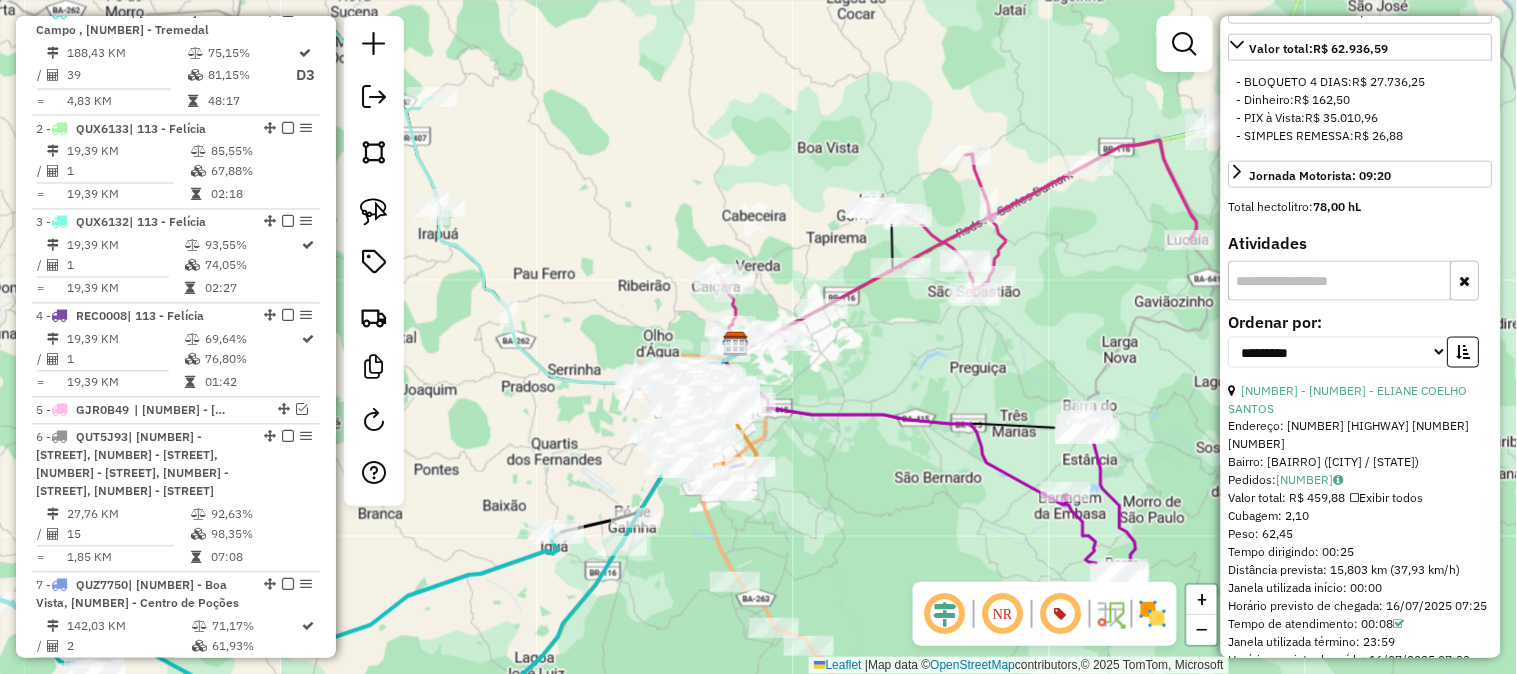 click 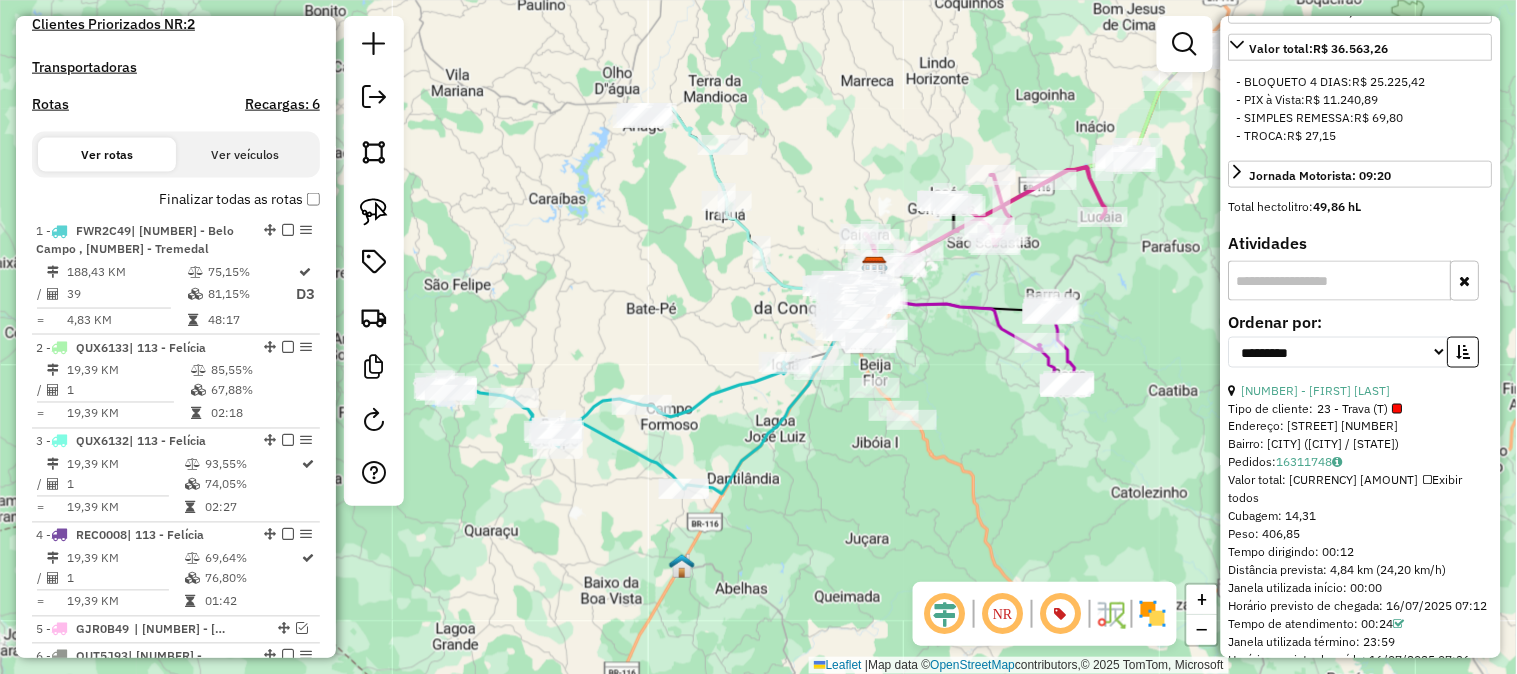 scroll, scrollTop: 744, scrollLeft: 0, axis: vertical 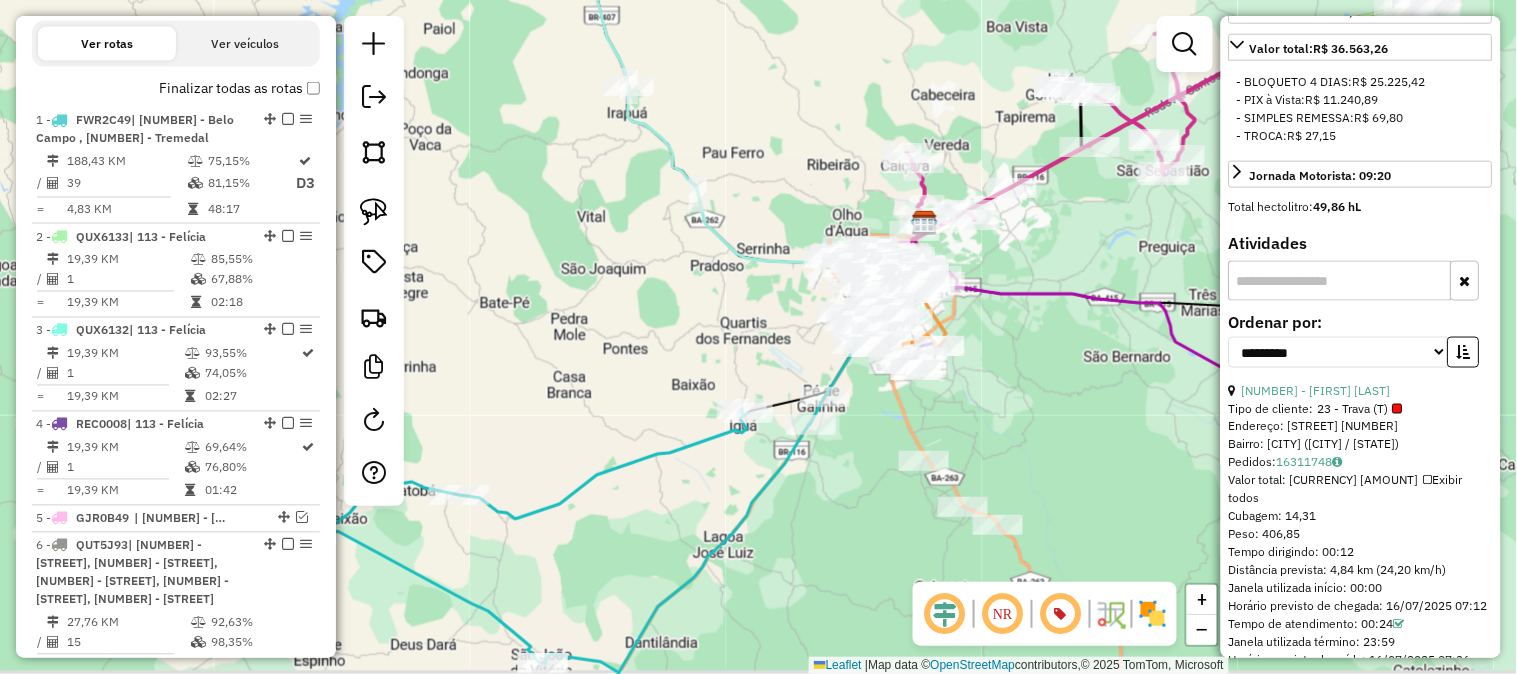 drag, startPoint x: 863, startPoint y: 291, endPoint x: 1064, endPoint y: 265, distance: 202.67462 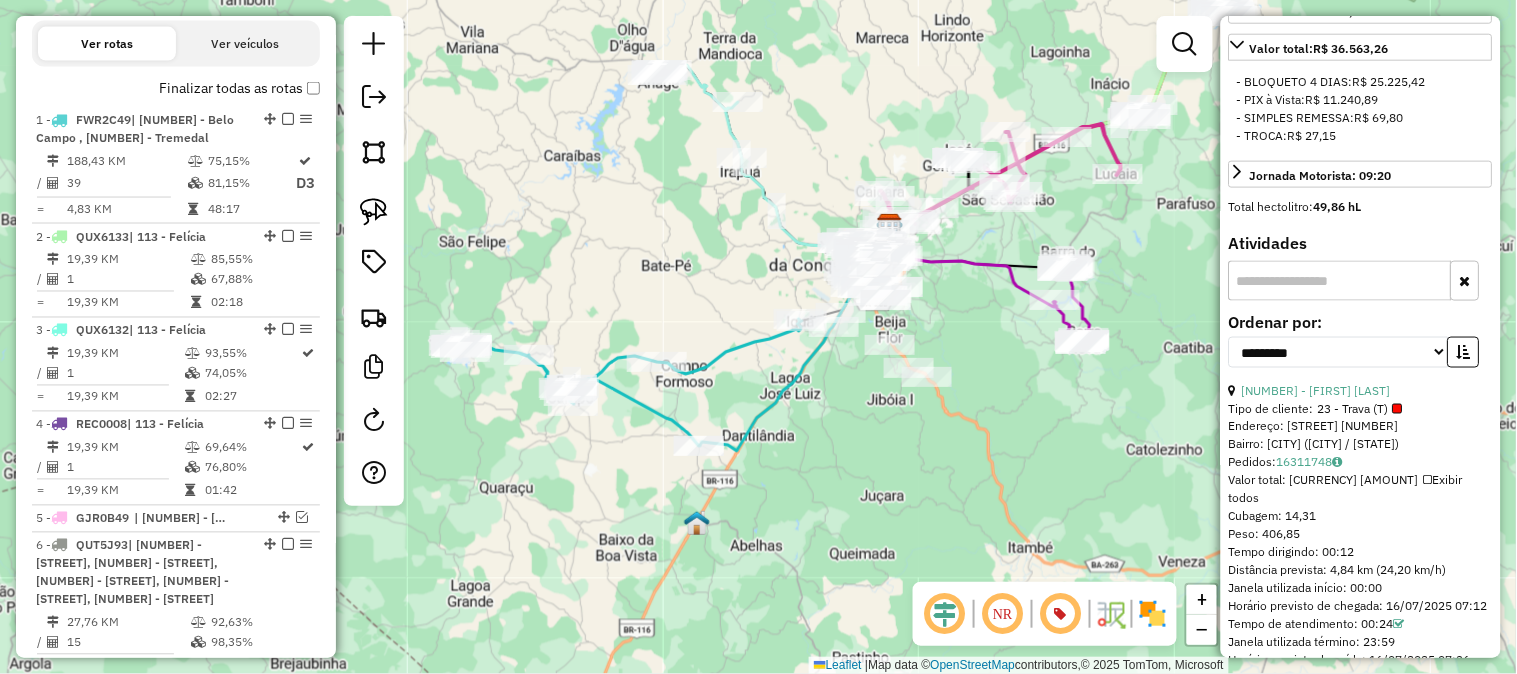 drag, startPoint x: 1096, startPoint y: 248, endPoint x: 983, endPoint y: 238, distance: 113.44161 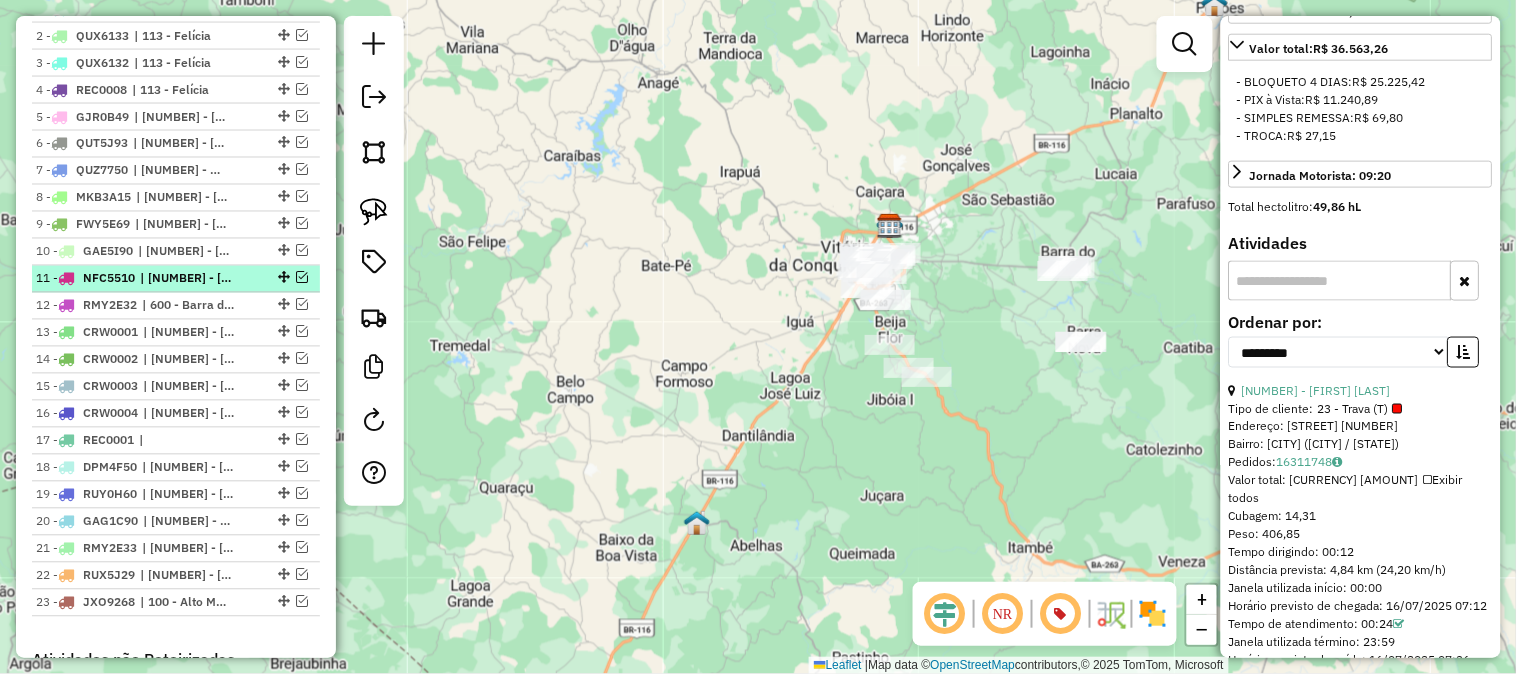 scroll, scrollTop: 744, scrollLeft: 0, axis: vertical 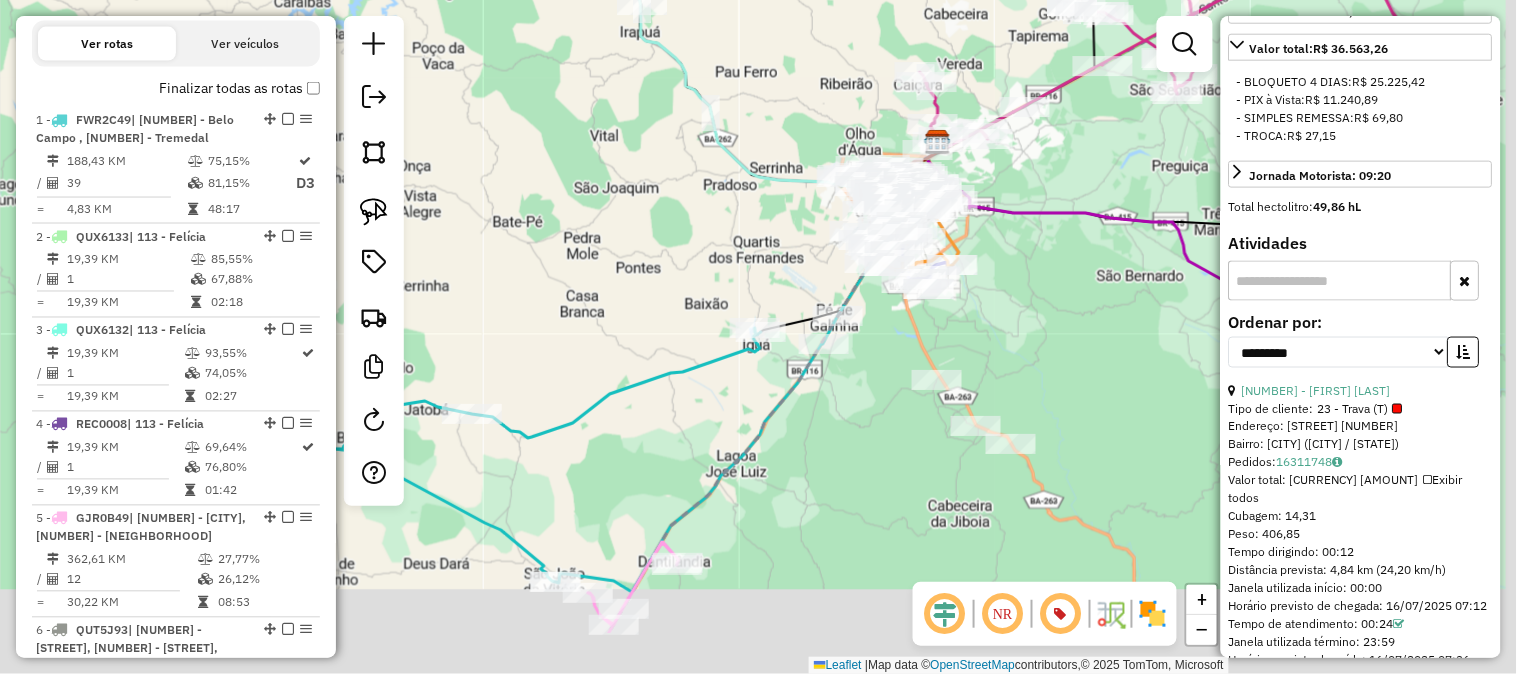 drag, startPoint x: 828, startPoint y: 372, endPoint x: 660, endPoint y: 222, distance: 225.2199 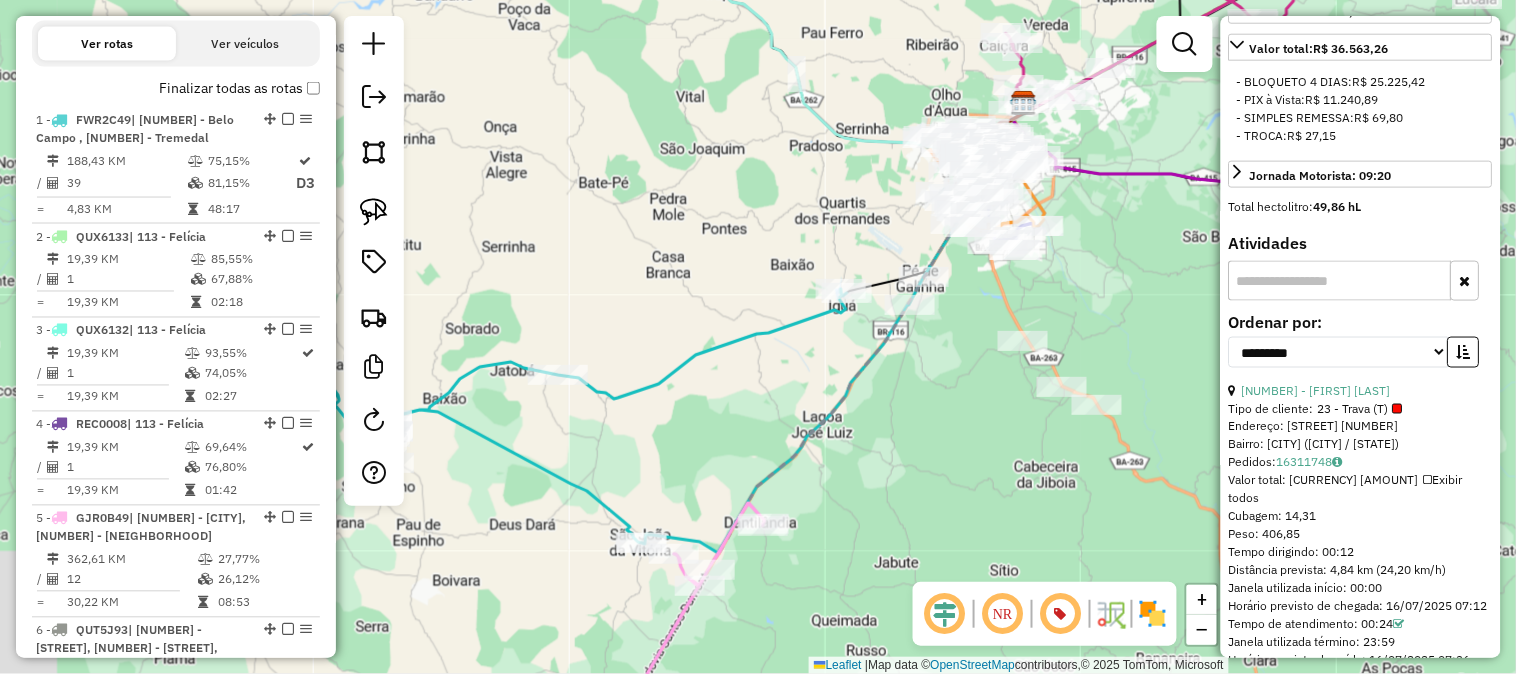 drag, startPoint x: 1026, startPoint y: 316, endPoint x: 1160, endPoint y: 296, distance: 135.48431 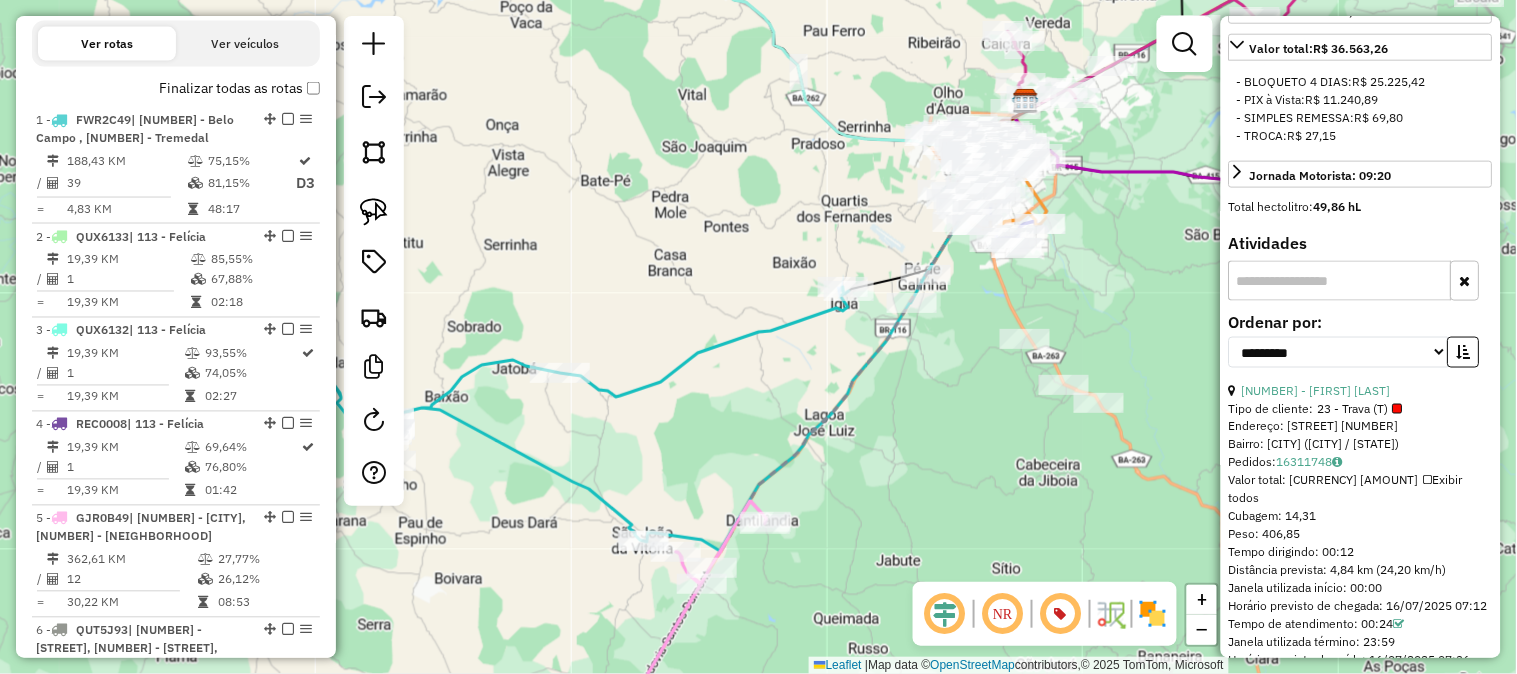 click 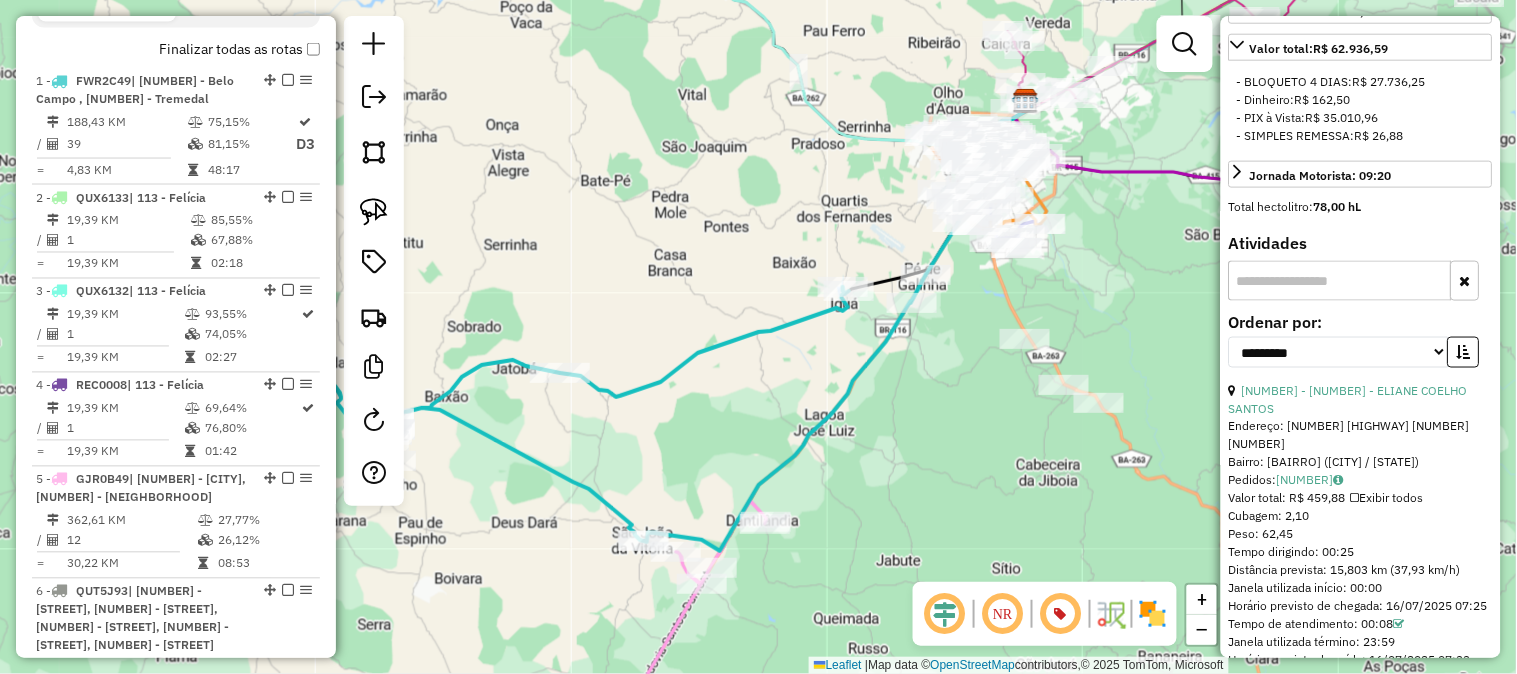 scroll, scrollTop: 852, scrollLeft: 0, axis: vertical 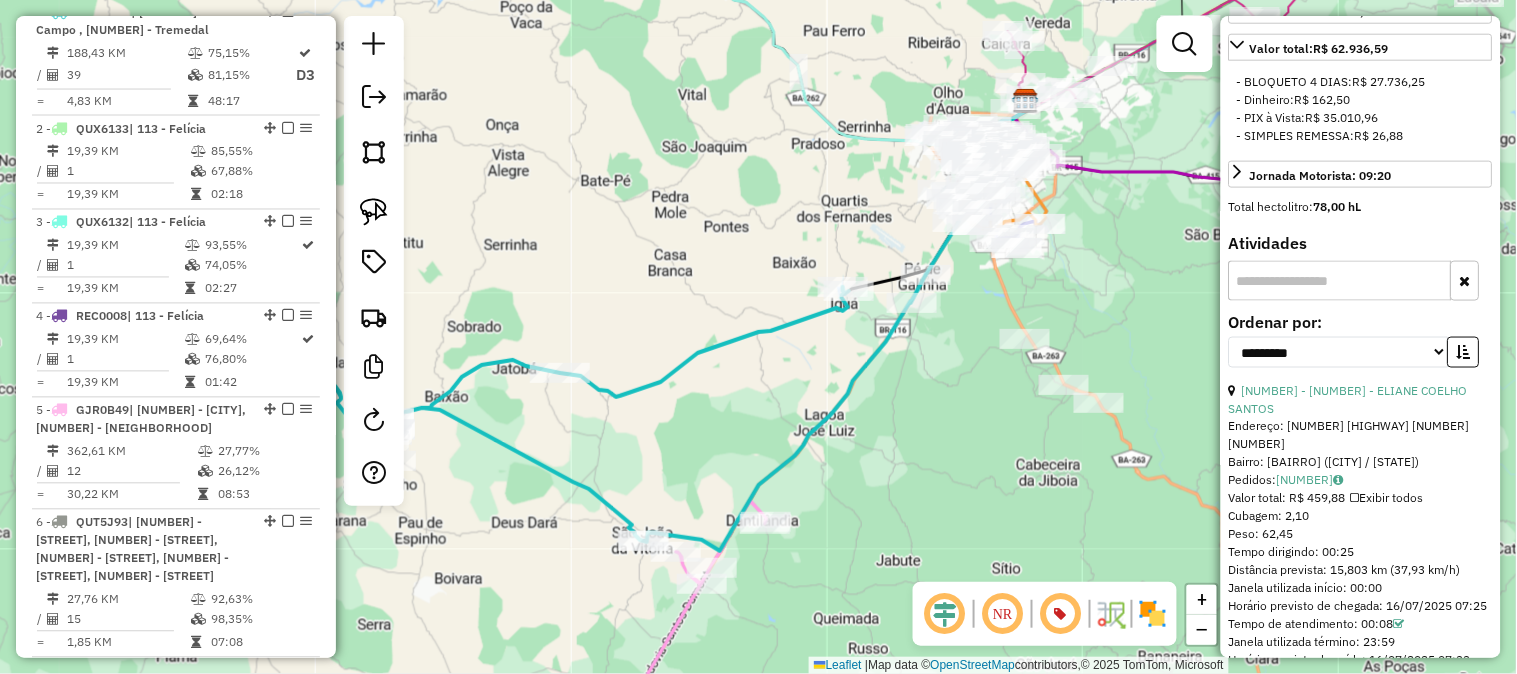 drag, startPoint x: 582, startPoint y: 342, endPoint x: 788, endPoint y: 176, distance: 264.56 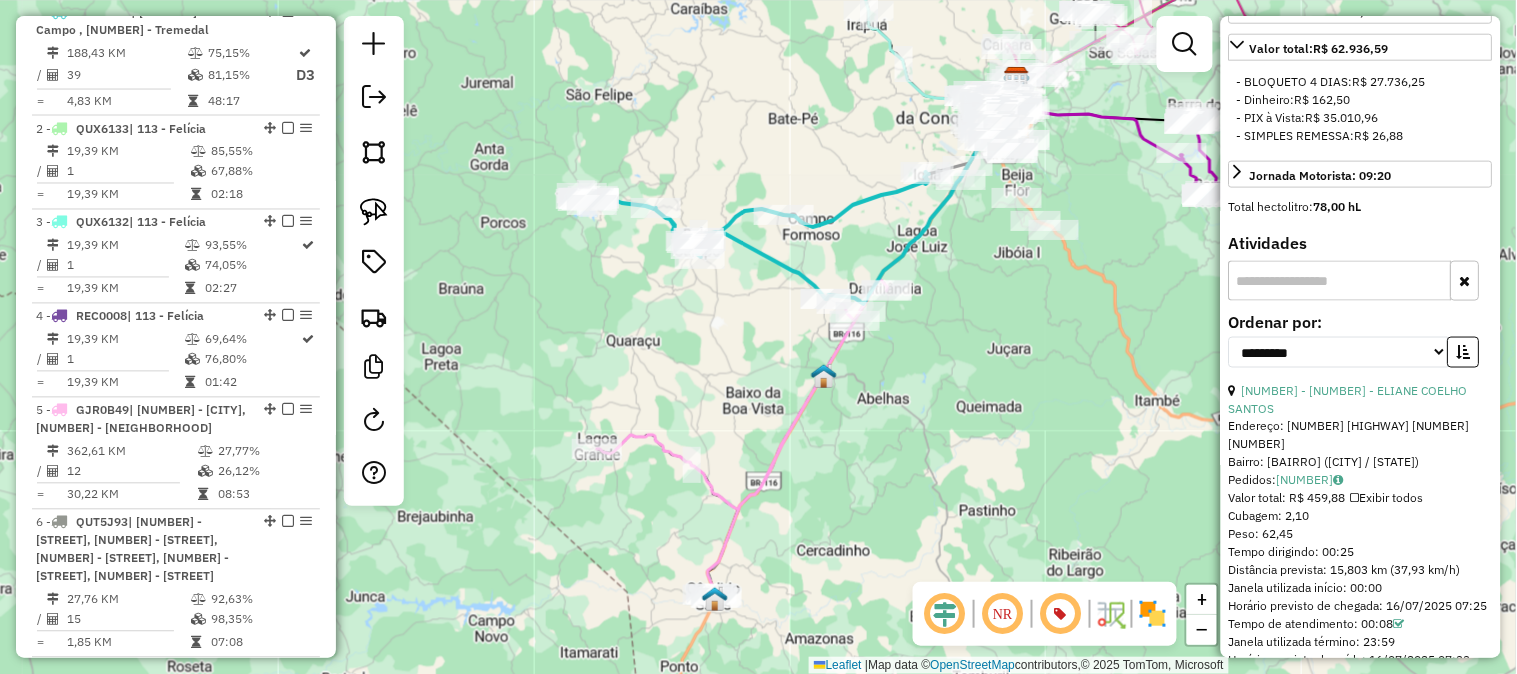 drag, startPoint x: 774, startPoint y: 367, endPoint x: 806, endPoint y: 242, distance: 129.031 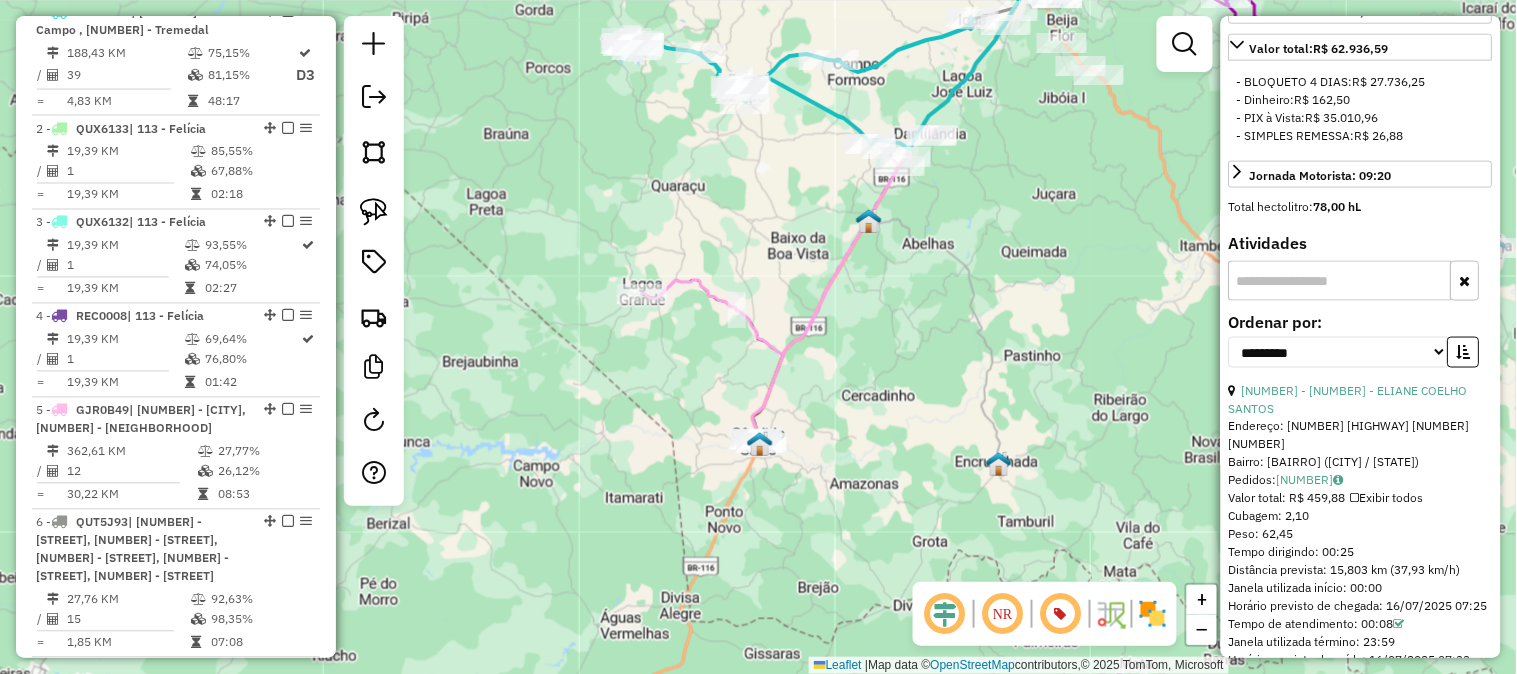 click 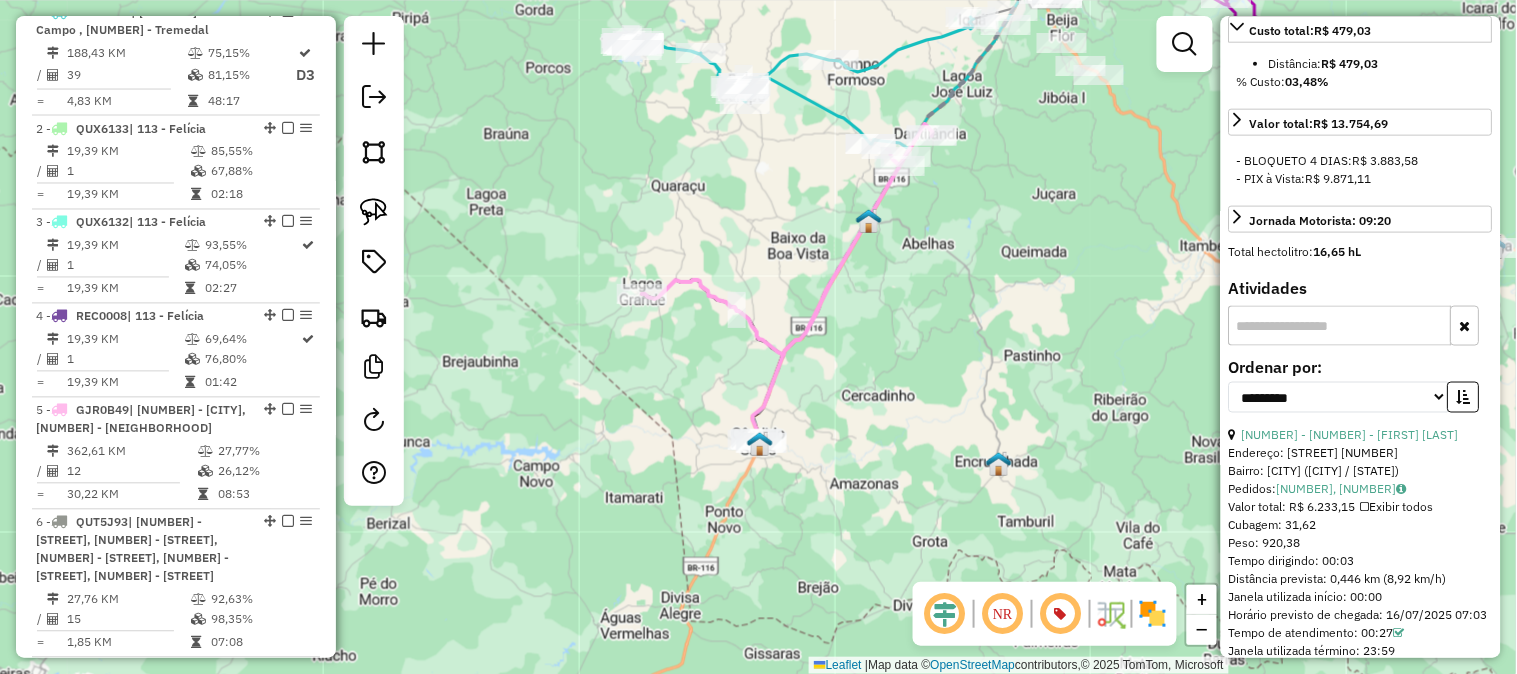 scroll, scrollTop: 551, scrollLeft: 0, axis: vertical 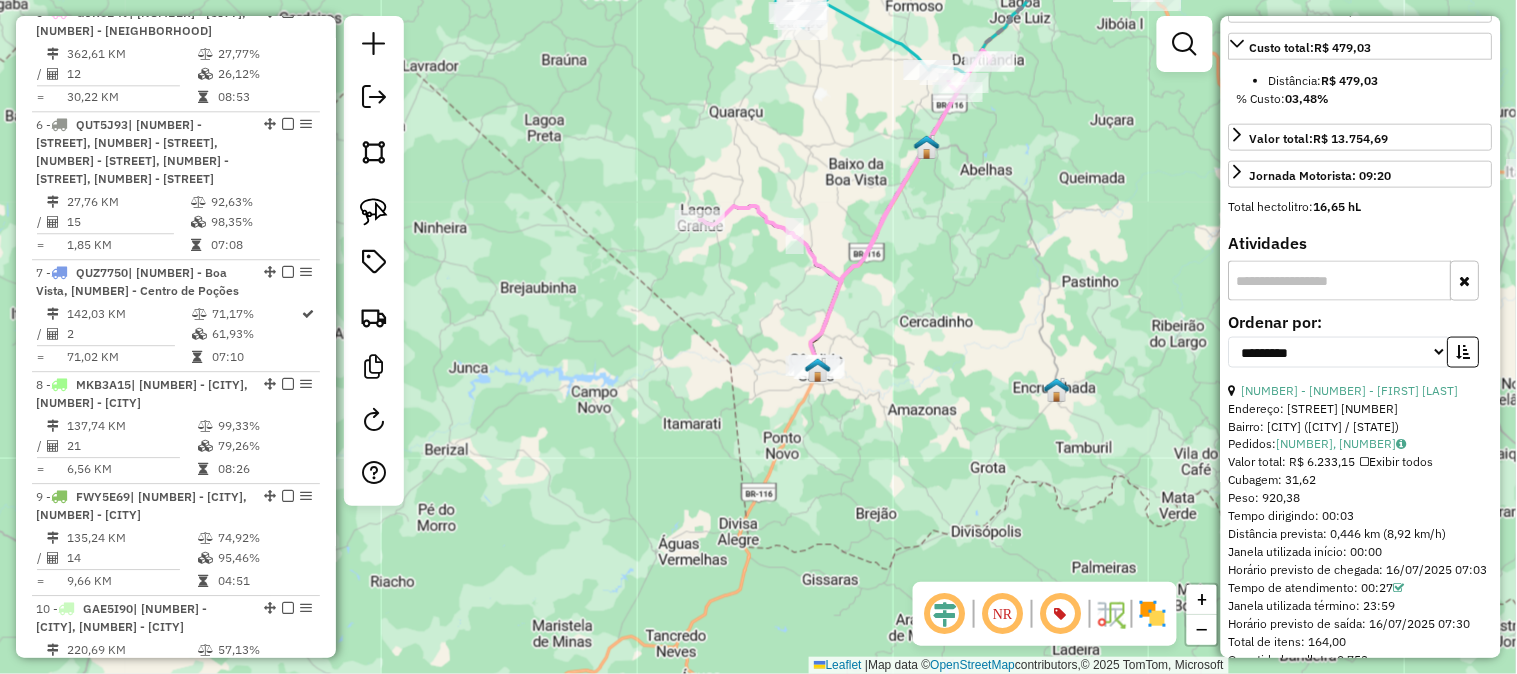 drag, startPoint x: 837, startPoint y: 364, endPoint x: 895, endPoint y: 290, distance: 94.02127 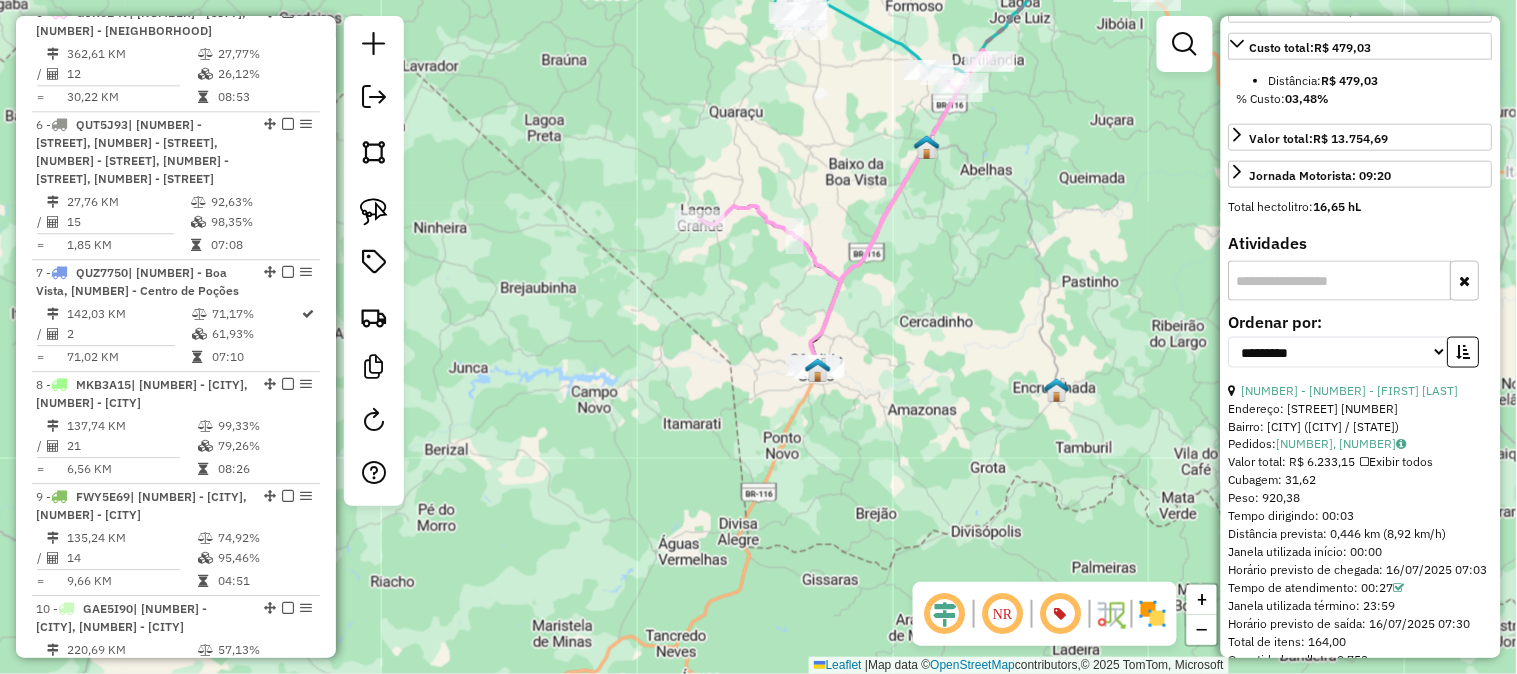 click 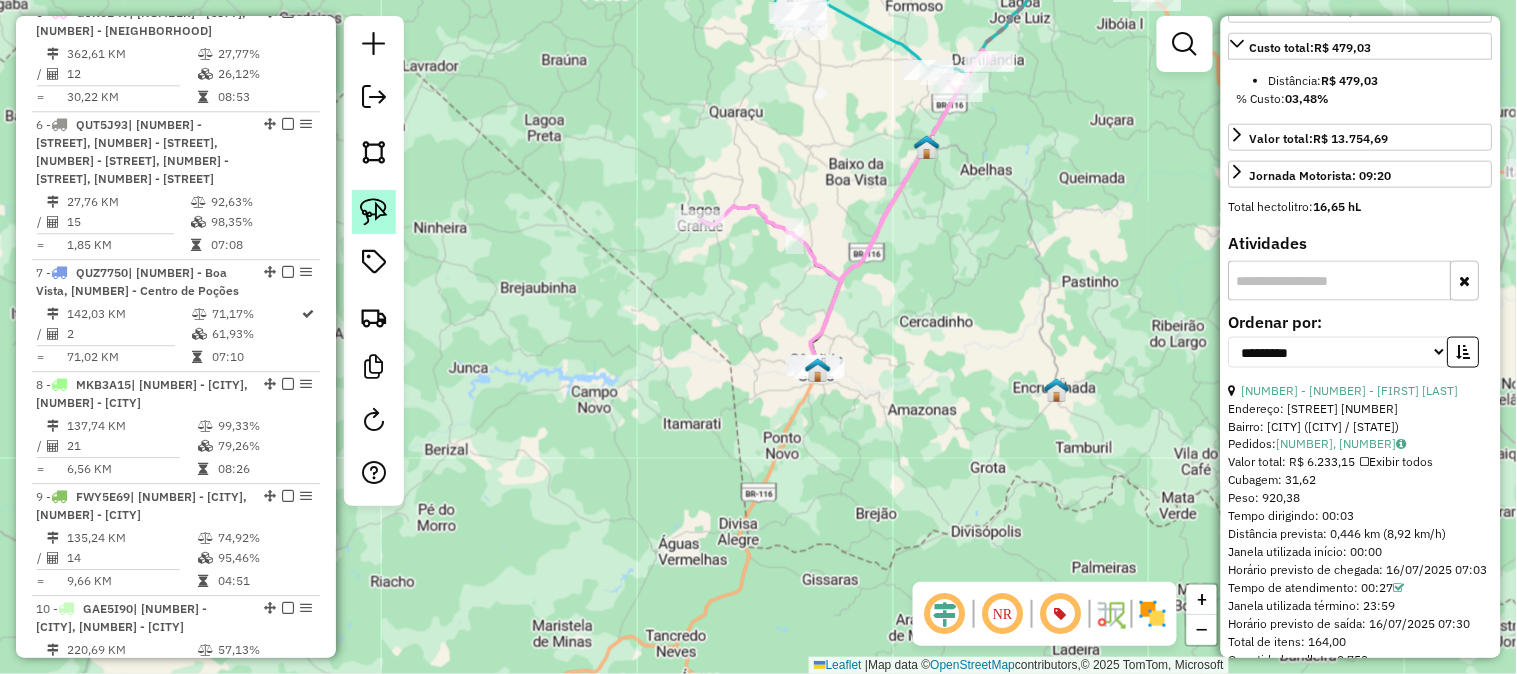 click 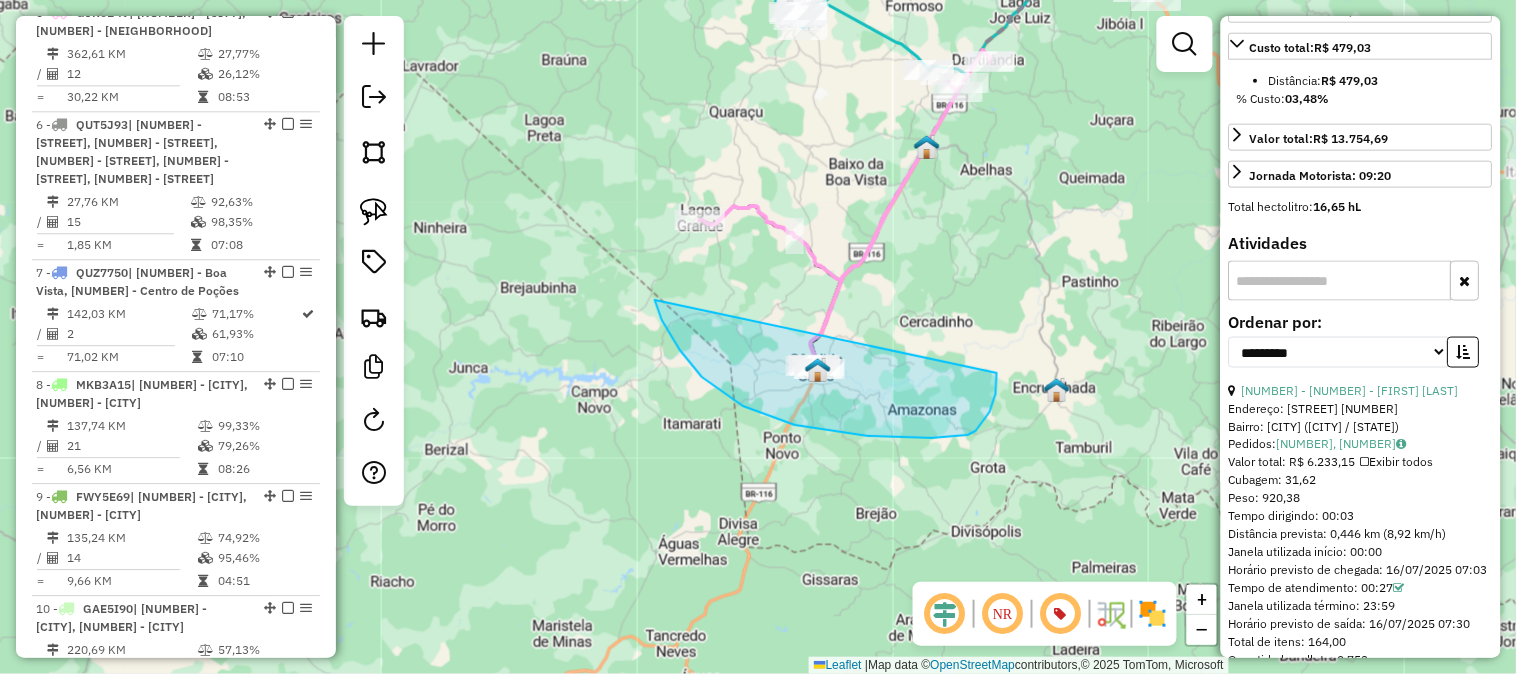 drag, startPoint x: 662, startPoint y: 320, endPoint x: 963, endPoint y: 284, distance: 303.14517 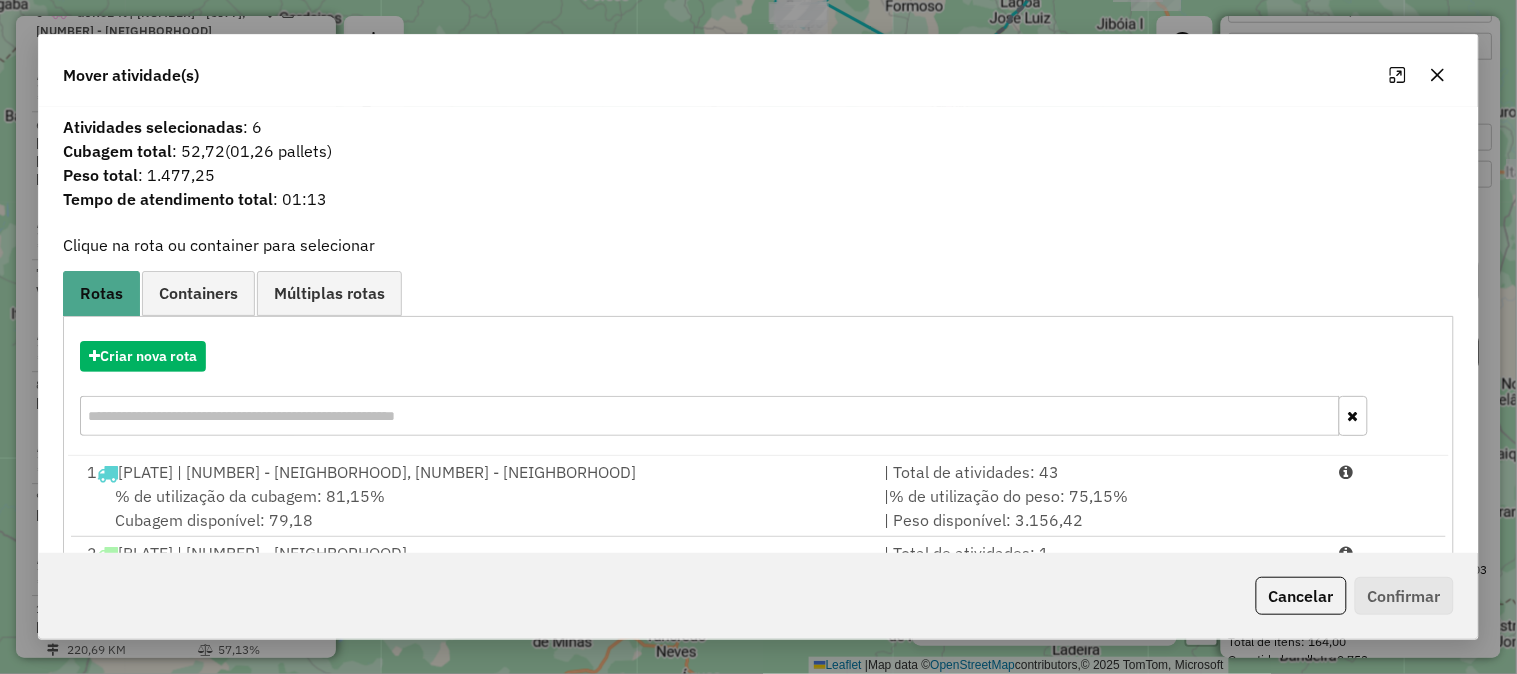 drag, startPoint x: 215, startPoint y: 180, endPoint x: 142, endPoint y: 172, distance: 73.43705 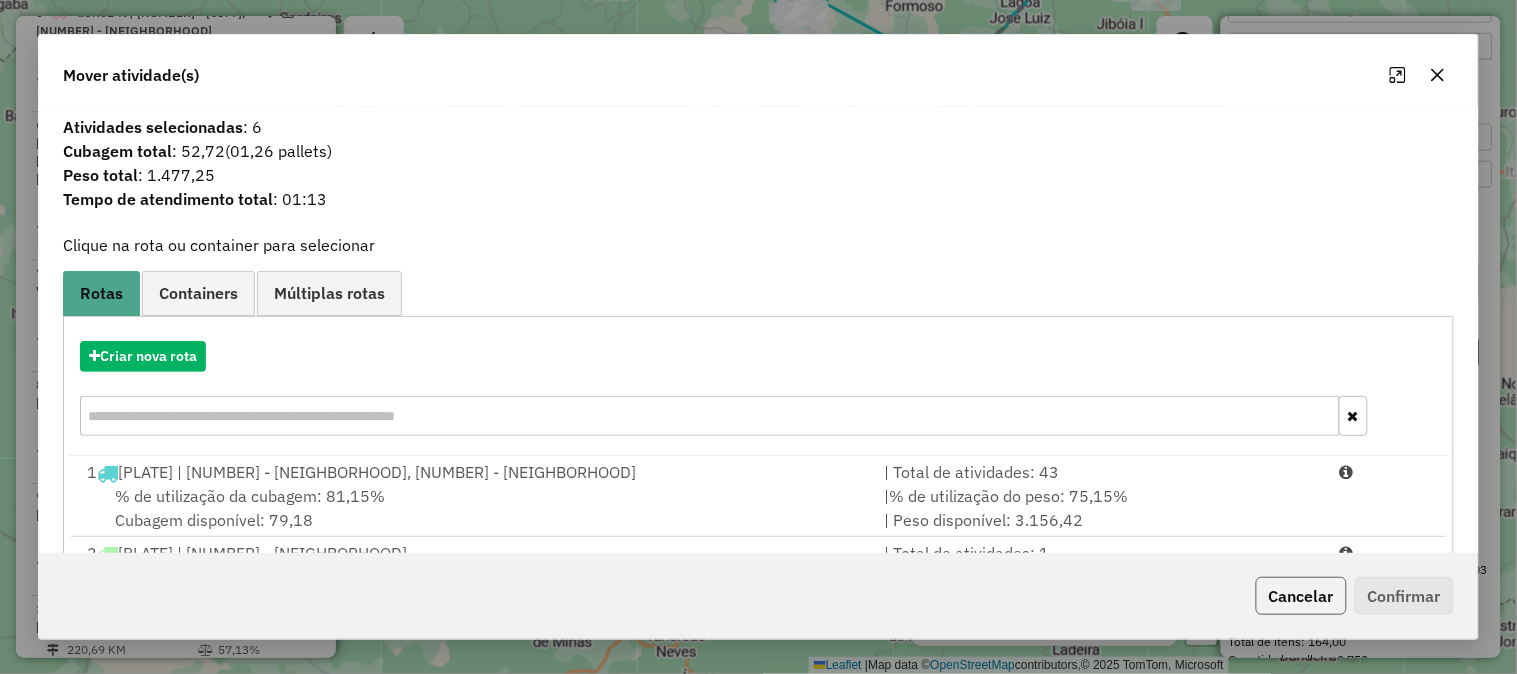 click on "Cancelar" 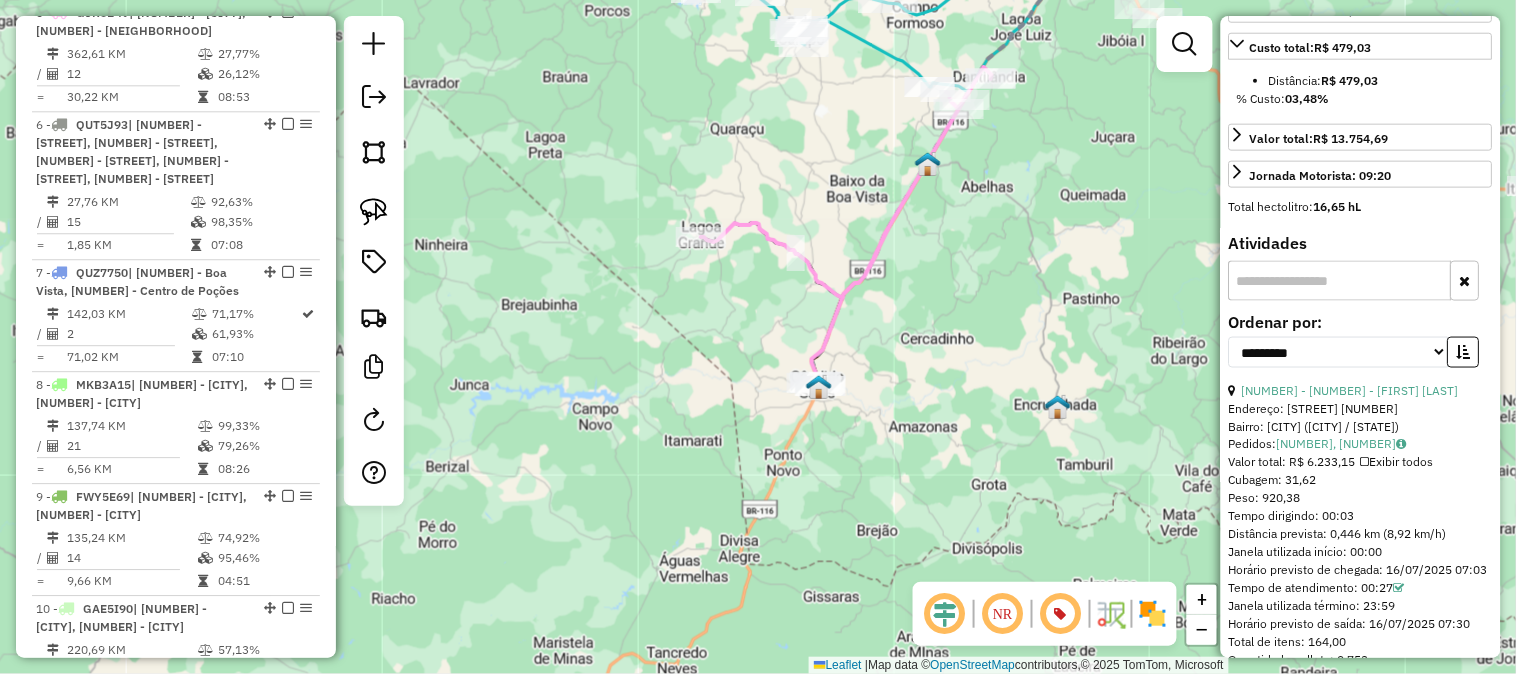 drag, startPoint x: 995, startPoint y: 211, endPoint x: 893, endPoint y: 305, distance: 138.70833 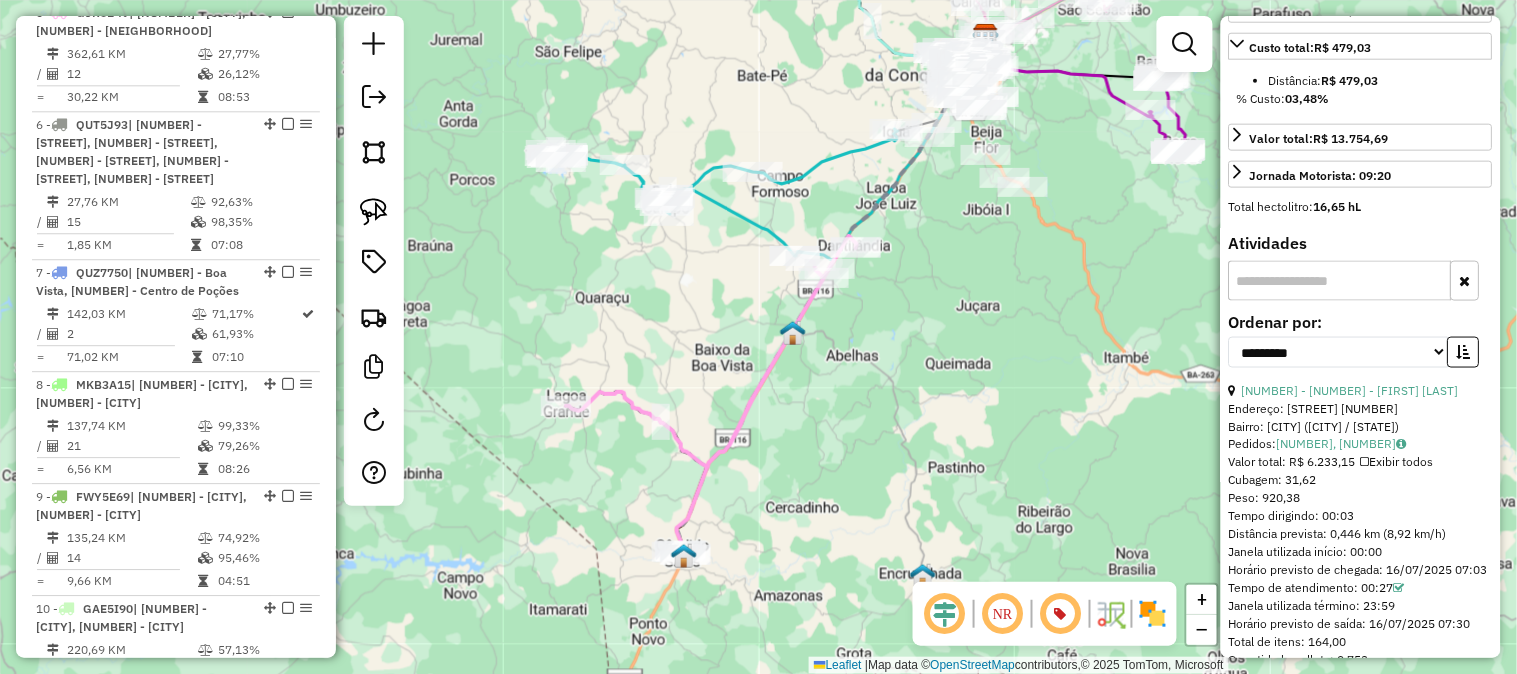 drag, startPoint x: 902, startPoint y: 277, endPoint x: 876, endPoint y: 311, distance: 42.80187 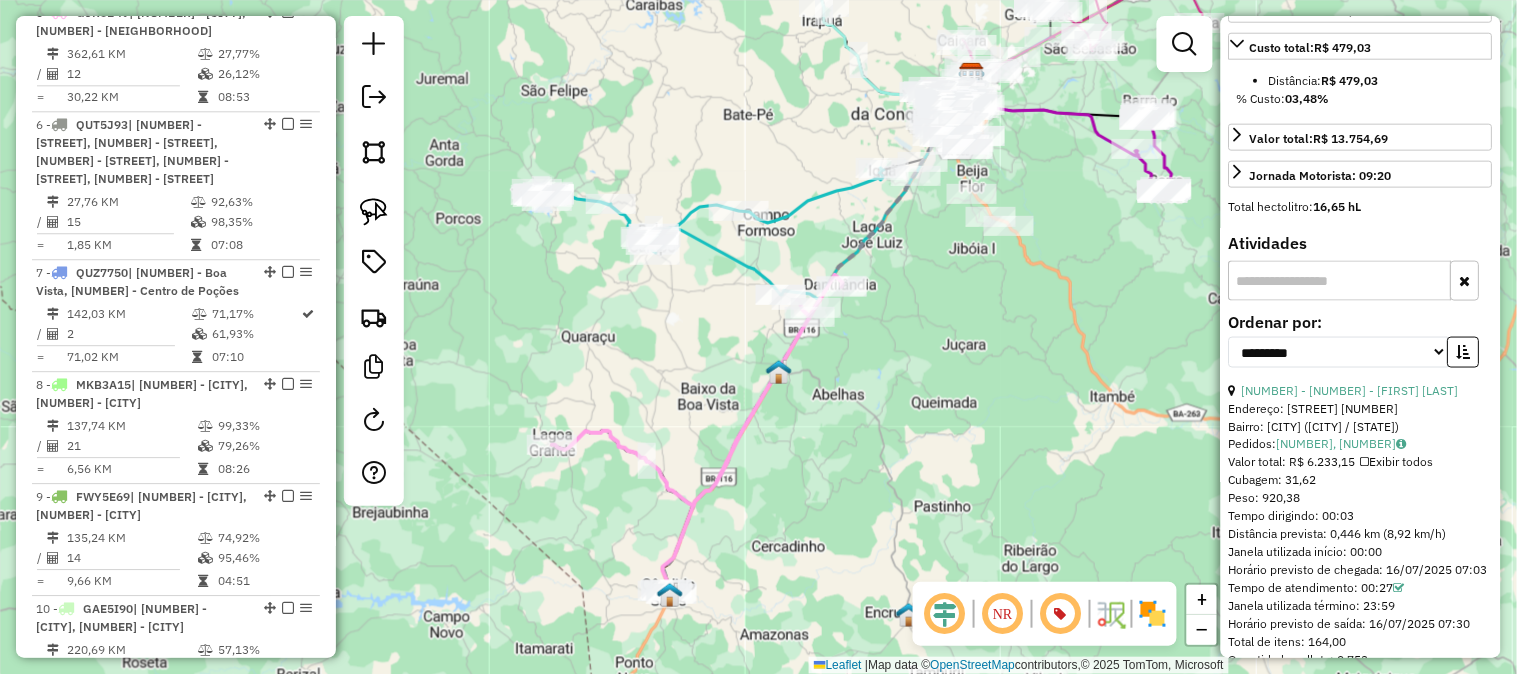 drag, startPoint x: 976, startPoint y: 307, endPoint x: 1032, endPoint y: 191, distance: 128.80994 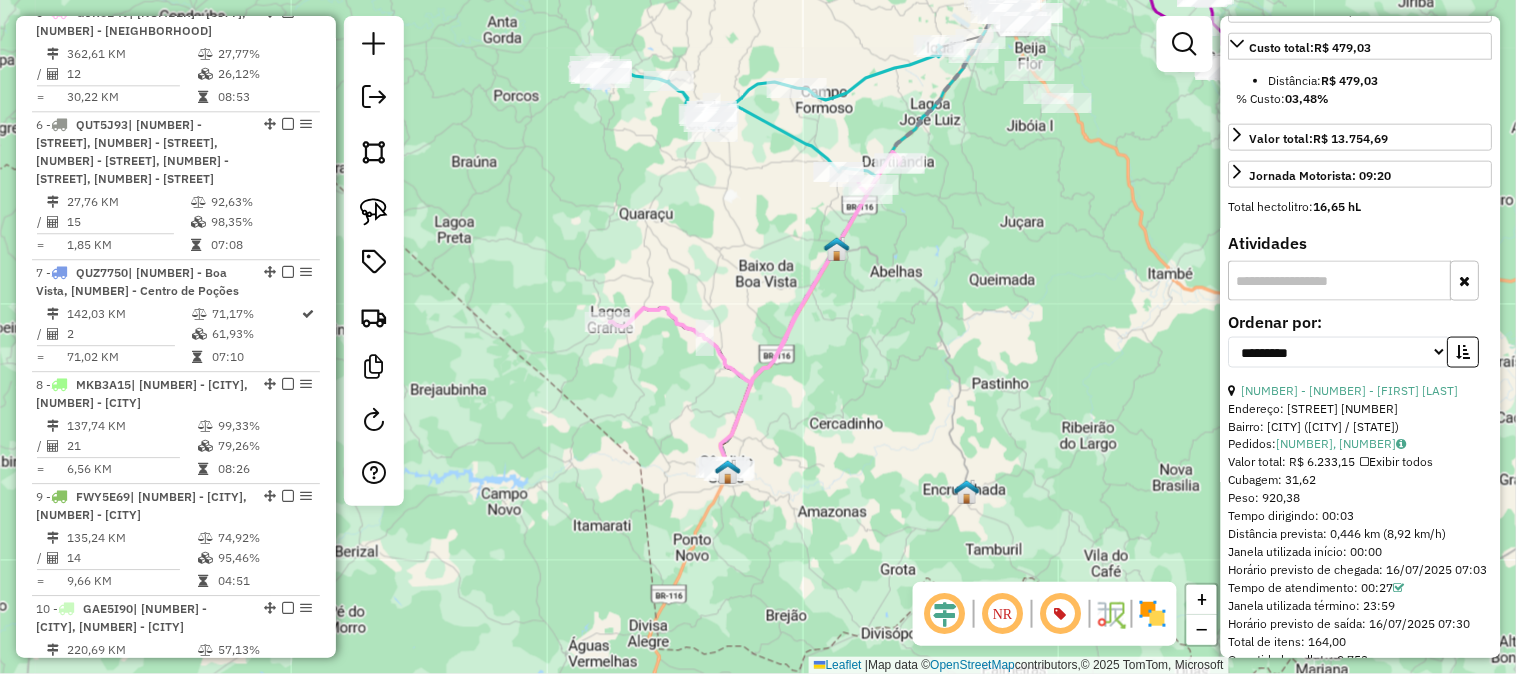 click 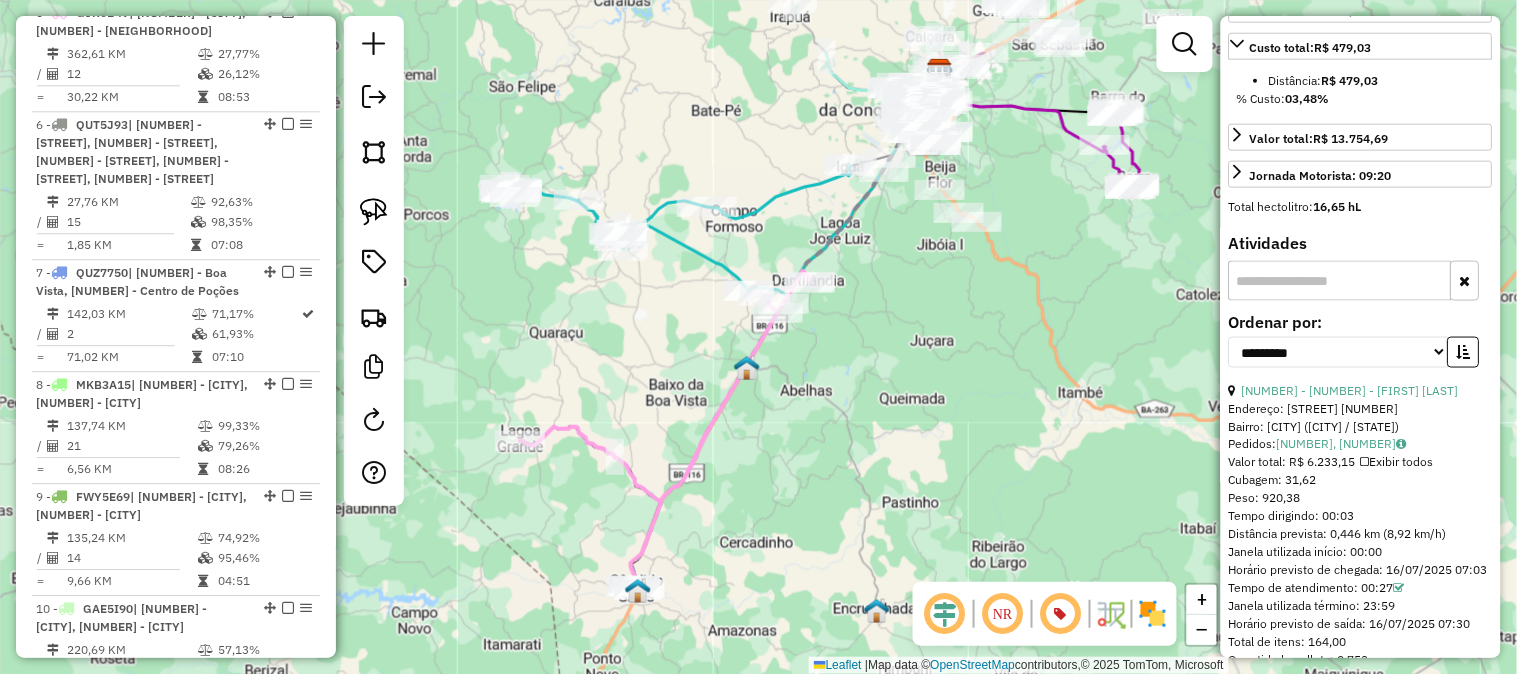 drag, startPoint x: 938, startPoint y: 76, endPoint x: 850, endPoint y: 194, distance: 147.20055 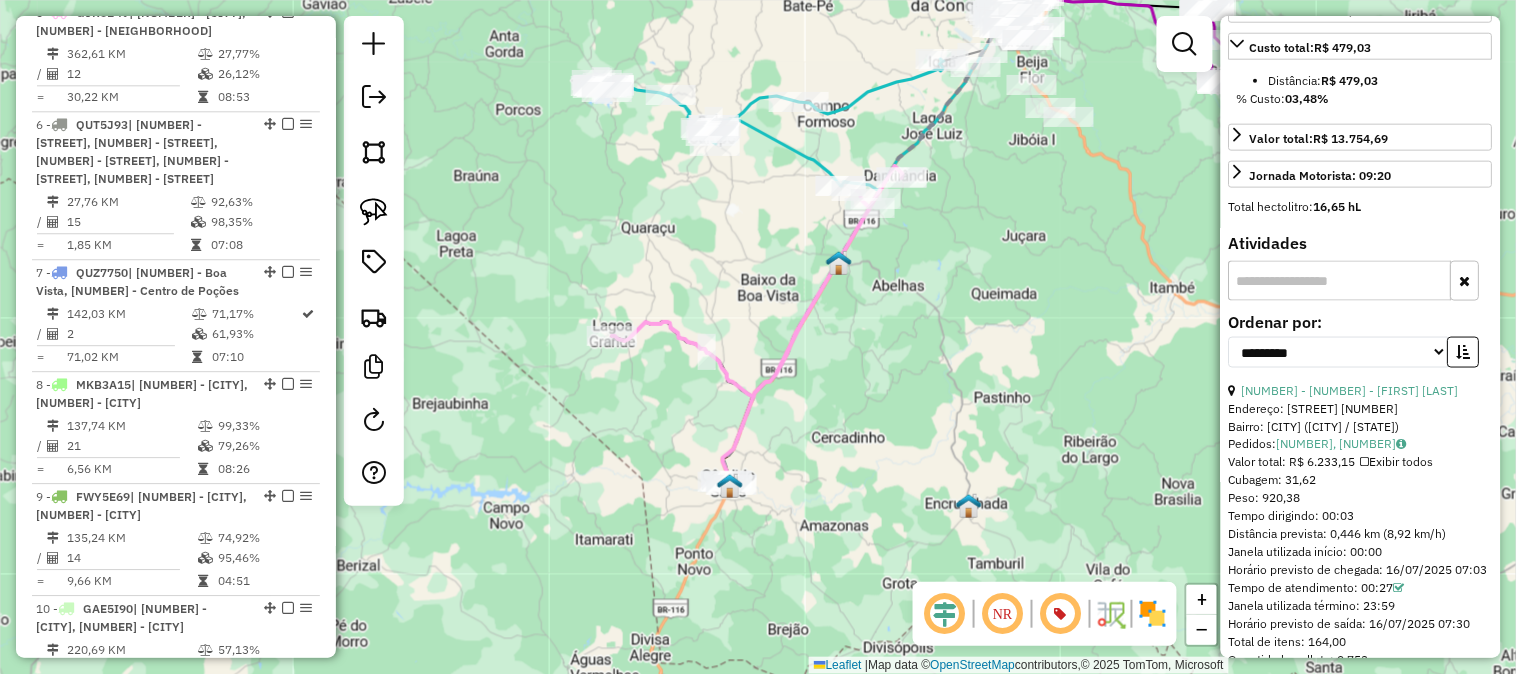 drag, startPoint x: 824, startPoint y: 374, endPoint x: 830, endPoint y: 361, distance: 14.3178215 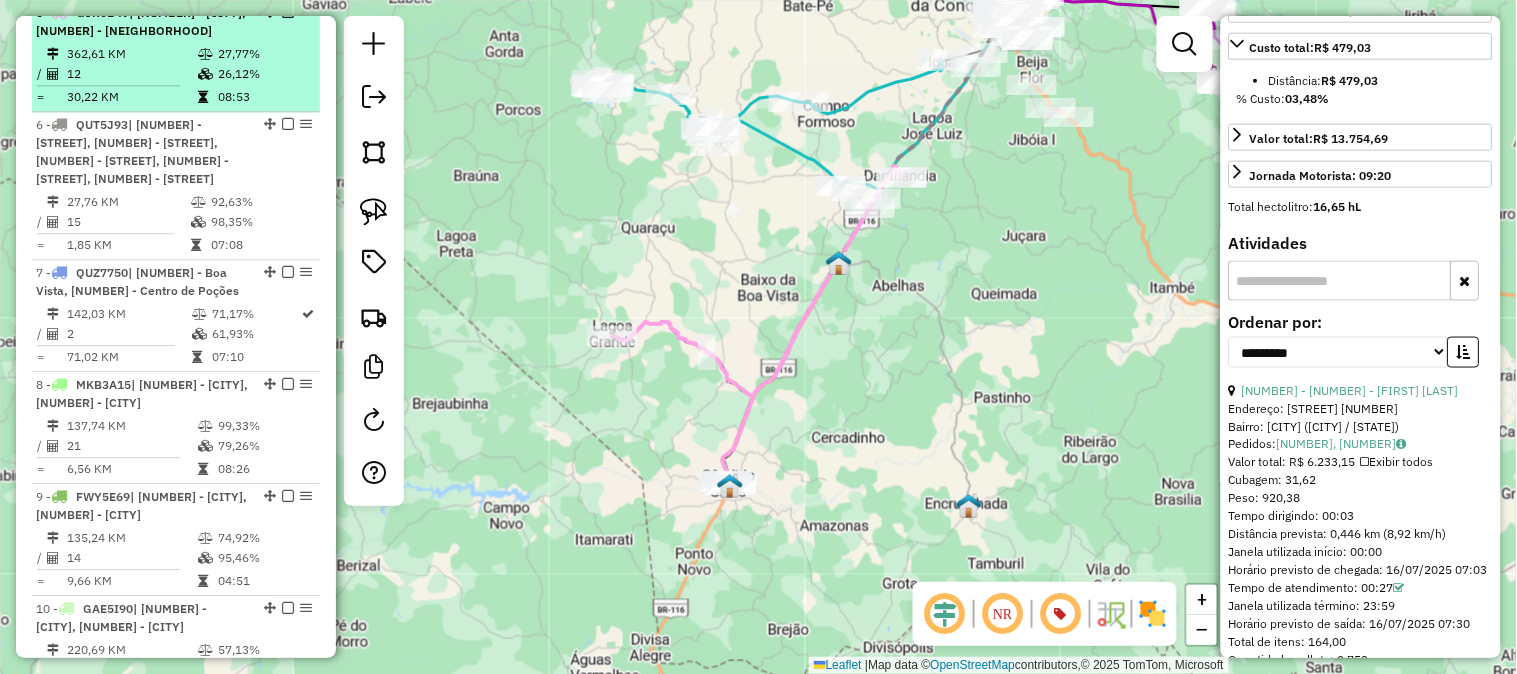 click at bounding box center [288, 12] 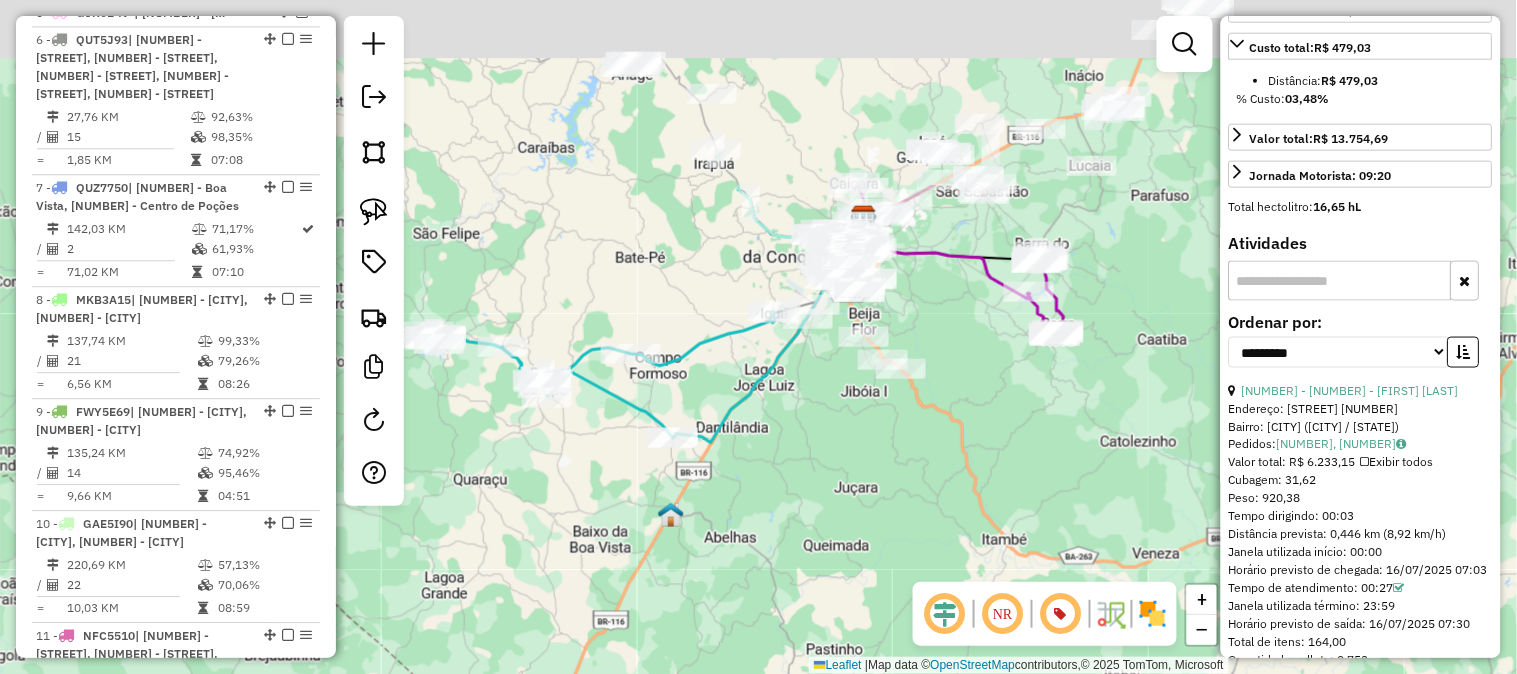 drag, startPoint x: 846, startPoint y: 351, endPoint x: 780, endPoint y: 470, distance: 136.07718 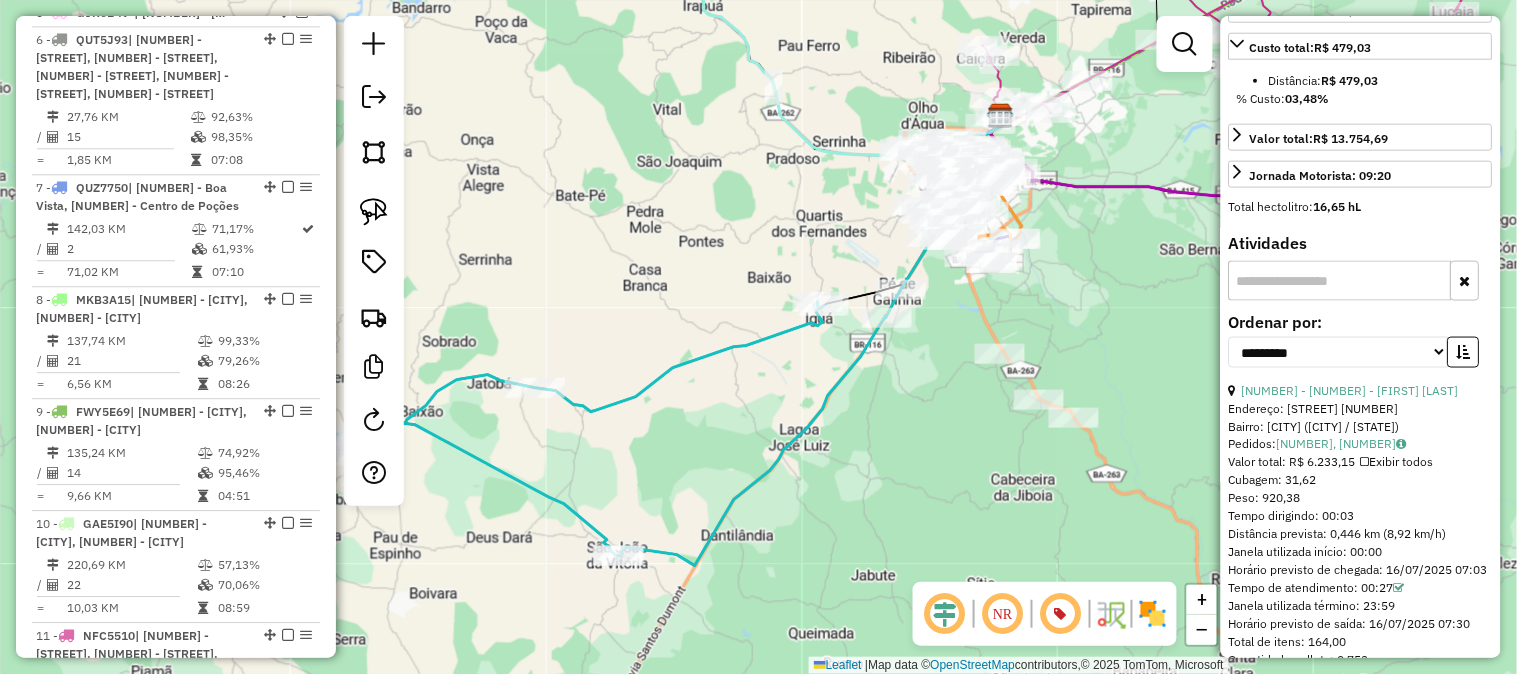drag, startPoint x: 728, startPoint y: 314, endPoint x: 804, endPoint y: 237, distance: 108.18965 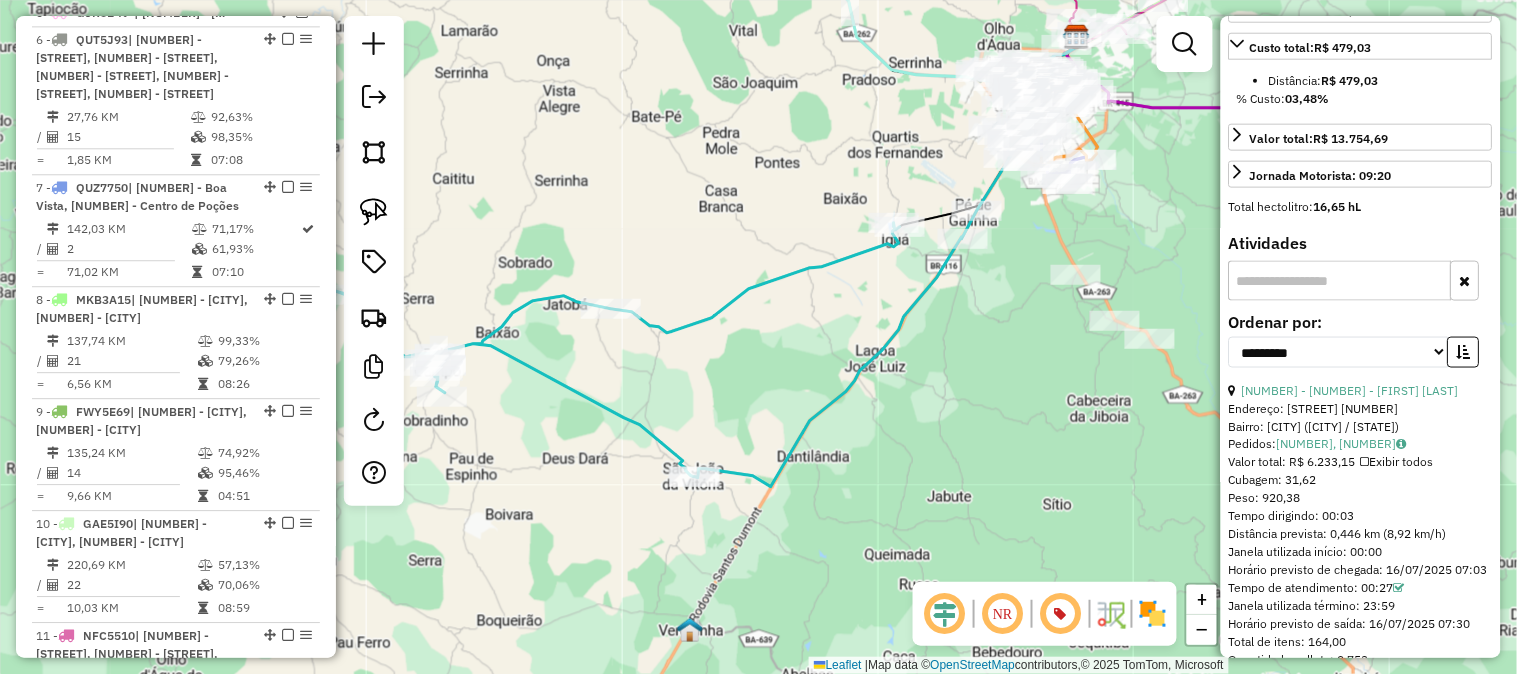 click 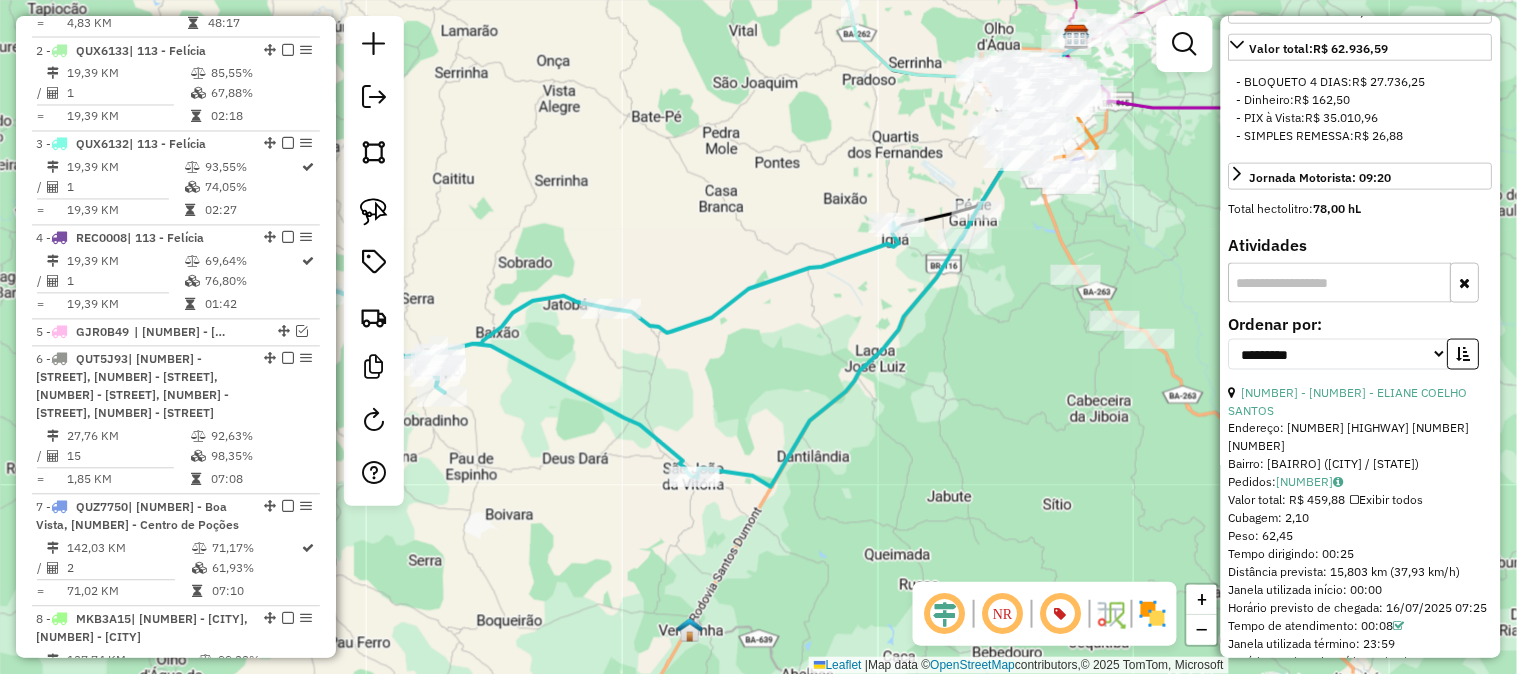scroll, scrollTop: 852, scrollLeft: 0, axis: vertical 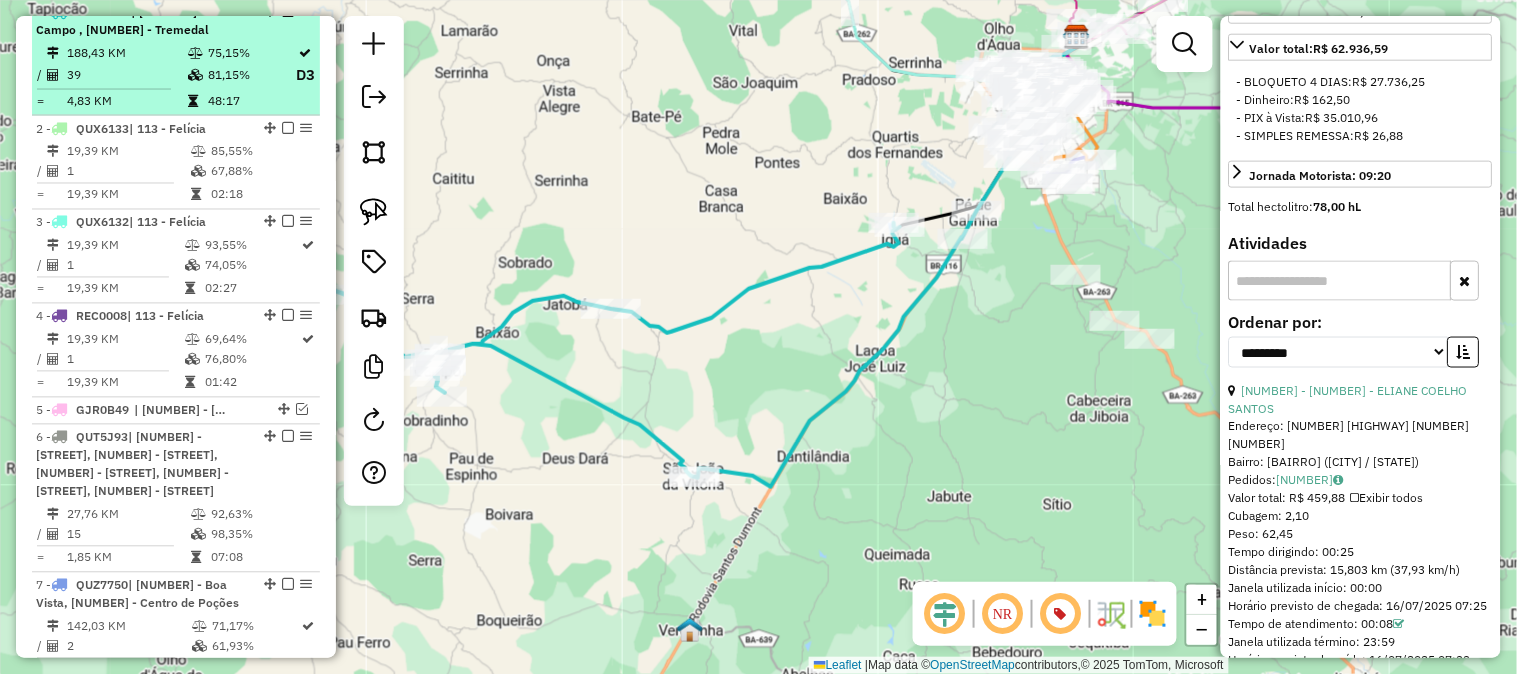 click on "[NUMBER] - [PLATE] | [NUMBER] - [BAIRRO] , [NUMBER] - [BAIRRO]" at bounding box center [176, 21] 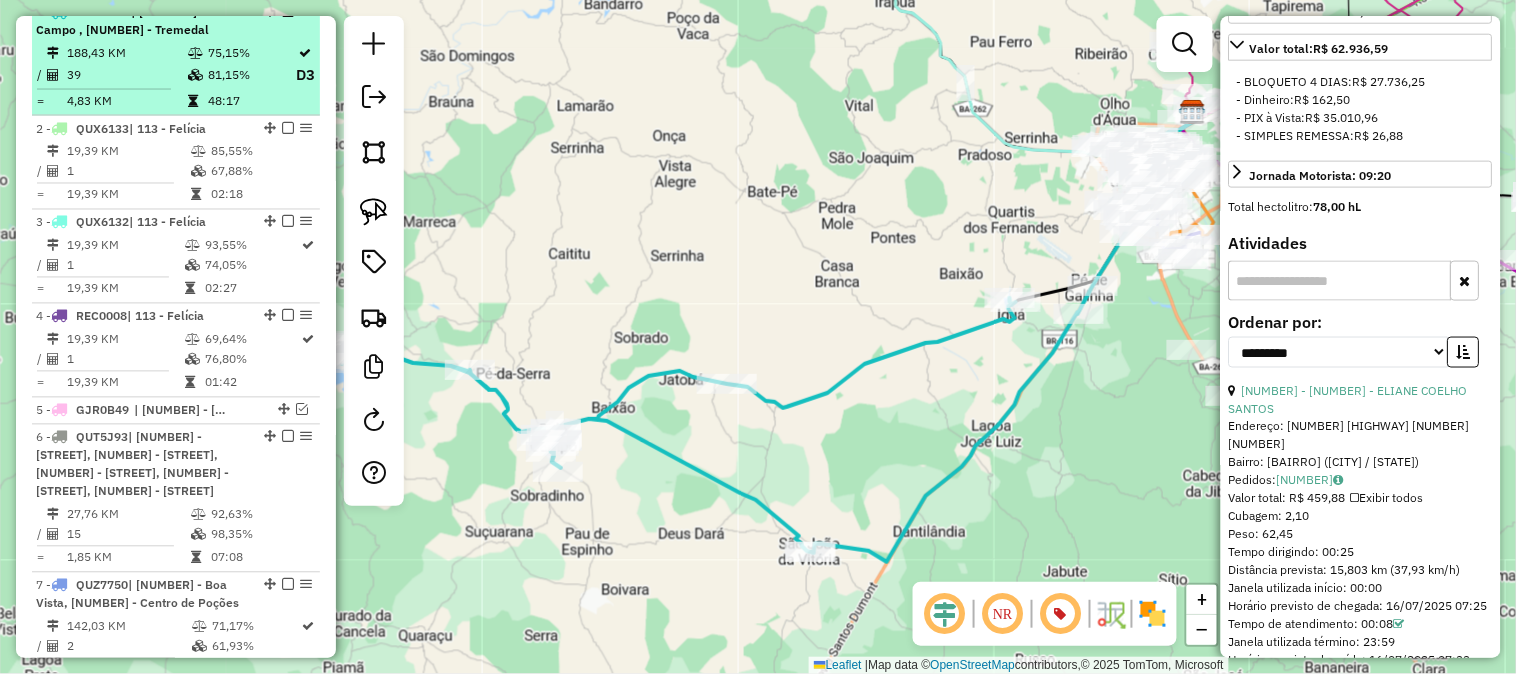 click at bounding box center (288, 11) 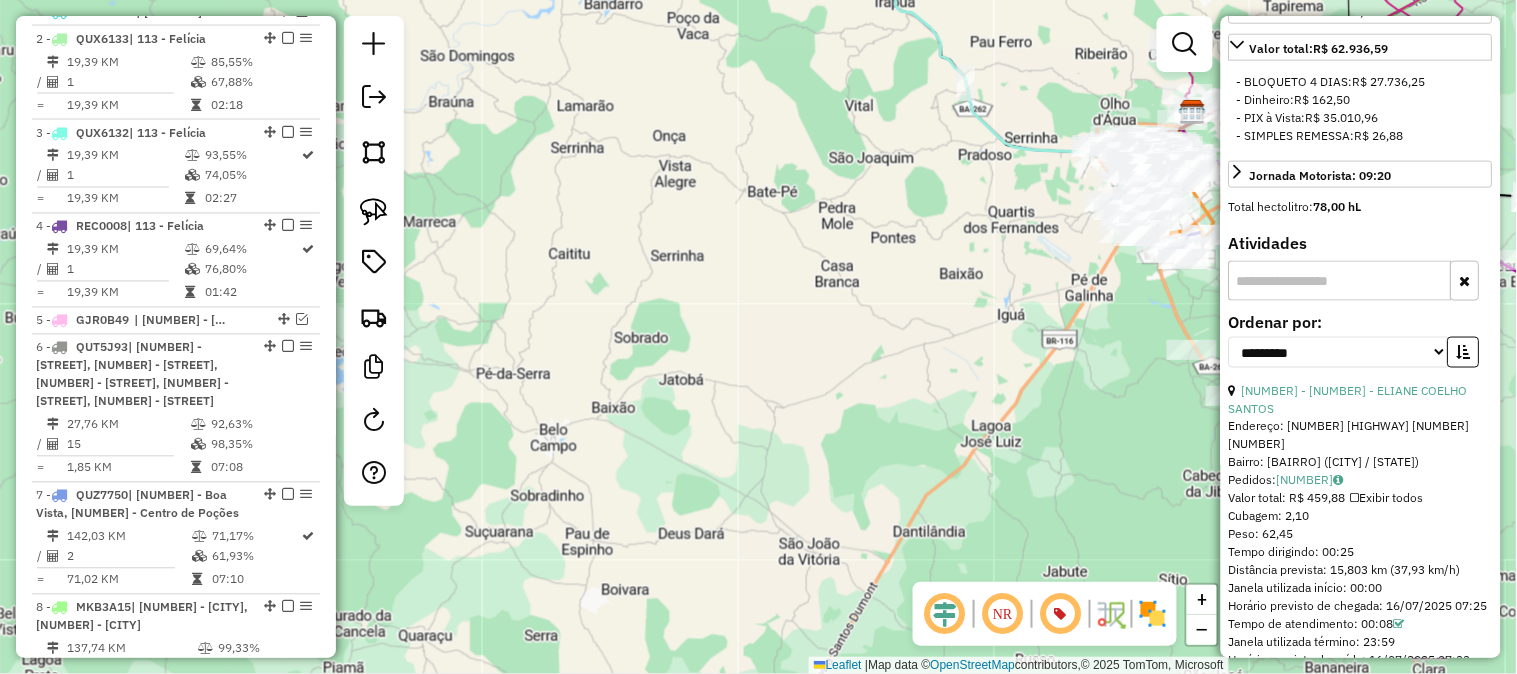 drag, startPoint x: 936, startPoint y: 224, endPoint x: 764, endPoint y: 375, distance: 228.8777 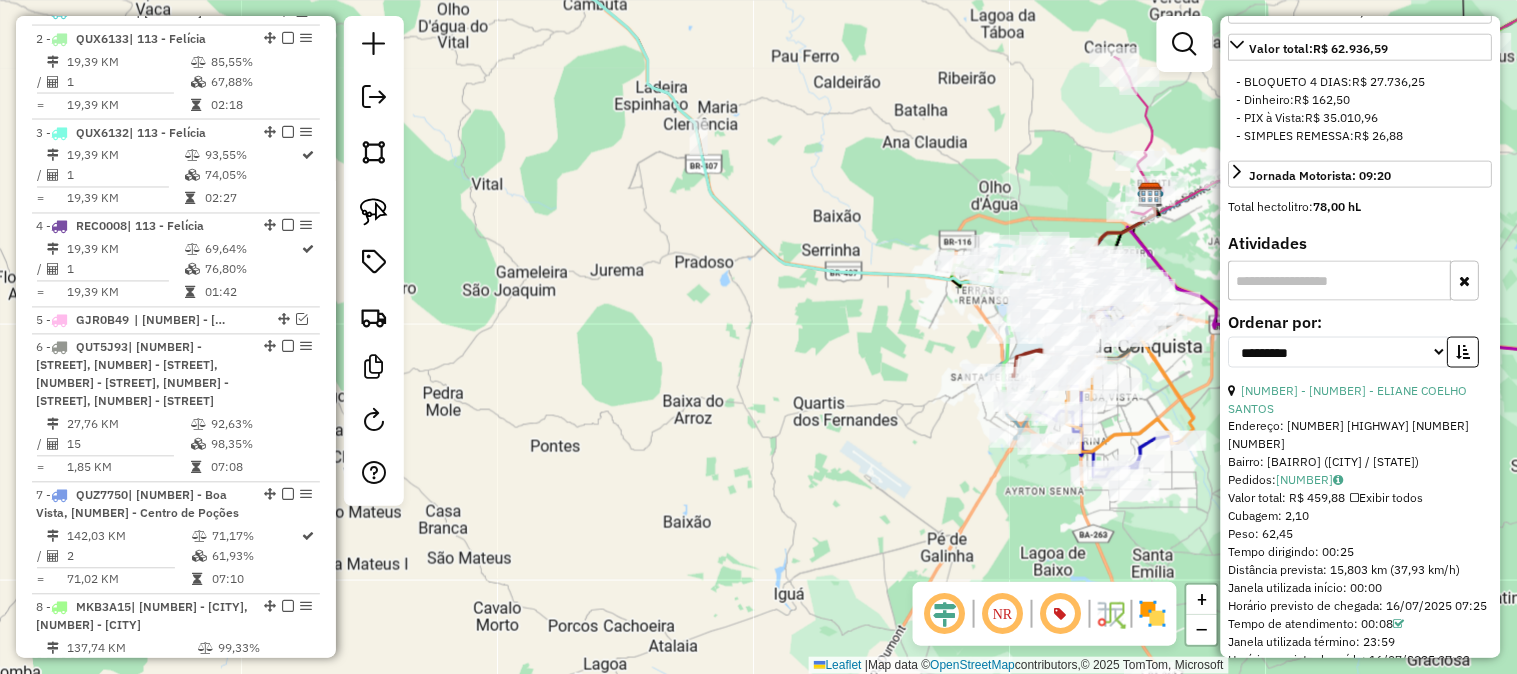 drag, startPoint x: 1016, startPoint y: 204, endPoint x: 877, endPoint y: 172, distance: 142.6359 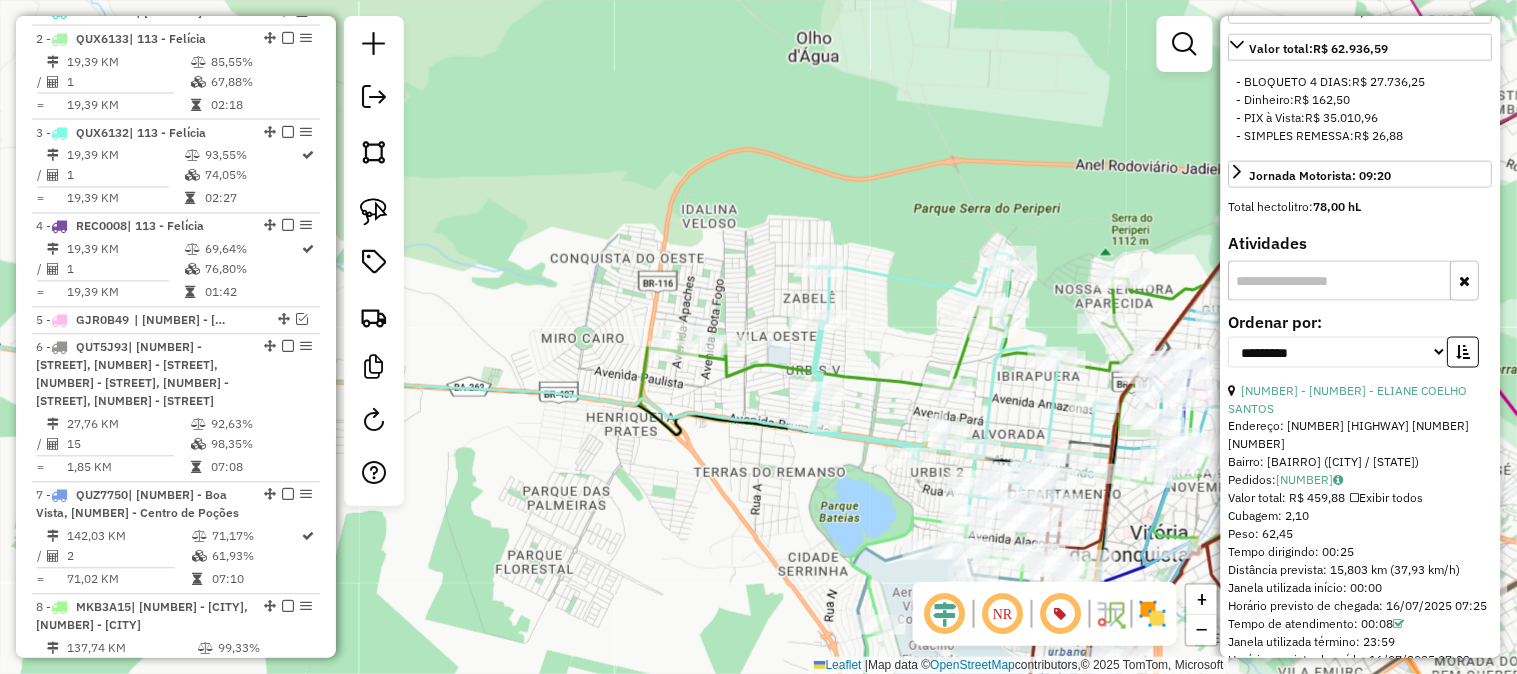 click 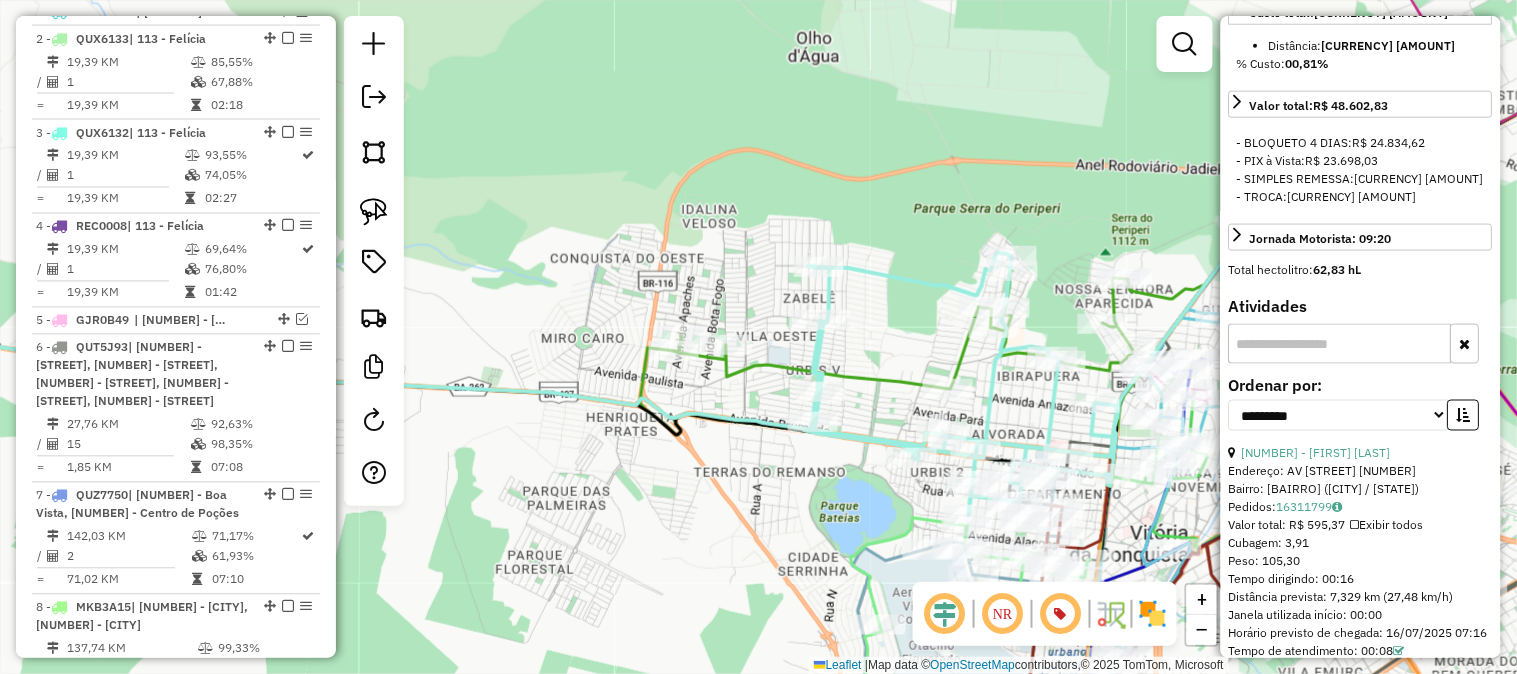 scroll, scrollTop: 551, scrollLeft: 0, axis: vertical 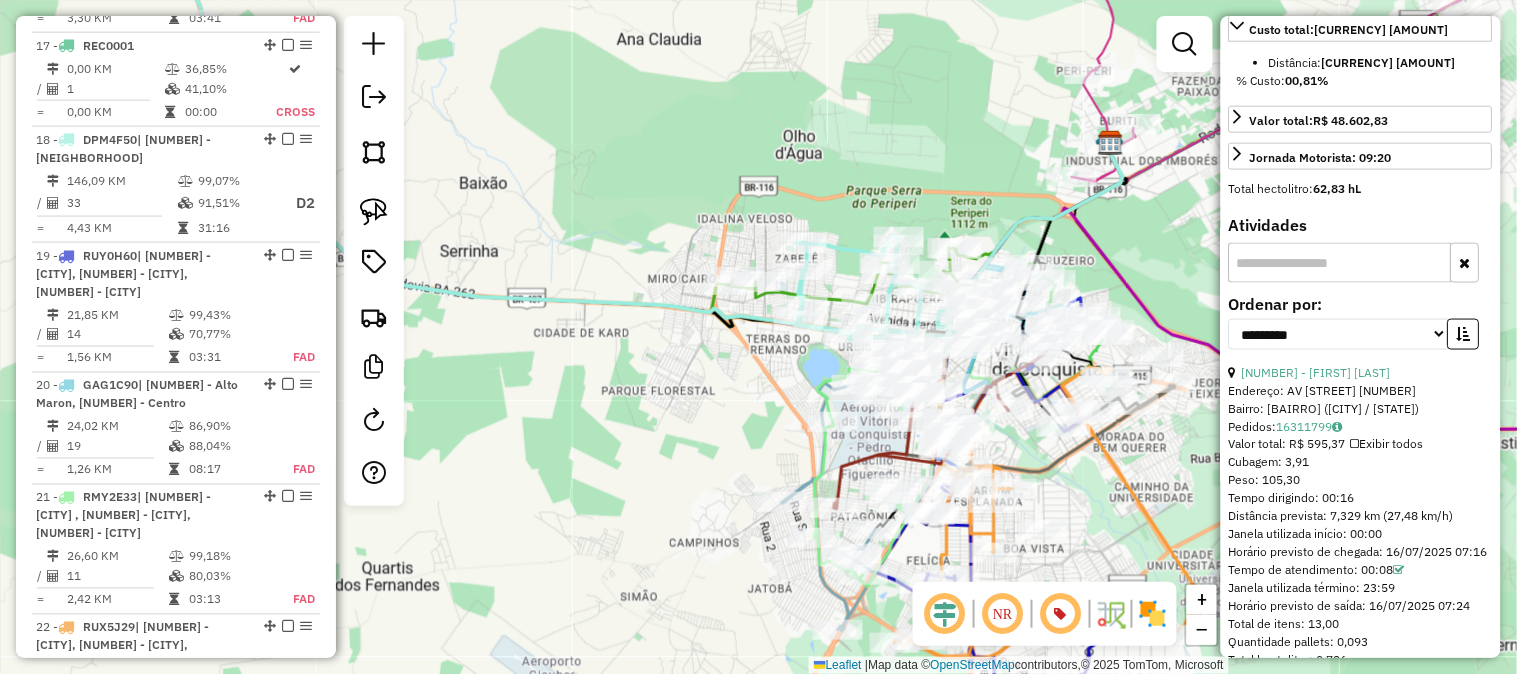 drag, startPoint x: 787, startPoint y: 172, endPoint x: 856, endPoint y: 173, distance: 69.00725 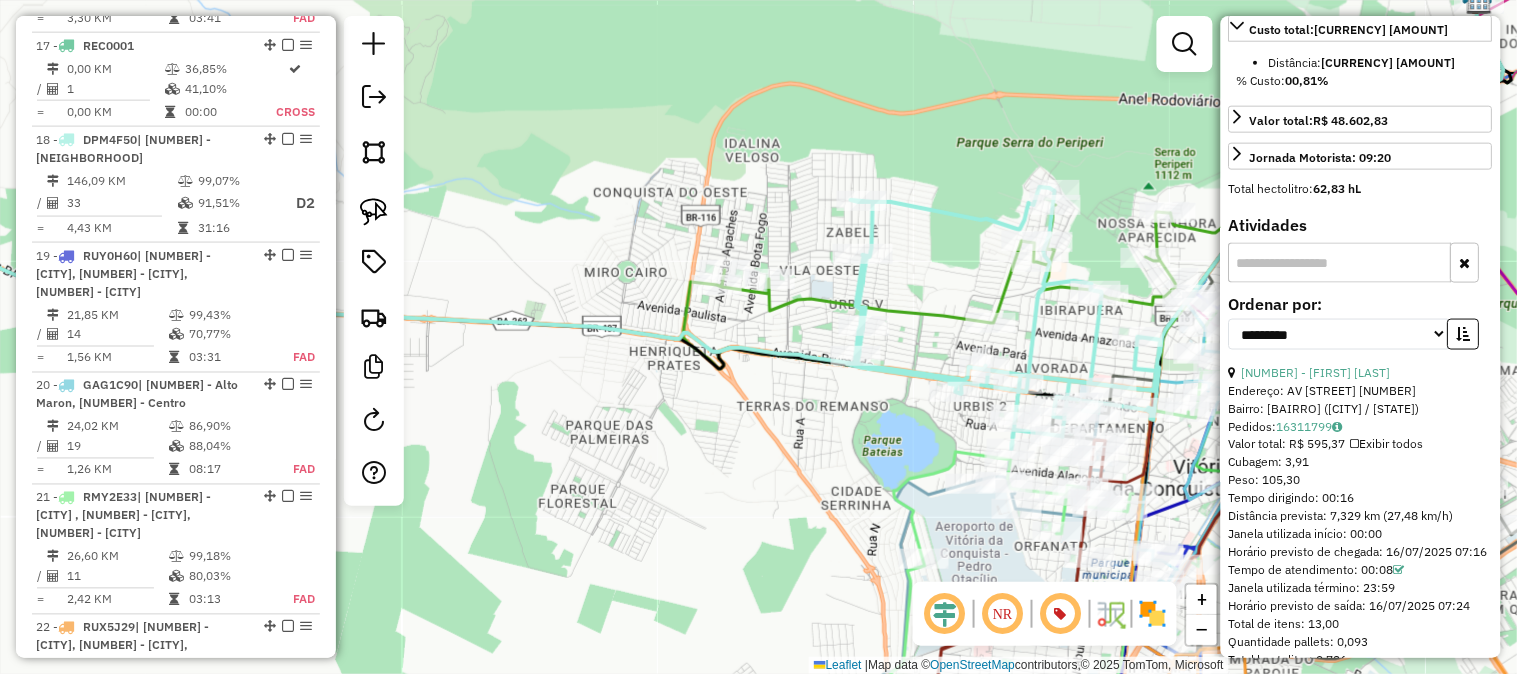 click 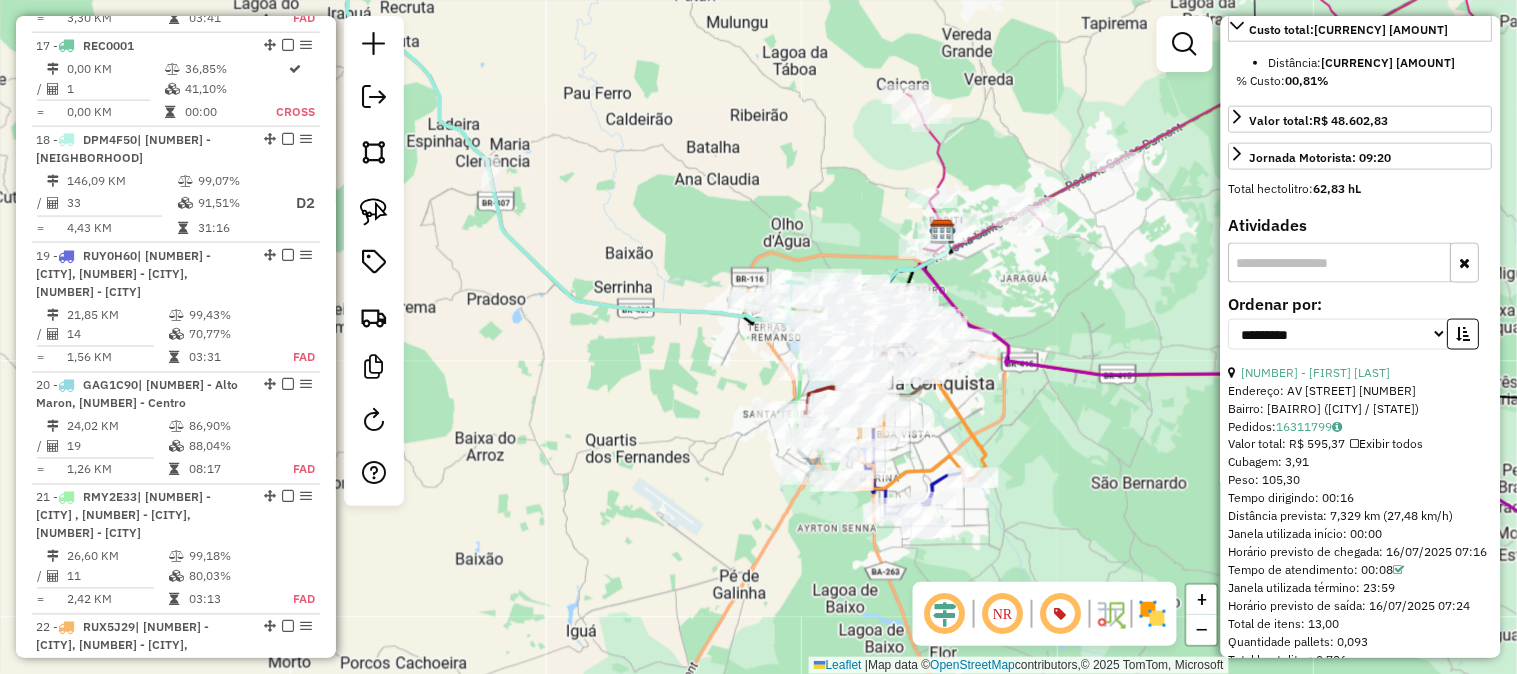 click 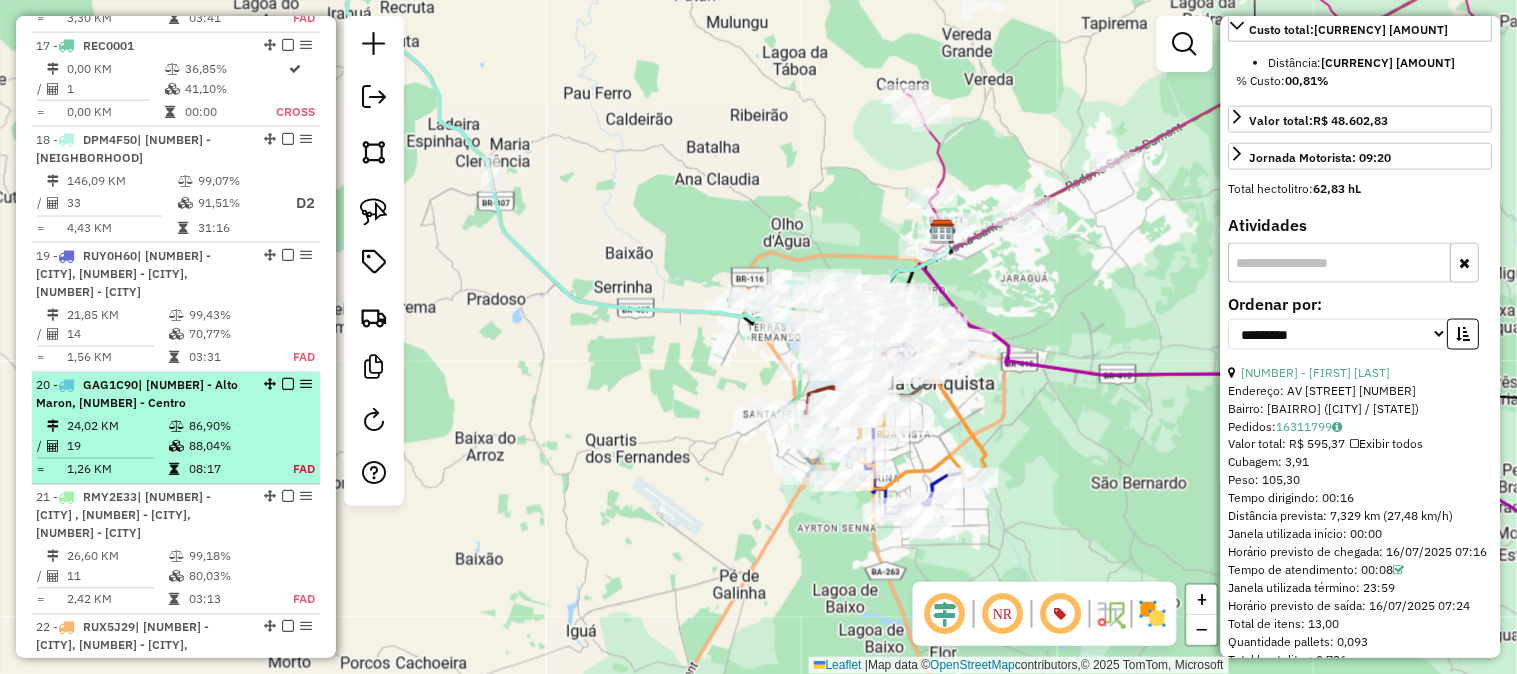scroll, scrollTop: 2496, scrollLeft: 0, axis: vertical 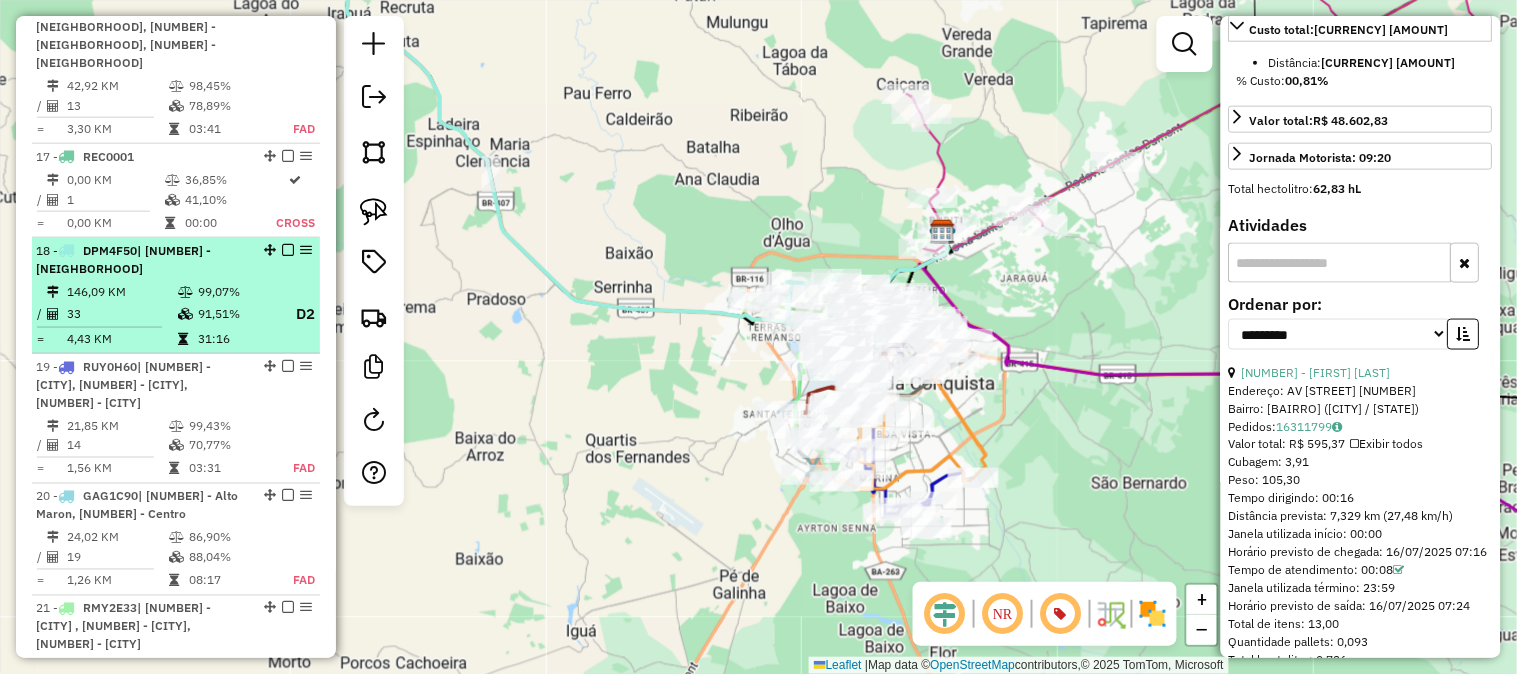 click on "D2" at bounding box center (297, 314) 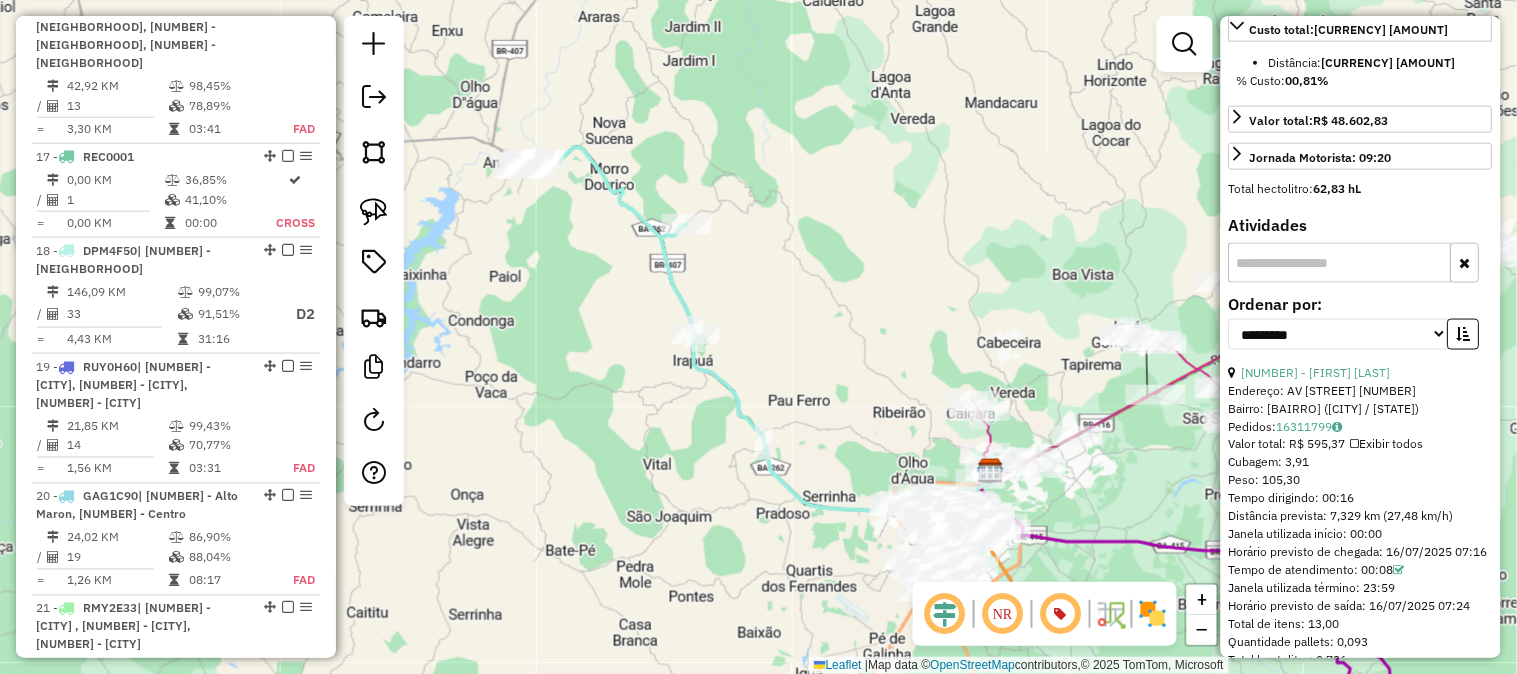 click 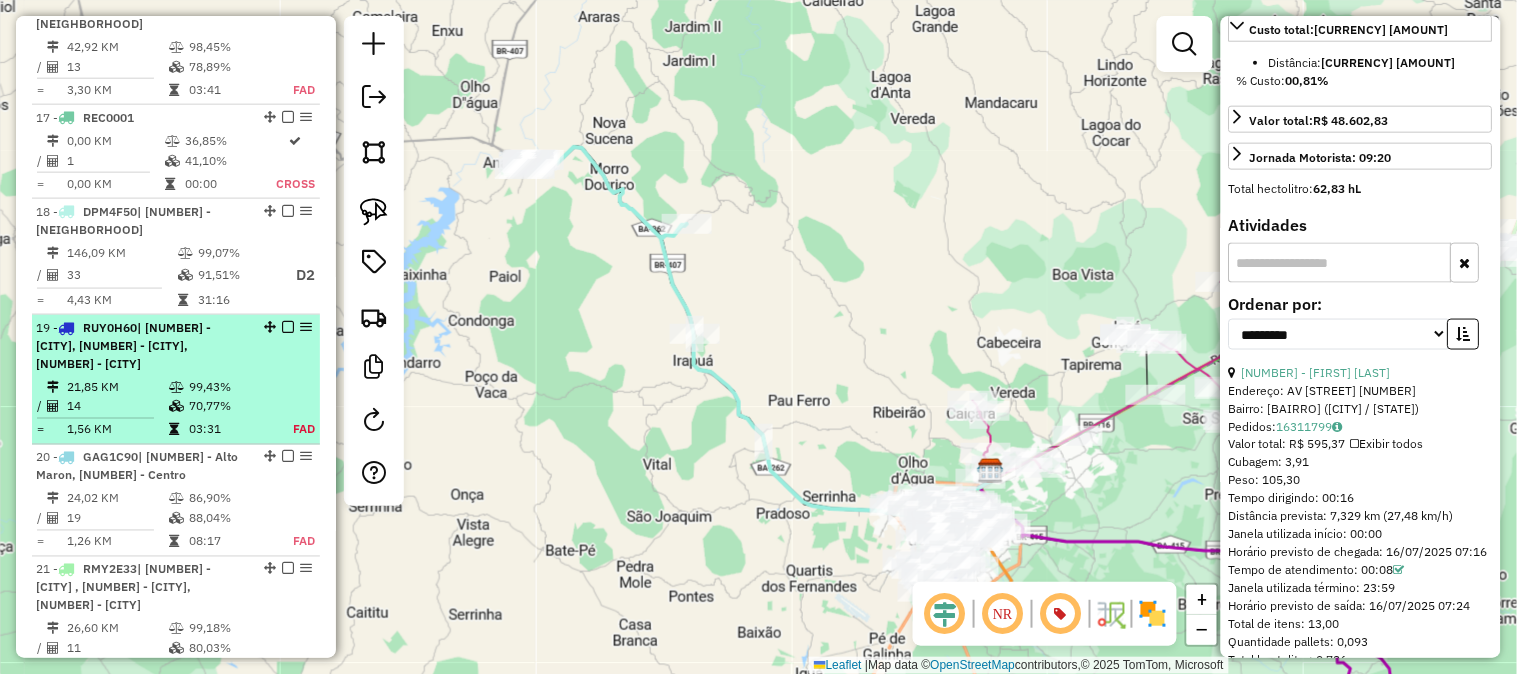scroll, scrollTop: 2607, scrollLeft: 0, axis: vertical 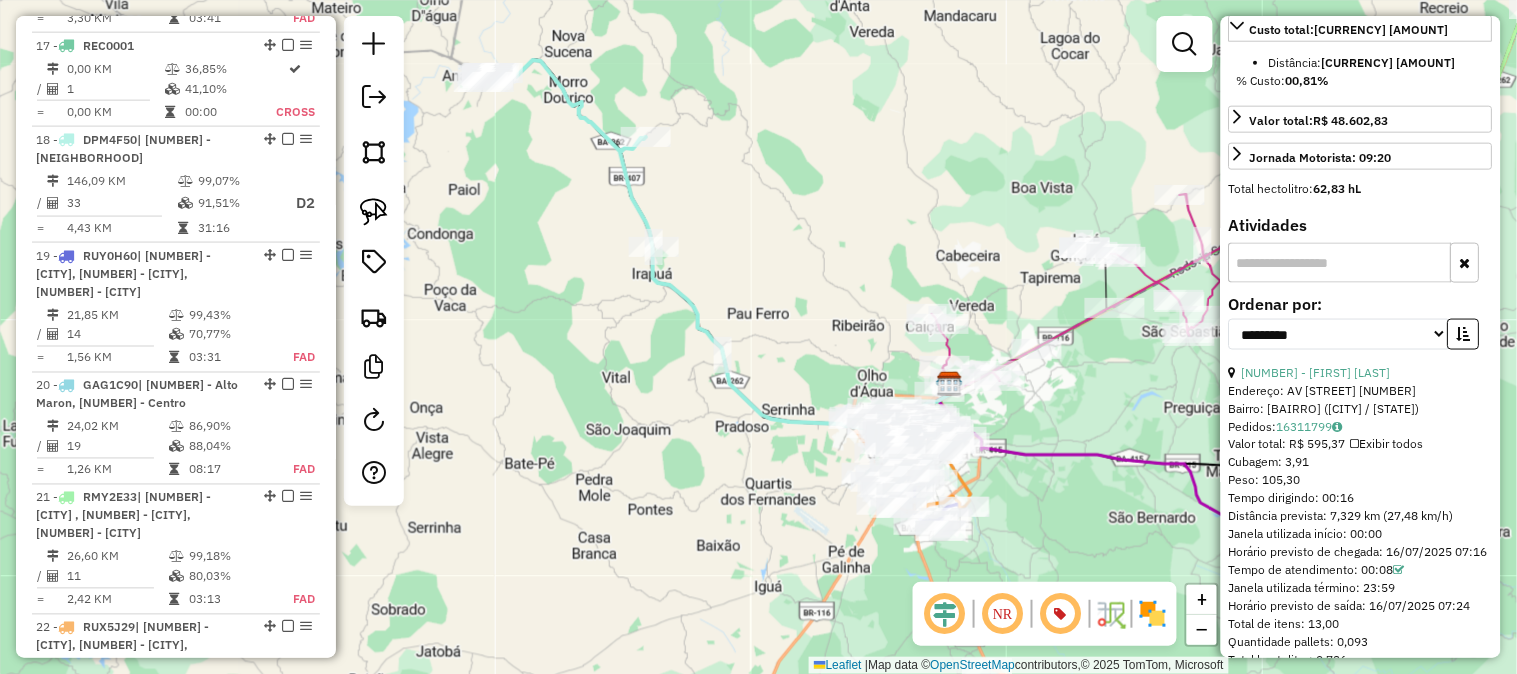 drag, startPoint x: 842, startPoint y: 367, endPoint x: 747, endPoint y: 193, distance: 198.2448 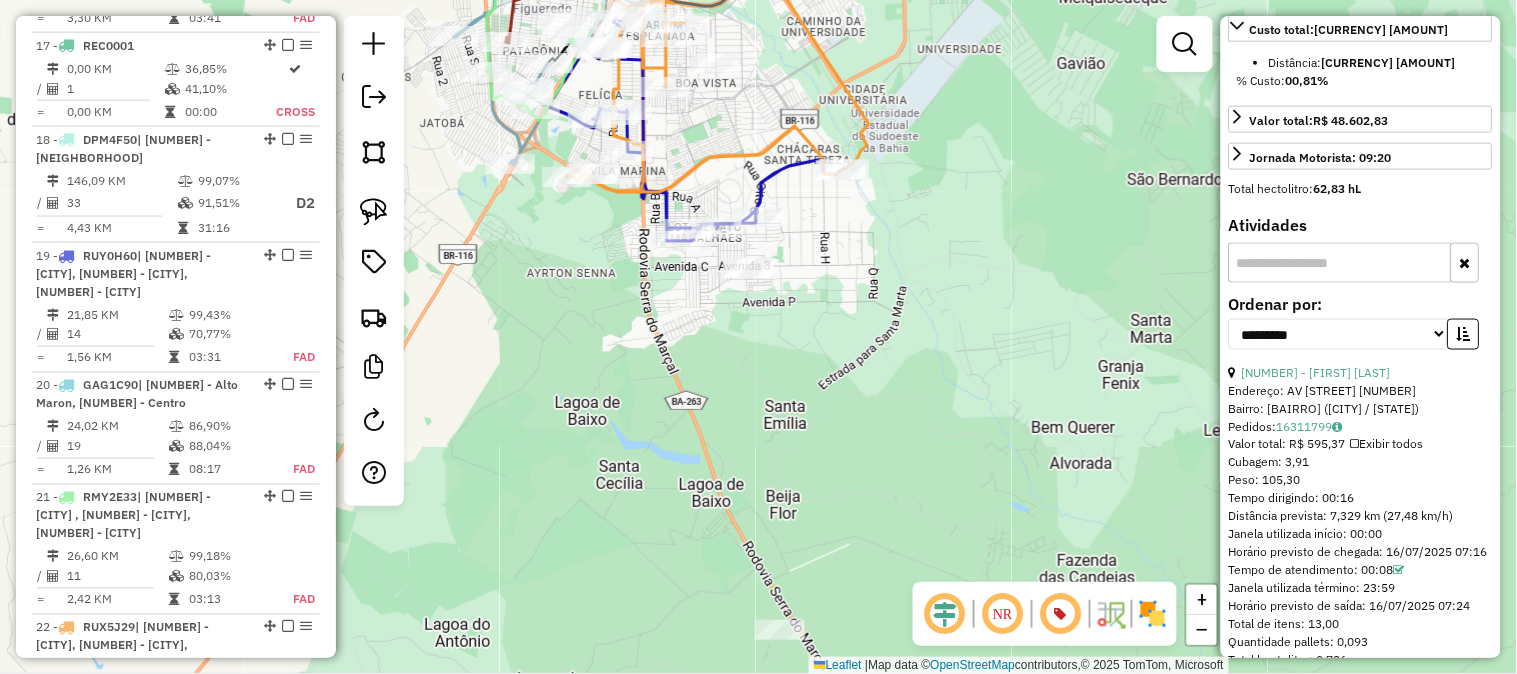 drag, startPoint x: 1012, startPoint y: 176, endPoint x: 1117, endPoint y: 330, distance: 186.38937 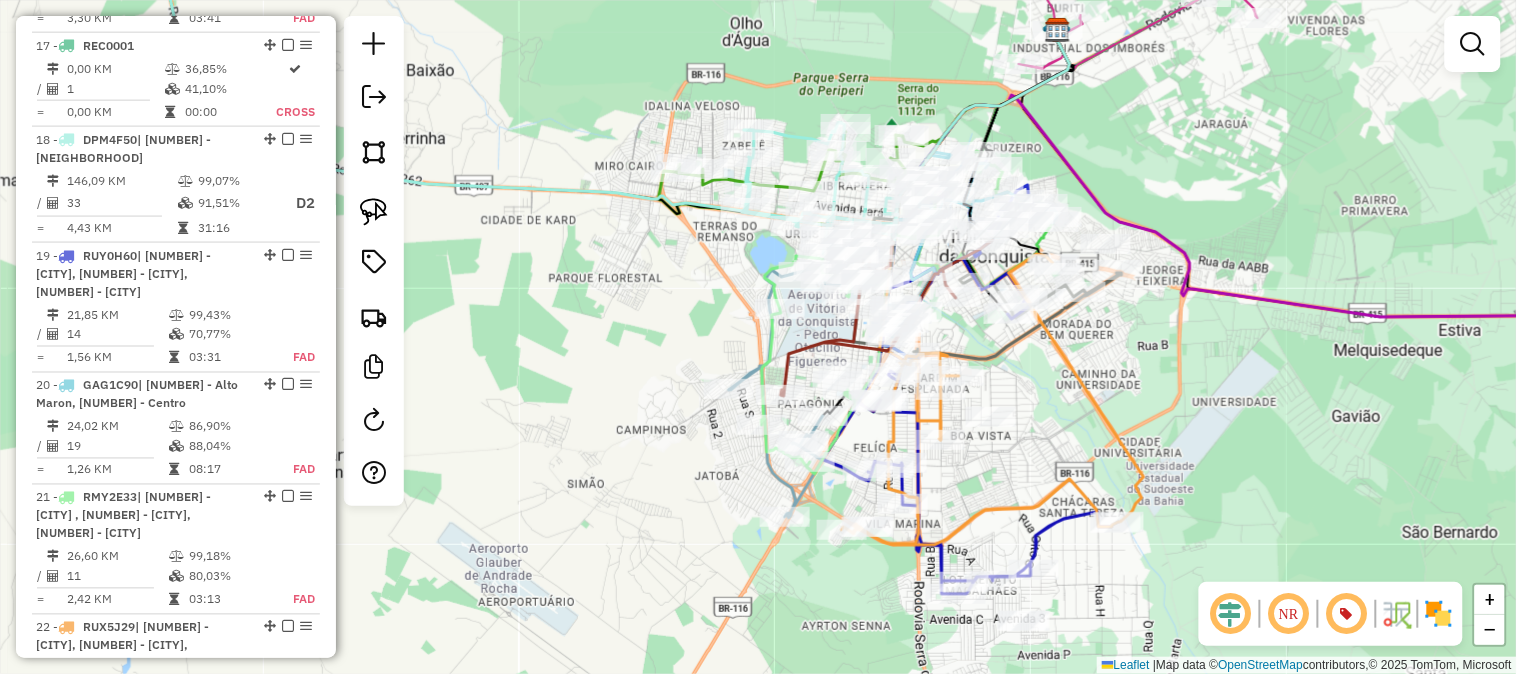 click 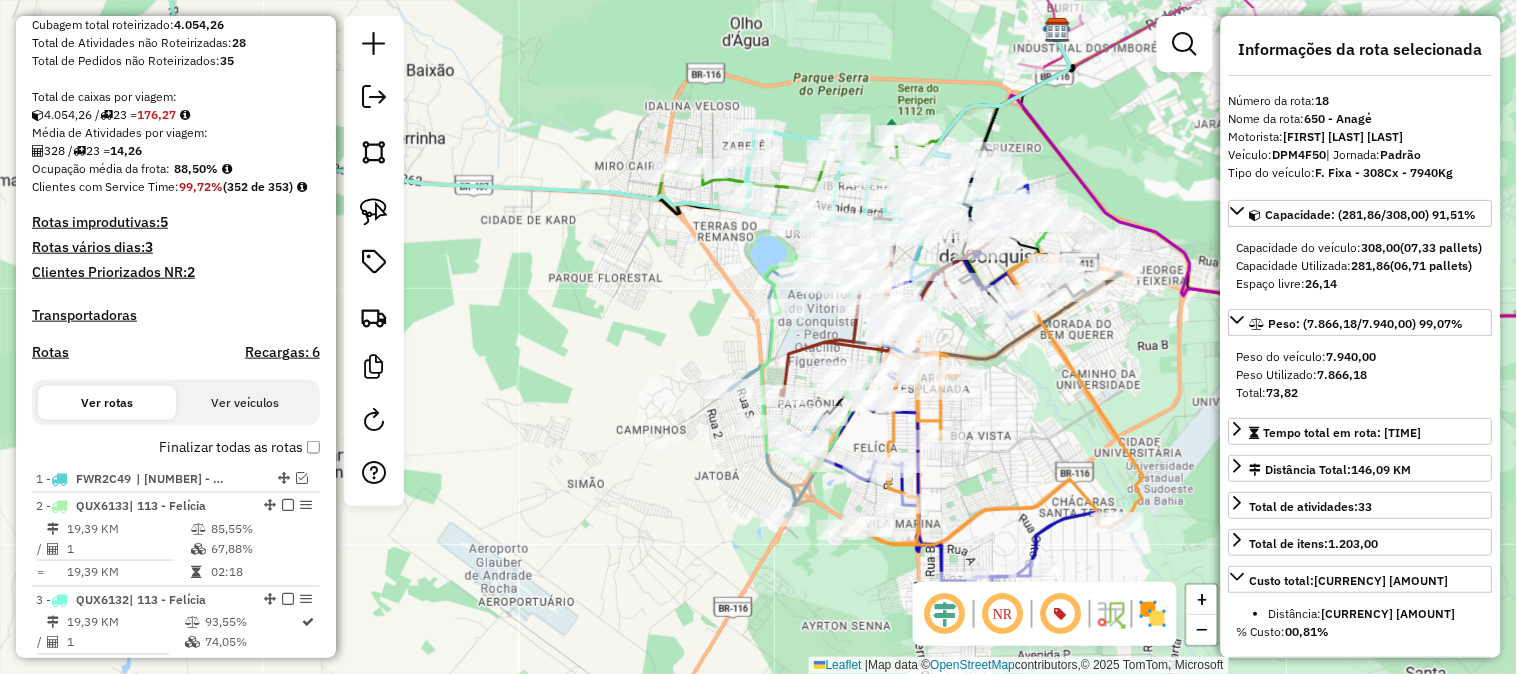 scroll, scrollTop: 718, scrollLeft: 0, axis: vertical 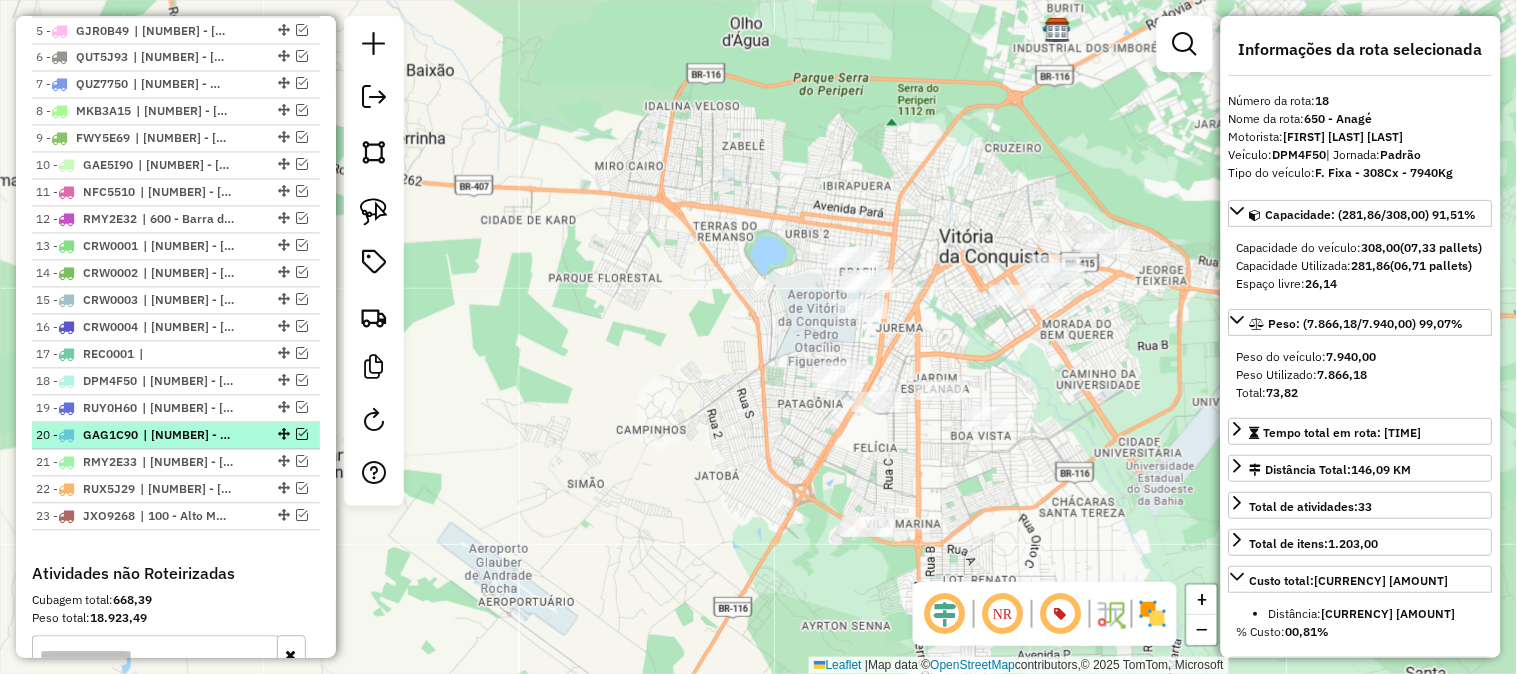 click at bounding box center [302, 435] 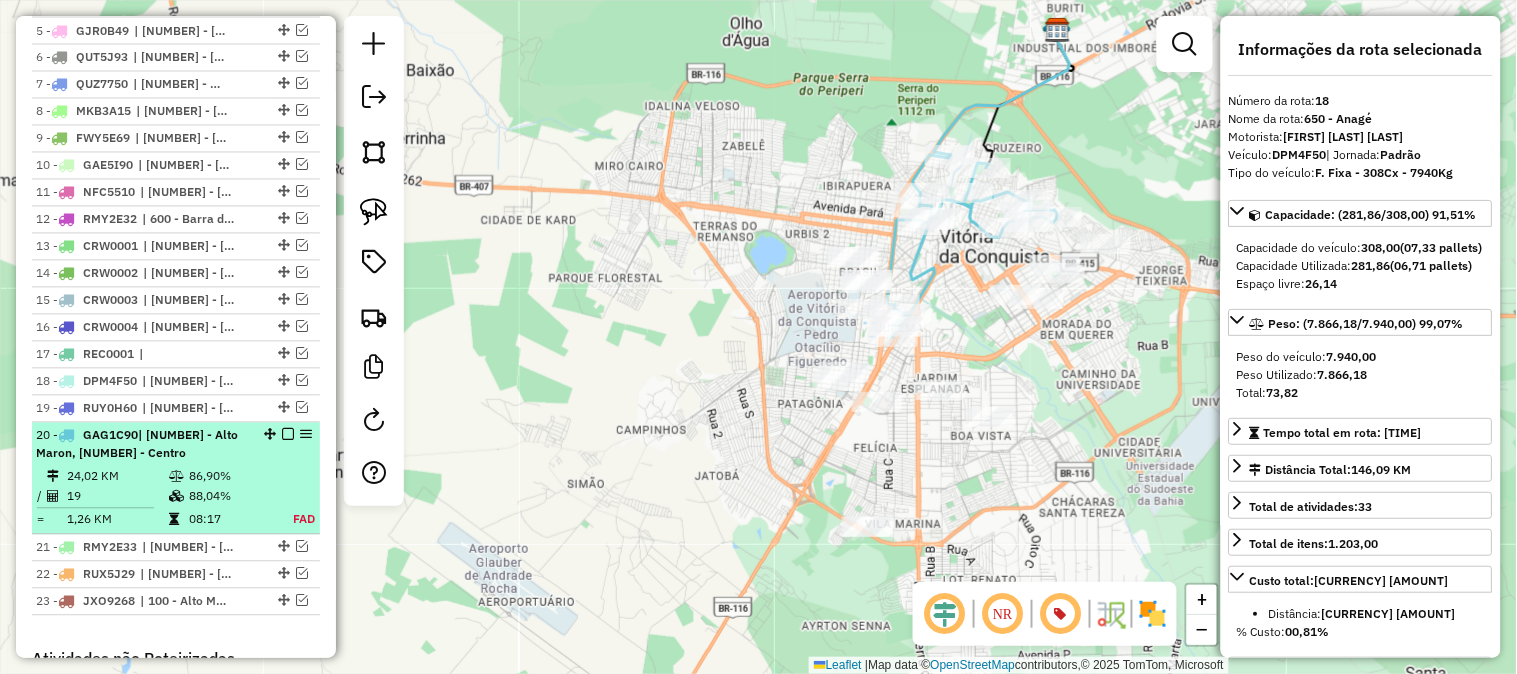 click on "[NUMBER] - [PLATE] | [NUMBER] - [NEIGHBORHOOD], [NUMBER] - [NEIGHBORHOOD]" at bounding box center [142, 445] 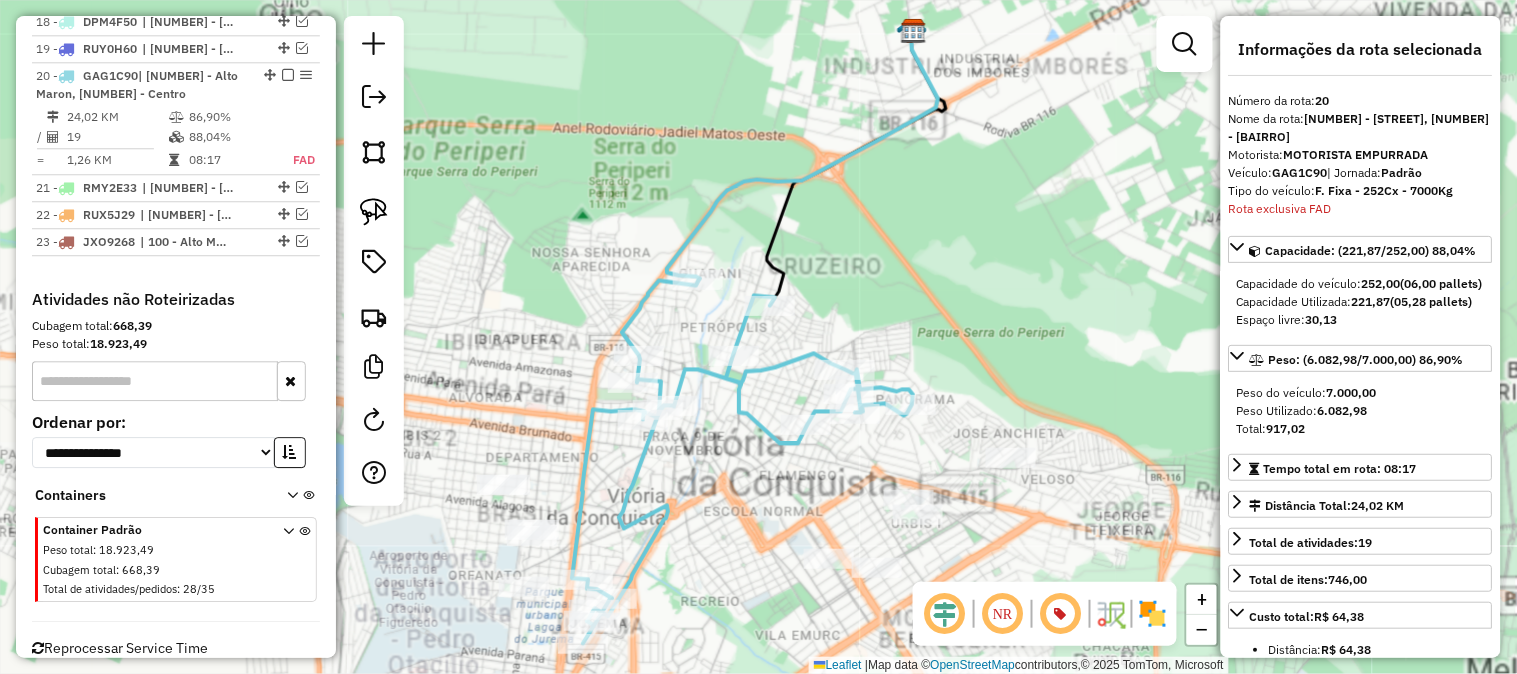 scroll, scrollTop: 1365, scrollLeft: 0, axis: vertical 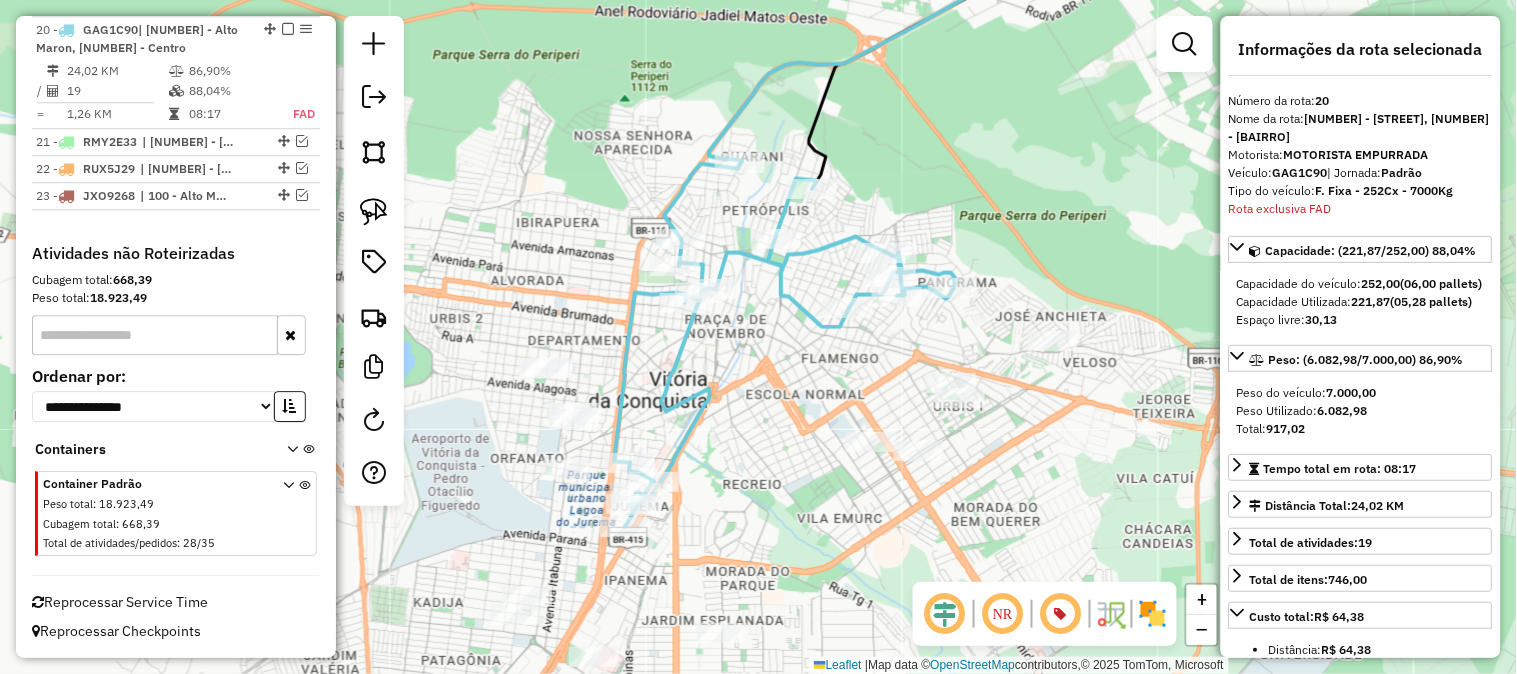 drag, startPoint x: 902, startPoint y: 264, endPoint x: 954, endPoint y: 88, distance: 183.52112 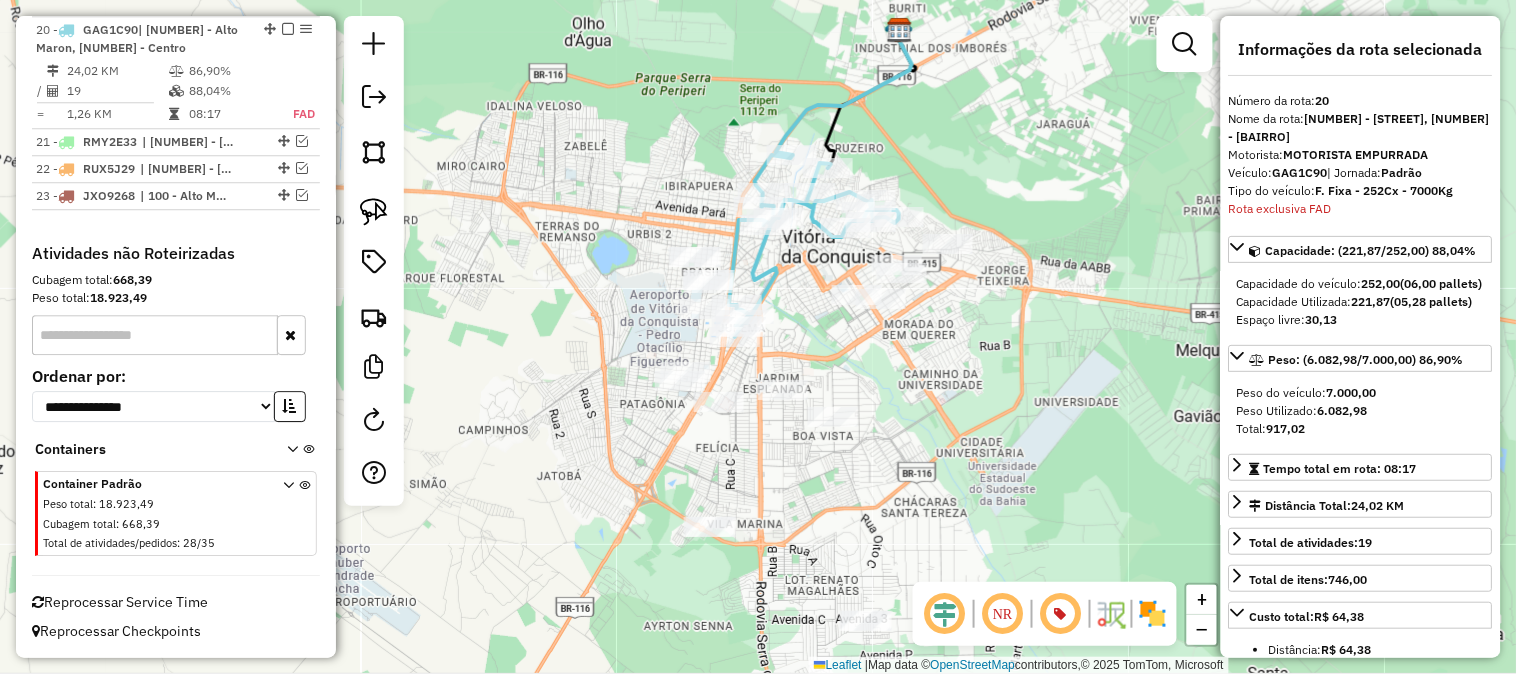 click 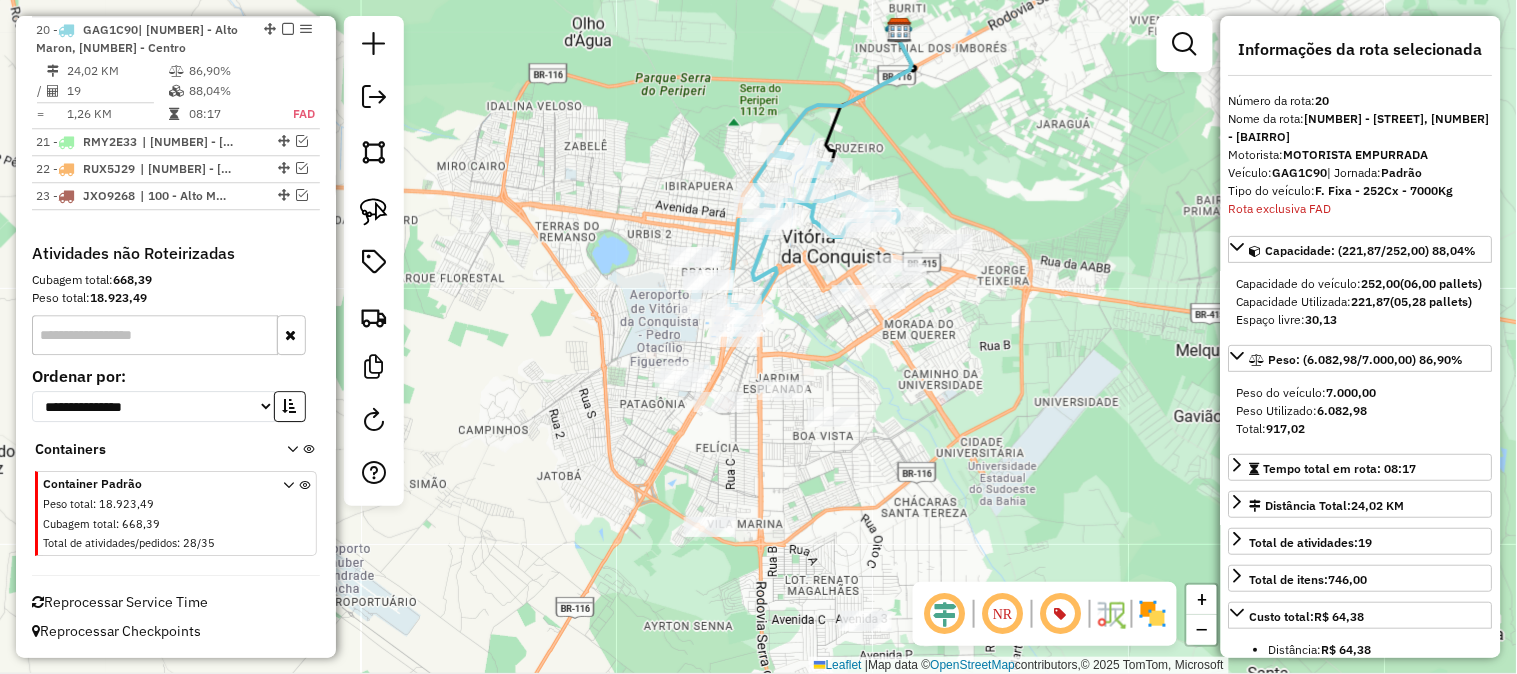 drag, startPoint x: 941, startPoint y: 137, endPoint x: 993, endPoint y: 185, distance: 70.76723 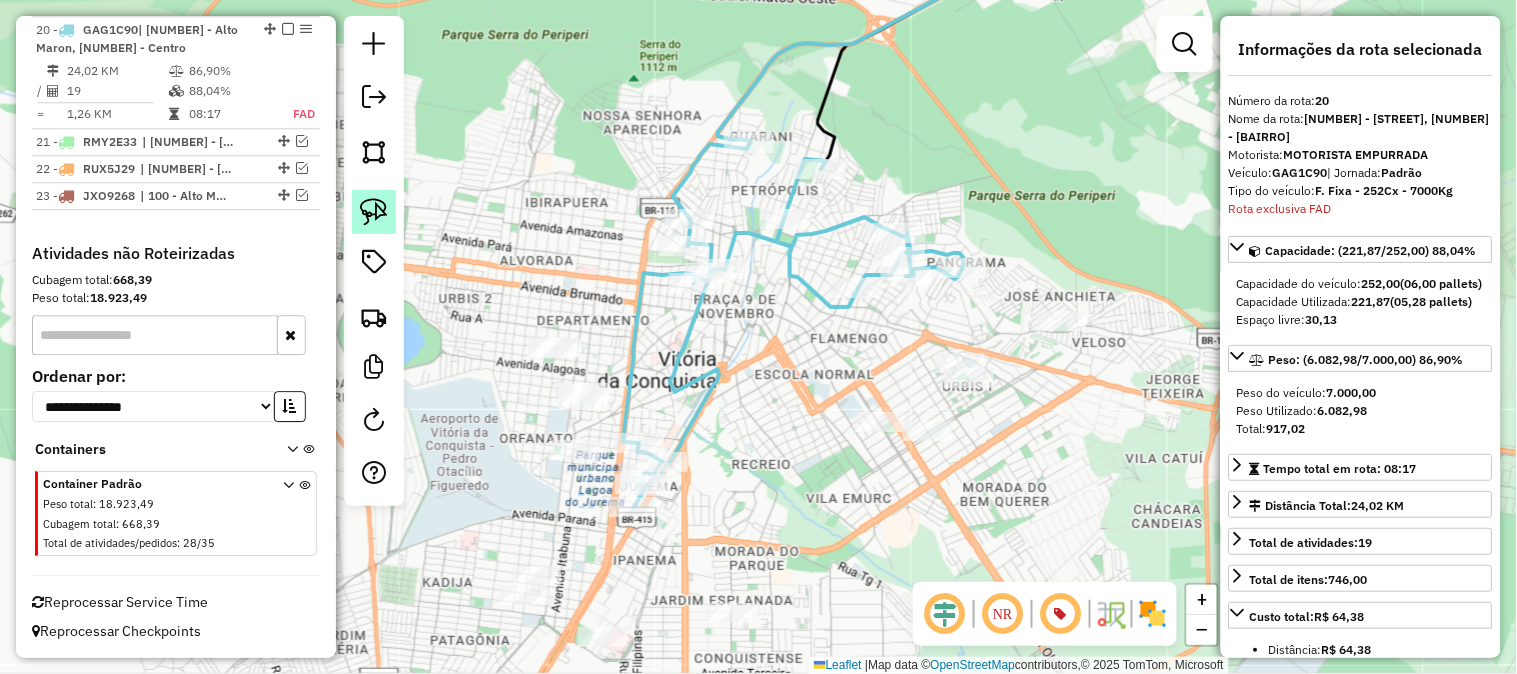 click 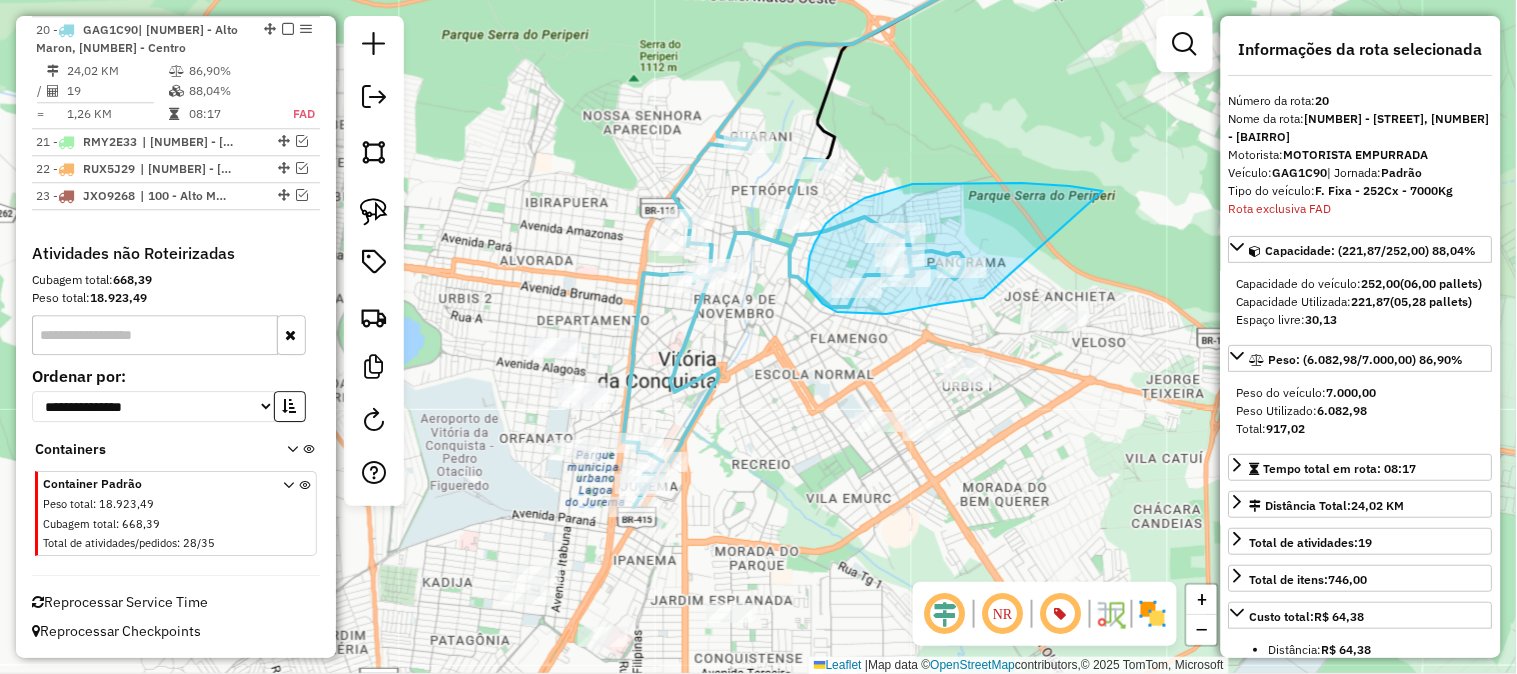 drag, startPoint x: 1103, startPoint y: 191, endPoint x: 986, endPoint y: 297, distance: 157.87654 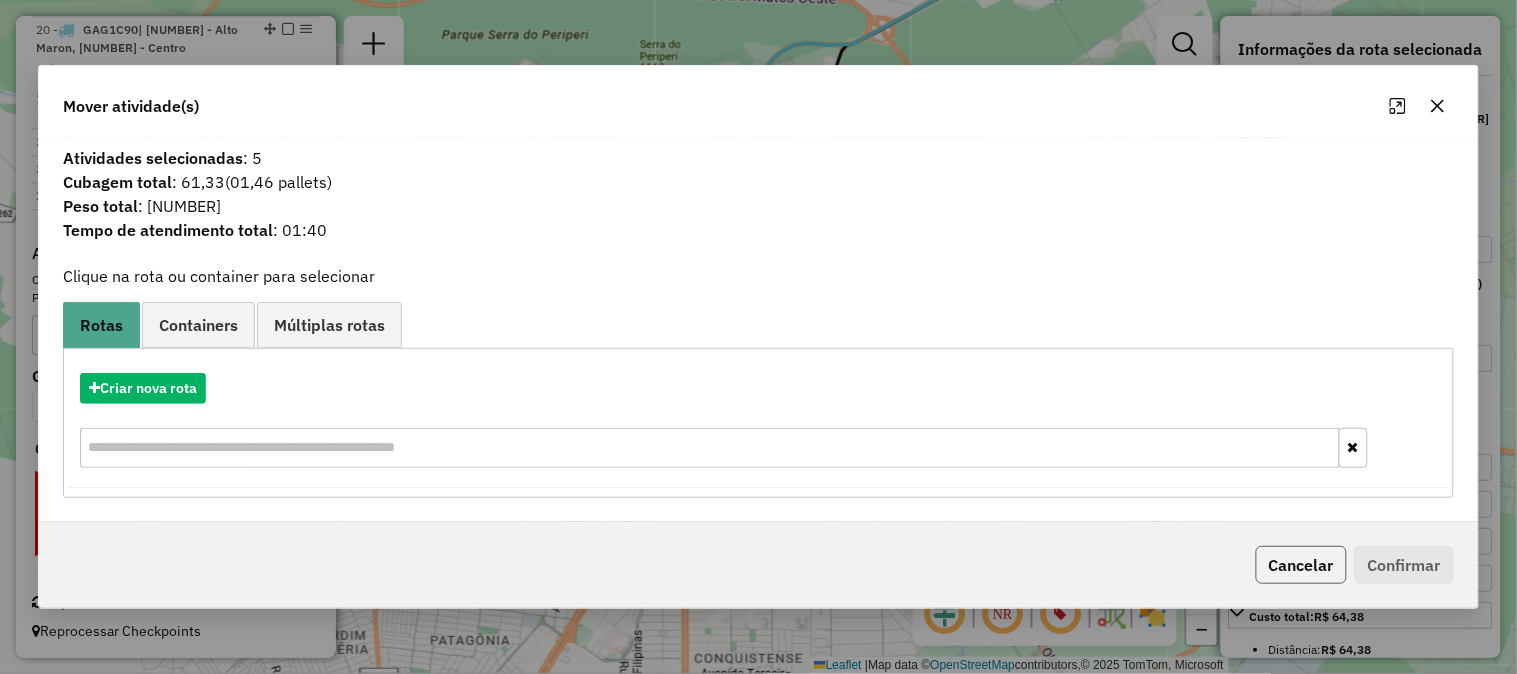 click on "Cancelar" 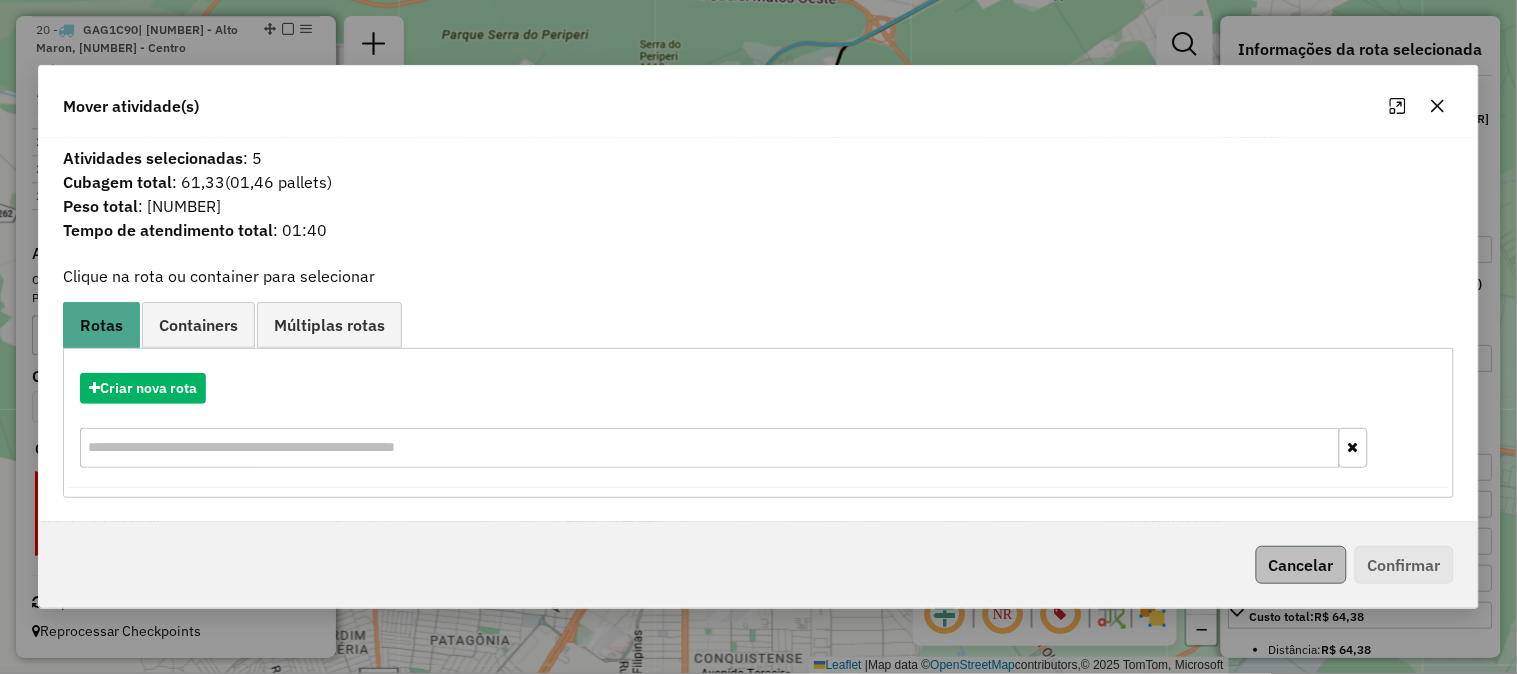 click on "Mover atividade(s) Atividades selecionadas : [NUMBER] Cubagem total  : [NUMBER]   ([NUMBER] pallets)  Peso total : [NUMBER] Tempo de atendimento total : [TIME]  Clique na rota ou container para selecionar   Rotas Containers Múltiplas rotas  Criar nova rota   Criar novo container  Container Padrão  Peso total: [NUMBER]   Cubagem total: [NUMBER]   Total de atividades/pedidos: [NUMBER]  Selecione os Veículos  (é necessário selecionar ao menos 1 veículo) : Disponíveis: [NUMBER]  [PLATE] - [NUMBER] CXs - [NUMBER] KG - Spot  (C: [NUMBER],00 - P: [NUMBER],00) (VD)   [PLATE] - [NUMBER] CXs - [NUMBER] KG - Spot  (C: [NUMBER],00 - P: [NUMBER],00) (VD)   [PLATE] - [NUMBER] CXs - [NUMBER] KG - Spot  (C: [NUMBER],00 - P: [NUMBER],00) (VD)   [PLATE] - [NUMBER] CXs - [NUMBER] KG - Spot  (C: [NUMBER],00 - P: [NUMBER],00) (VD)   [PLATE] - [NUMBER] CXs - [NUMBER] KG - Spot  (C: [NUMBER],00 - P: [NUMBER],00) (VD)   [PLATE] - [NUMBER] CXs - [NUMBER] KG - Spot  (C: [NUMBER],00 - P: [NUMBER],00) (VD)   [PLATE] - [NUMBER] CXs - [NUMBER] KG - Spot  (C: [NUMBER],00 - P: [NUMBER],00) (VD)   [PLATE] - [NUMBER] CXs - [NUMBER] KG - Spot  (C: [NUMBER],00 - P: [NUMBER],00) (VD)  Selecionados: [NUMBER]   Cubagem Veículos: [NUMBER]" 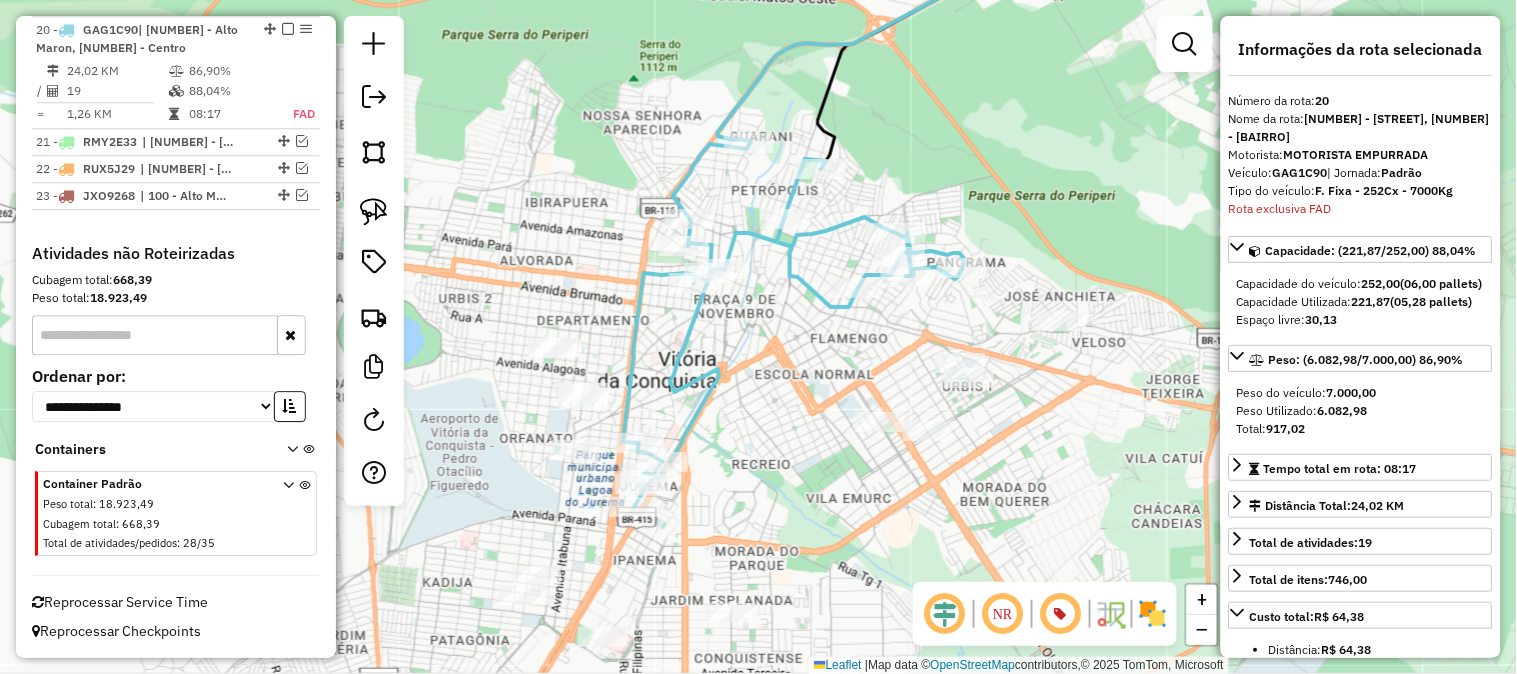 click 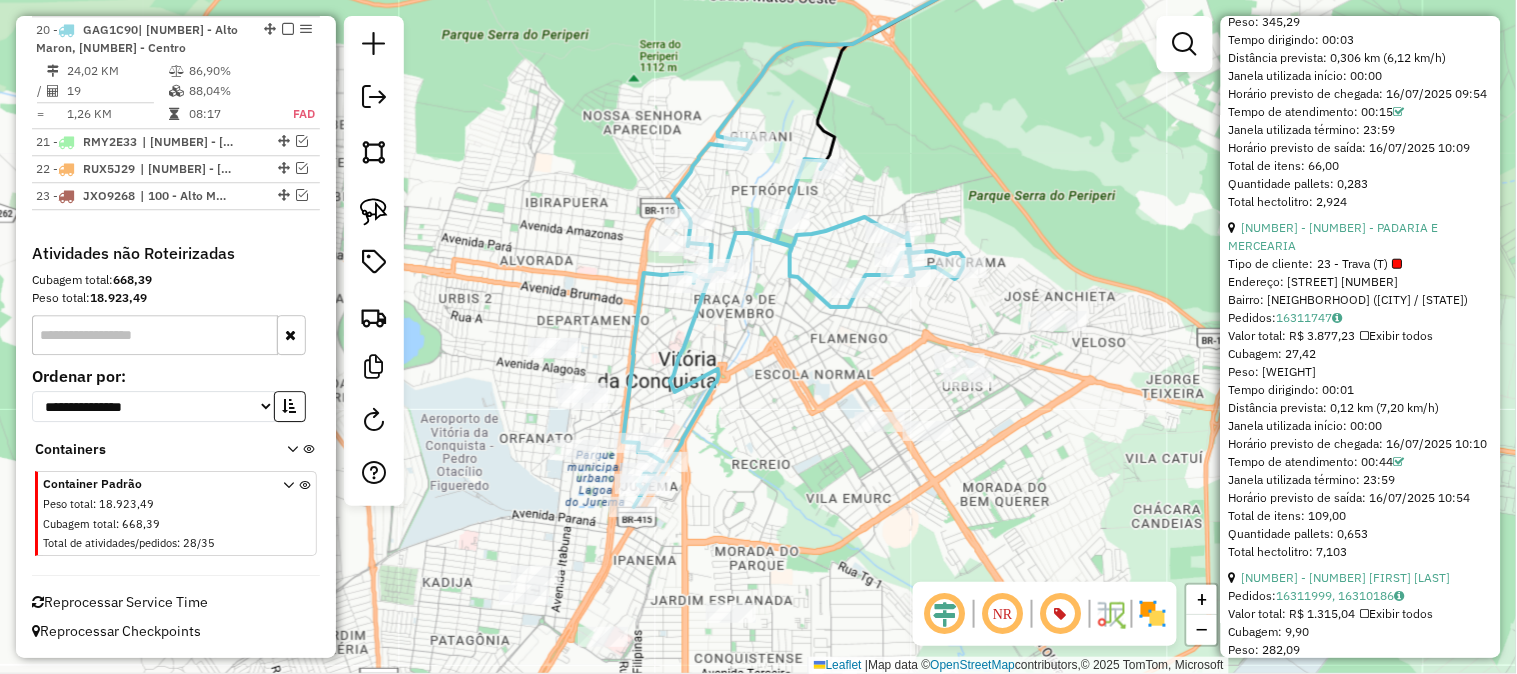 scroll, scrollTop: 4333, scrollLeft: 0, axis: vertical 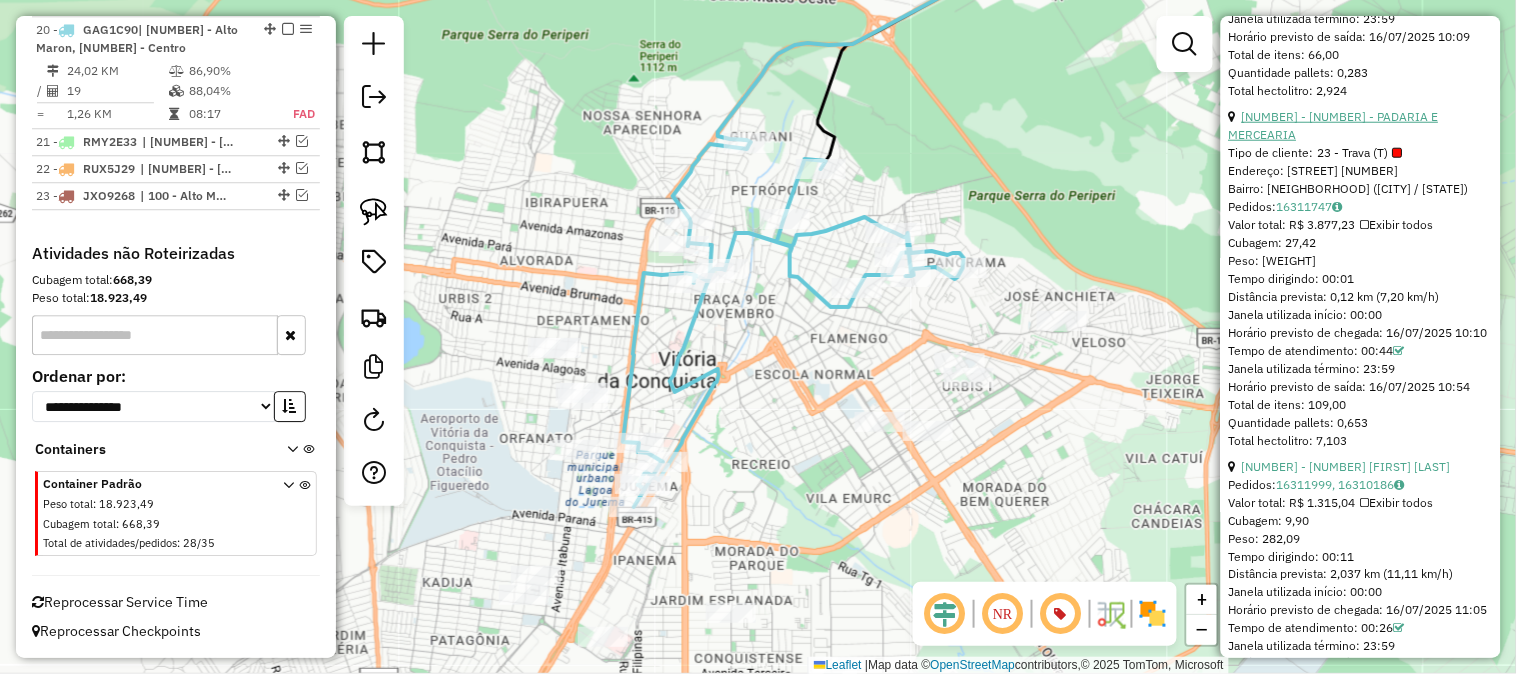 click on "[NUMBER] - [NUMBER] - PADARIA E MERCEARIA" at bounding box center (1334, 125) 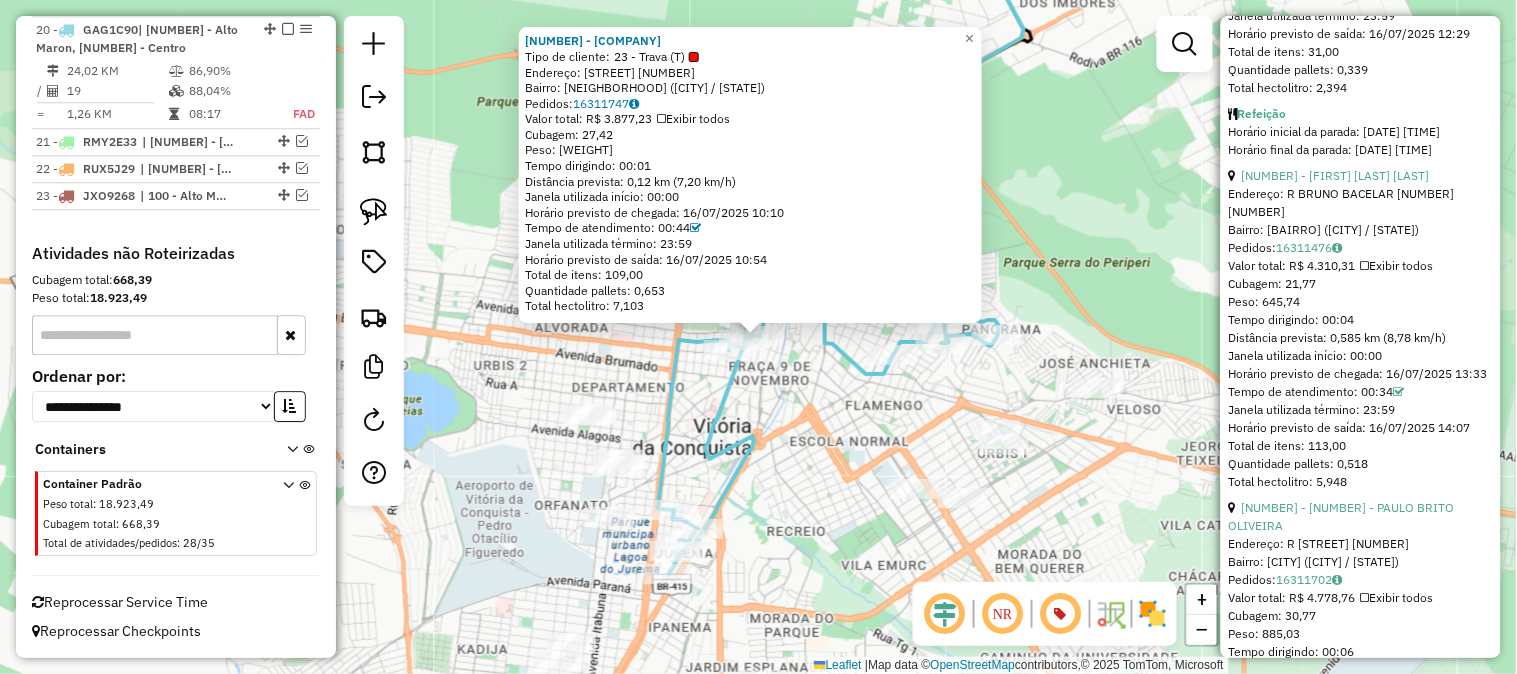 scroll, scrollTop: 6222, scrollLeft: 0, axis: vertical 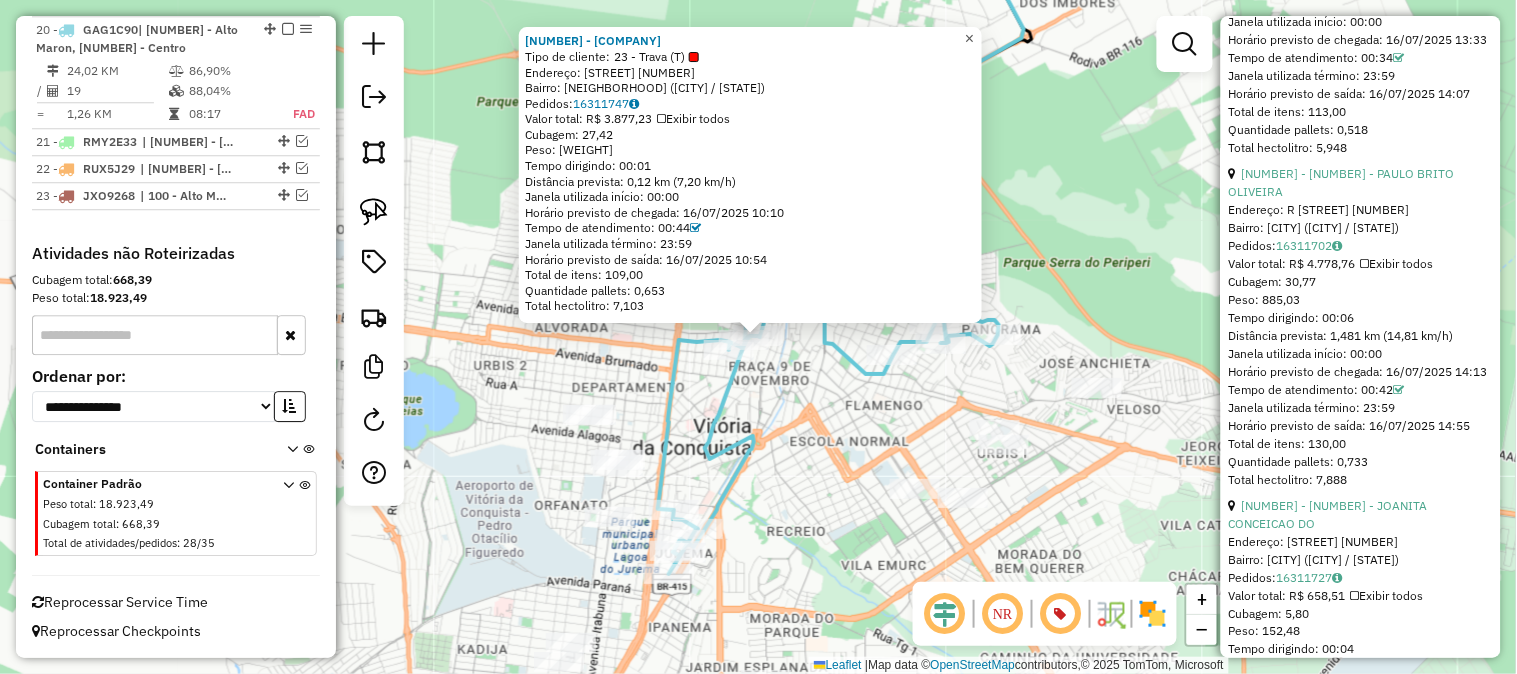 click on "×" 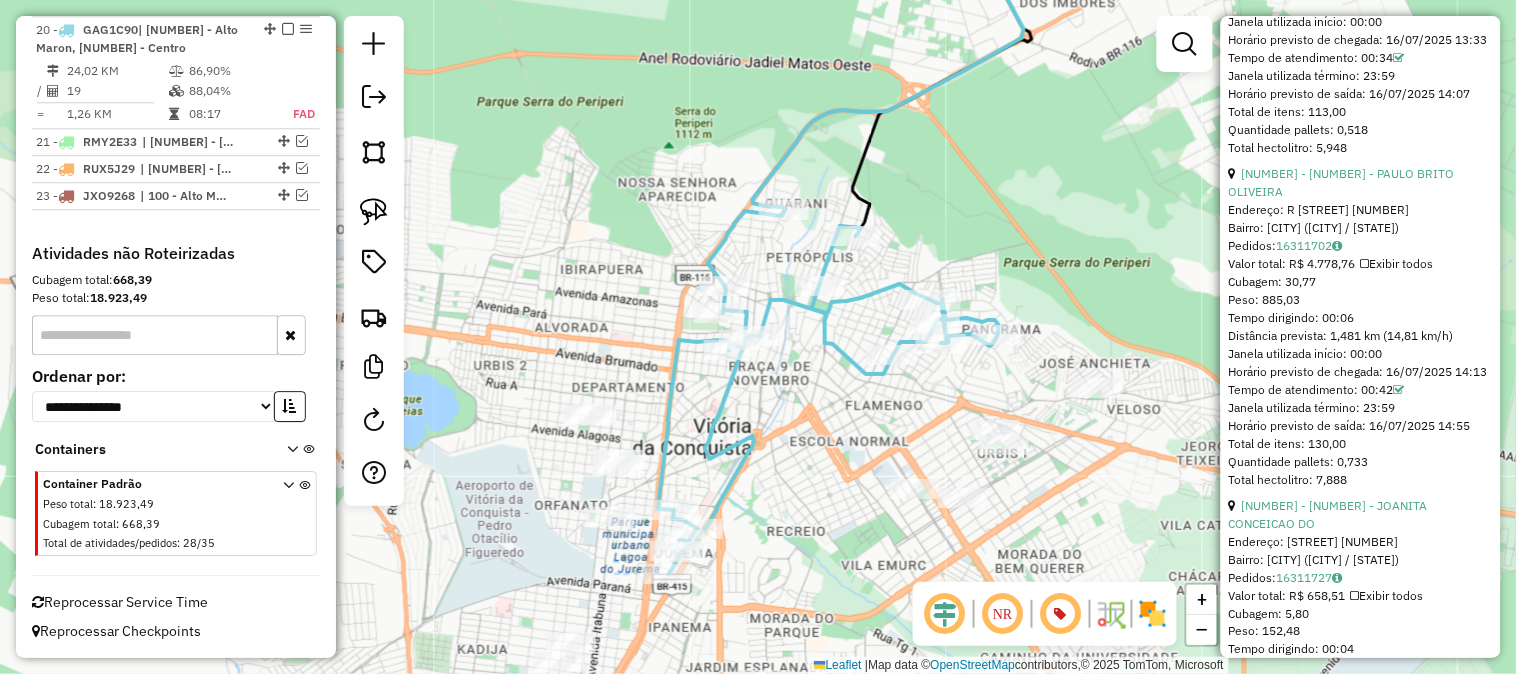click on "Janela de atendimento Grade de atendimento Capacidade Transportadoras Veículos Cliente Pedidos  Rotas Selecione os dias de semana para filtrar as janelas de atendimento  Seg   Ter   Qua   Qui   Sex   Sáb   Dom  Informe o período da janela de atendimento: De: Até:  Filtrar exatamente a janela do cliente  Considerar janela de atendimento padrão  Selecione os dias de semana para filtrar as grades de atendimento  Seg   Ter   Qua   Qui   Sex   Sáb   Dom   Considerar clientes sem dia de atendimento cadastrado  Clientes fora do dia de atendimento selecionado Filtrar as atividades entre os valores definidos abaixo:  Peso mínimo:   Peso máximo:   Cubagem mínima:   Cubagem máxima:   De:   Até:  Filtrar as atividades entre o tempo de atendimento definido abaixo:  De:   Até:   Considerar capacidade total dos clientes não roteirizados Transportadora: Selecione um ou mais itens Tipo de veículo: Selecione um ou mais itens Veículo: Selecione um ou mais itens Motorista: Selecione um ou mais itens Nome: Rótulo:" 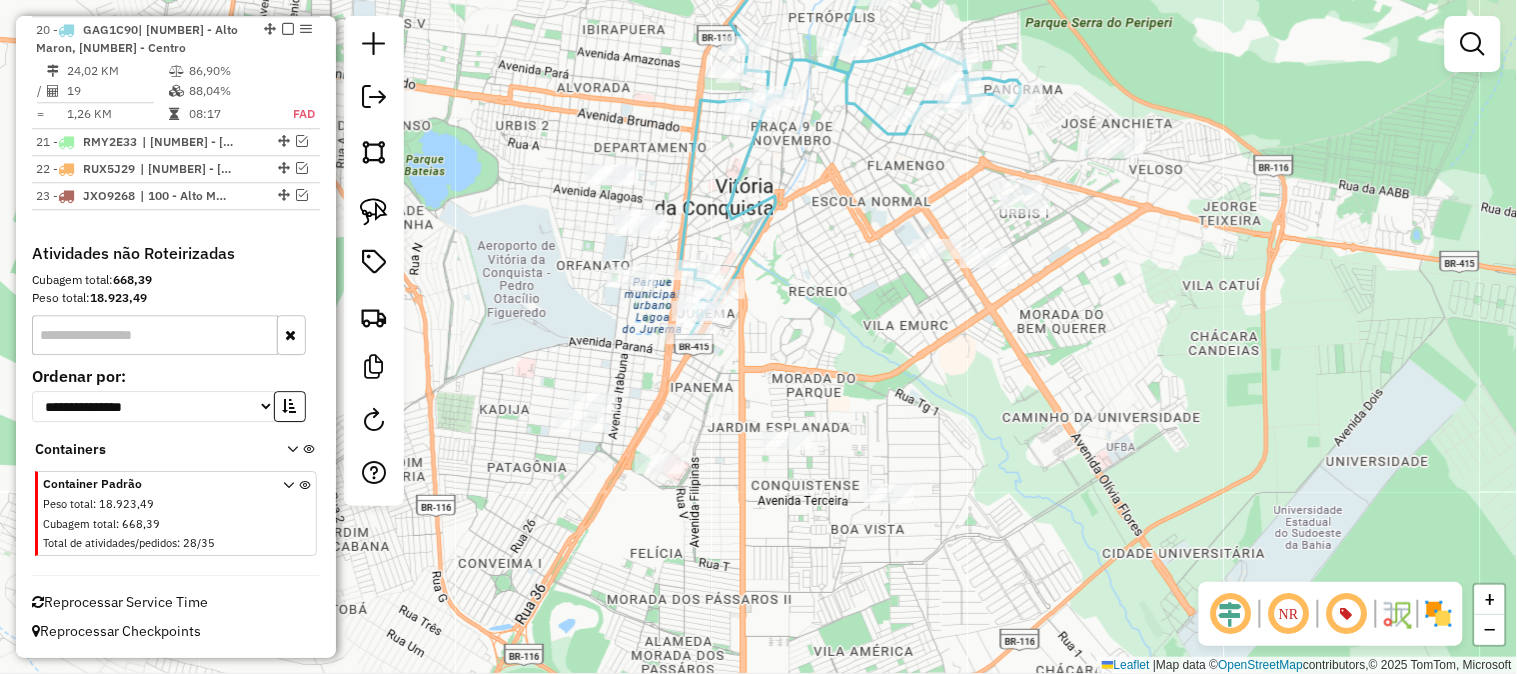 drag, startPoint x: 954, startPoint y: 221, endPoint x: 980, endPoint y: 243, distance: 34.058773 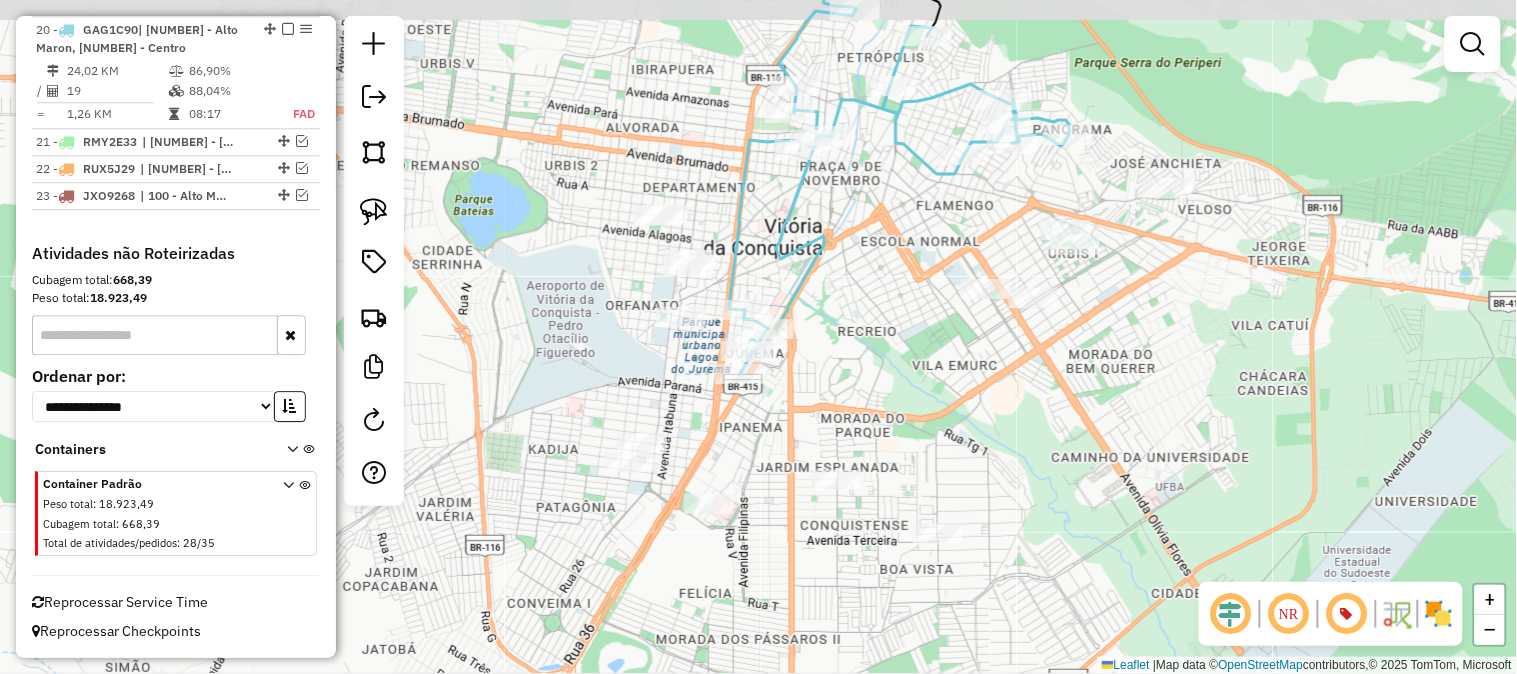 click on "Janela de atendimento Grade de atendimento Capacidade Transportadoras Veículos Cliente Pedidos  Rotas Selecione os dias de semana para filtrar as janelas de atendimento  Seg   Ter   Qua   Qui   Sex   Sáb   Dom  Informe o período da janela de atendimento: De: Até:  Filtrar exatamente a janela do cliente  Considerar janela de atendimento padrão  Selecione os dias de semana para filtrar as grades de atendimento  Seg   Ter   Qua   Qui   Sex   Sáb   Dom   Considerar clientes sem dia de atendimento cadastrado  Clientes fora do dia de atendimento selecionado Filtrar as atividades entre os valores definidos abaixo:  Peso mínimo:   Peso máximo:   Cubagem mínima:   Cubagem máxima:   De:   Até:  Filtrar as atividades entre o tempo de atendimento definido abaixo:  De:   Até:   Considerar capacidade total dos clientes não roteirizados Transportadora: Selecione um ou mais itens Tipo de veículo: Selecione um ou mais itens Veículo: Selecione um ou mais itens Motorista: Selecione um ou mais itens Nome: Rótulo:" 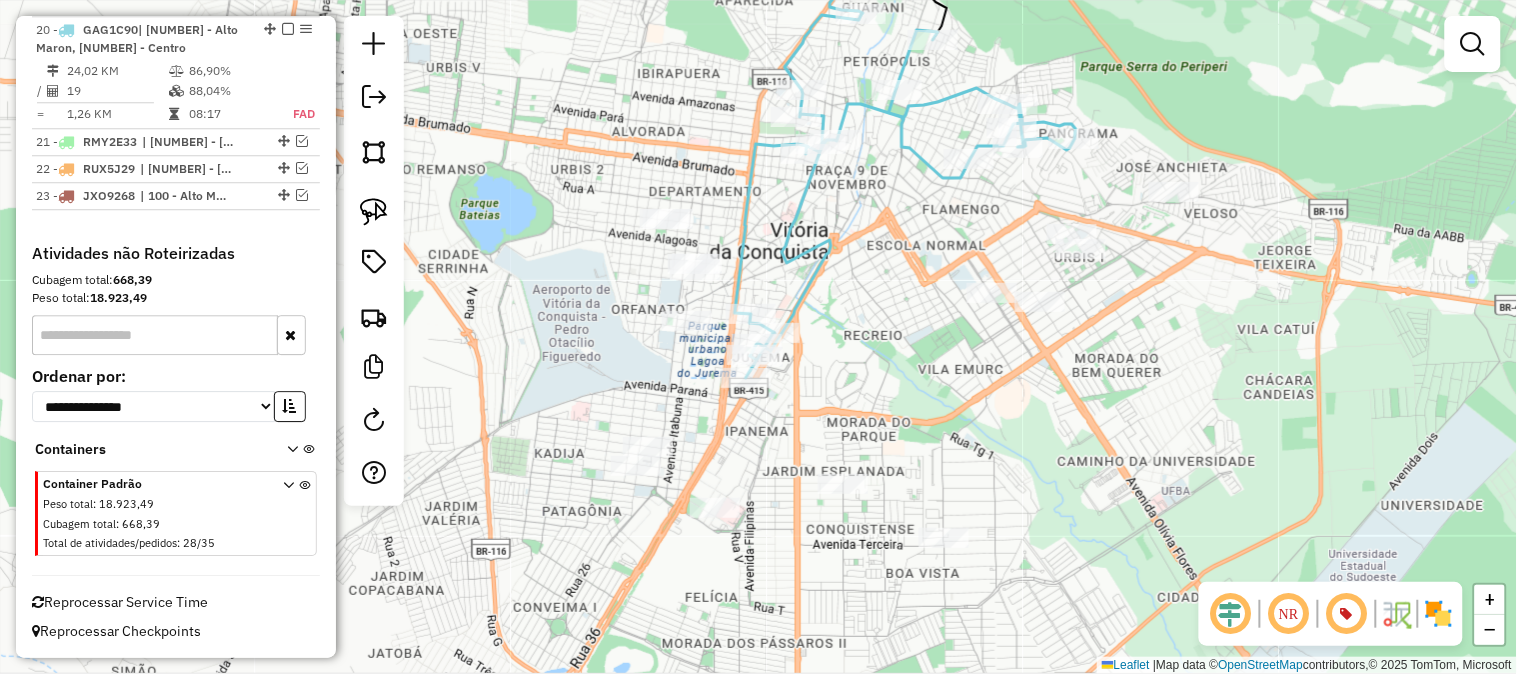 scroll, scrollTop: 1143, scrollLeft: 0, axis: vertical 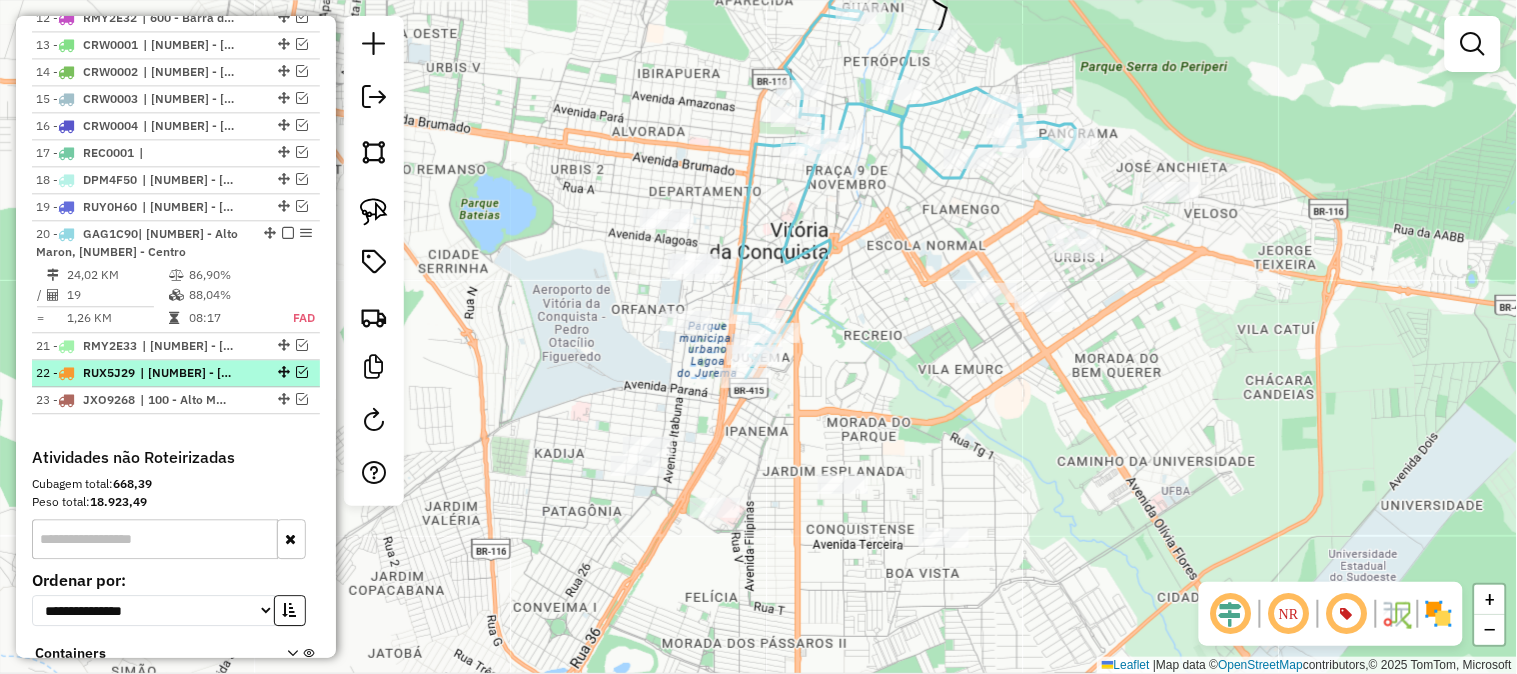 click at bounding box center [302, 372] 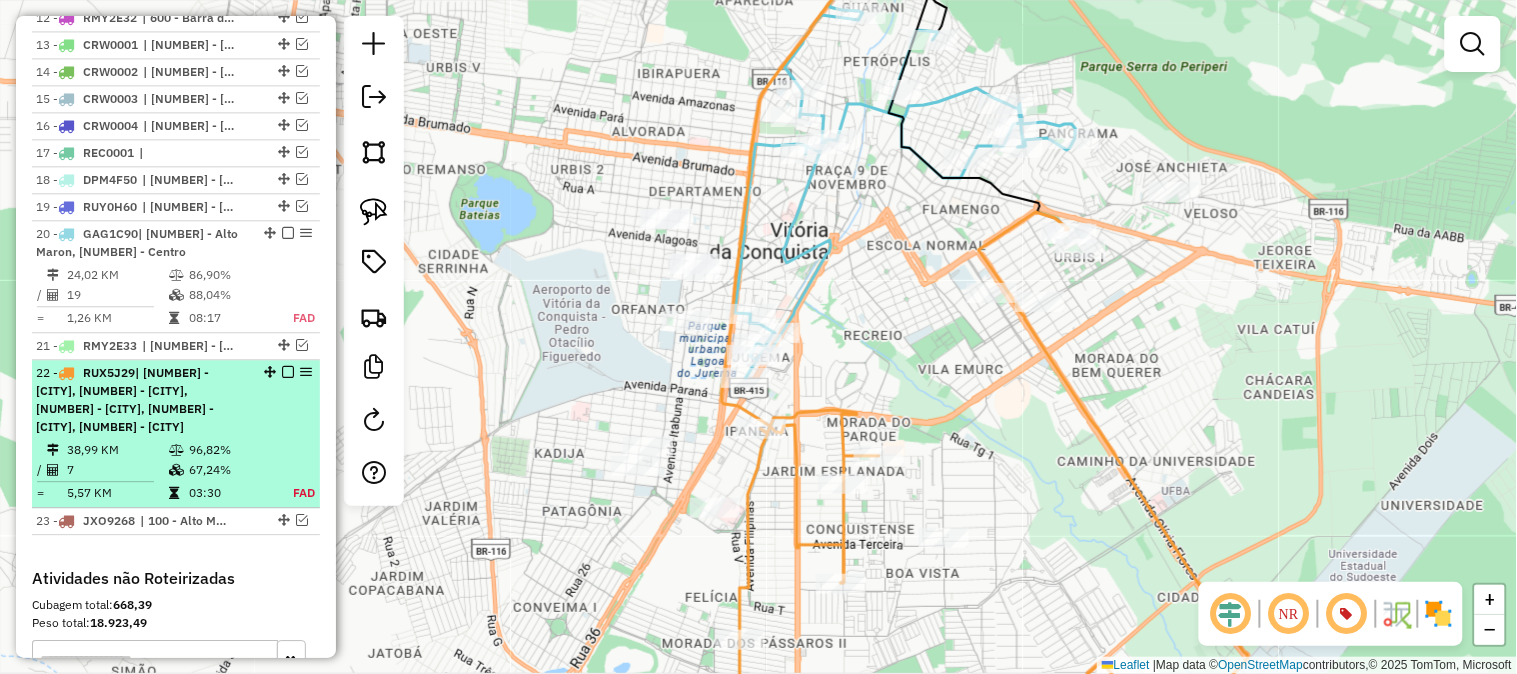 click on "[NUMBER] - [CODE] | [NUMBER] - [NEIGHBORHOOD], [NUMBER] - [NEIGHBORHOOD], [NUMBER] - [NEIGHBORHOOD], [NUMBER] - [NEIGHBORHOOD], [NUMBER] - [NEIGHBORHOOD]" at bounding box center (142, 400) 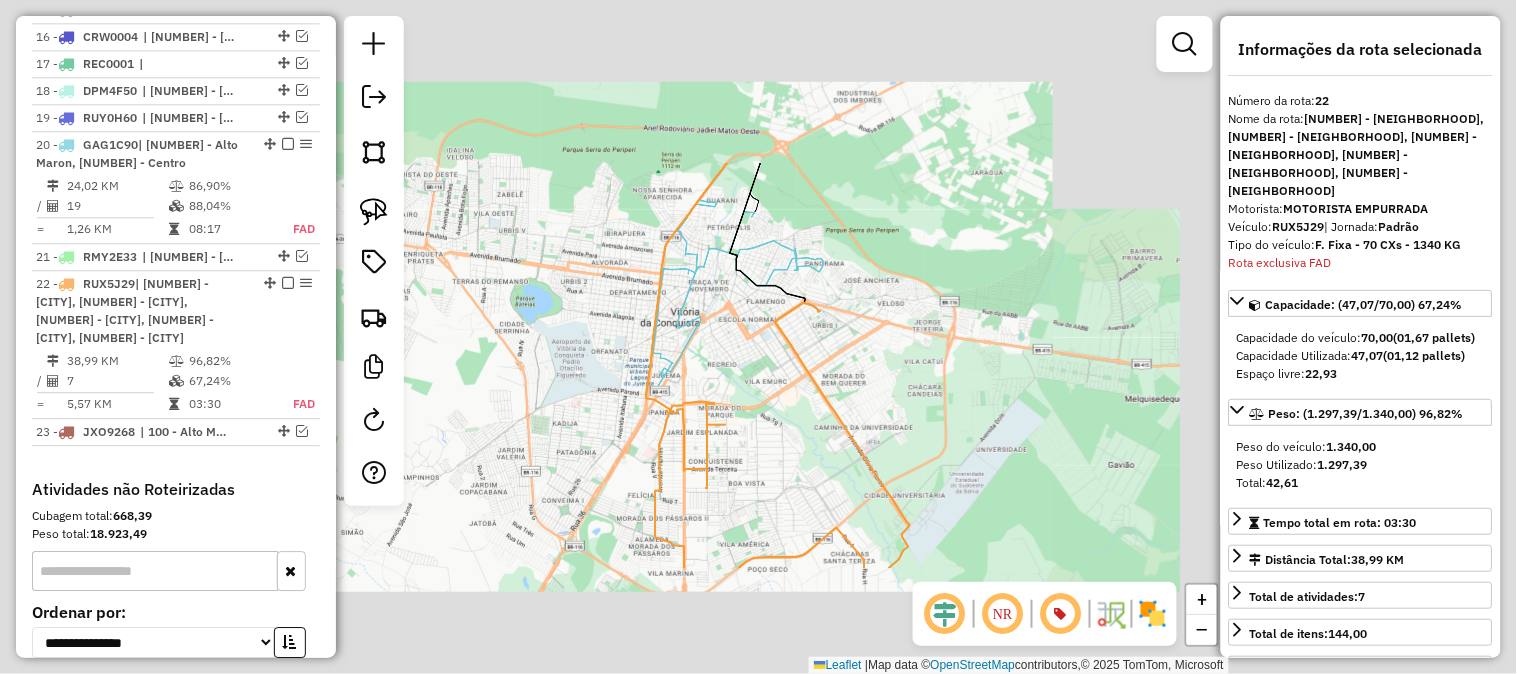 scroll, scrollTop: 1467, scrollLeft: 0, axis: vertical 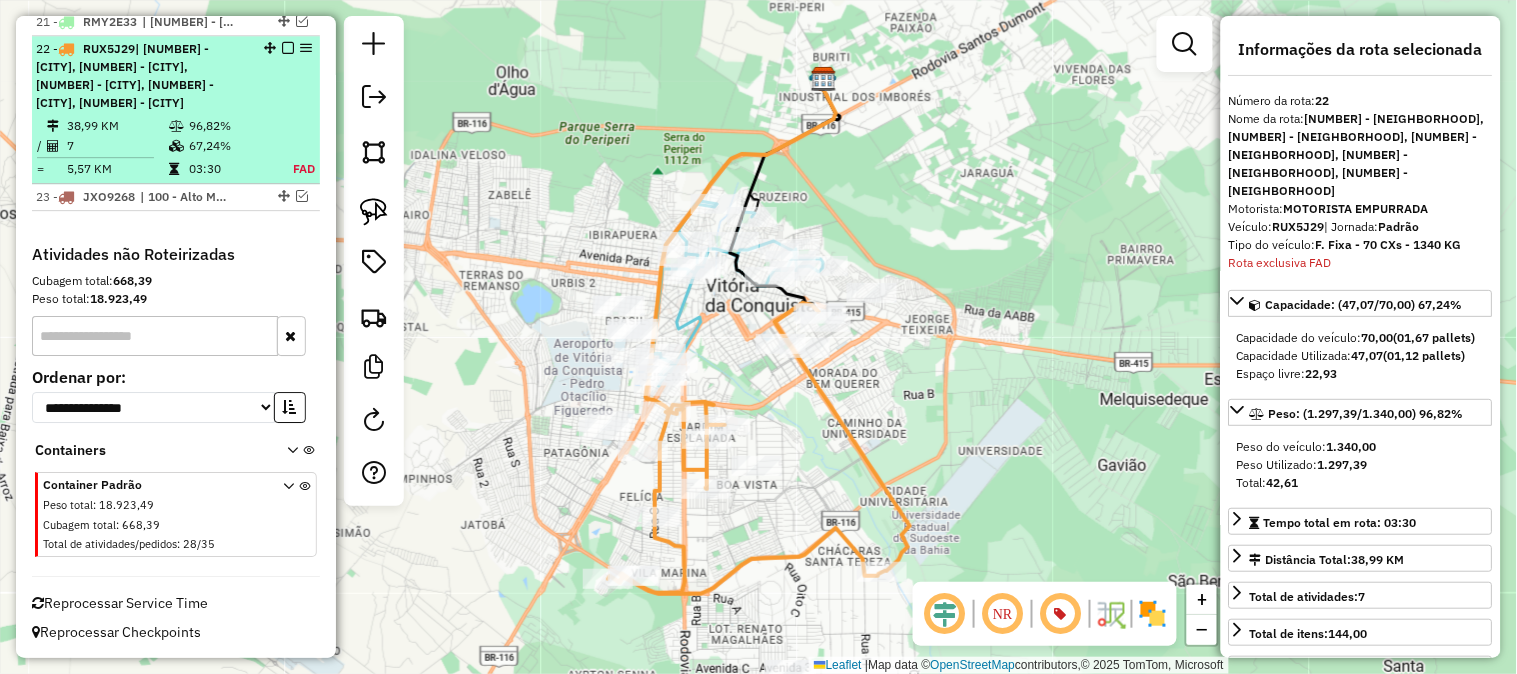 click at bounding box center [288, 48] 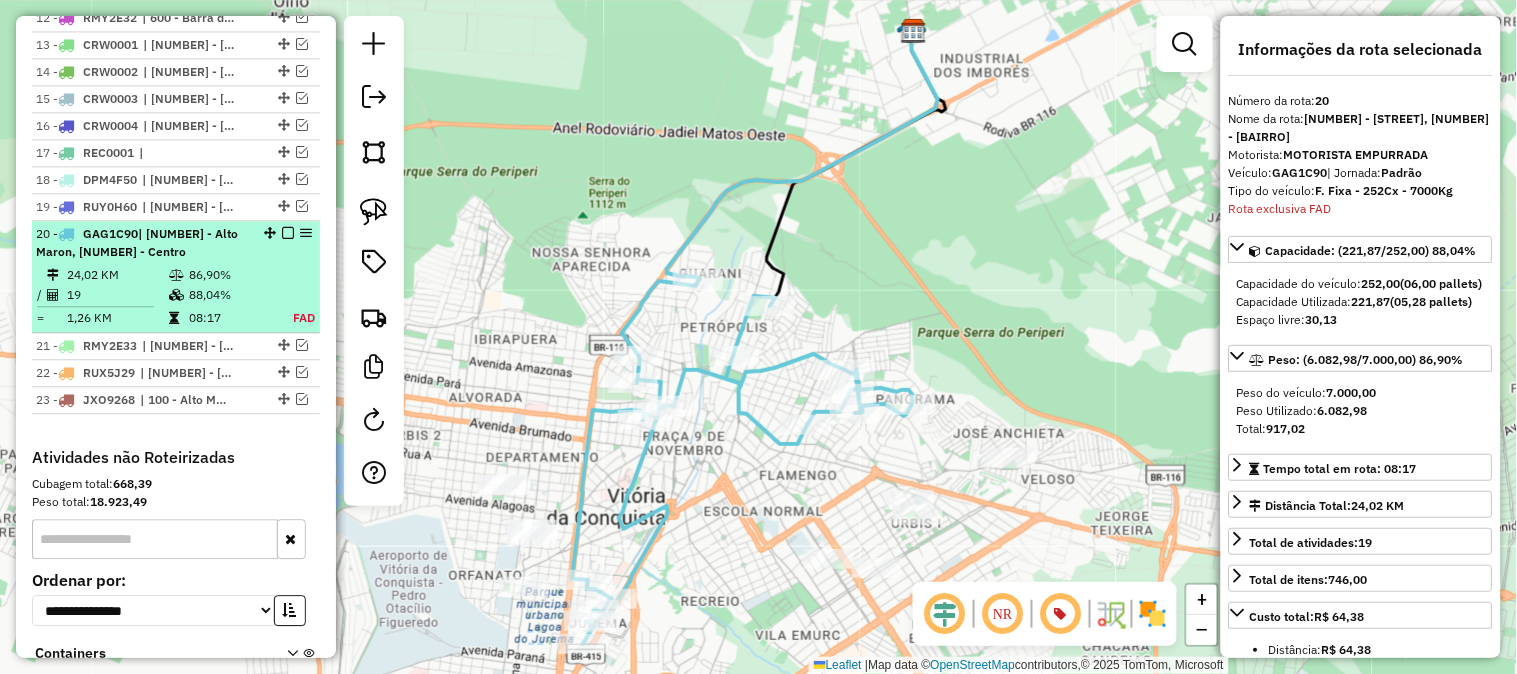 scroll, scrollTop: 1032, scrollLeft: 0, axis: vertical 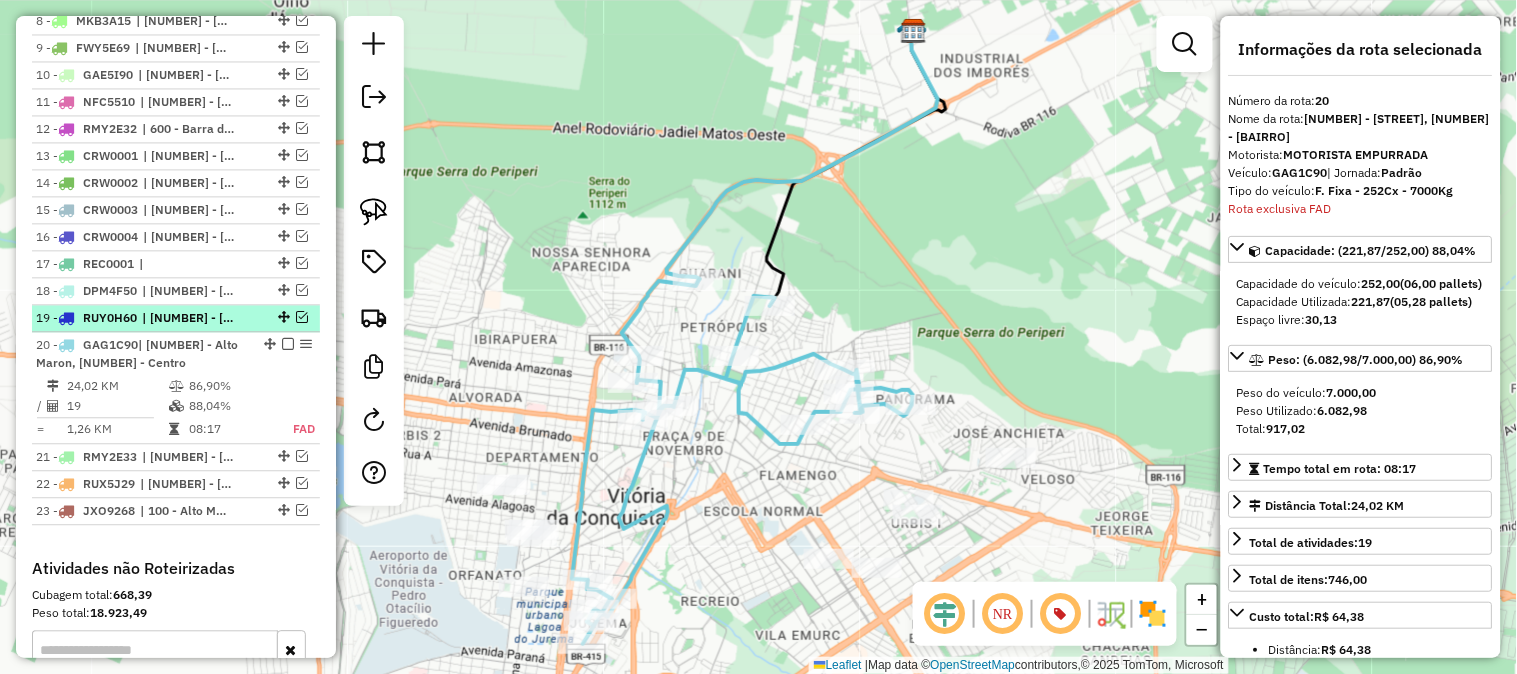 click at bounding box center [302, 317] 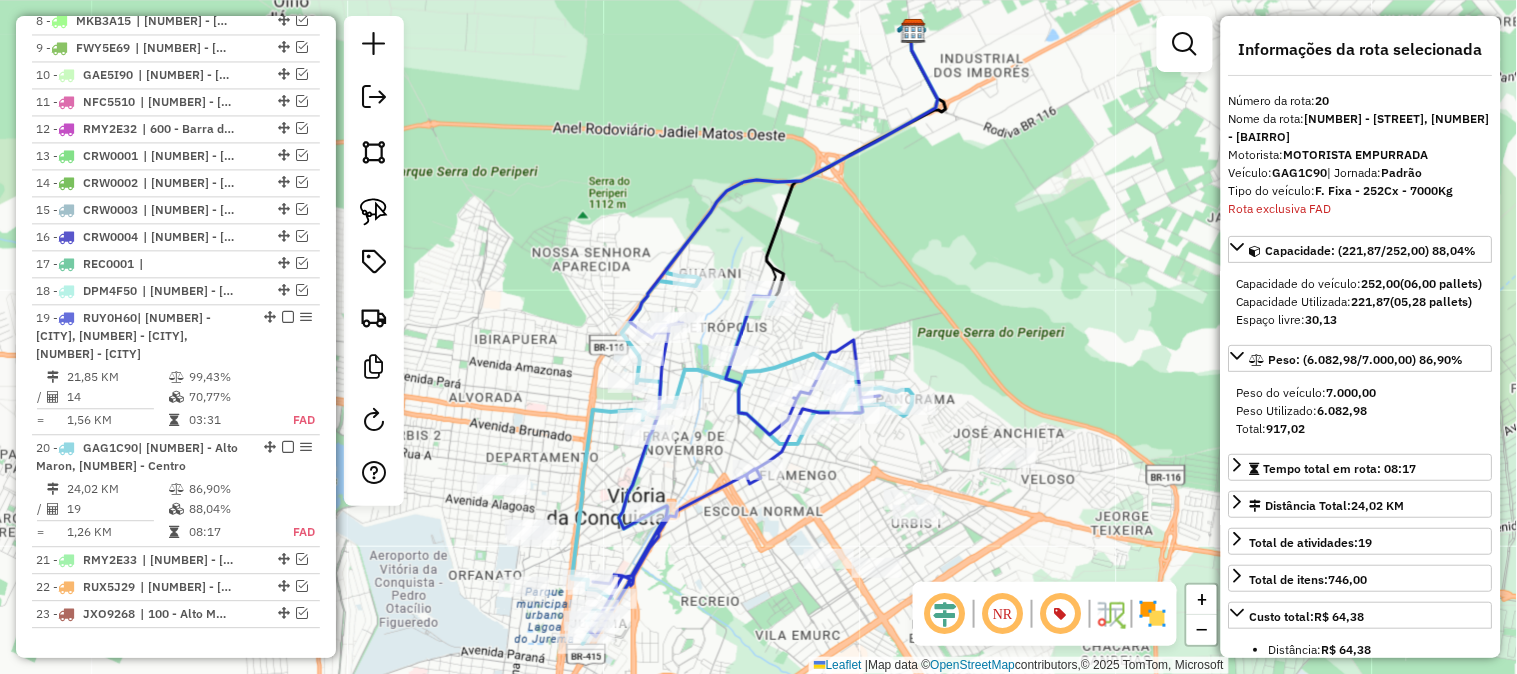 click on "Janela de atendimento Grade de atendimento Capacidade Transportadoras Veículos Cliente Pedidos  Rotas Selecione os dias de semana para filtrar as janelas de atendimento  Seg   Ter   Qua   Qui   Sex   Sáb   Dom  Informe o período da janela de atendimento: De: Até:  Filtrar exatamente a janela do cliente  Considerar janela de atendimento padrão  Selecione os dias de semana para filtrar as grades de atendimento  Seg   Ter   Qua   Qui   Sex   Sáb   Dom   Considerar clientes sem dia de atendimento cadastrado  Clientes fora do dia de atendimento selecionado Filtrar as atividades entre os valores definidos abaixo:  Peso mínimo:   Peso máximo:   Cubagem mínima:   Cubagem máxima:   De:   Até:  Filtrar as atividades entre o tempo de atendimento definido abaixo:  De:   Até:   Considerar capacidade total dos clientes não roteirizados Transportadora: Selecione um ou mais itens Tipo de veículo: Selecione um ou mais itens Veículo: Selecione um ou mais itens Motorista: Selecione um ou mais itens Nome: Rótulo:" 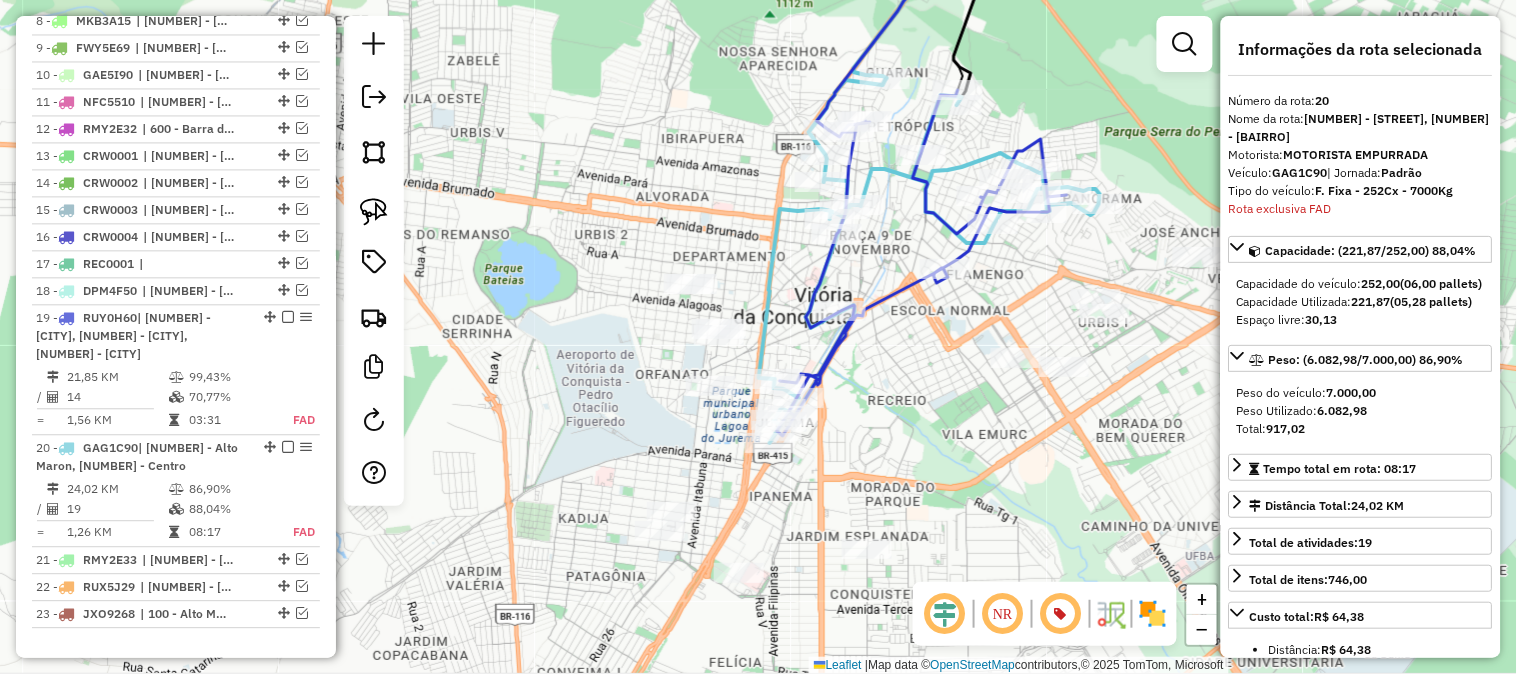 click 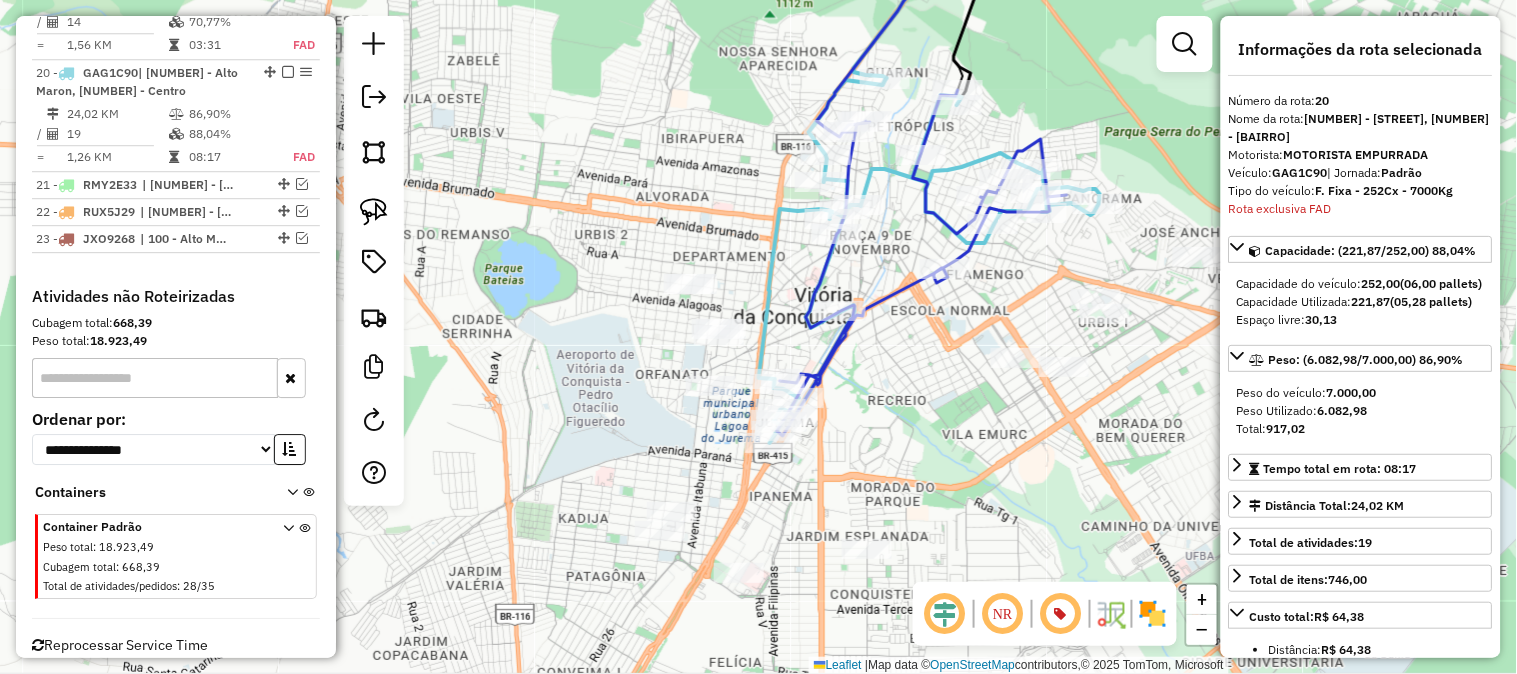 scroll, scrollTop: 1450, scrollLeft: 0, axis: vertical 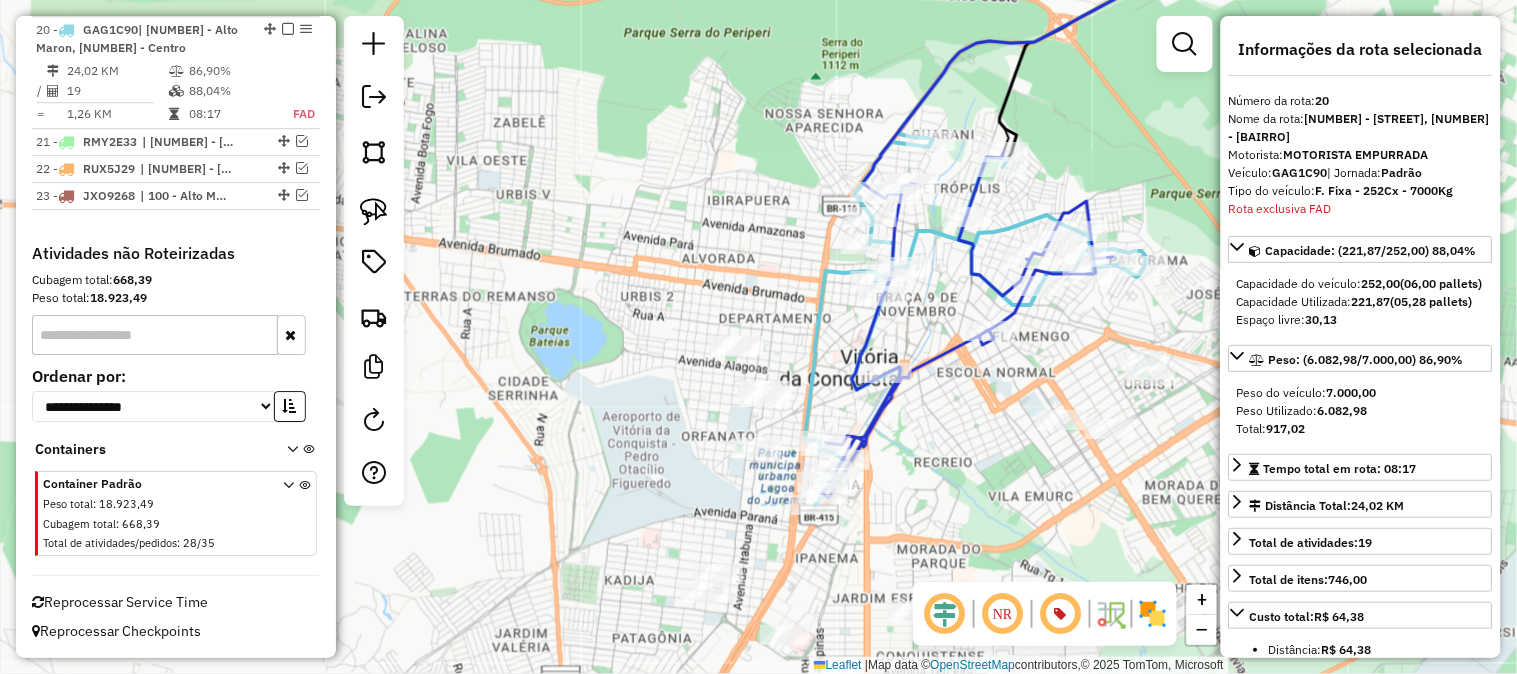 drag, startPoint x: 922, startPoint y: 100, endPoint x: 711, endPoint y: 77, distance: 212.24985 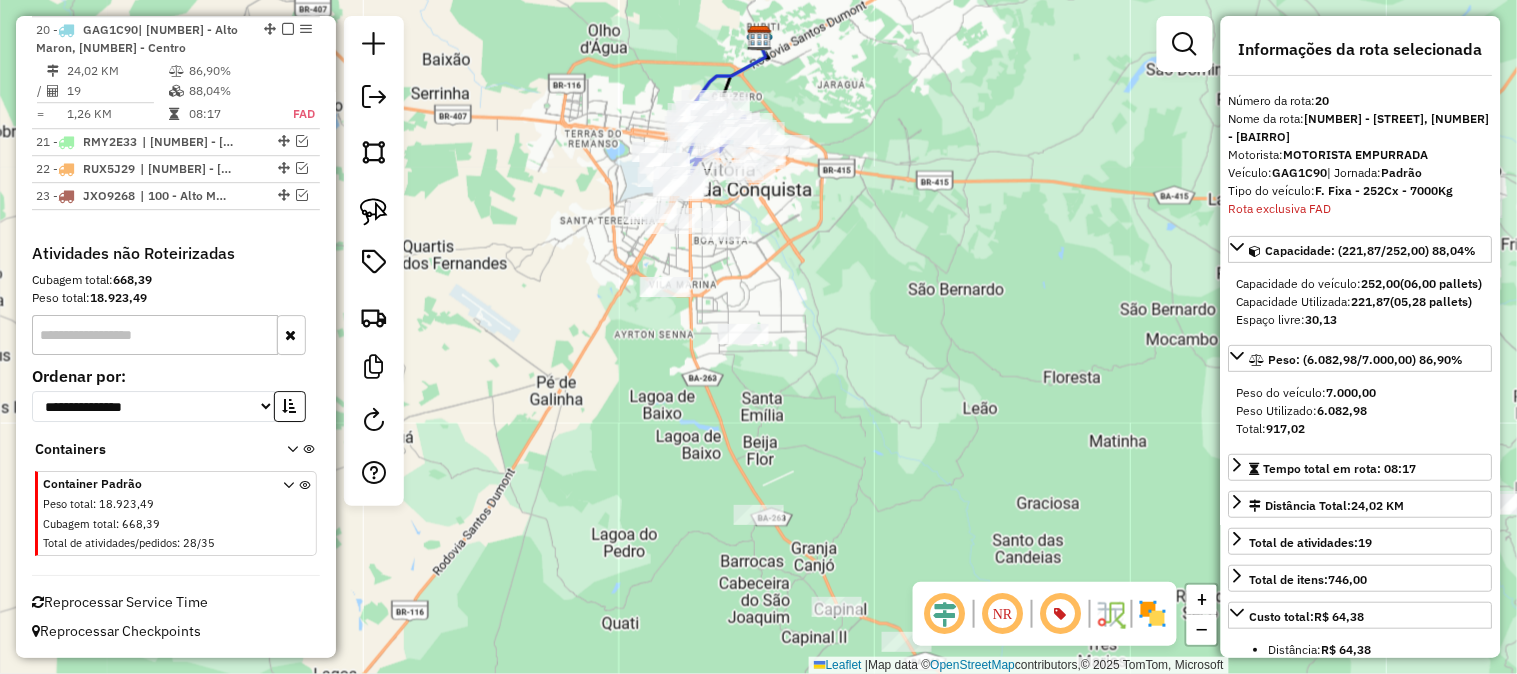 scroll, scrollTop: 894, scrollLeft: 0, axis: vertical 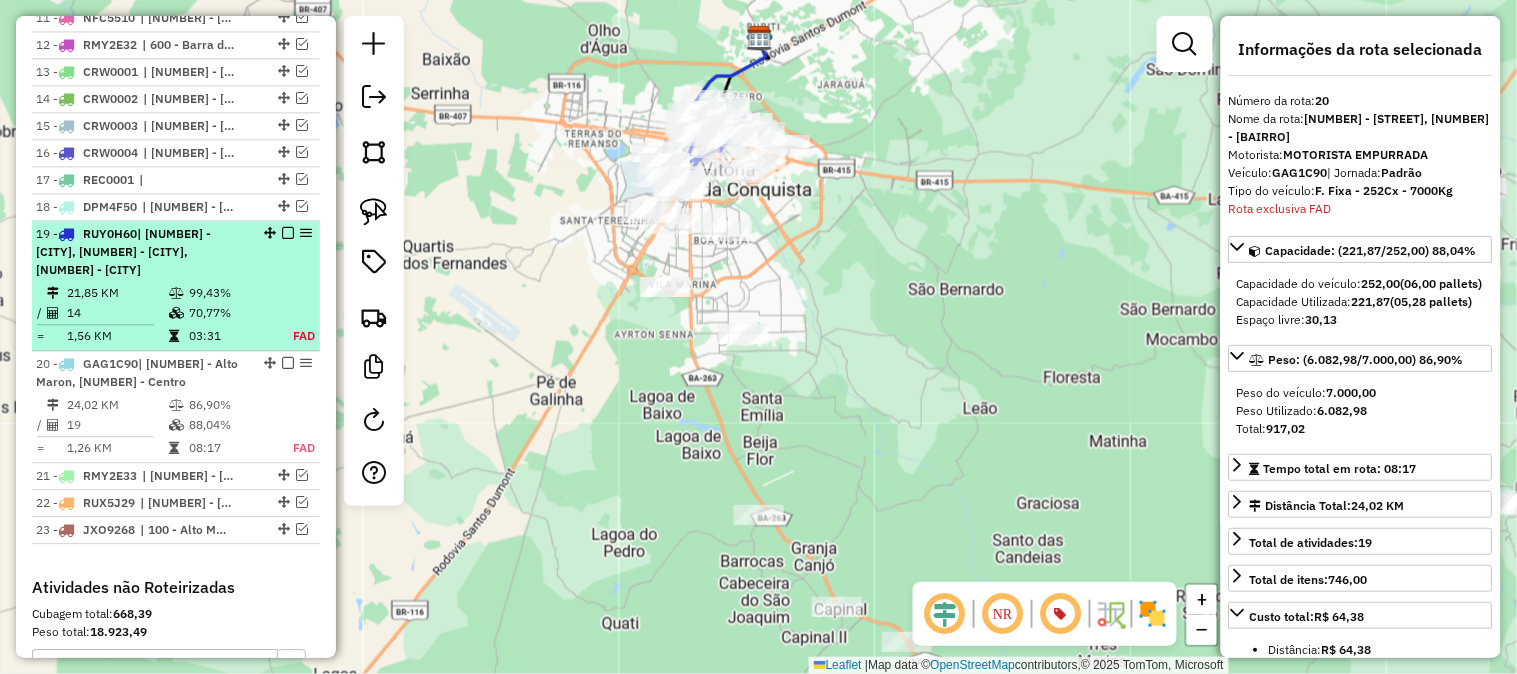 click on "70,77%" at bounding box center (229, 313) 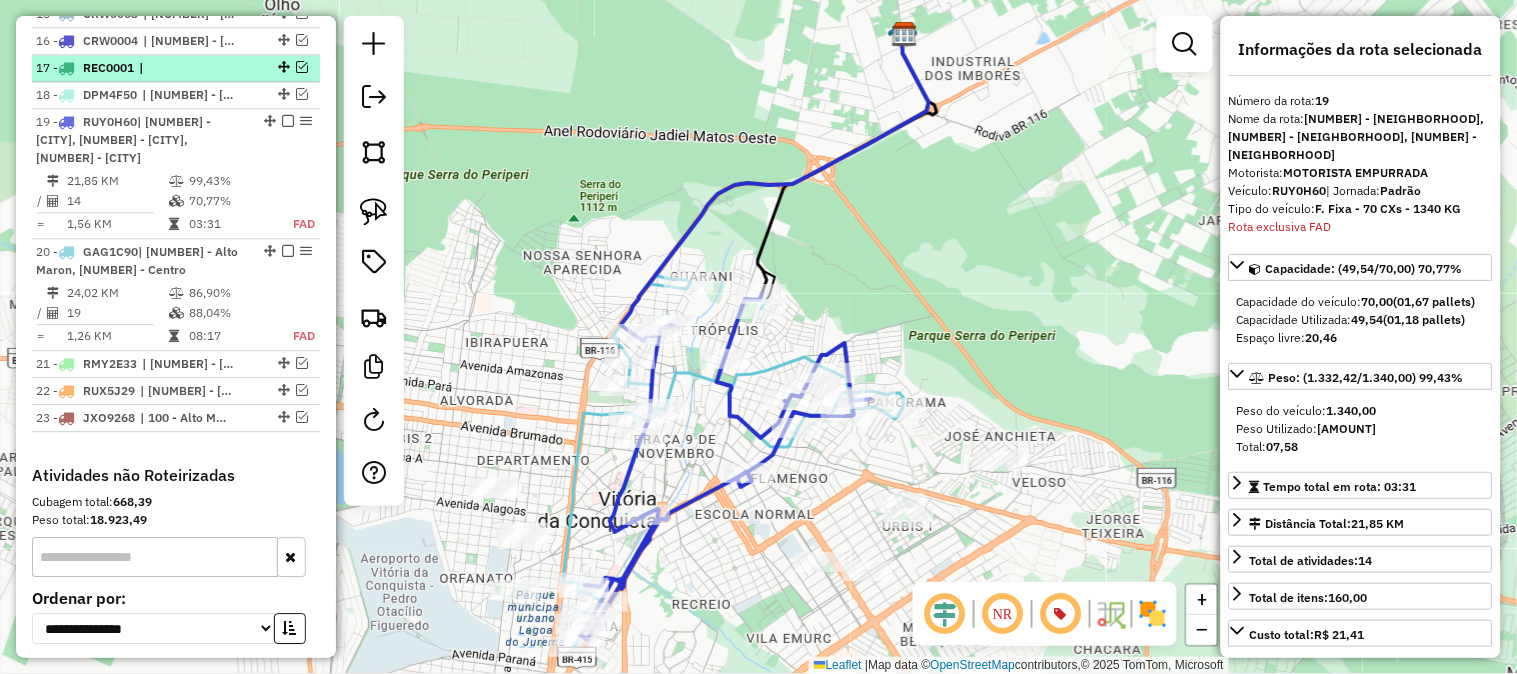 scroll, scrollTop: 895, scrollLeft: 0, axis: vertical 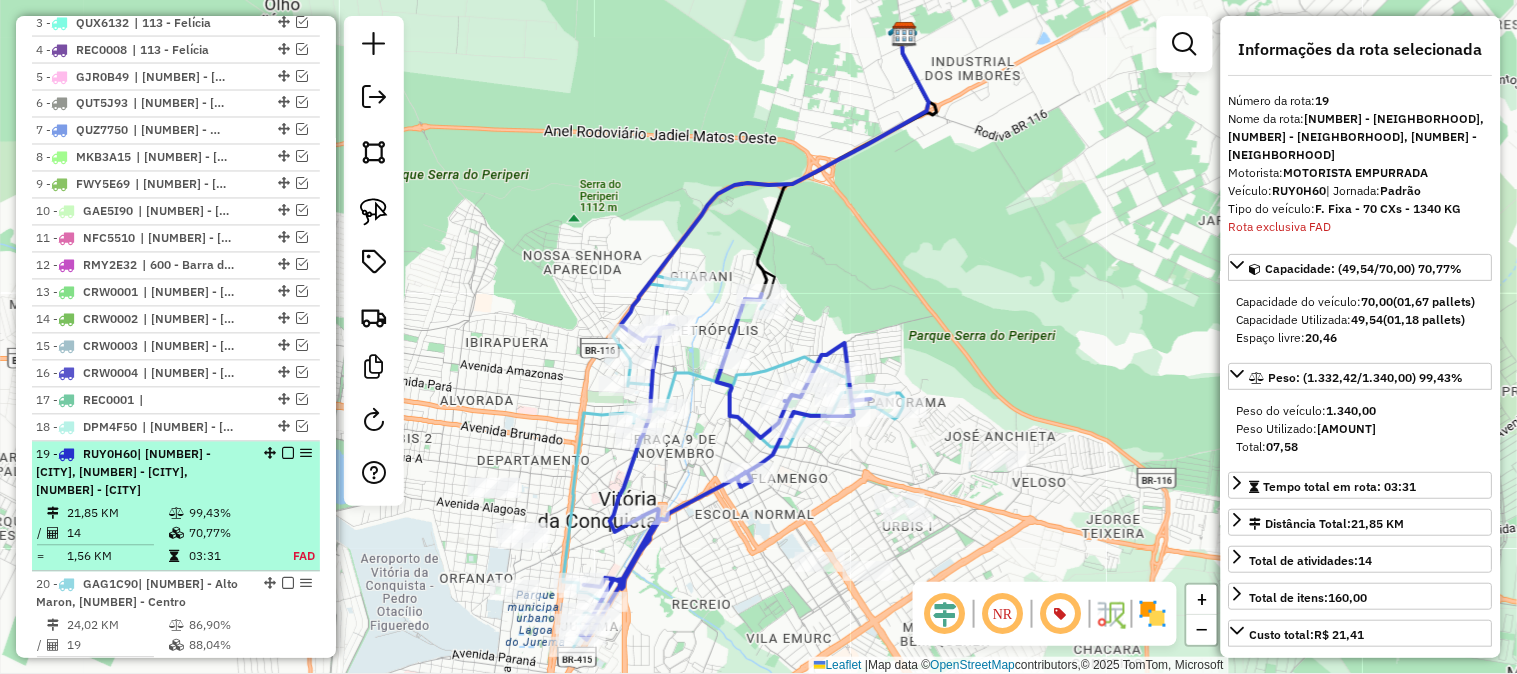 click at bounding box center (288, 454) 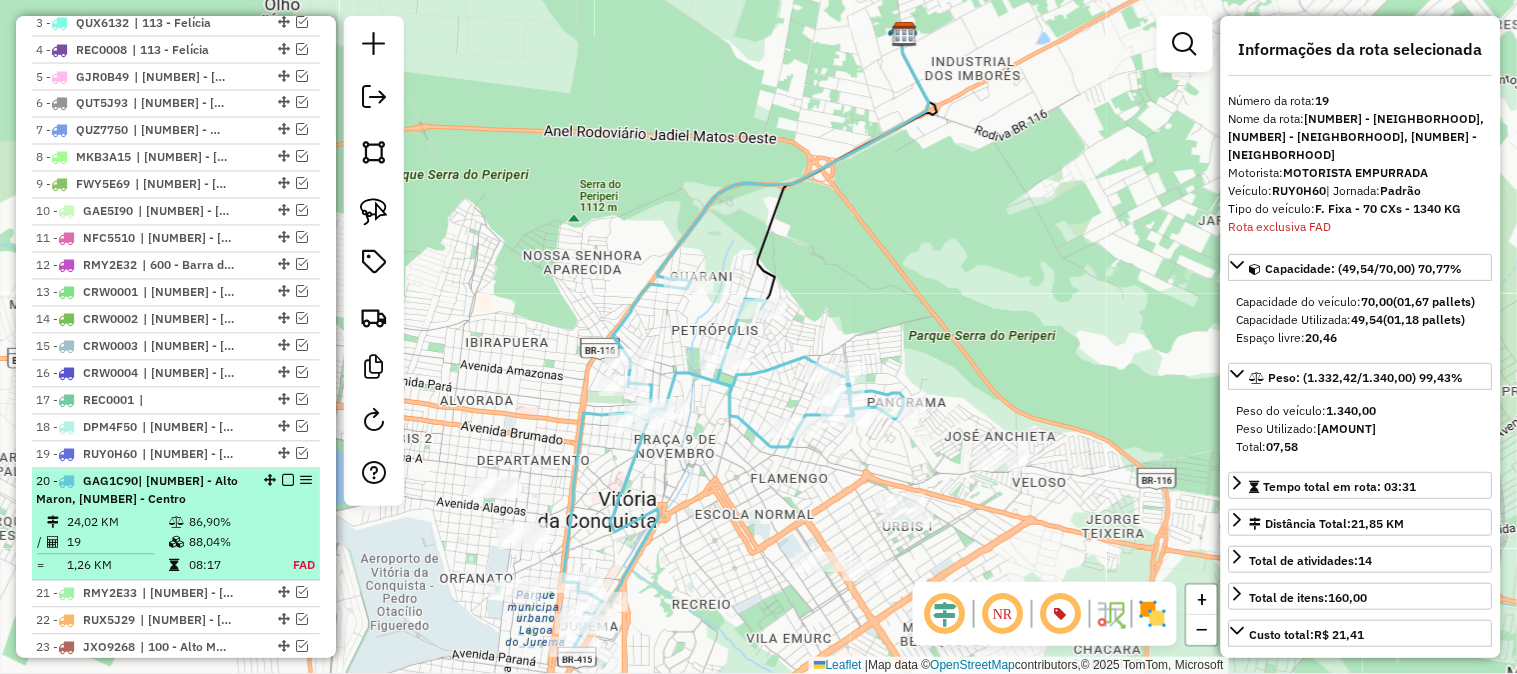 click at bounding box center [288, 481] 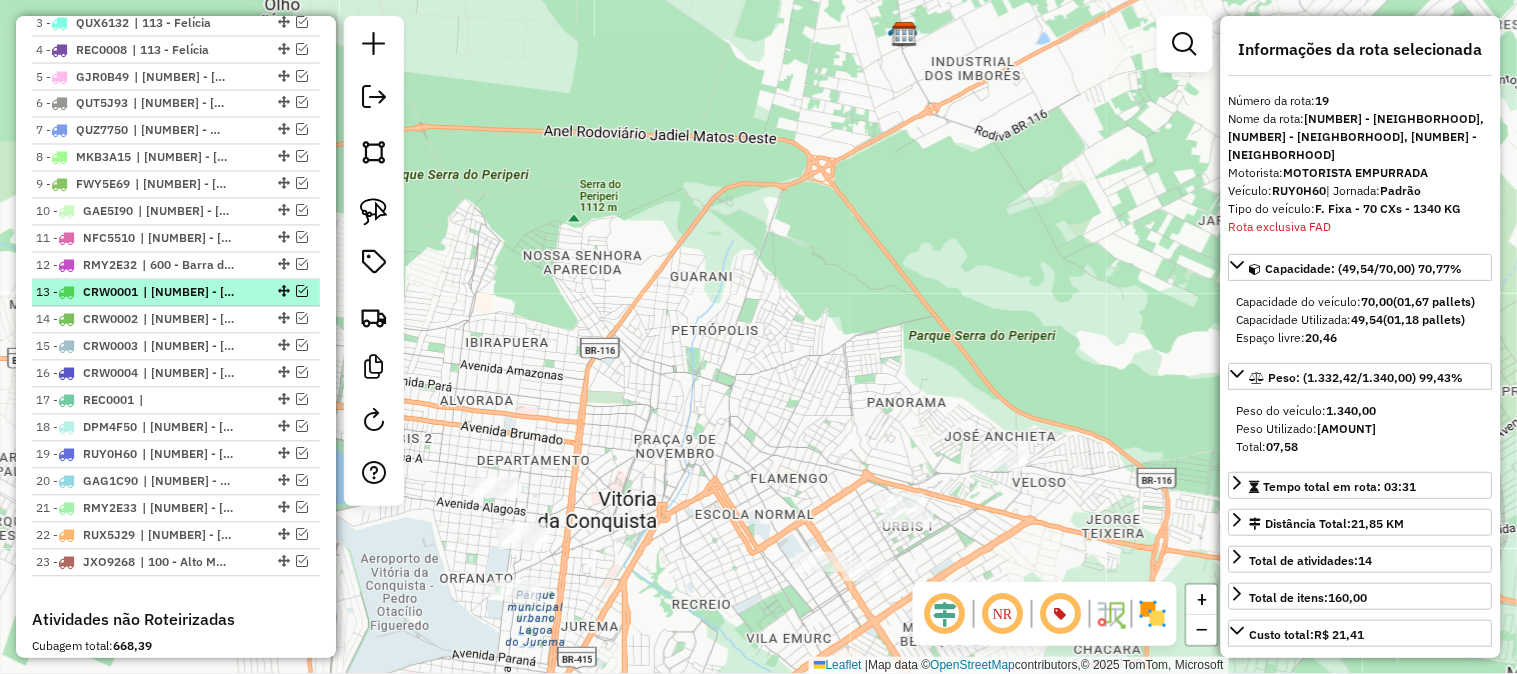 click at bounding box center [302, 292] 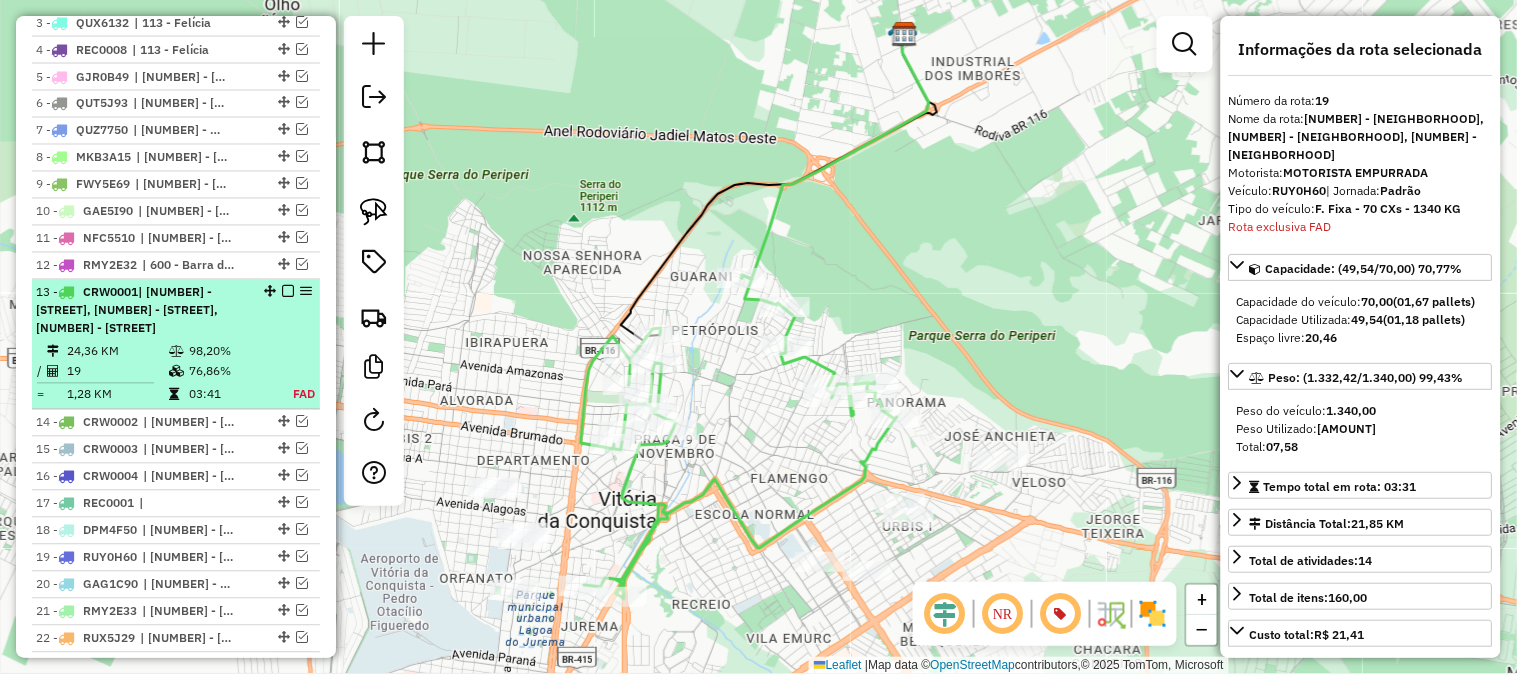 click on "[NUMBER] - [PLATE] | [NUMBER] - [BAIRRO], [NUMBER] - [BAIRRO] [NUMBER] KM [NUMBER]%  /  [NUMBER]   [NUMBER]%     =  [NUMBER] KM   [TIME]   FAD" at bounding box center [176, 345] 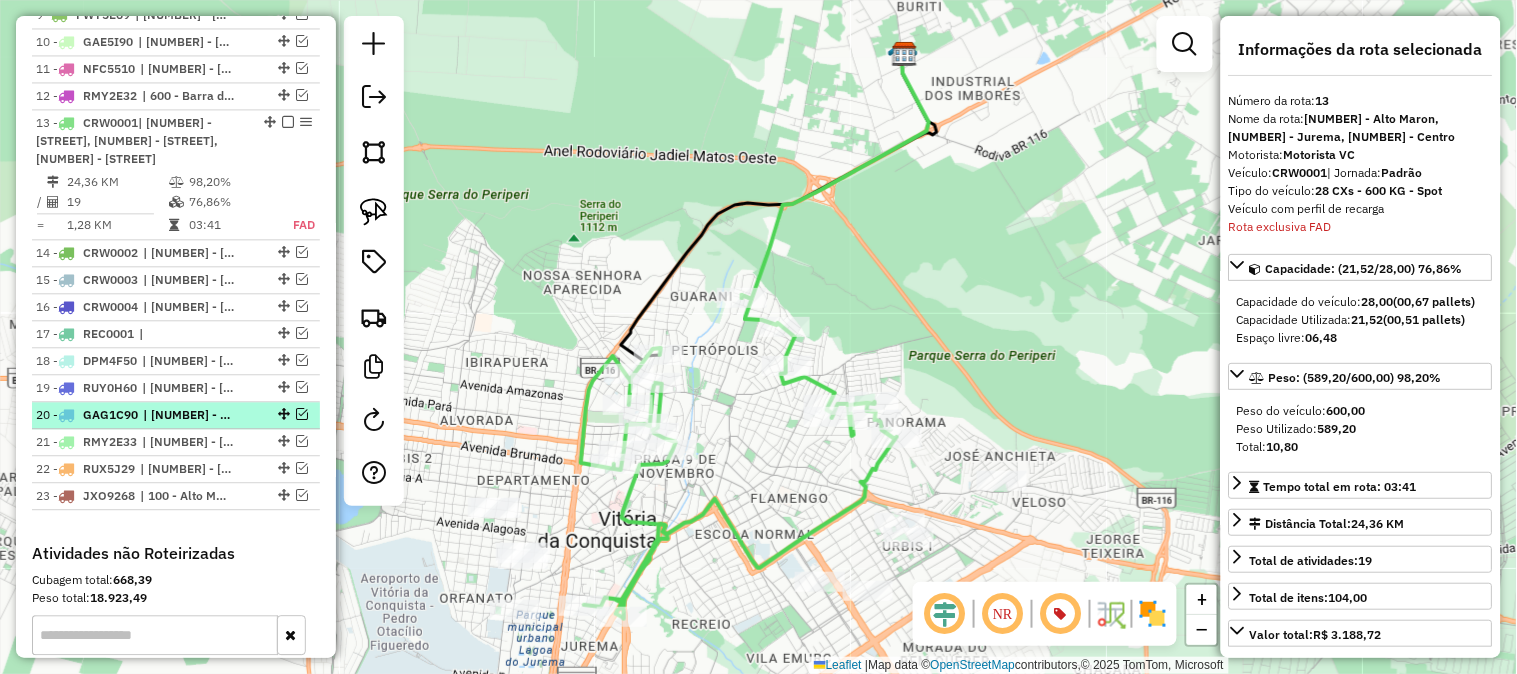 scroll, scrollTop: 1176, scrollLeft: 0, axis: vertical 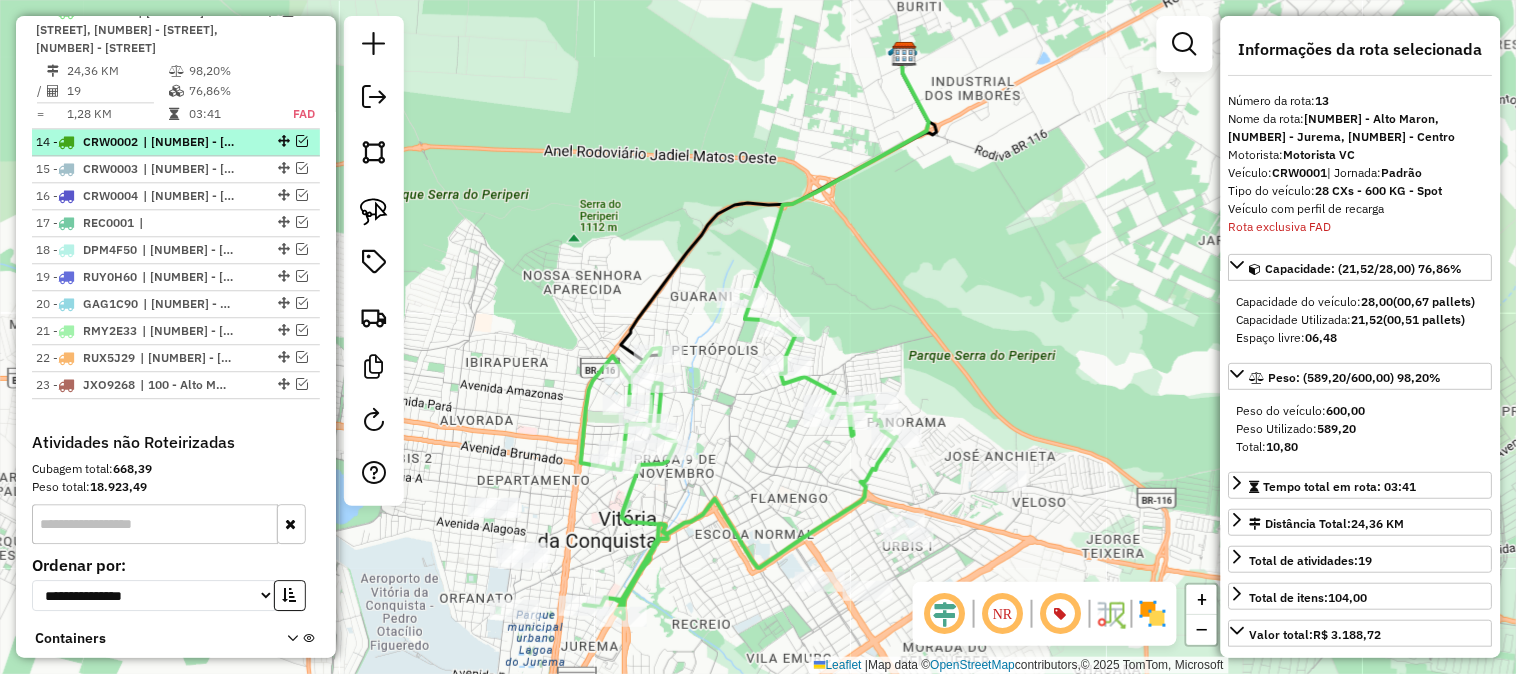 click at bounding box center [302, 141] 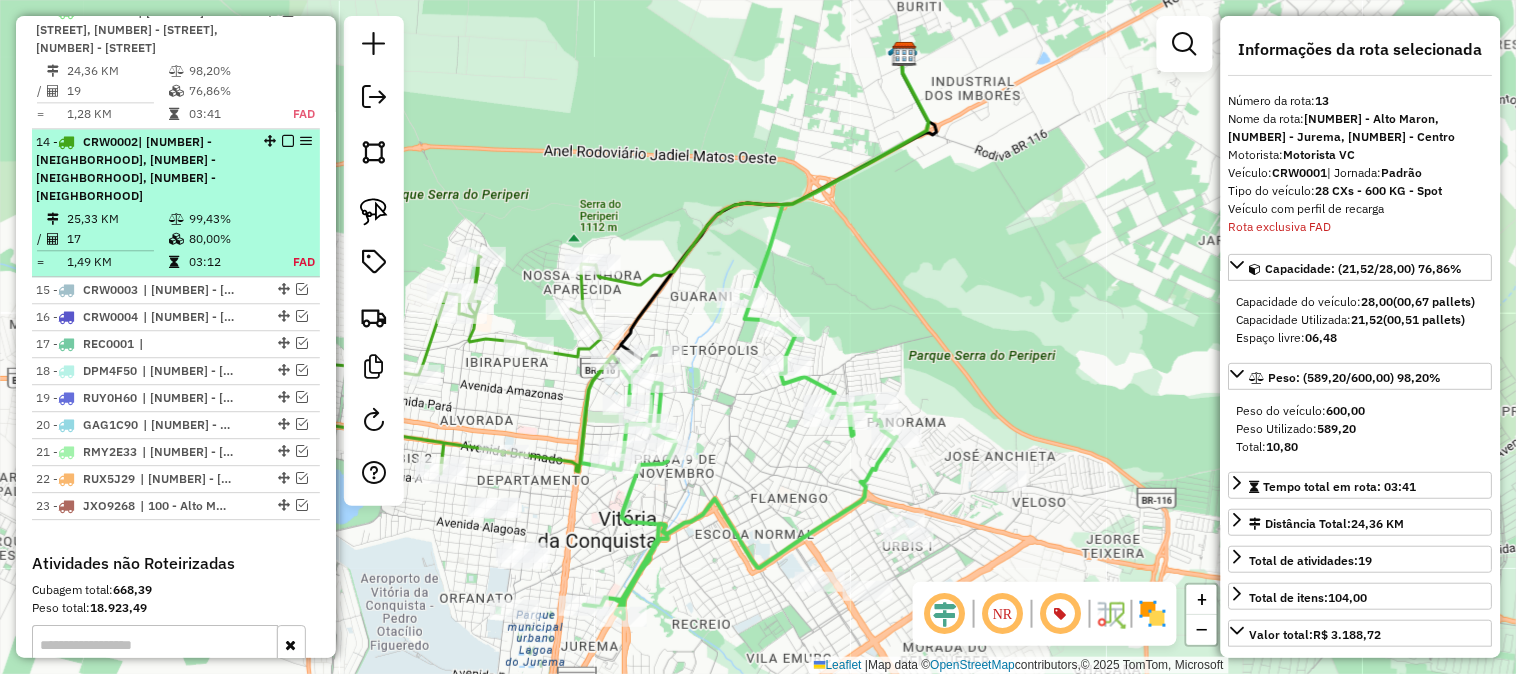 click on "| [NUMBER] - [STREET], [NUMBER] - [STREET], [NUMBER] - [STREET]" at bounding box center (142, 169) 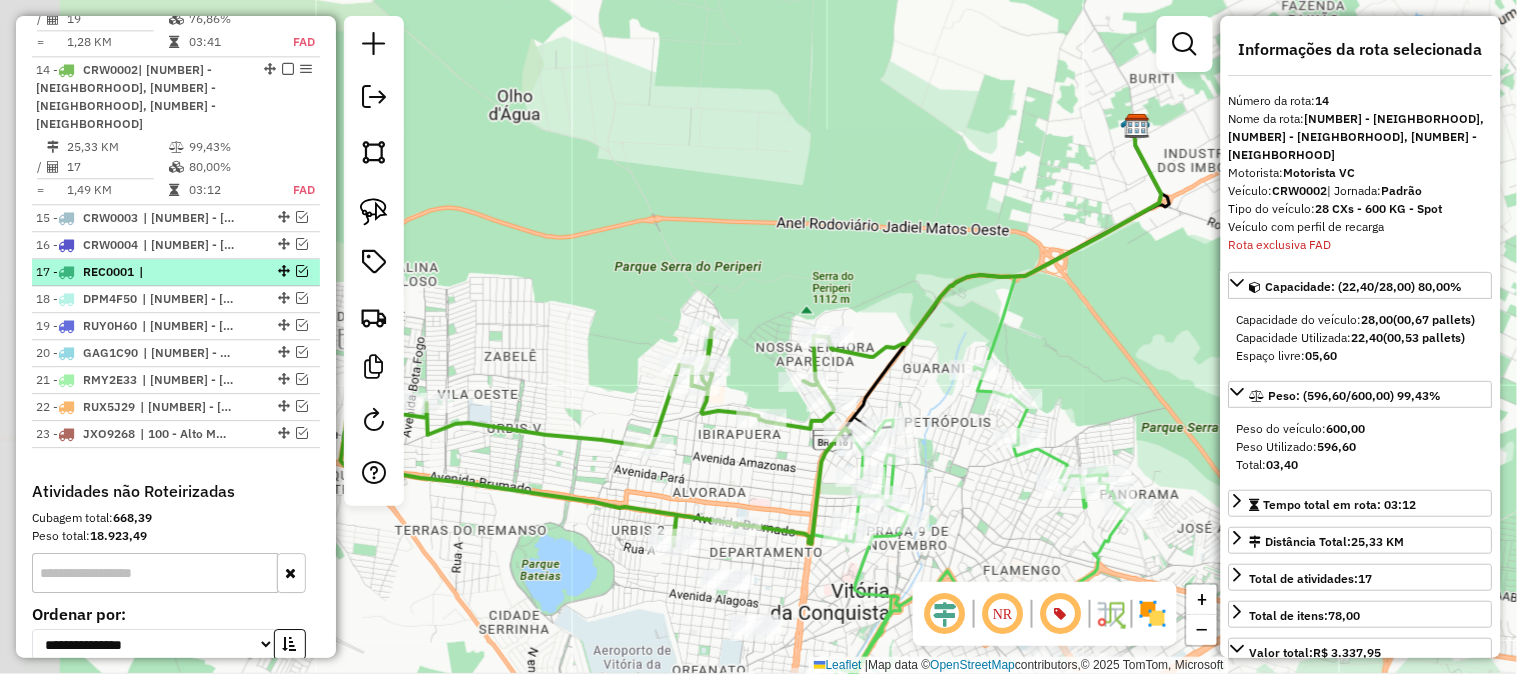 scroll, scrollTop: 1288, scrollLeft: 0, axis: vertical 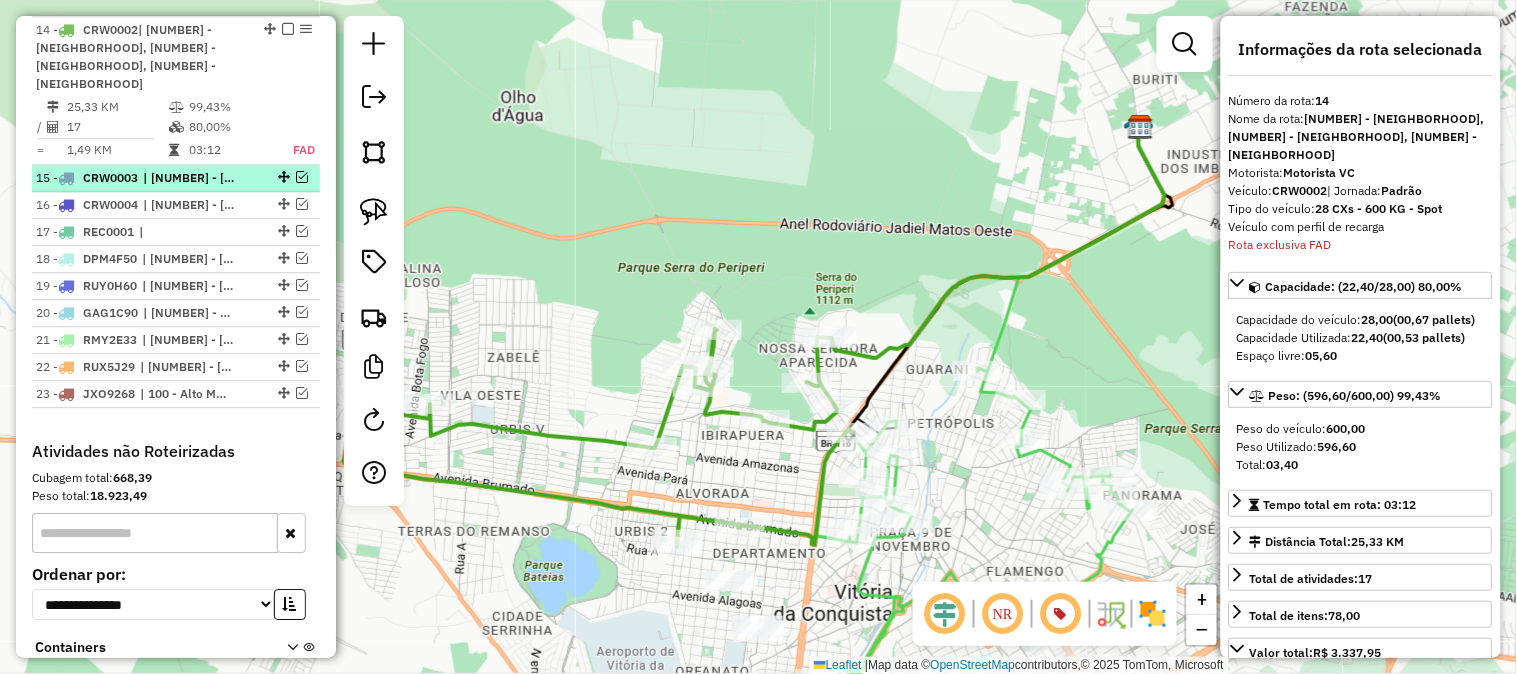 click at bounding box center [302, 177] 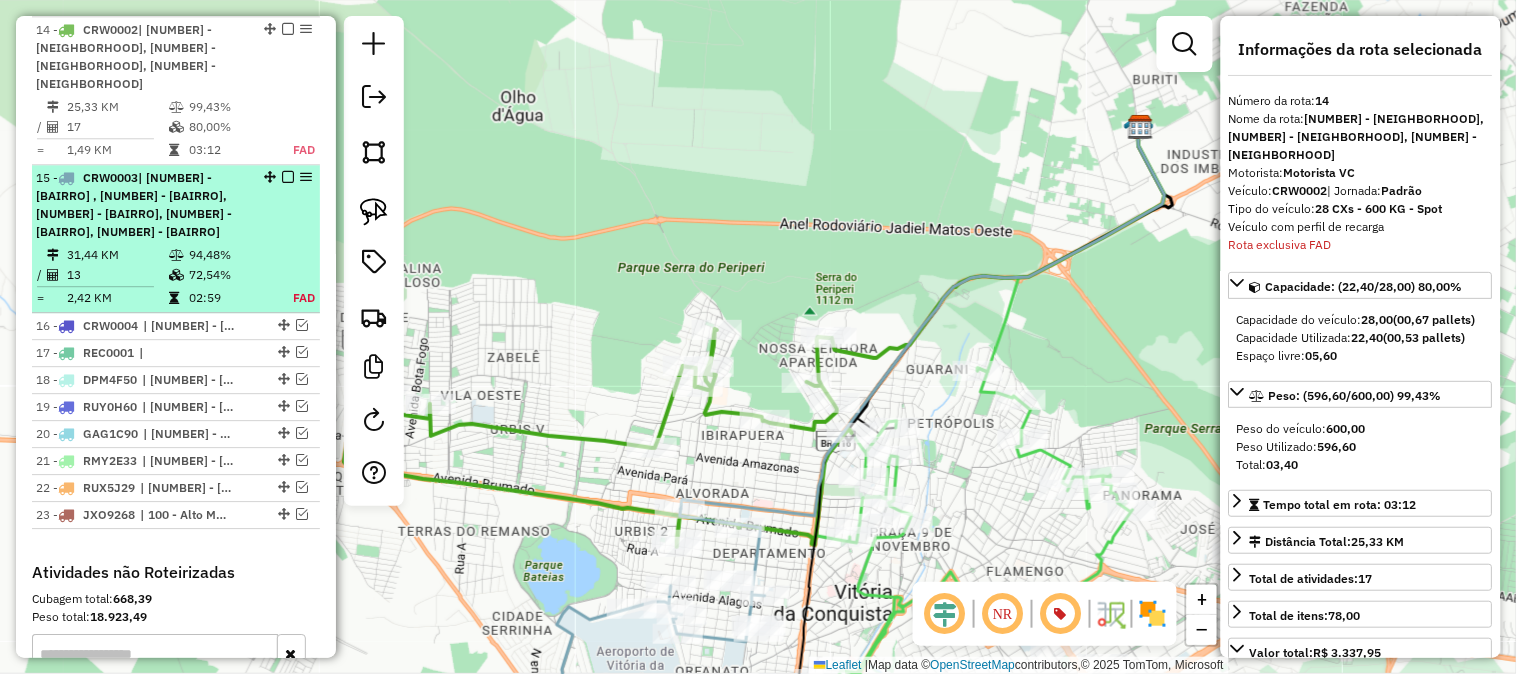 click on "[NUMBER] -       CRW0003   | [NUMBER] - Patagónia , [NUMBER] - Patagônia, [NUMBER] - Bateias, [NUMBER] - Ibirapuera, [NUMBER] - Zambele" at bounding box center (176, 205) 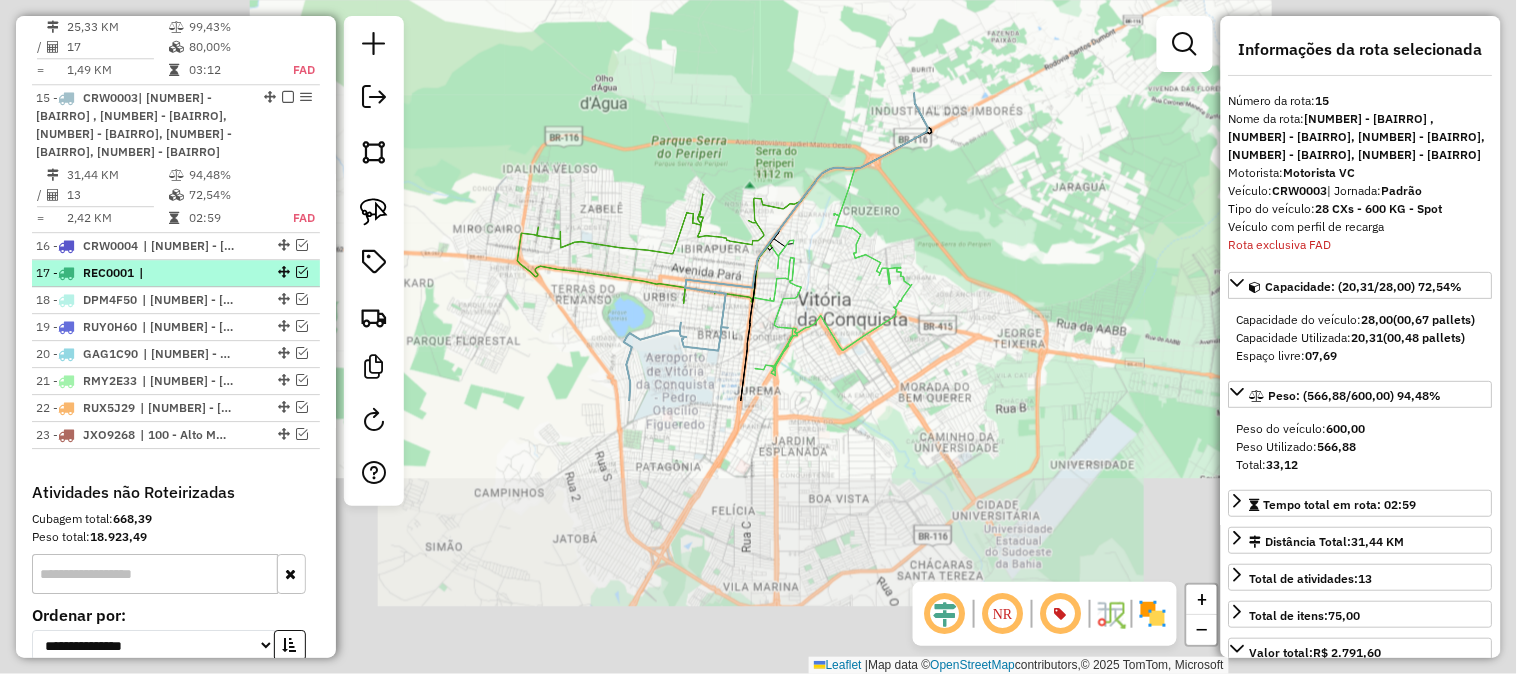scroll, scrollTop: 1418, scrollLeft: 0, axis: vertical 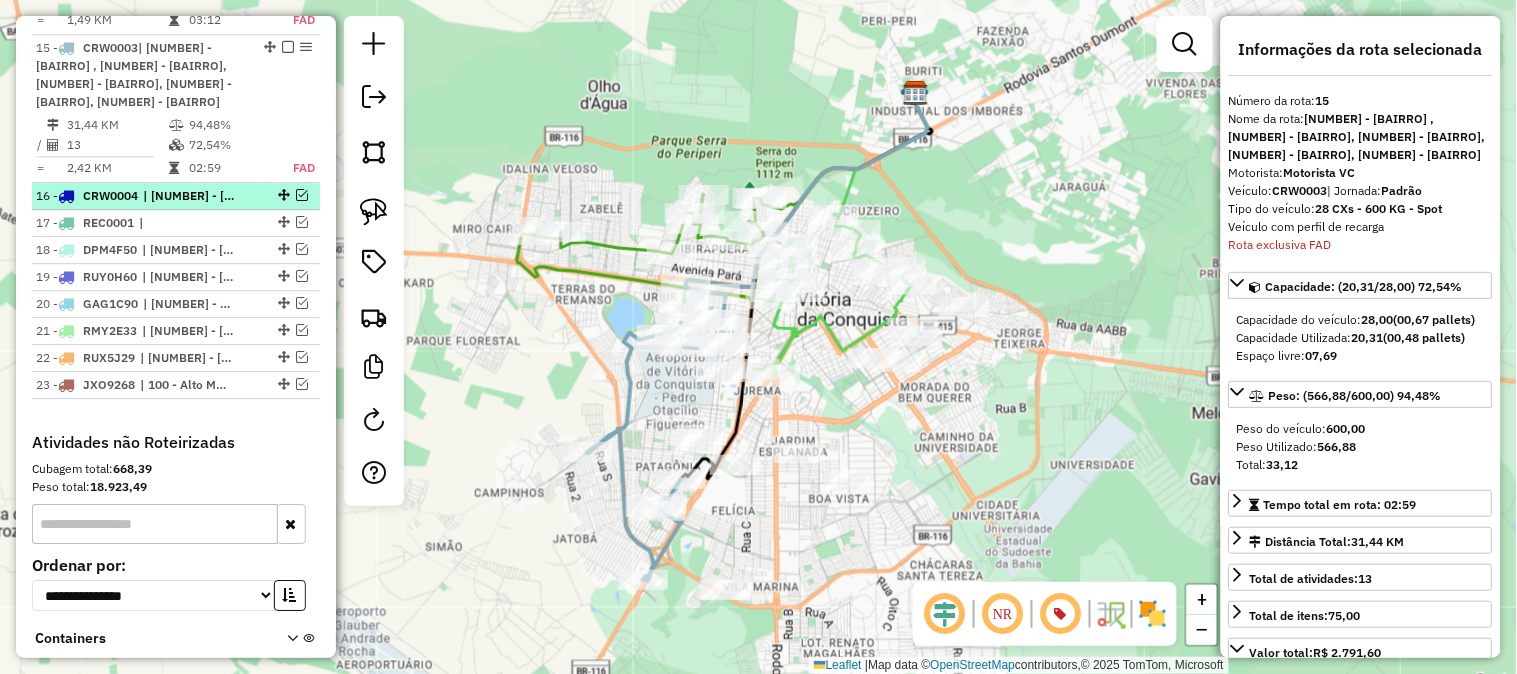 click at bounding box center (302, 195) 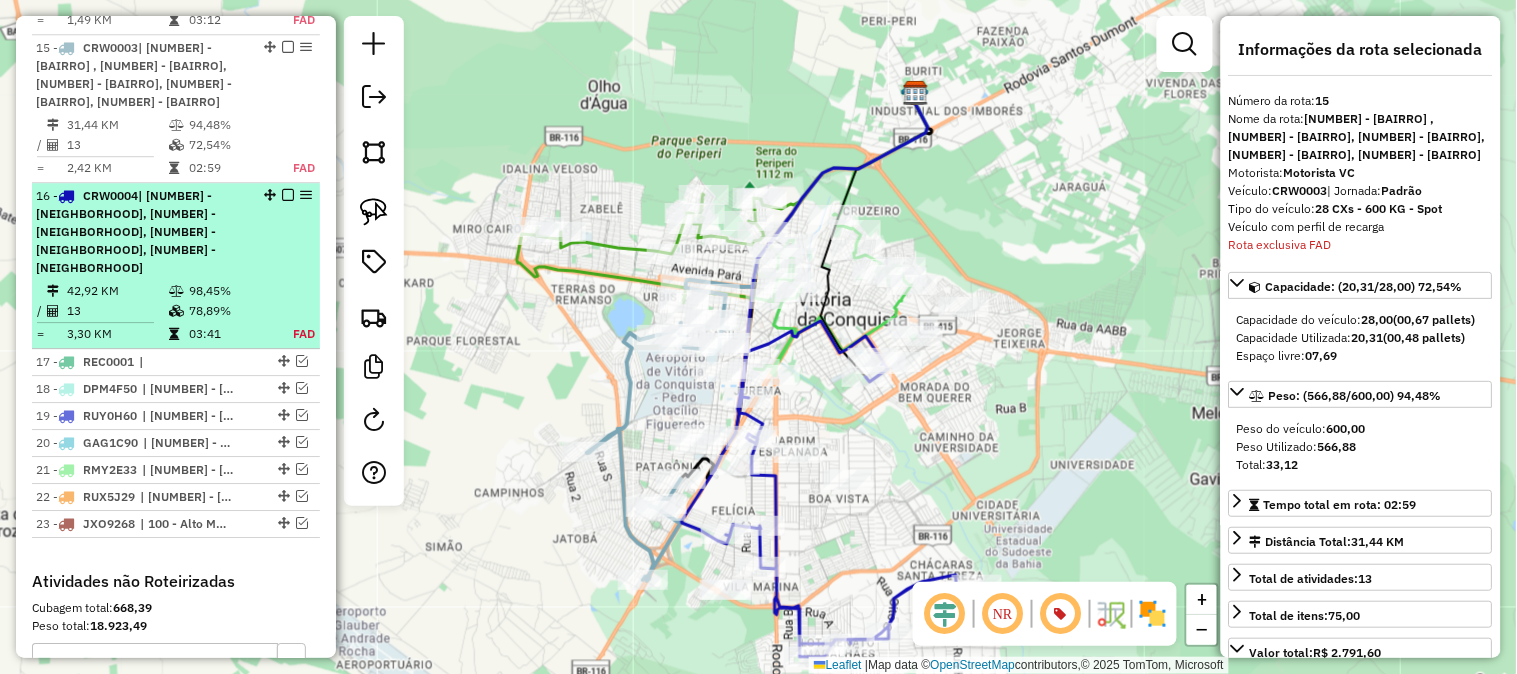 click on "| [NUMBER] - [NEIGHBORHOOD], [NUMBER] - [NEIGHBORHOOD], [NUMBER] - [NEIGHBORHOOD], [NUMBER] - [NEIGHBORHOOD]" at bounding box center [126, 231] 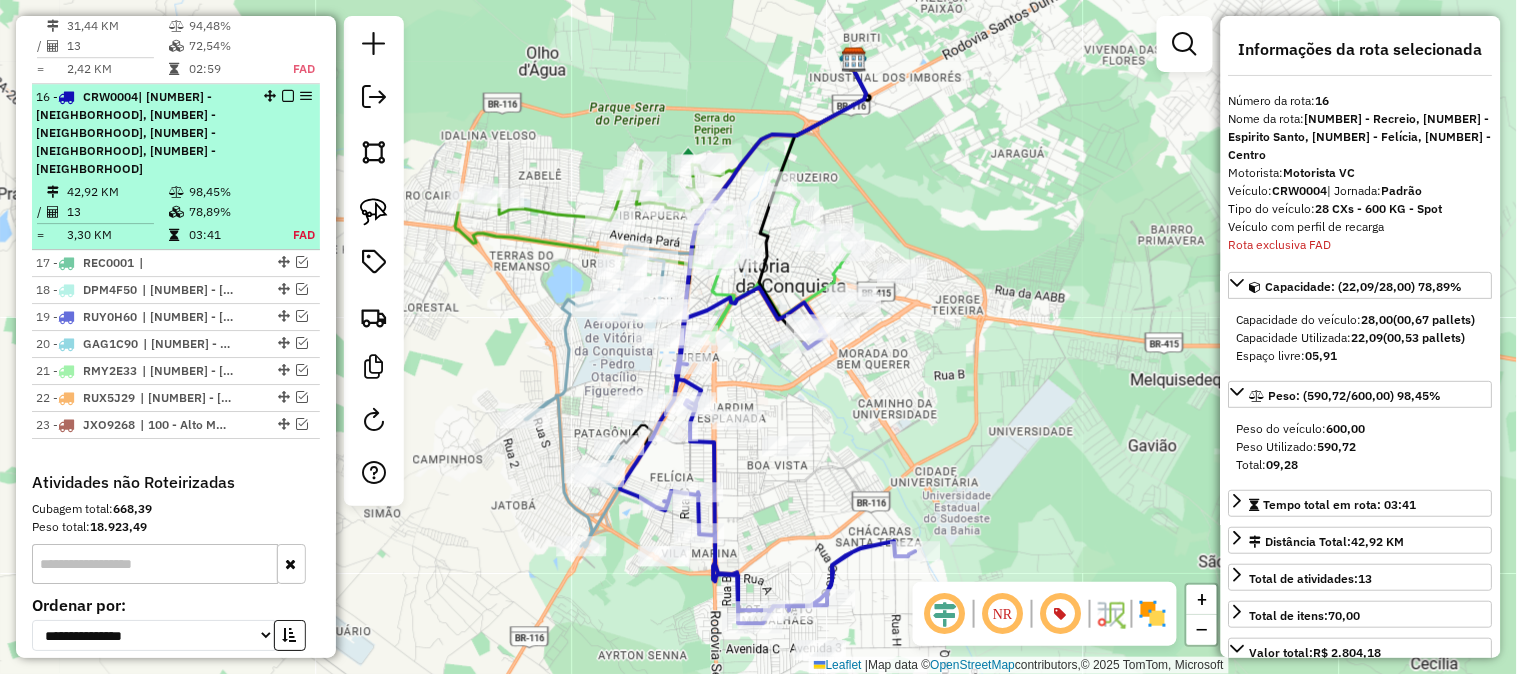 scroll, scrollTop: 1548, scrollLeft: 0, axis: vertical 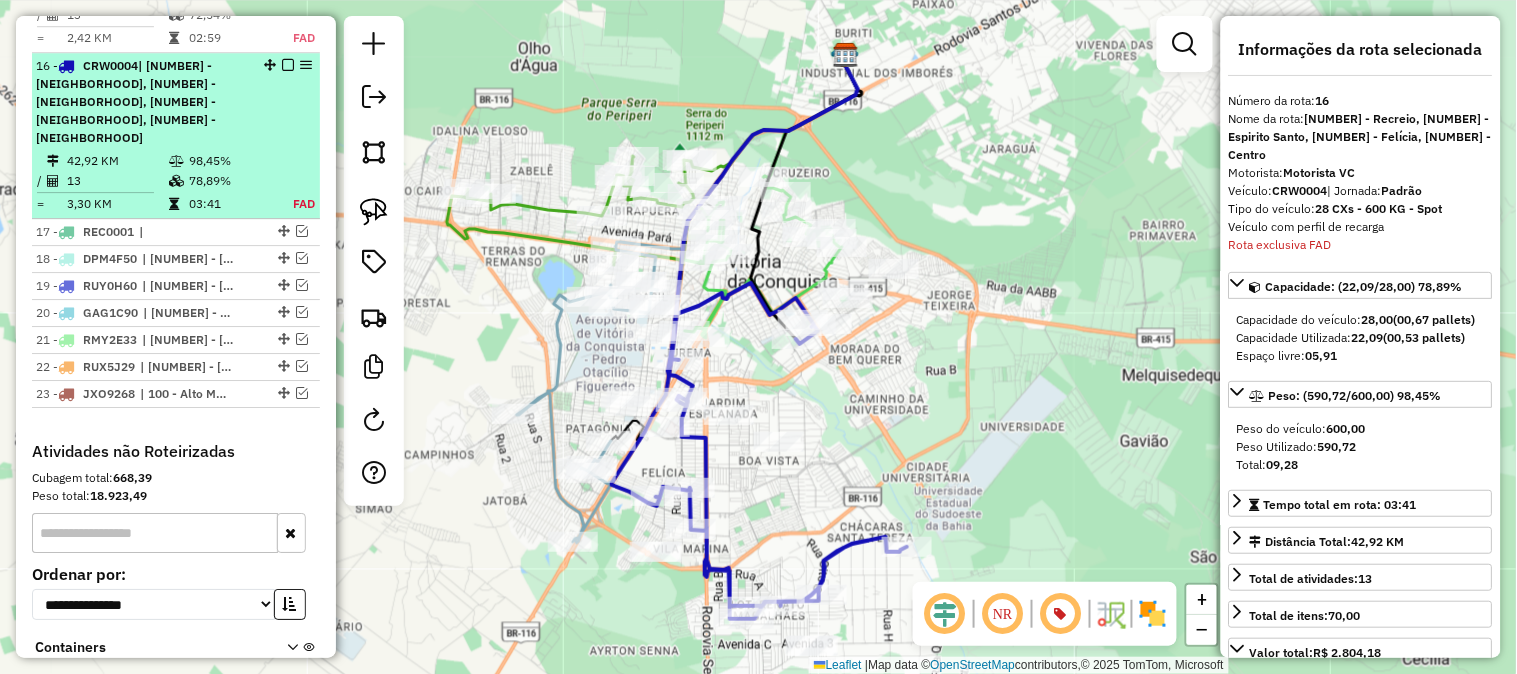 click on "98,45%" at bounding box center (229, 161) 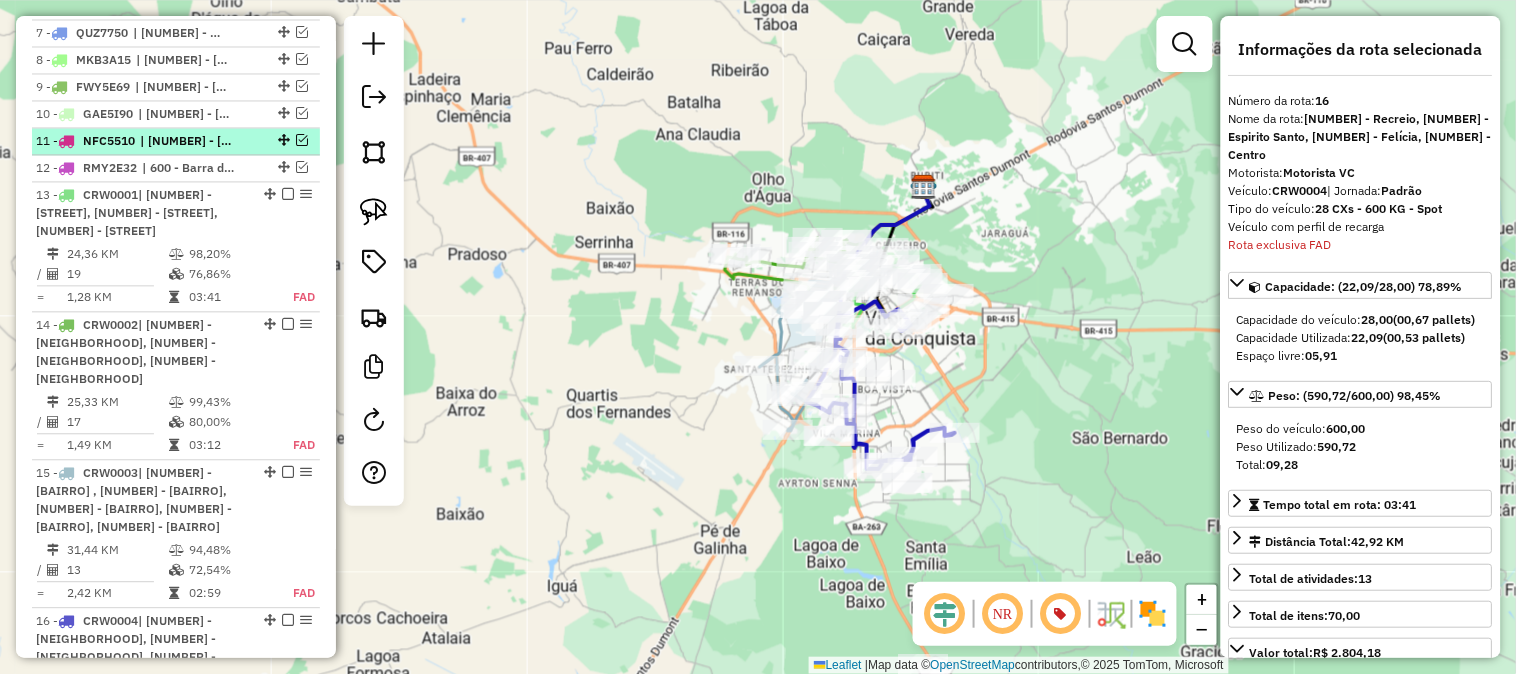 scroll, scrollTop: 660, scrollLeft: 0, axis: vertical 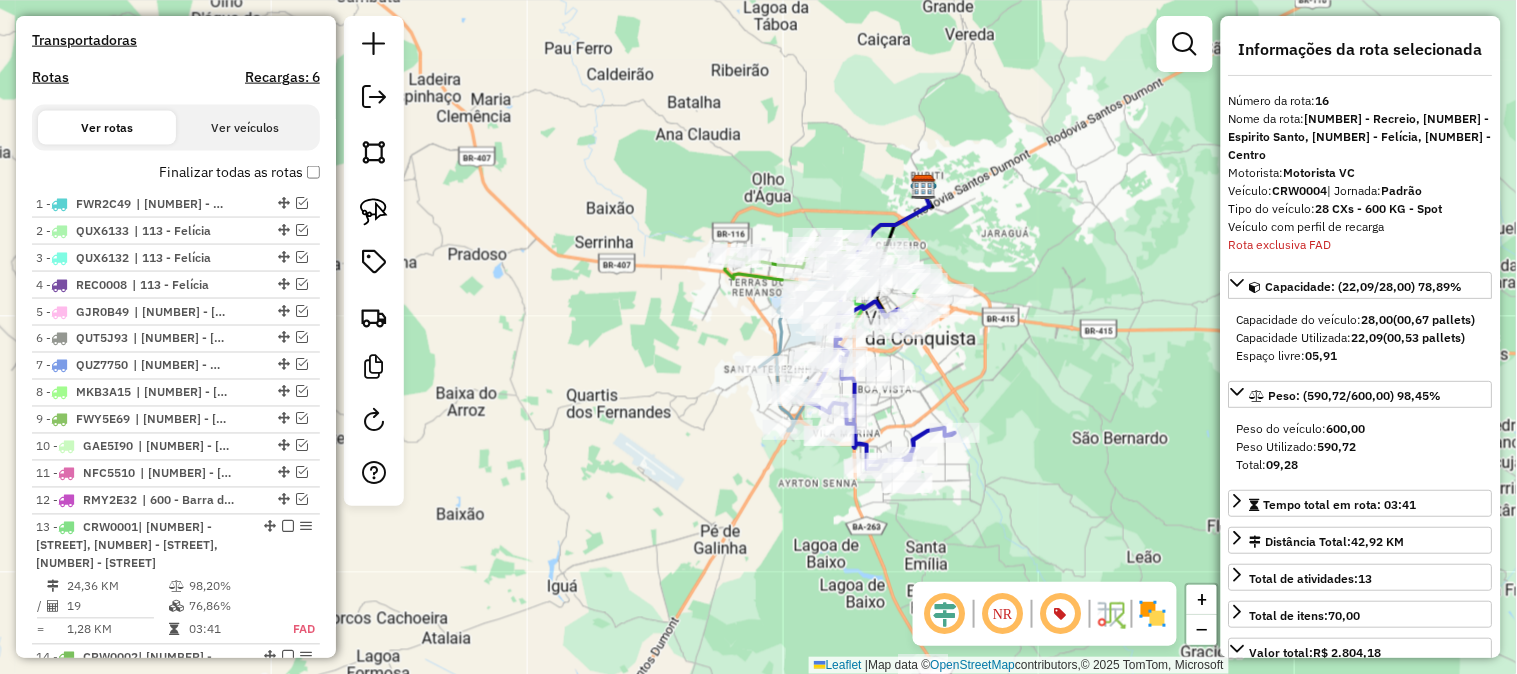 click on "Finalizar todas as rotas" at bounding box center (239, 172) 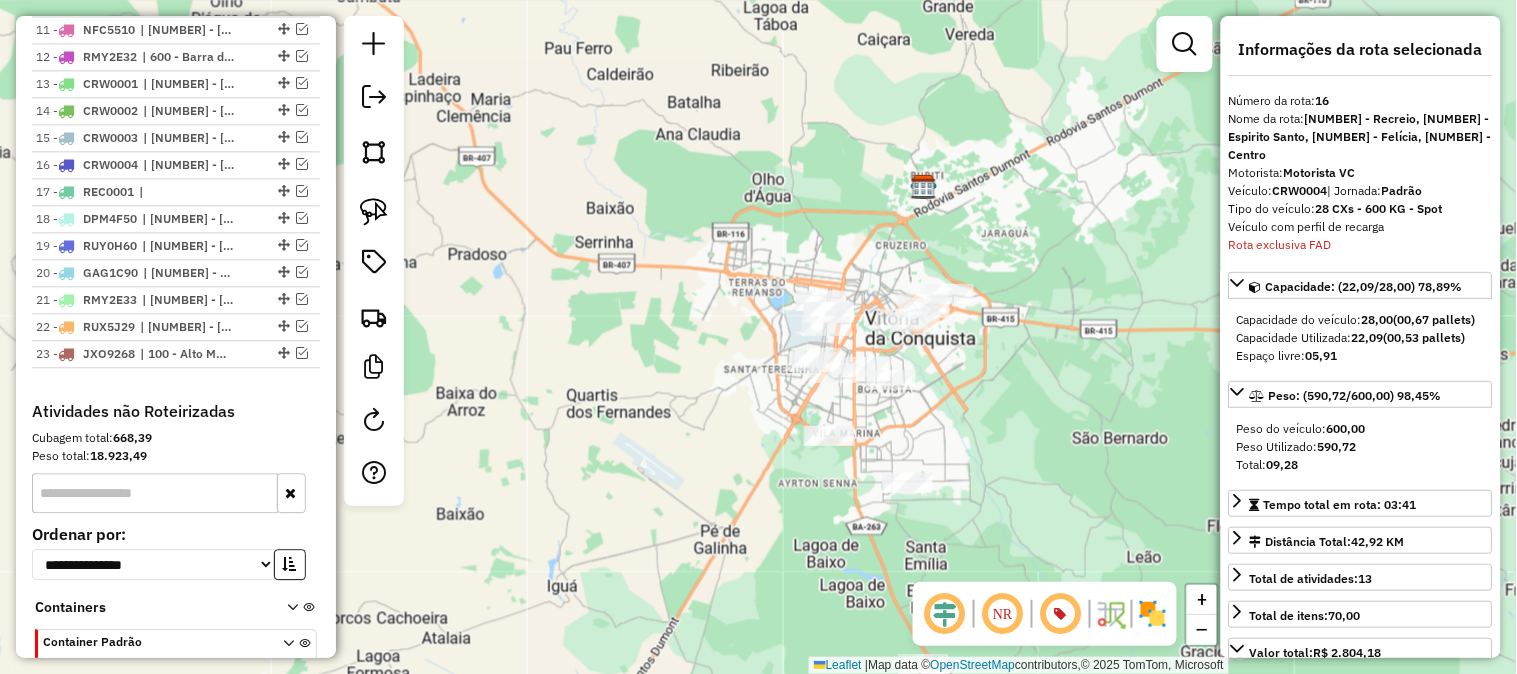 scroll, scrollTop: 993, scrollLeft: 0, axis: vertical 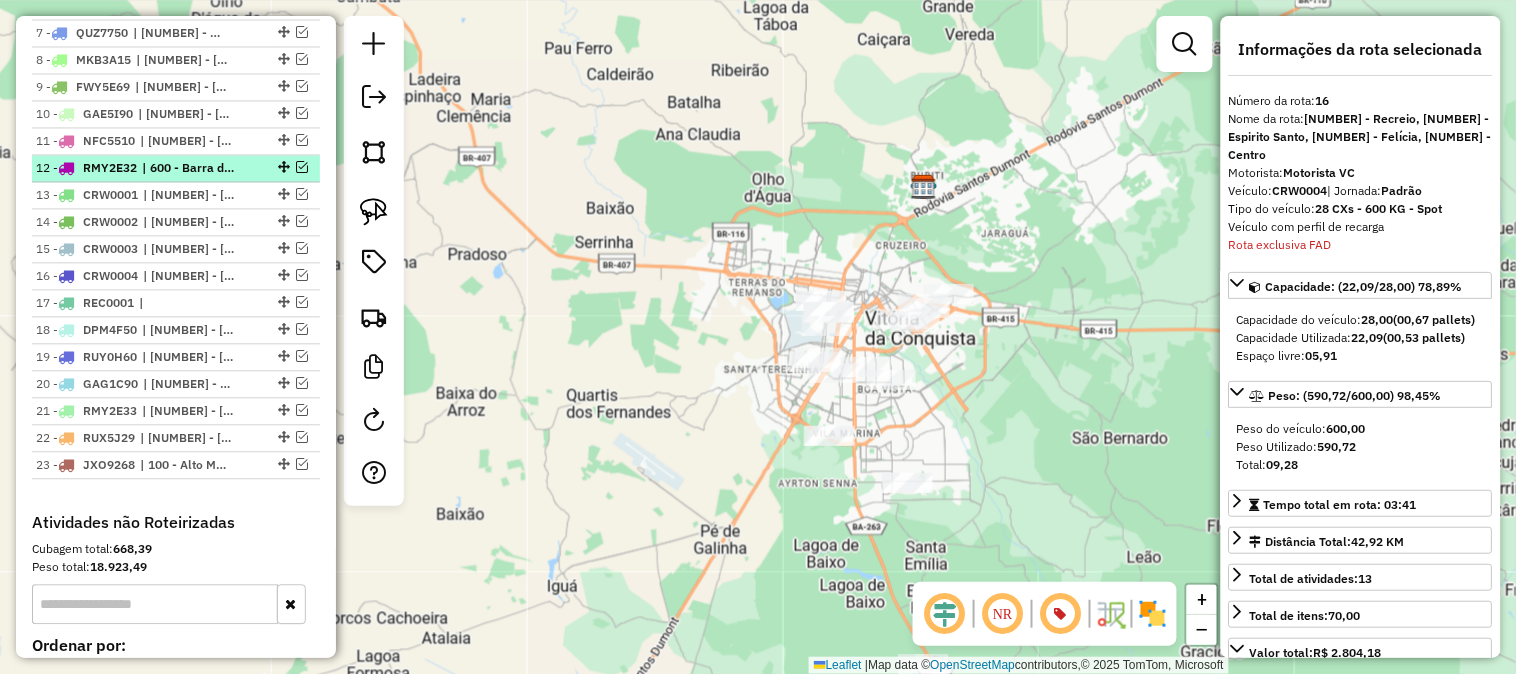 click at bounding box center [302, 167] 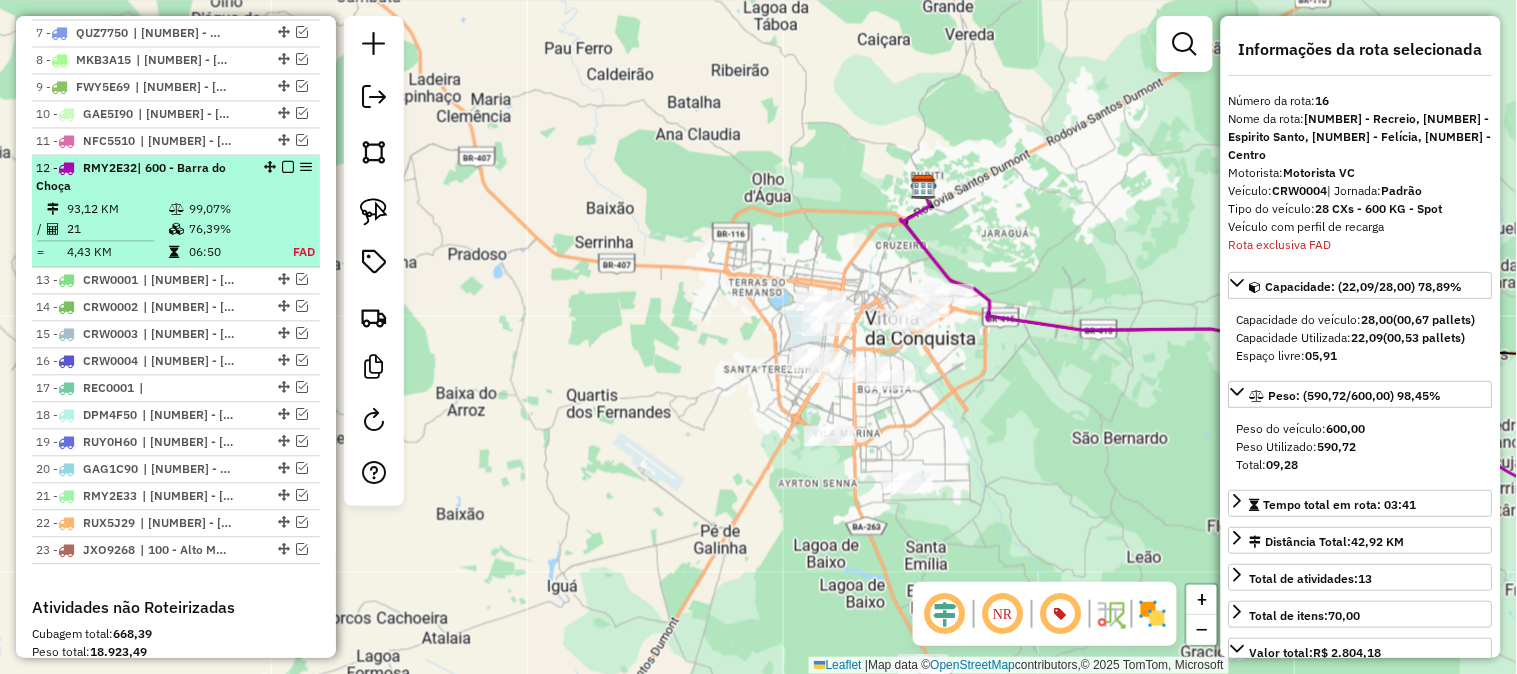 click on "| [NUMBER] - [CITY]" at bounding box center [142, 177] 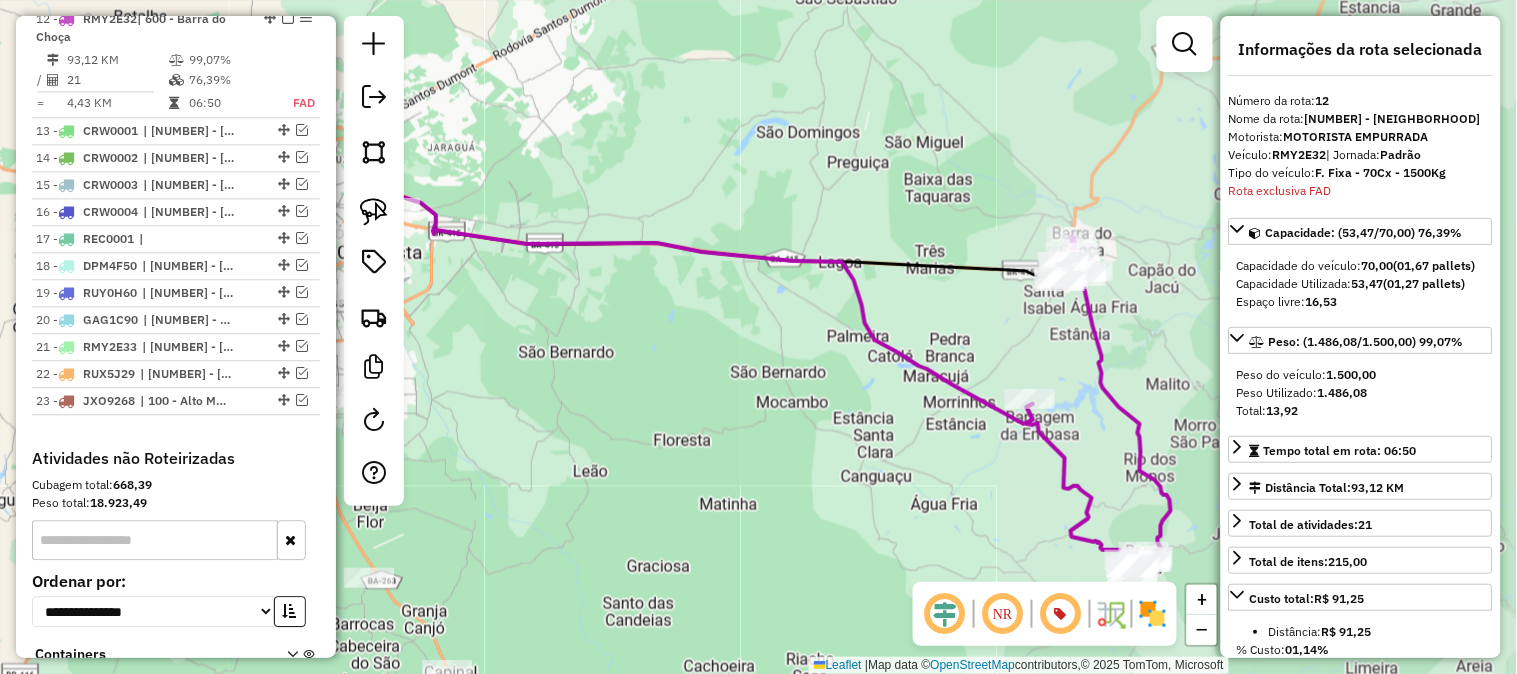 scroll, scrollTop: 1150, scrollLeft: 0, axis: vertical 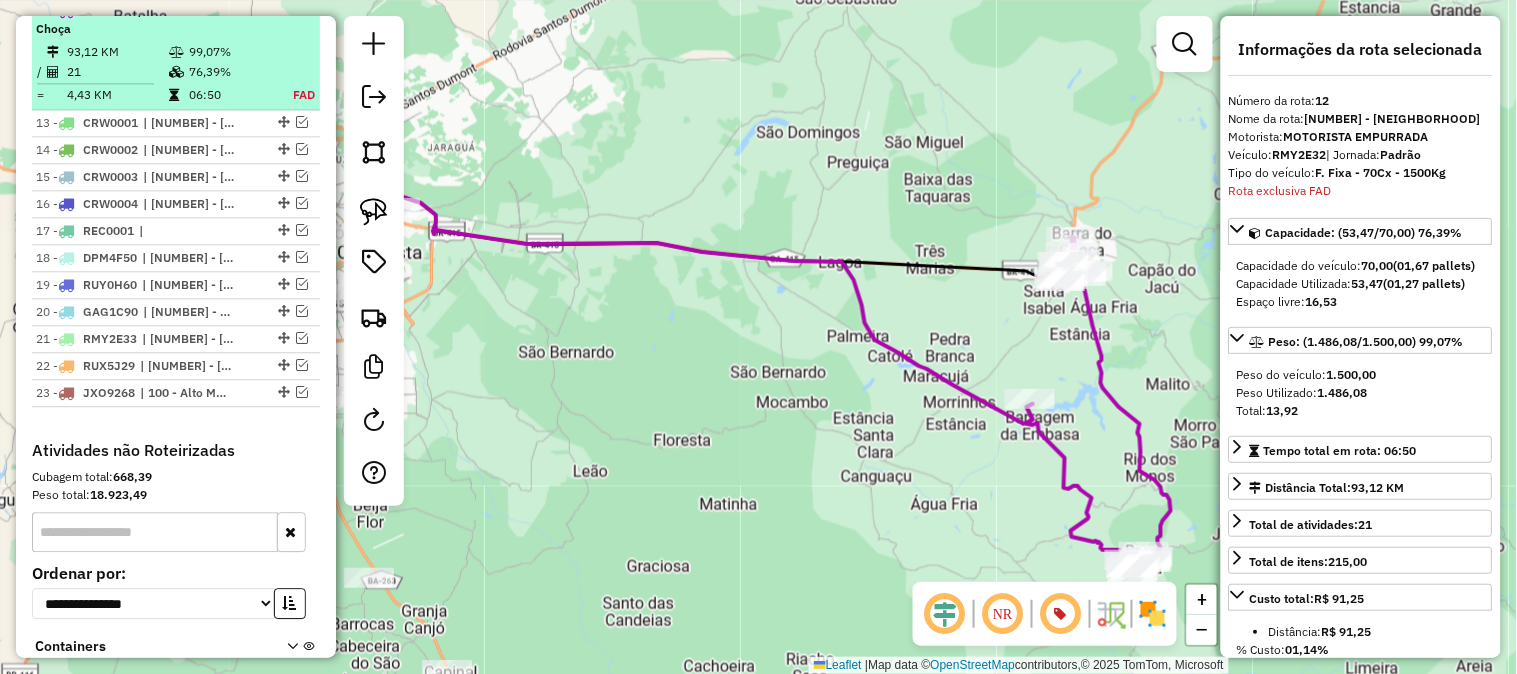 click at bounding box center (288, 10) 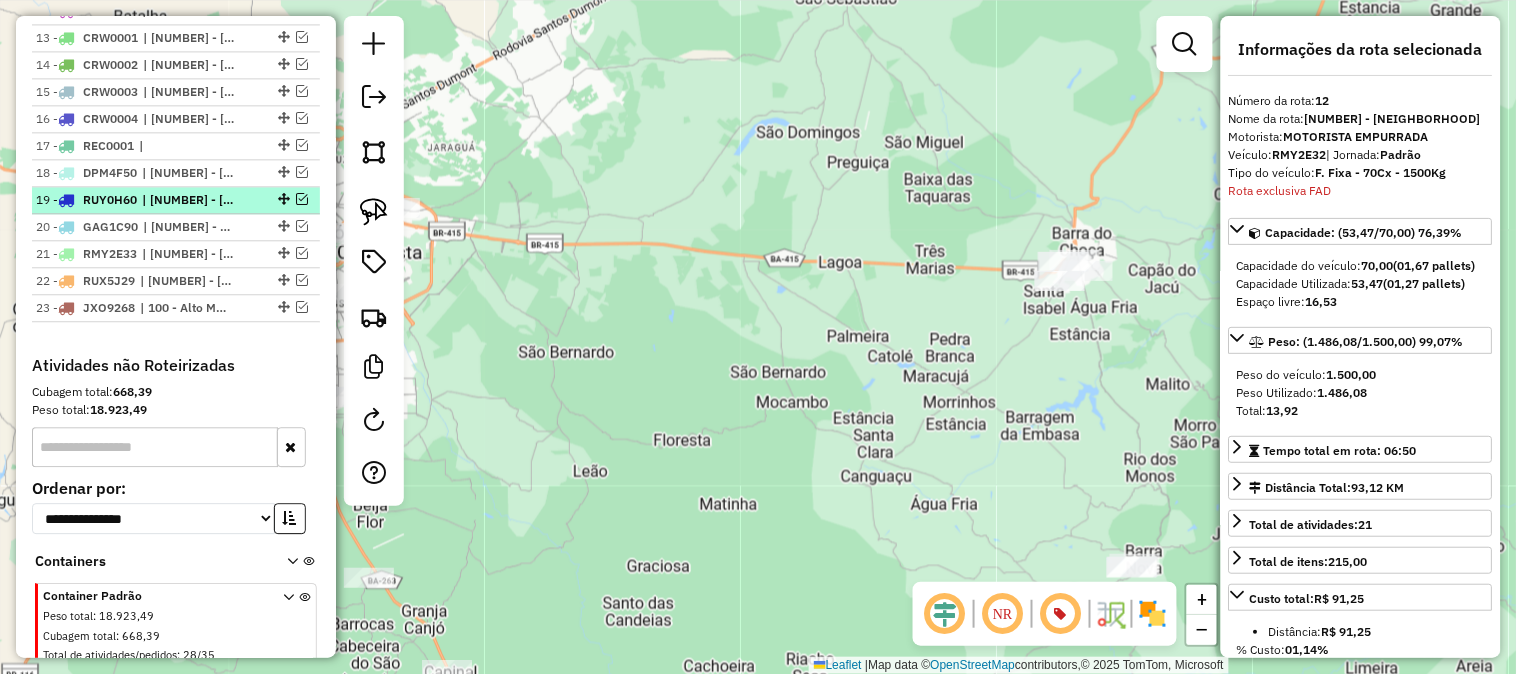 click at bounding box center (302, 199) 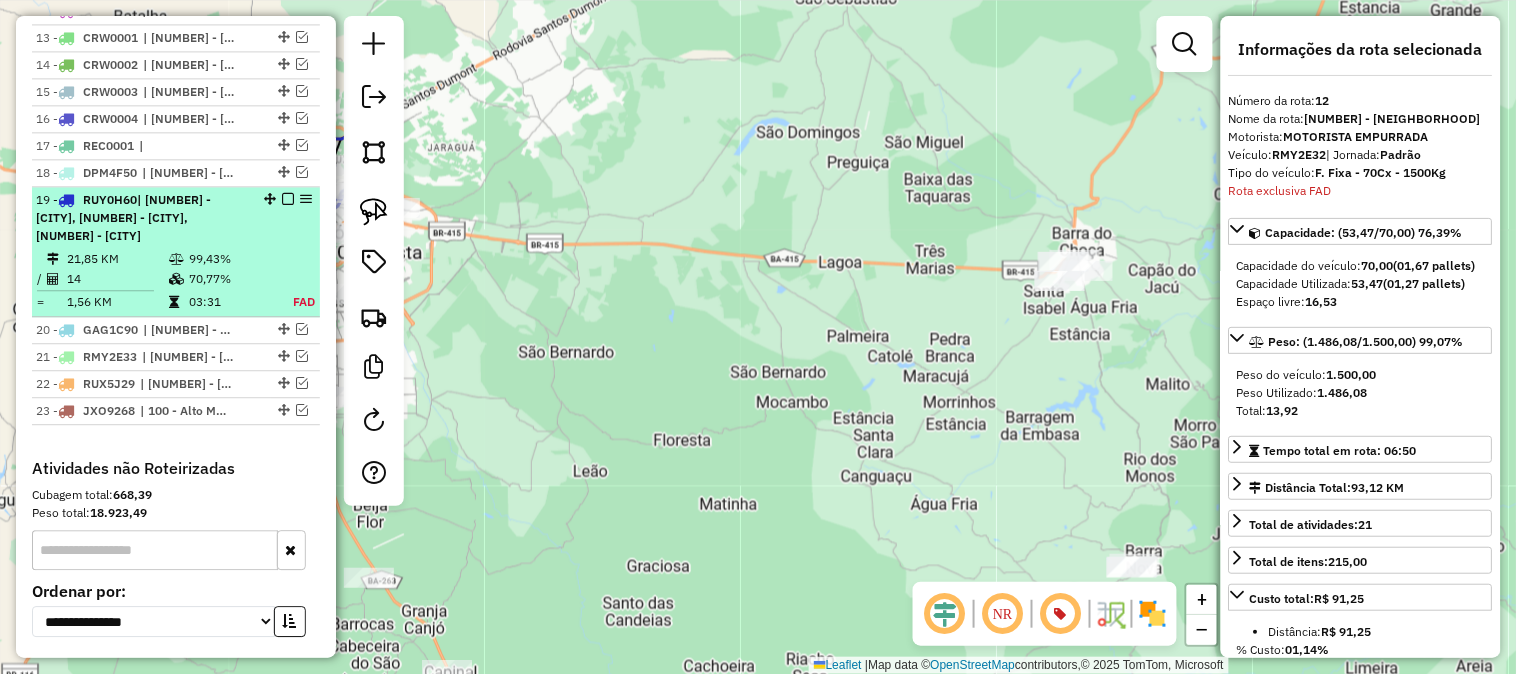 click on "| [NUMBER] - [CITY], [NUMBER] - [CITY], [NUMBER] - [CITY]" at bounding box center (123, 217) 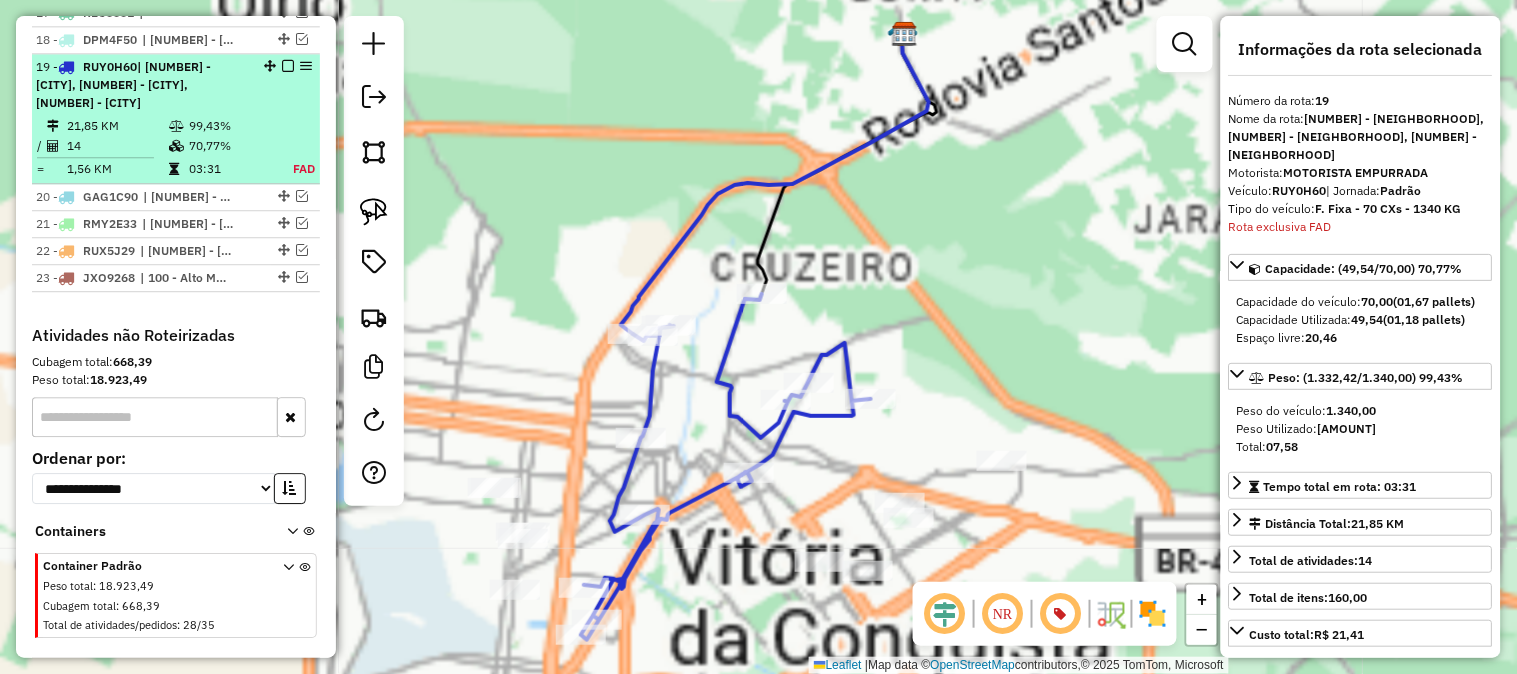 scroll, scrollTop: 1340, scrollLeft: 0, axis: vertical 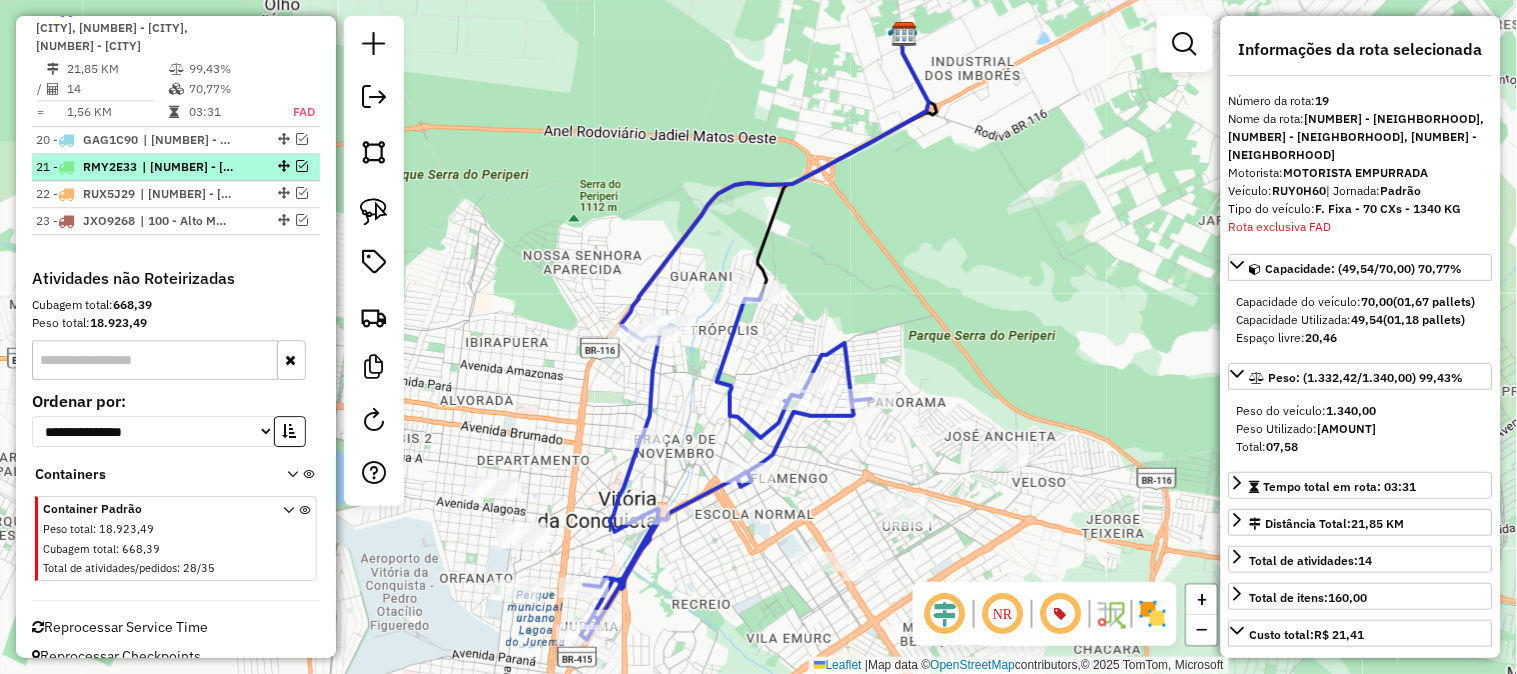 click at bounding box center [302, 166] 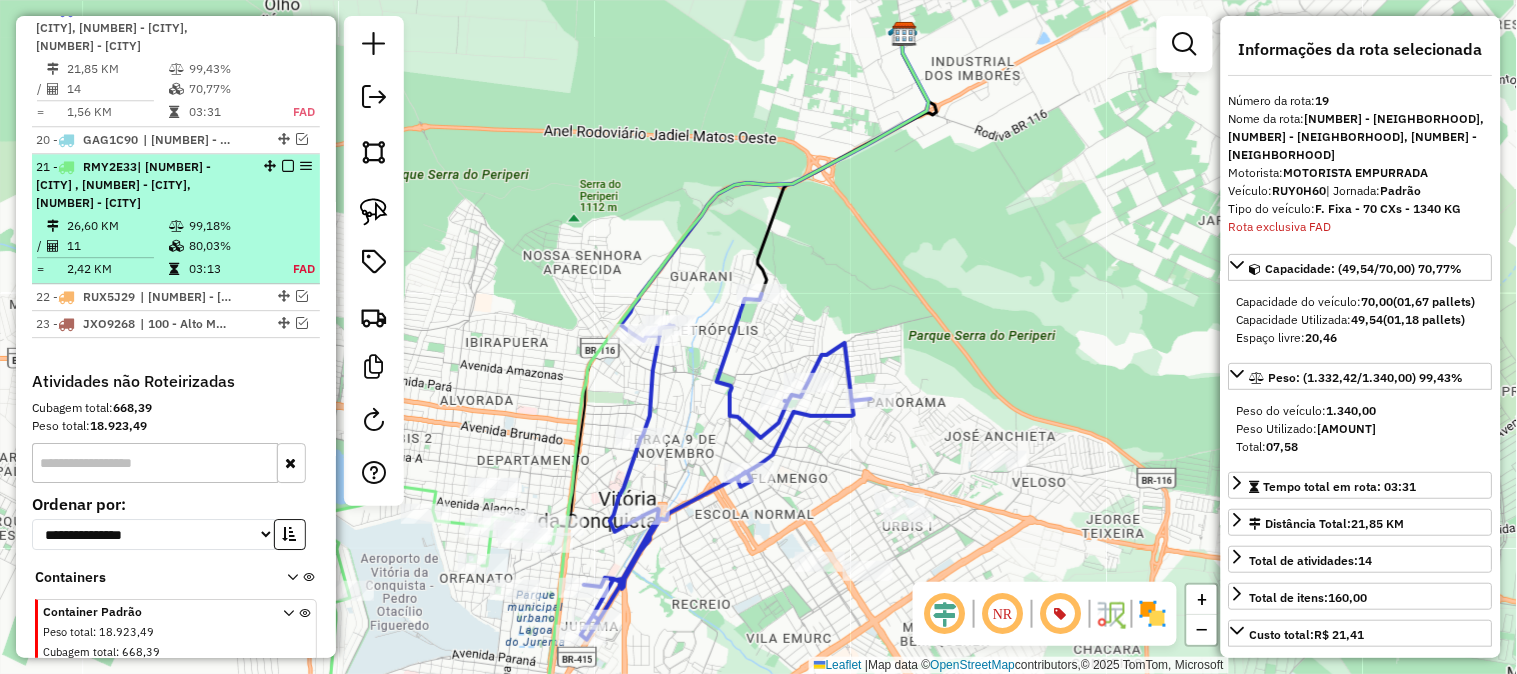 click on "[NUMBER] - [PLATE] | [NUMBER] - [BAIRRO] , [NUMBER] - [BAIRRO], [NUMBER] - [BAIRRO]" at bounding box center [142, 185] 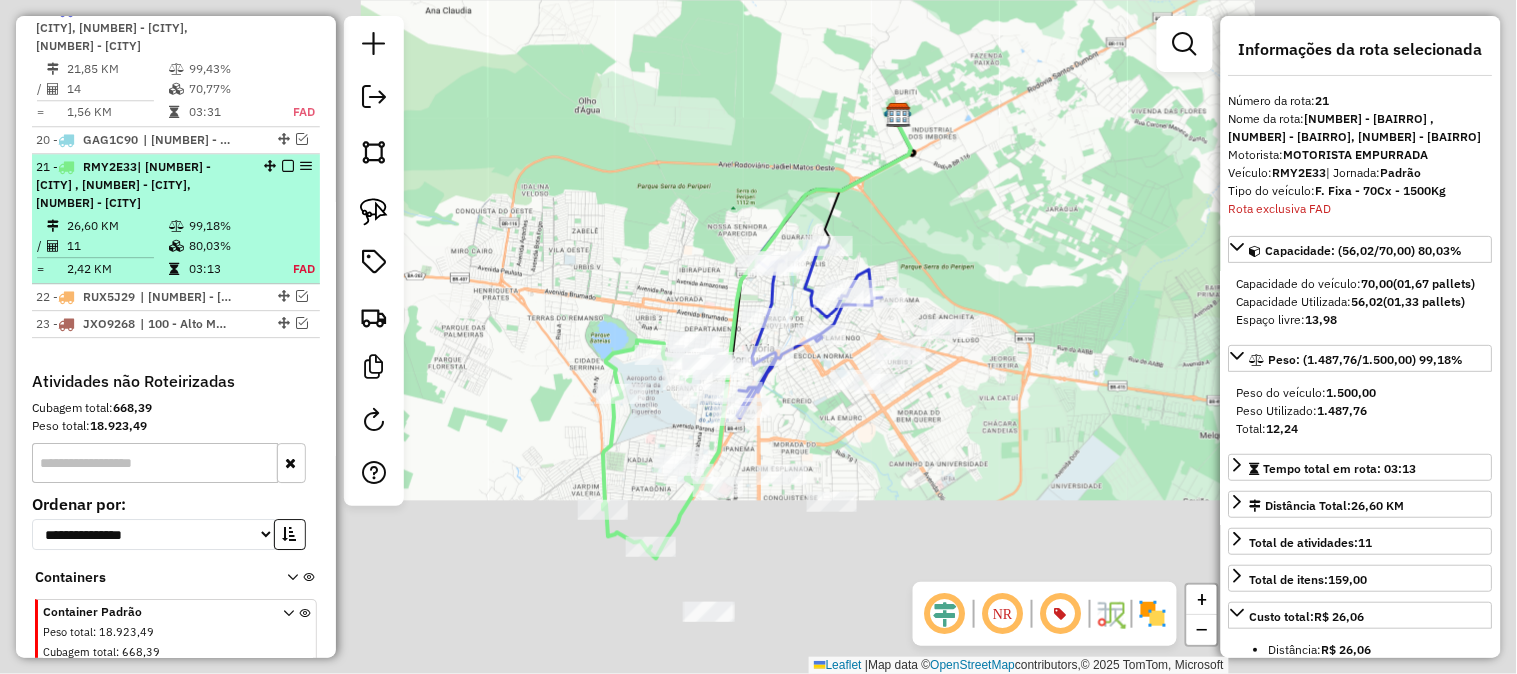 scroll, scrollTop: 1450, scrollLeft: 0, axis: vertical 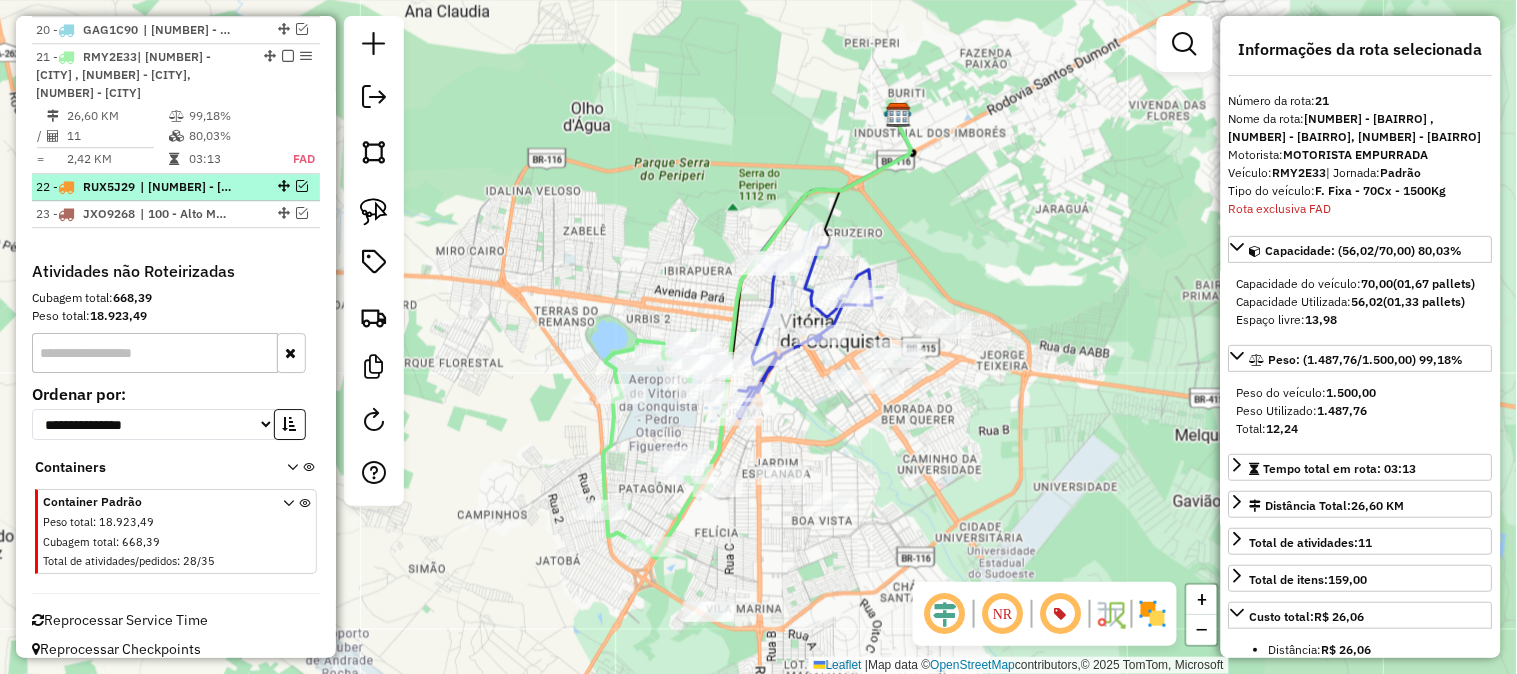 click at bounding box center (302, 186) 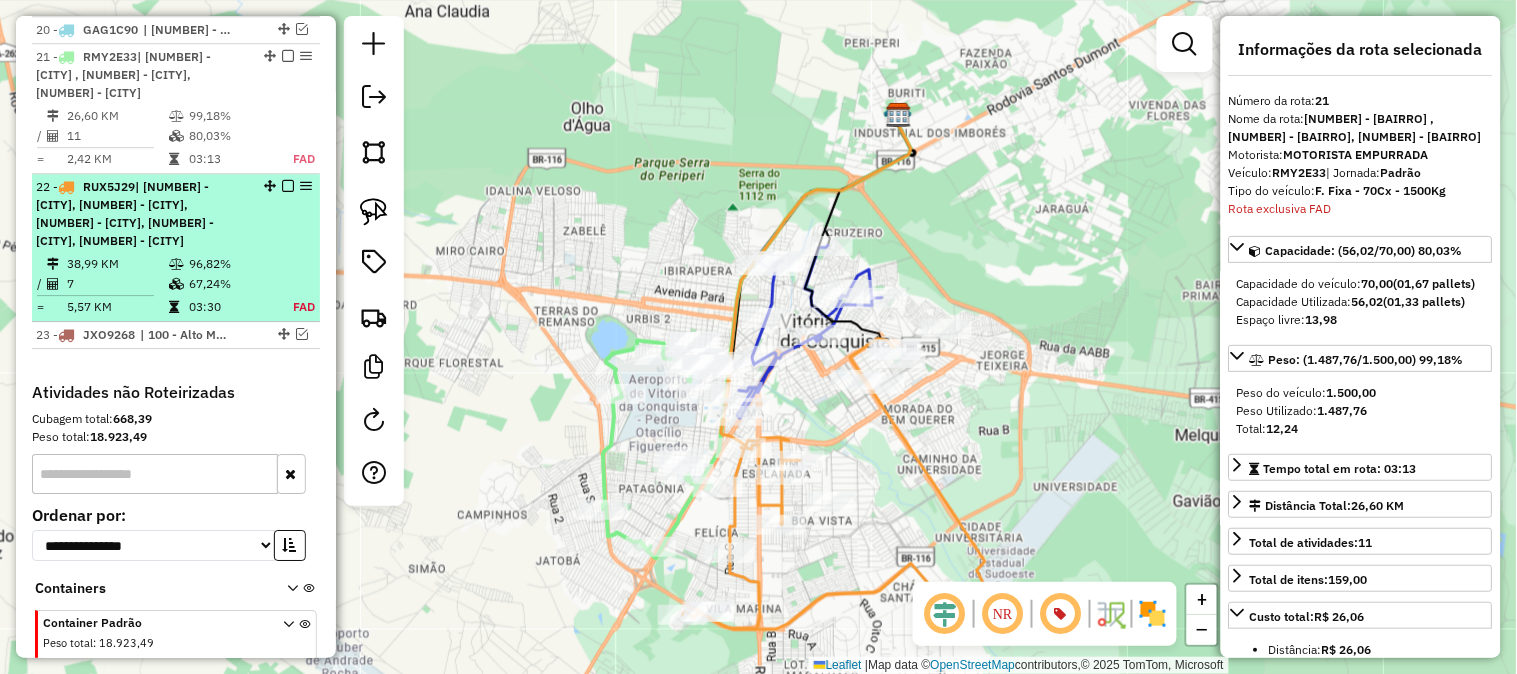 click on "[NUMBER] - [CODE] | [NUMBER] - [NEIGHBORHOOD], [NUMBER] - [NEIGHBORHOOD], [NUMBER] - [NEIGHBORHOOD], [NUMBER] - [NEIGHBORHOOD], [NUMBER] - [NEIGHBORHOOD]" at bounding box center (142, 214) 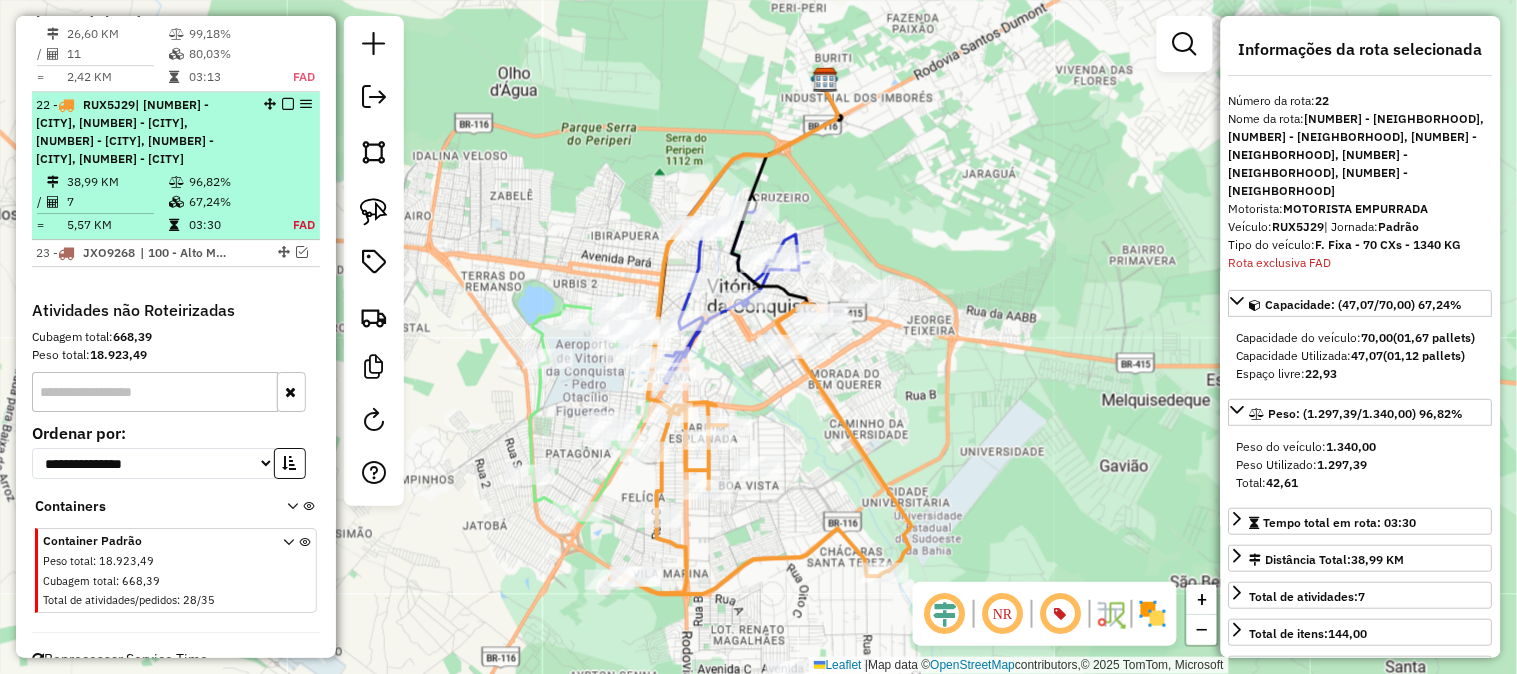 scroll, scrollTop: 1553, scrollLeft: 0, axis: vertical 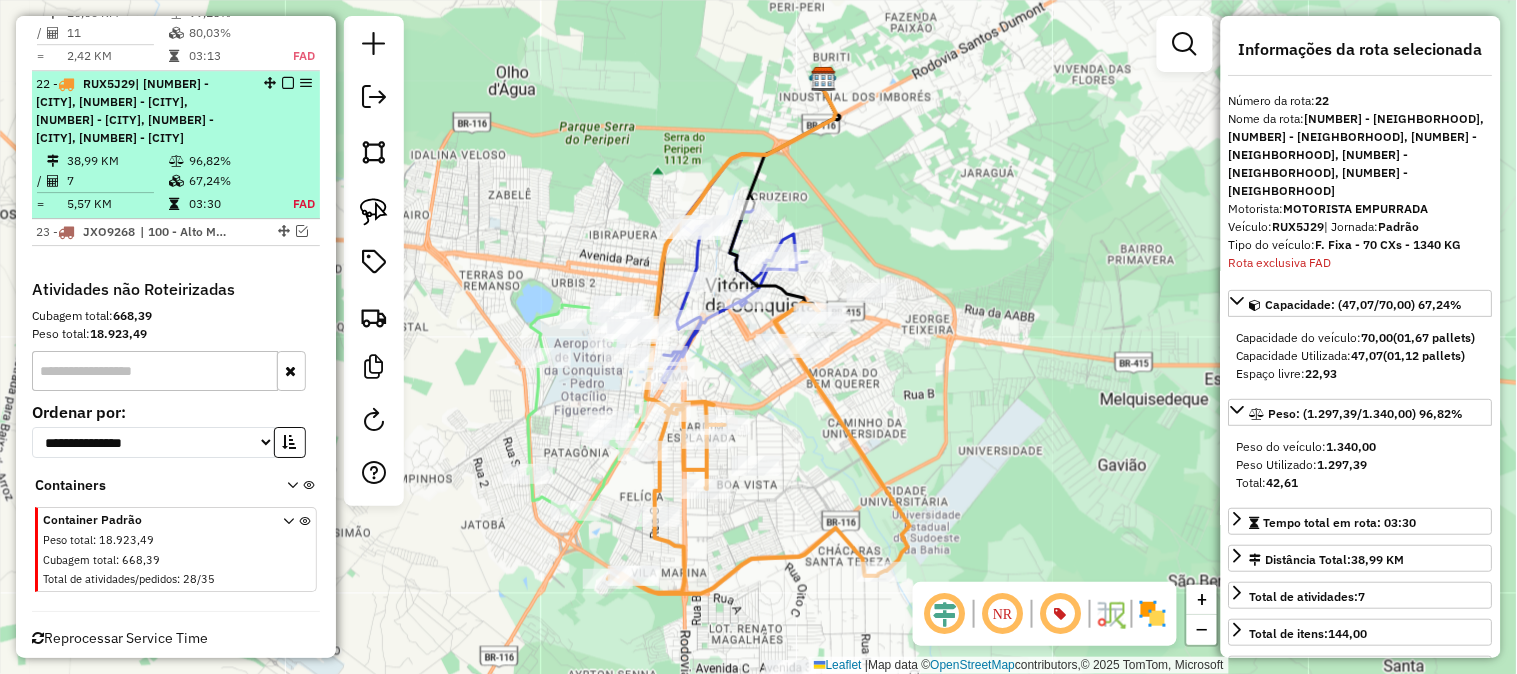 click on "| [NUMBER] - [CITY], [NUMBER] - [CITY], [NUMBER] - [CITY], [NUMBER] - [CITY], [NUMBER] - [CITY]" at bounding box center (125, 110) 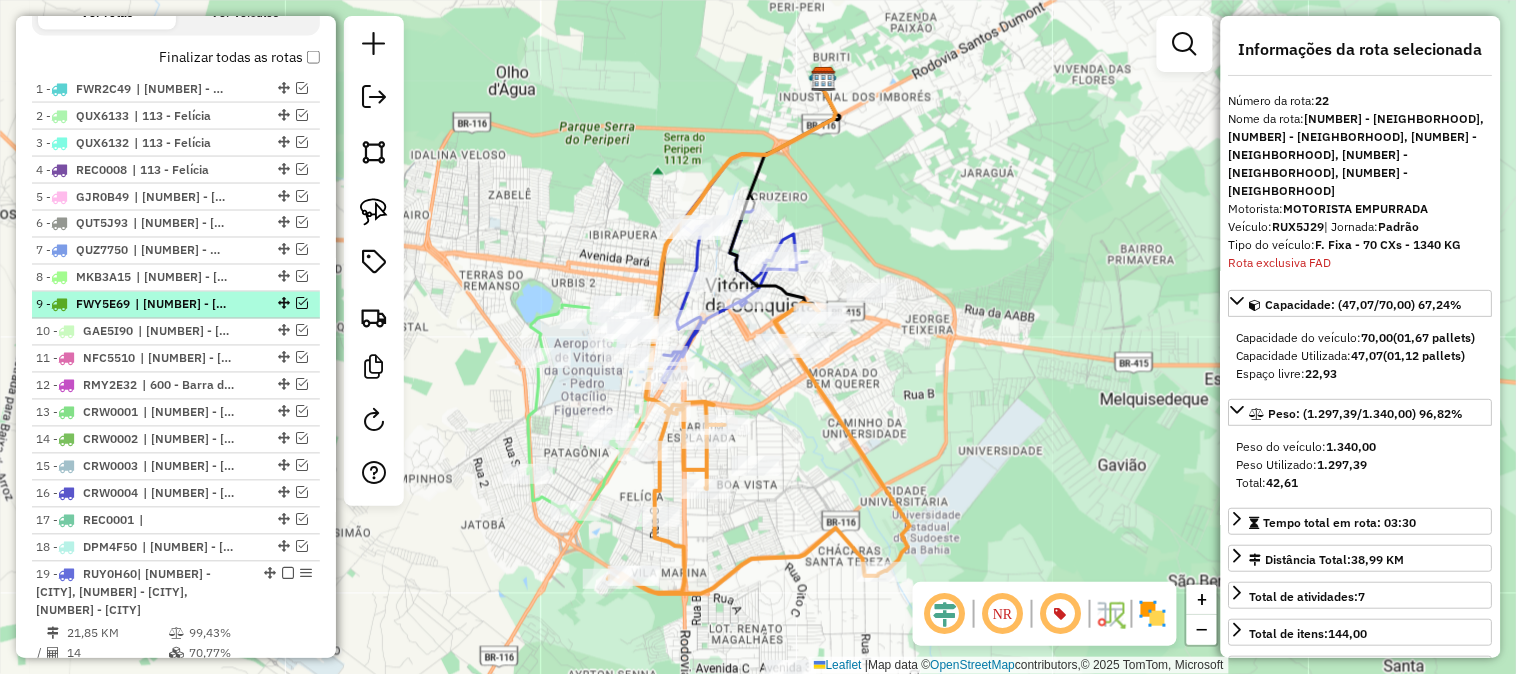 scroll, scrollTop: 997, scrollLeft: 0, axis: vertical 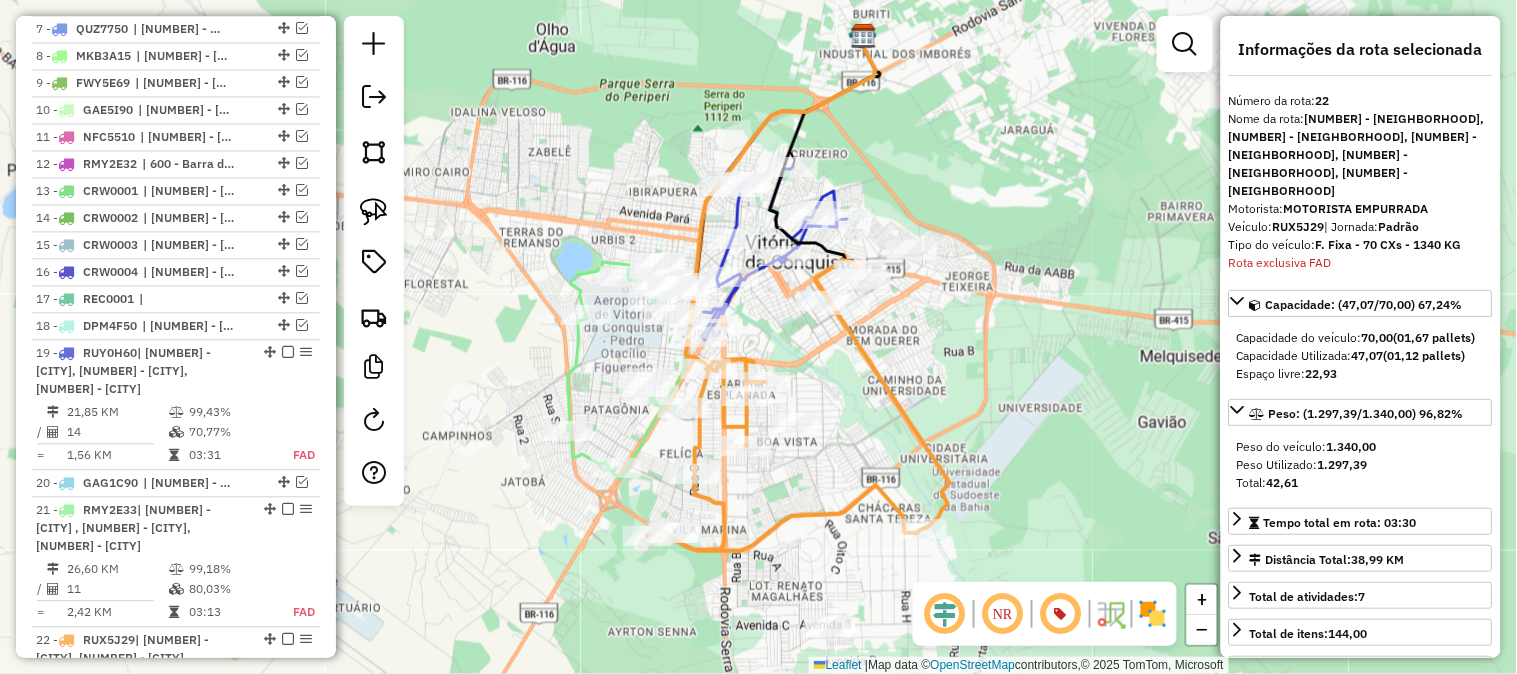 drag, startPoint x: 956, startPoint y: 368, endPoint x: 990, endPoint y: 327, distance: 53.263496 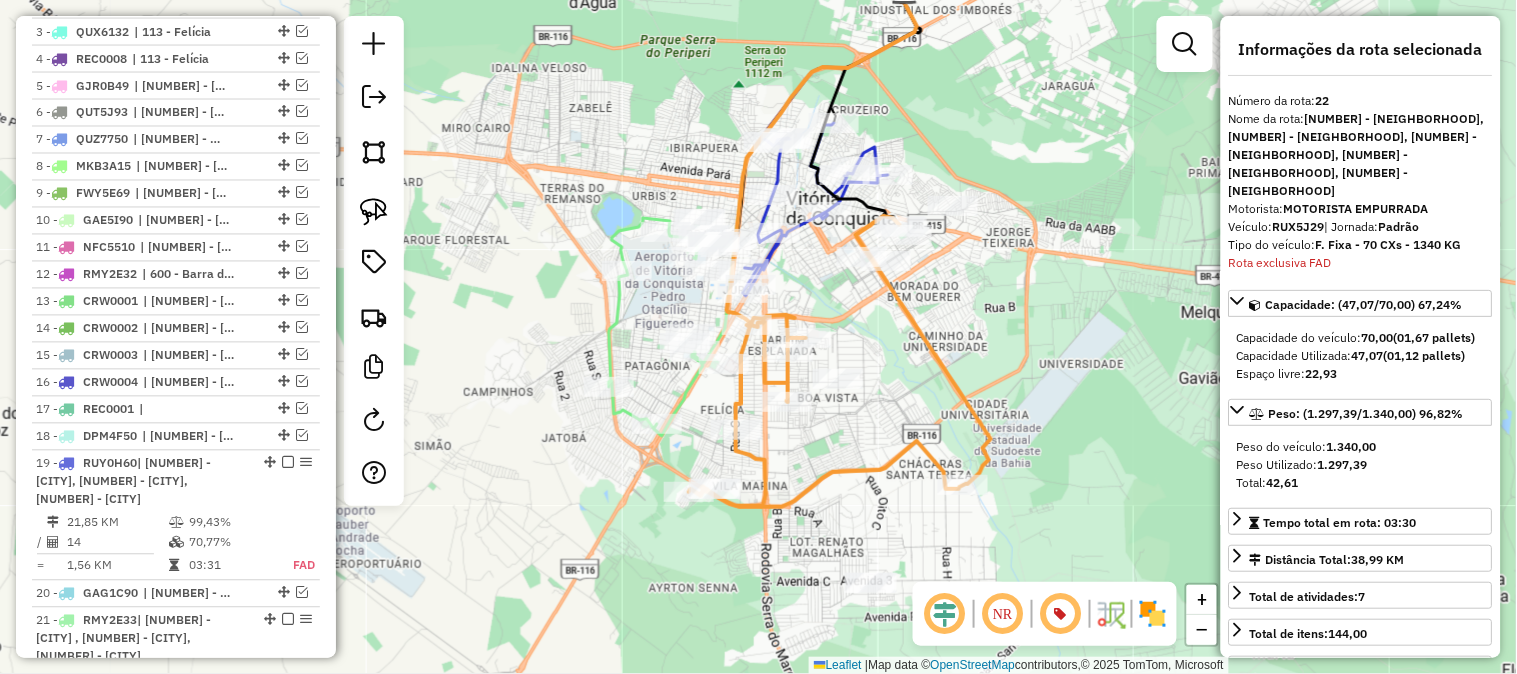 scroll, scrollTop: 553, scrollLeft: 0, axis: vertical 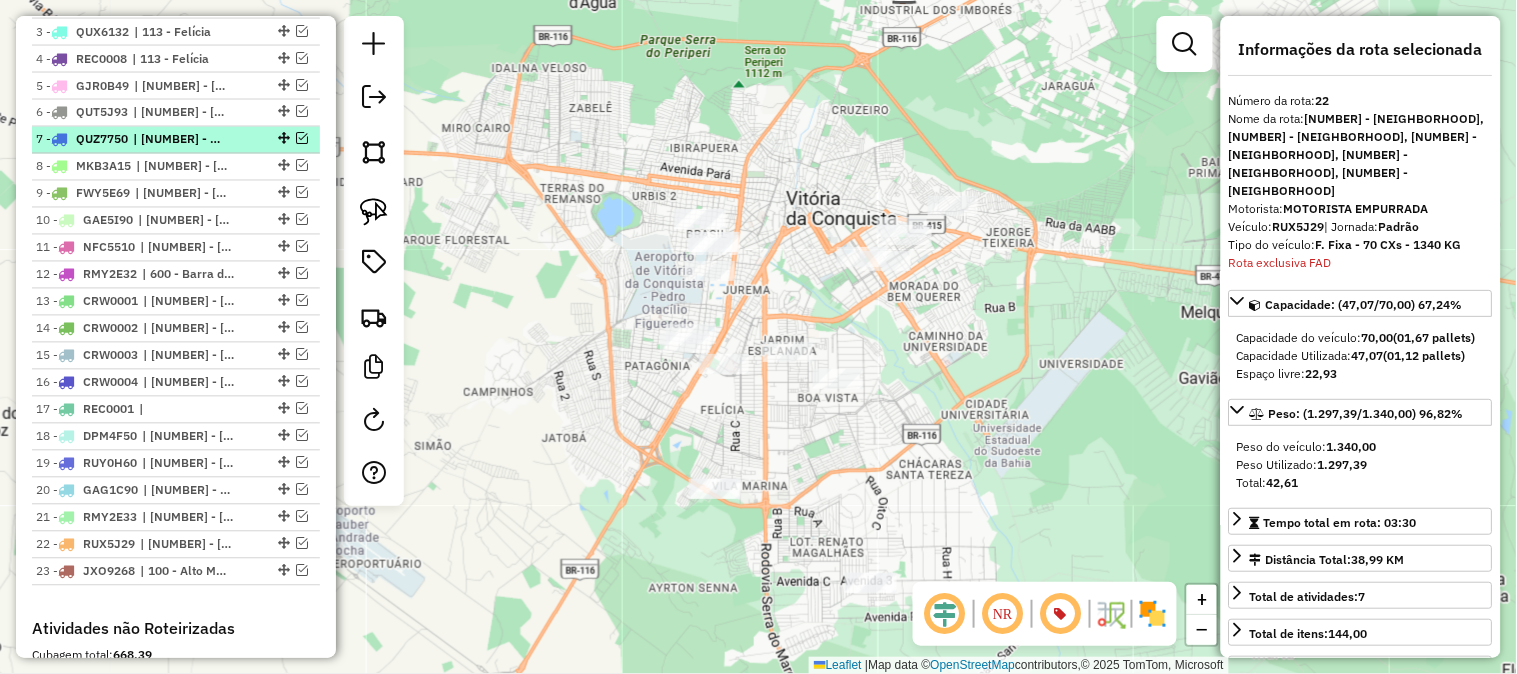 click at bounding box center [302, 139] 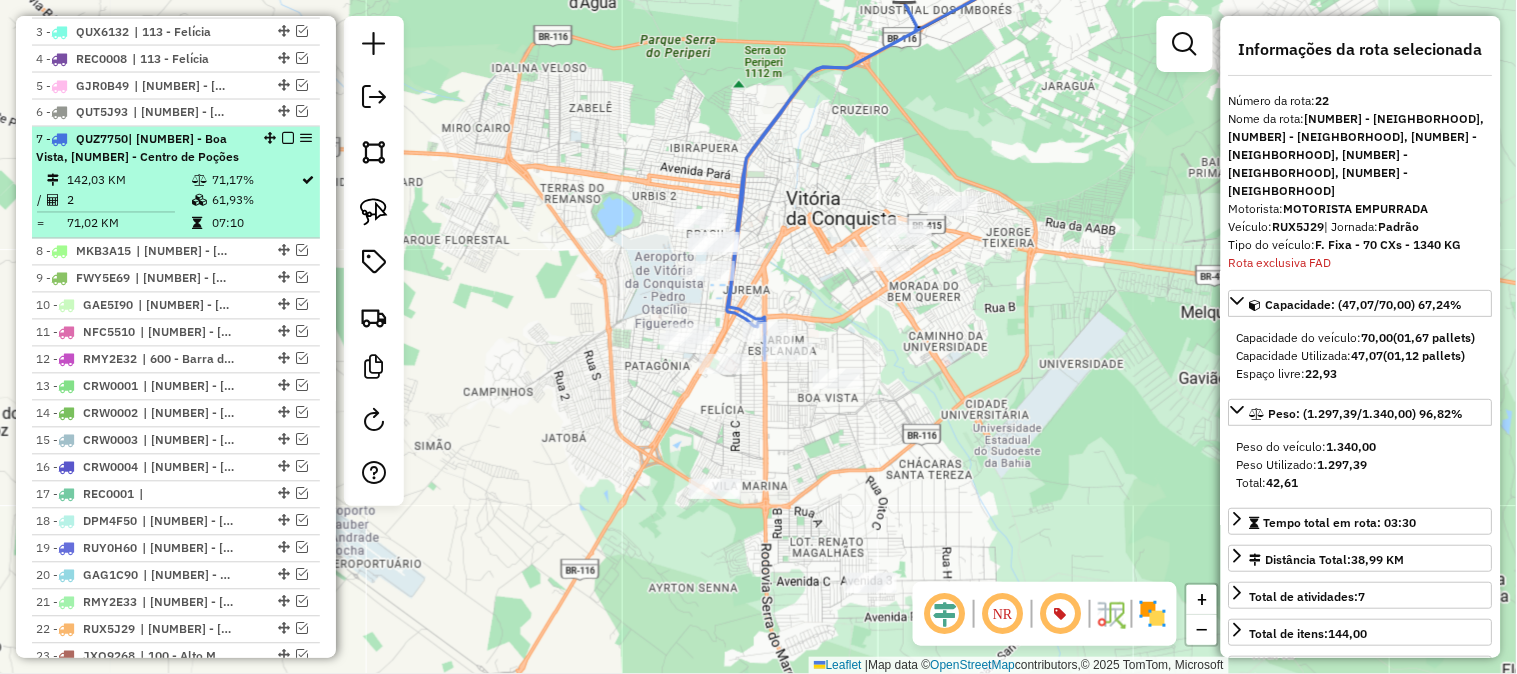 click at bounding box center [306, 139] 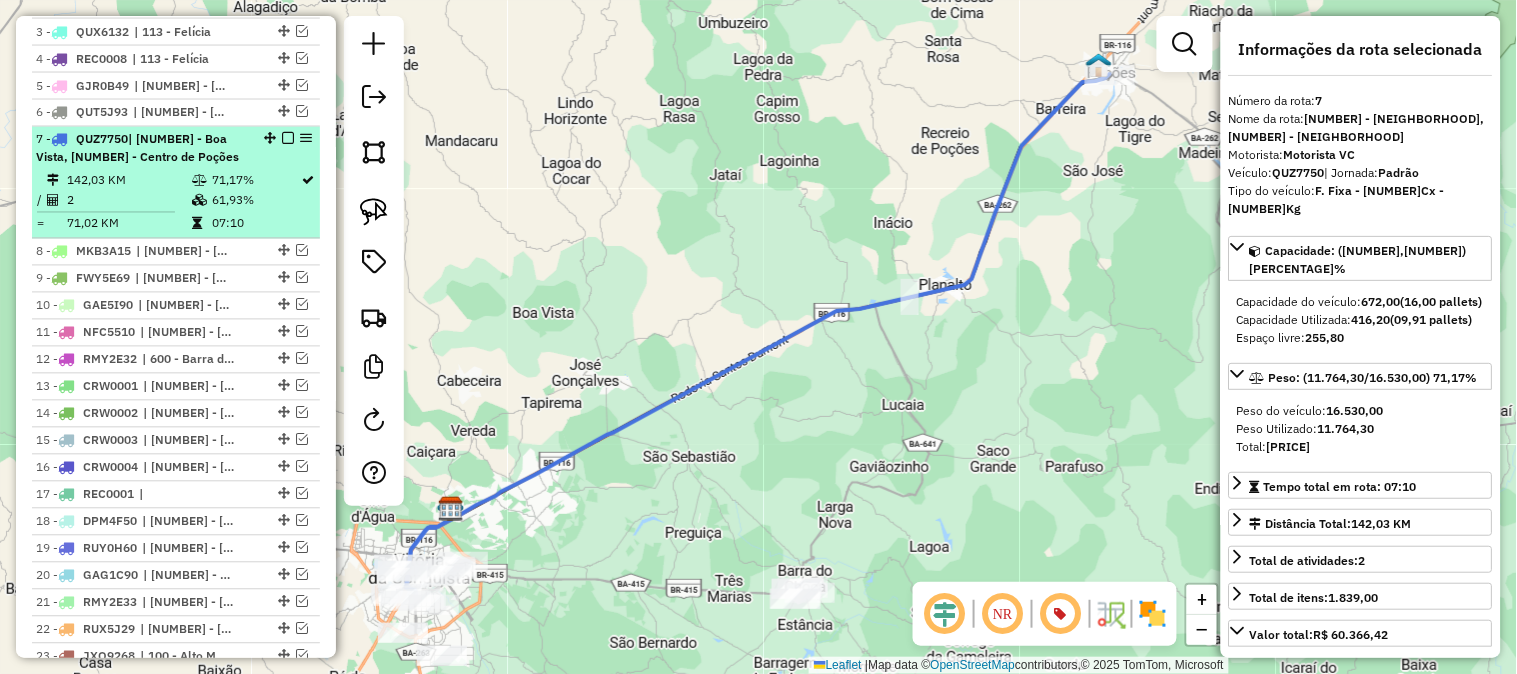 click at bounding box center [288, 139] 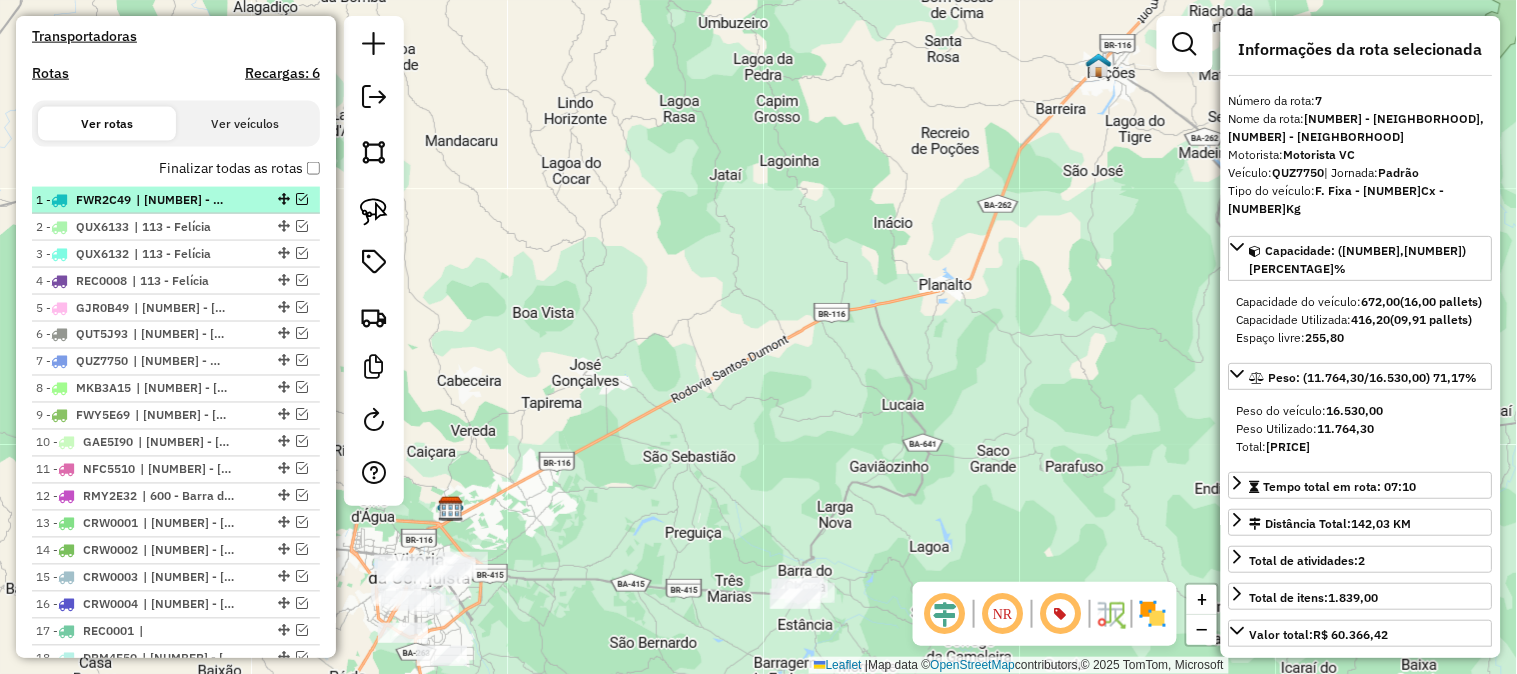 scroll, scrollTop: 331, scrollLeft: 0, axis: vertical 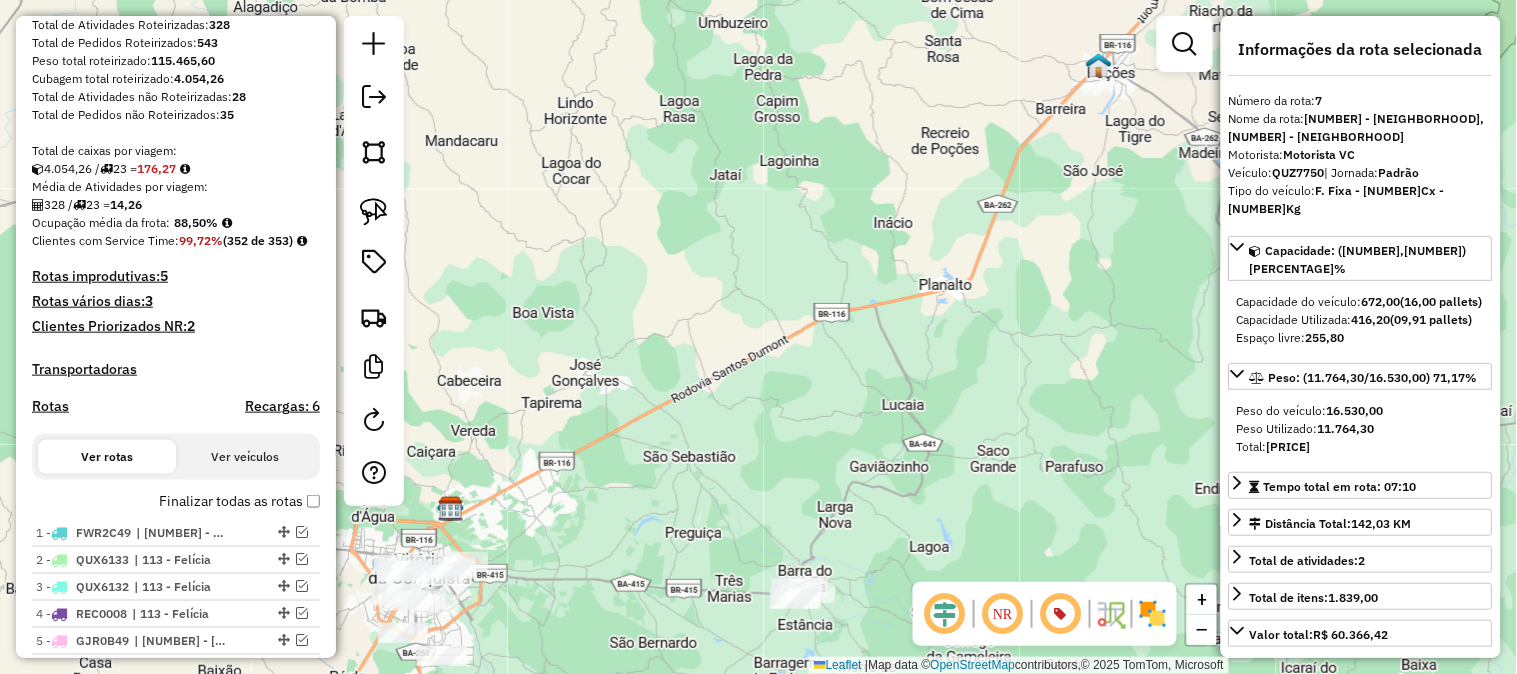 click on "Rotas improdutivas:  5" at bounding box center [176, 276] 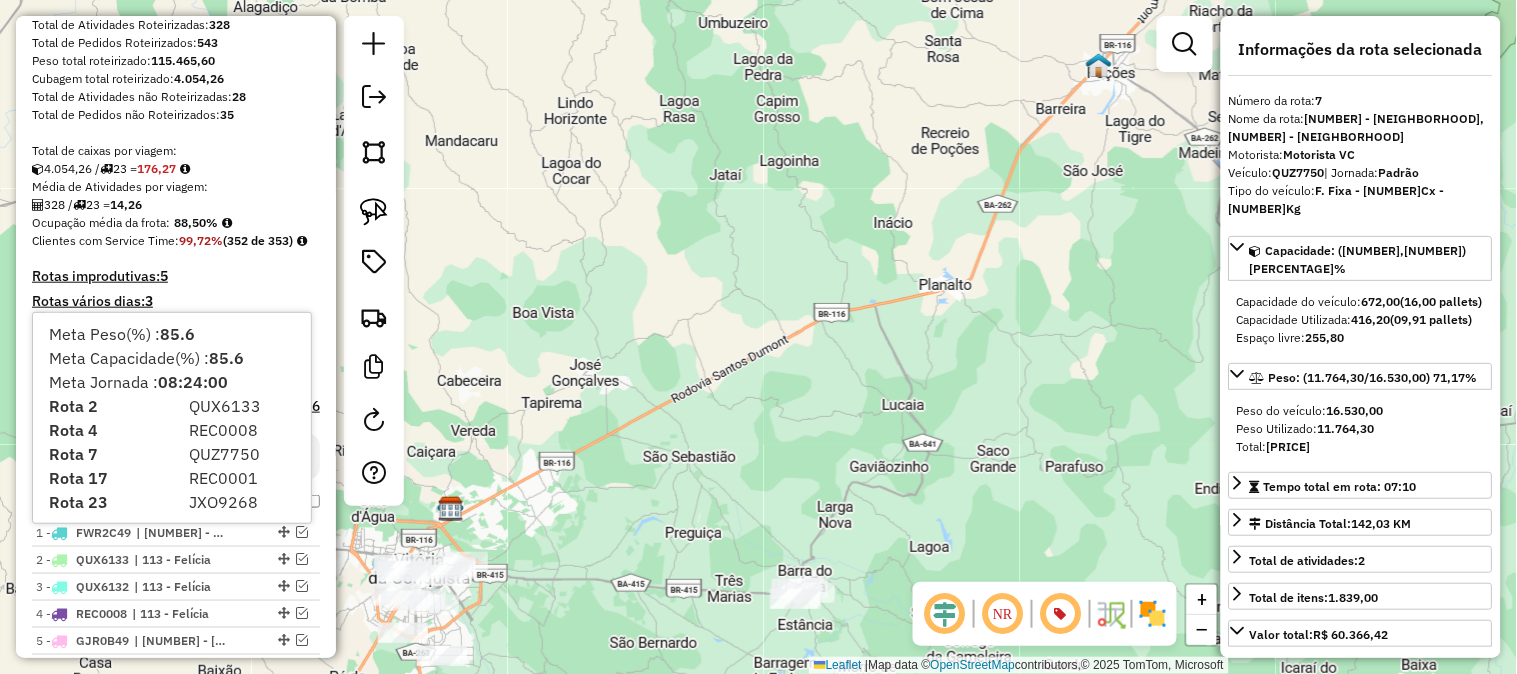 click on "Depósito:  CDD [CITY]  Total de rotas:  [NUMBER]  Distância Total:  [NUMBER] km  Tempo total:  [TIME]  Custo total:  R$ [NUMBER]  Valor total:  R$ [NUMBER]  - Total roteirizado:  R$ [NUMBER]  - Total não roteirizado:  R$ [NUMBER]  Total de Atividades Roteirizadas:  [NUMBER]  Total de Pedidos Roteirizados:  [NUMBER]  Peso total roteirizado:  [NUMBER]  Cubagem total roteirizado:  [NUMBER]  Total de Atividades não Roteirizadas:  [NUMBER]  Total de Pedidos não Roteirizados:  [NUMBER] Total de caixas por viagem:  [NUMBER] /   [NUMBER] =  [NUMBER] Média de Atividades por viagem:  [NUMBER] /   [NUMBER] =  [NUMBER] Ocupação média da frota:  [NUMBER]%   Clientes com Service Time:  [NUMBER]%   ( [NUMBER] de [NUMBER])   Rotas improdutivas:  [NUMBER]  Rotas vários dias:  [NUMBER]  Clientes Priorizados NR:  [NUMBER]  Transportadoras  Rotas  Recargas: [NUMBER]   Ver rotas   Ver veículos  Finalizar todas as rotas   [NUMBER] - [PLATE] | [NUMBER] - [BAIRRO] , [NUMBER] - [BAIRRO]   [NUMBER] - [PLATE] | [NUMBER] - [BAIRRO]   [NUMBER] - [PLATE] | [NUMBER] - [BAIRRO]   [NUMBER] - [PLATE]  [NUMBER] -" at bounding box center (176, 523) 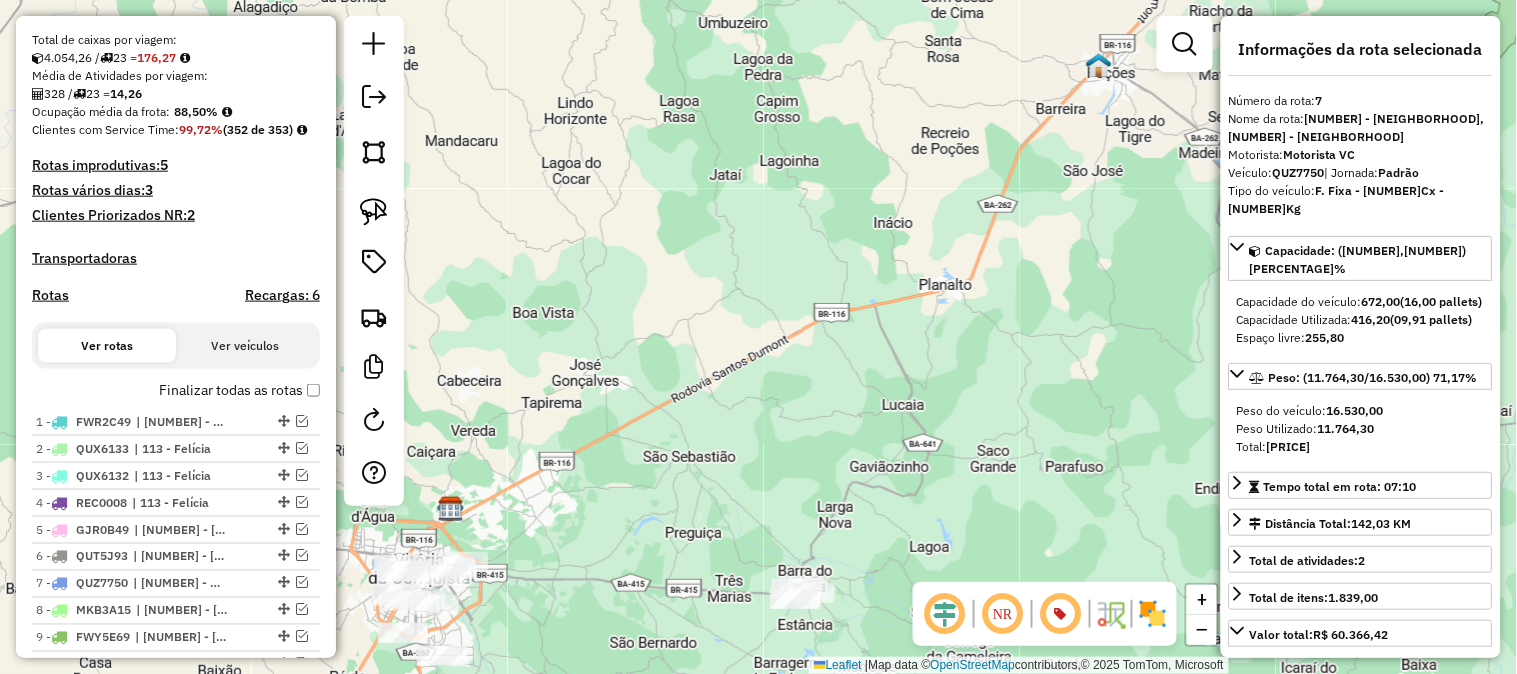 scroll, scrollTop: 664, scrollLeft: 0, axis: vertical 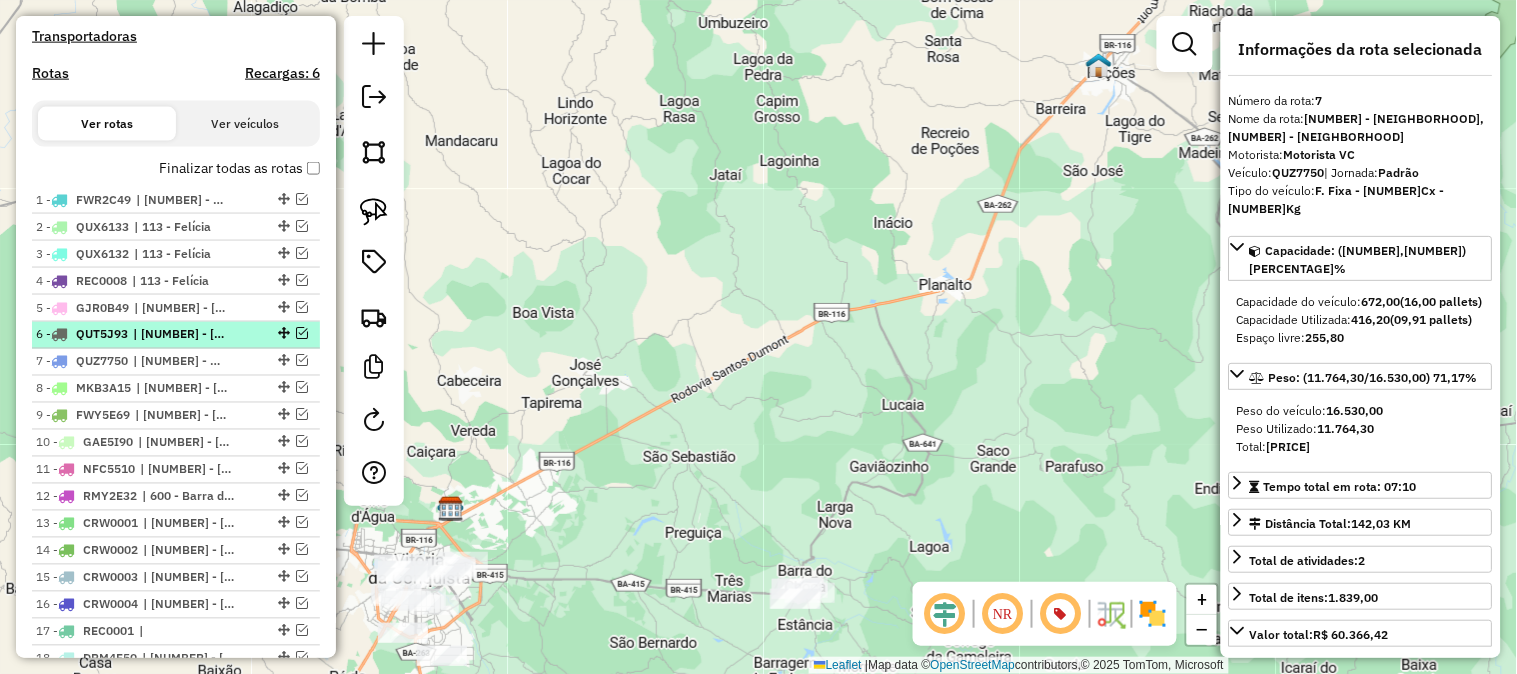 click at bounding box center (302, 334) 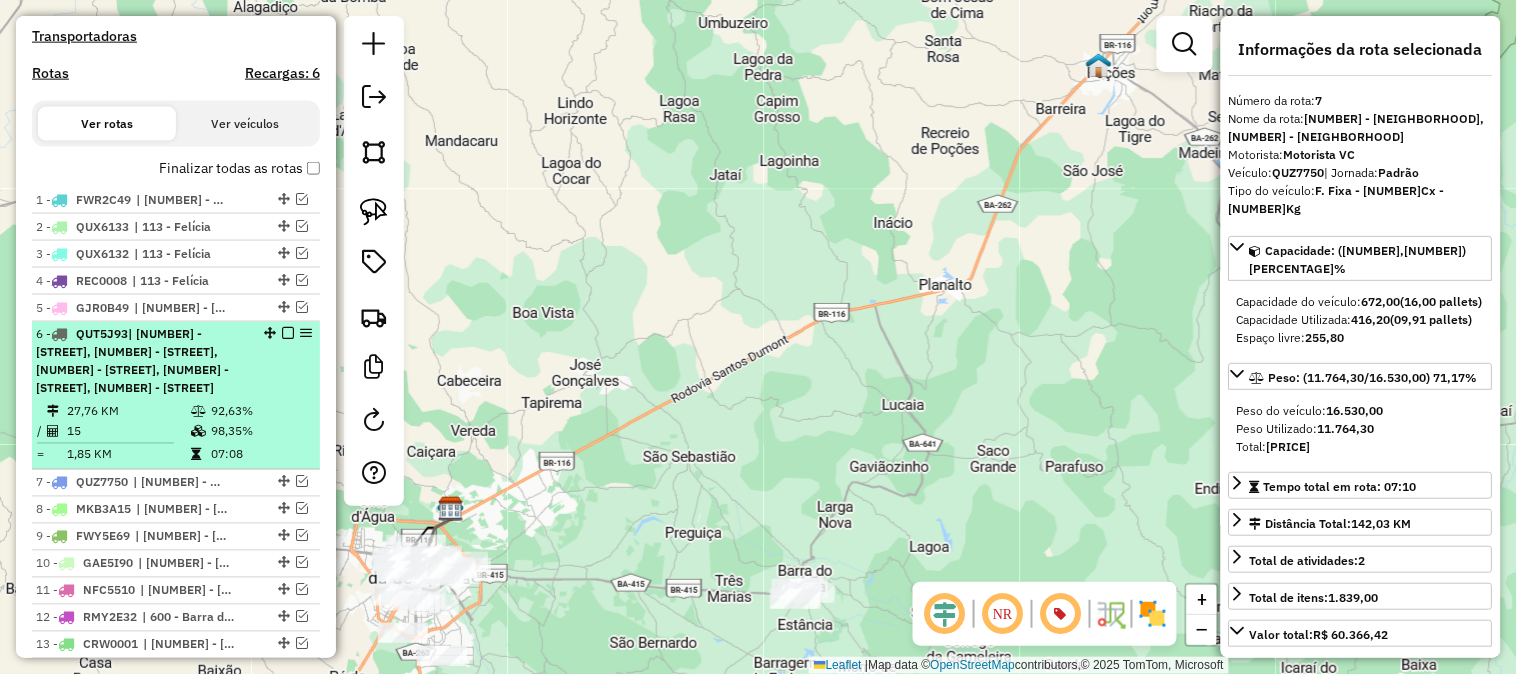 click on "[NUMBER] - [PLATE] | [NUMBER] - [NEIGHBORHOOD], [NUMBER] - [NEIGHBORHOOD], [NUMBER] - [NEIGHBORHOOD], [NUMBER] - [NEIGHBORHOOD]" at bounding box center (176, 362) 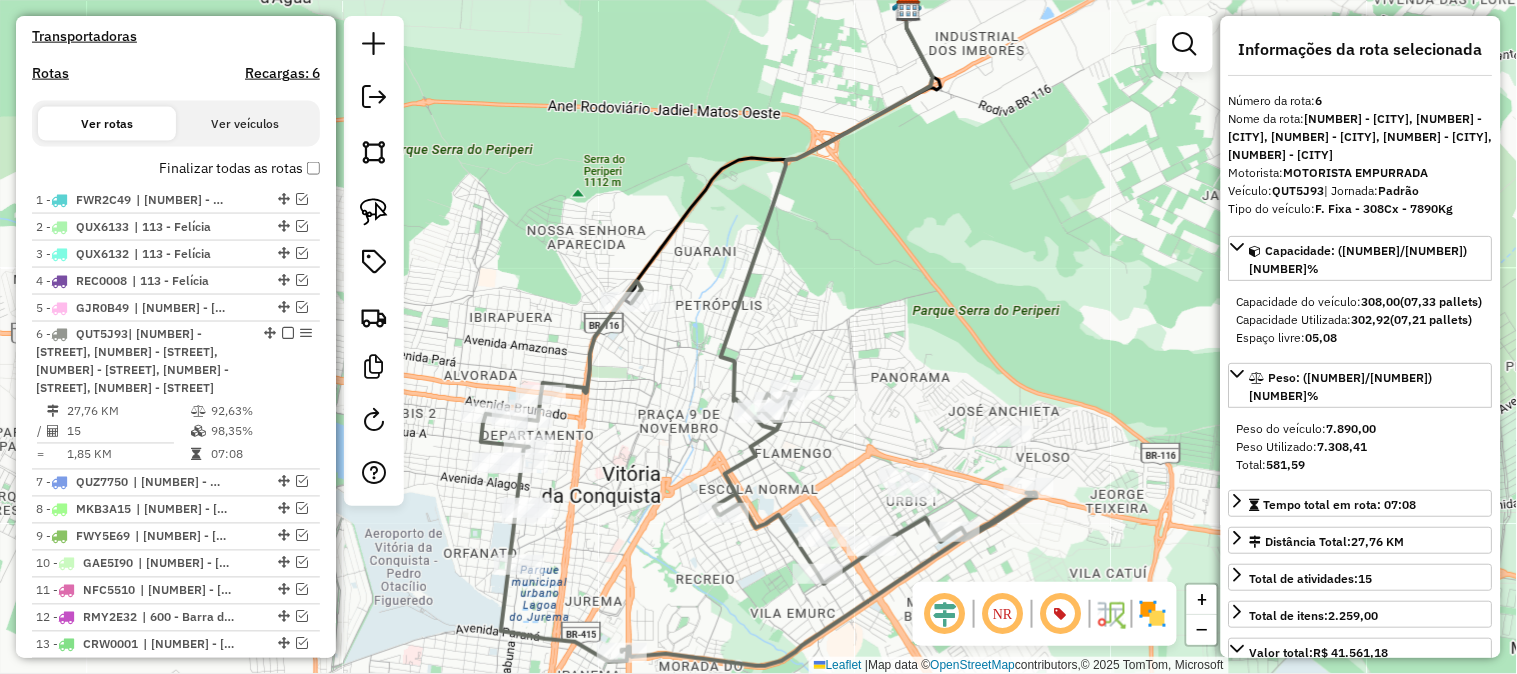 drag, startPoint x: 854, startPoint y: 333, endPoint x: 911, endPoint y: 248, distance: 102.34256 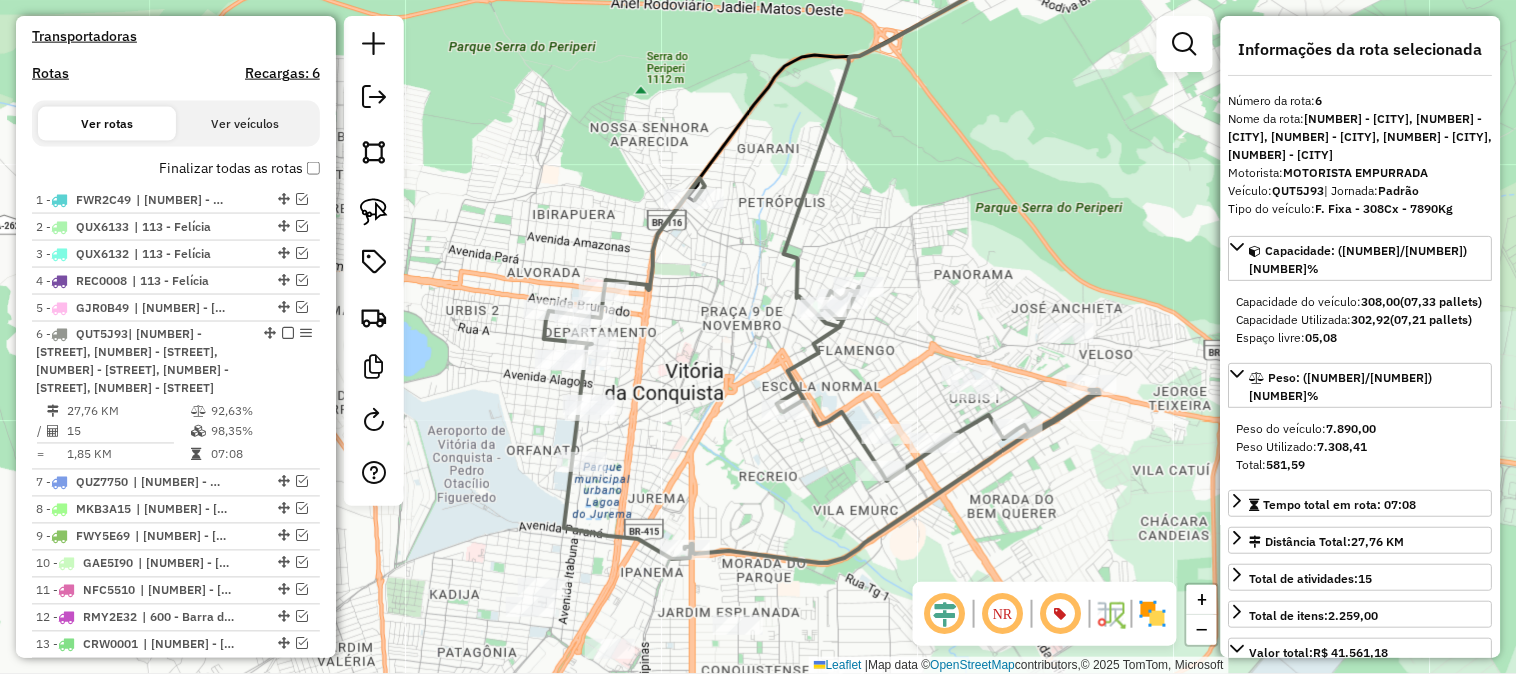 drag, startPoint x: 936, startPoint y: 232, endPoint x: 962, endPoint y: 190, distance: 49.396355 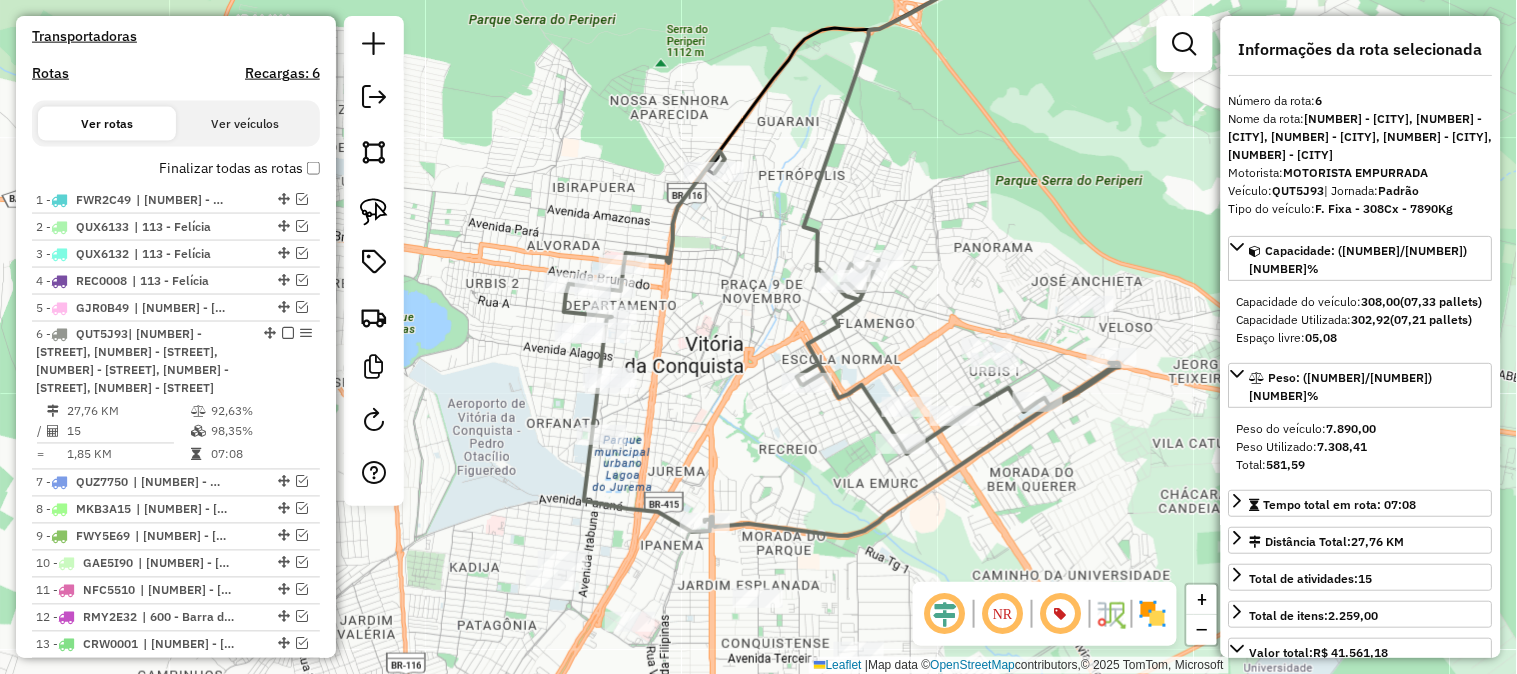 click 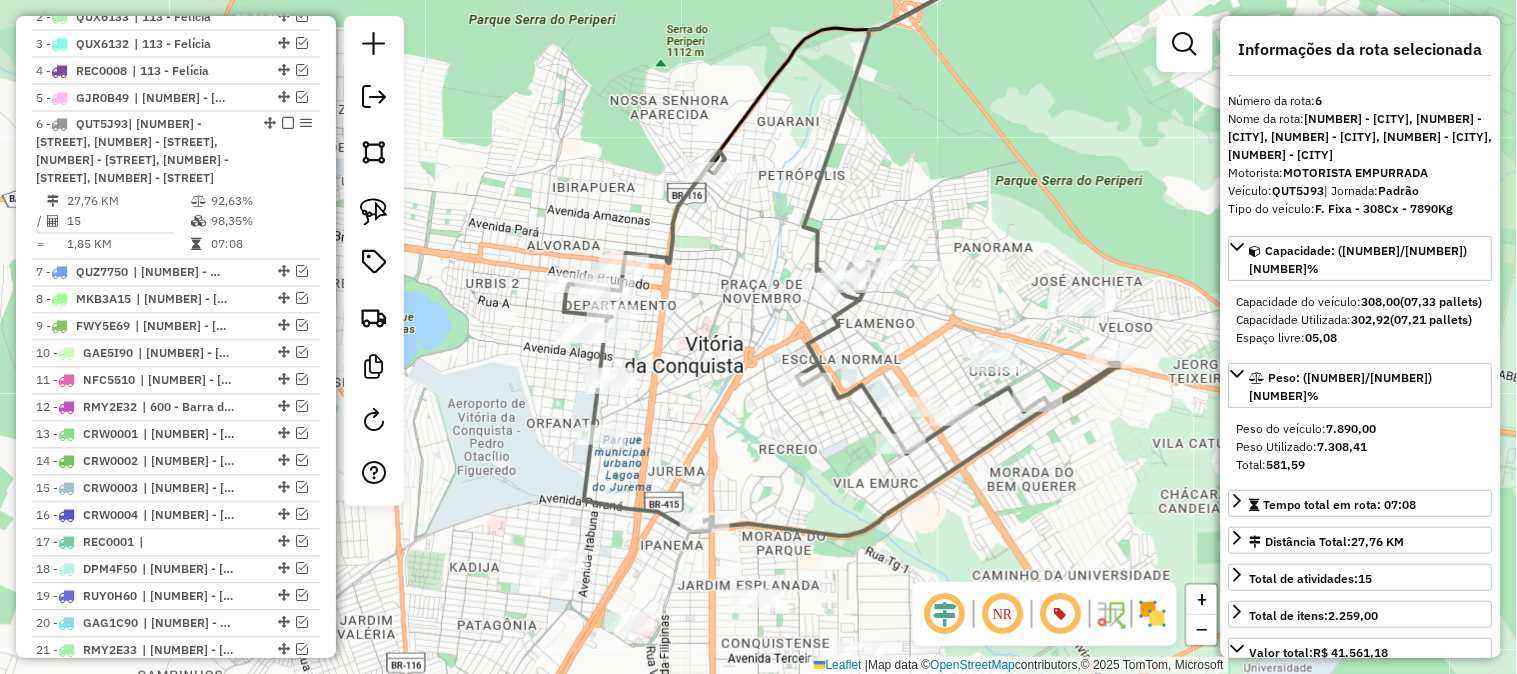 scroll, scrollTop: 986, scrollLeft: 0, axis: vertical 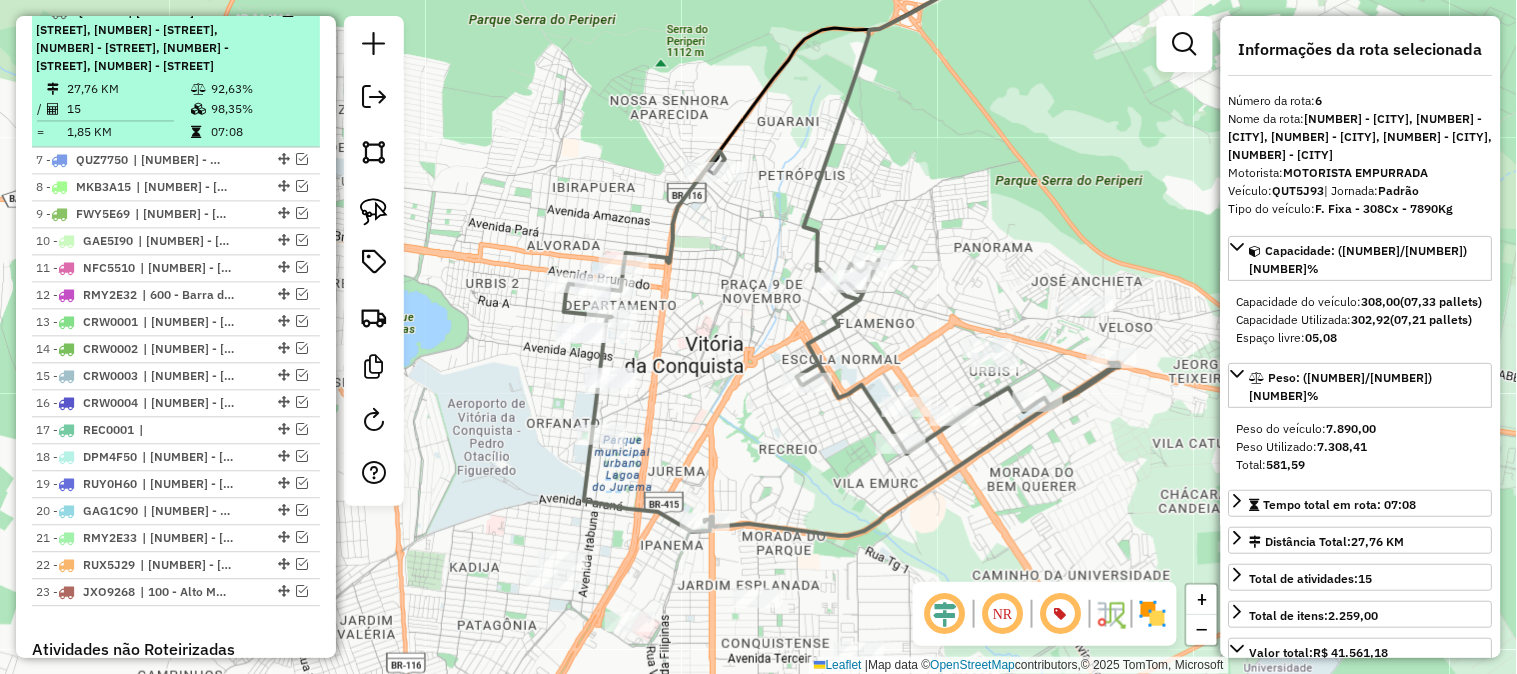 click on "98,35%" at bounding box center [260, 110] 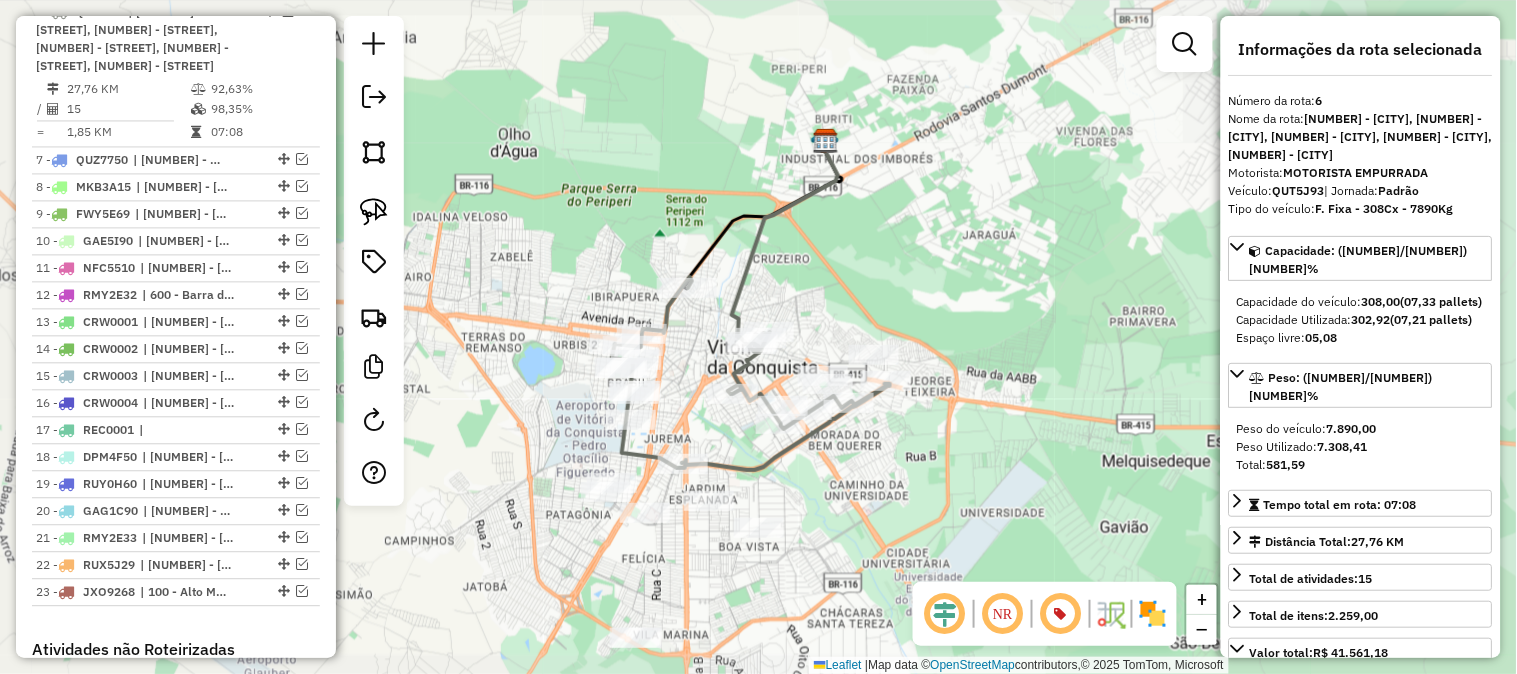 drag, startPoint x: 852, startPoint y: 261, endPoint x: 922, endPoint y: 200, distance: 92.84934 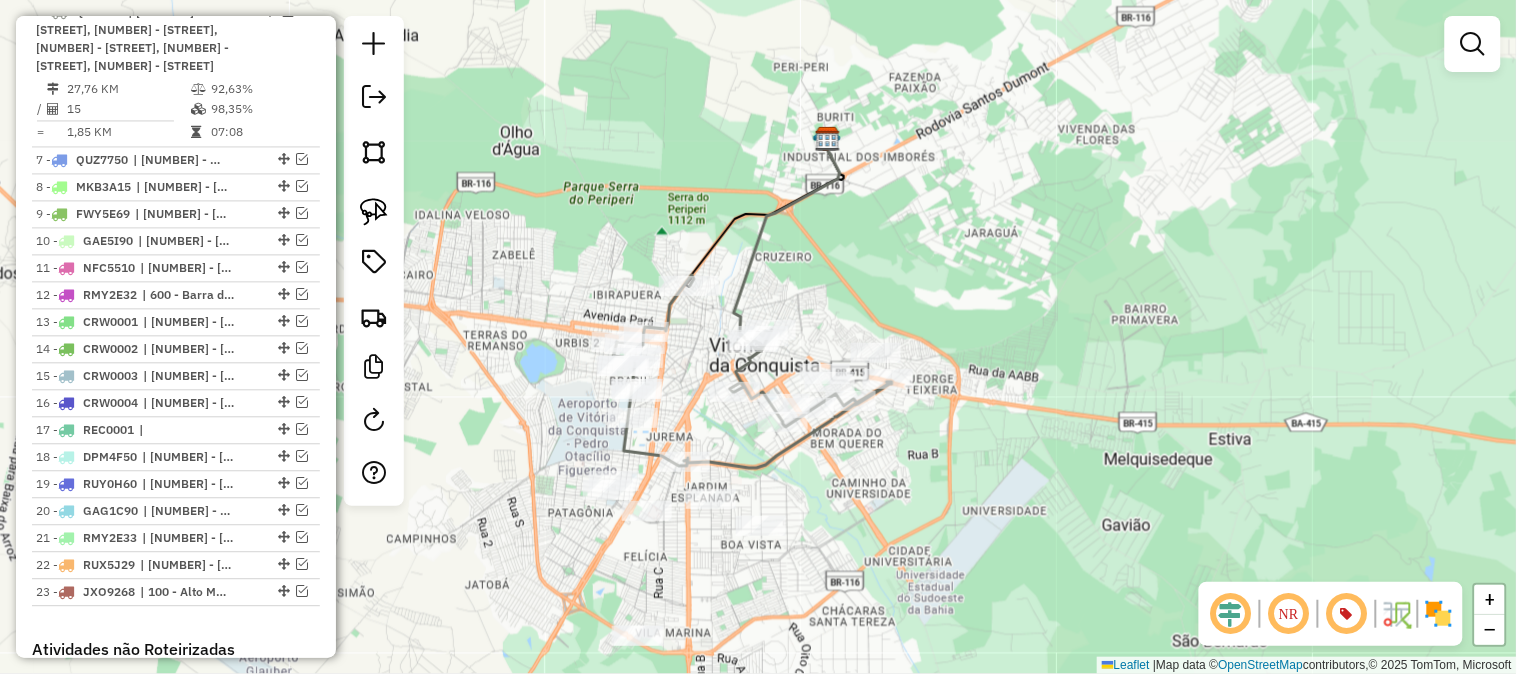drag, startPoint x: 823, startPoint y: 291, endPoint x: 931, endPoint y: 236, distance: 121.19818 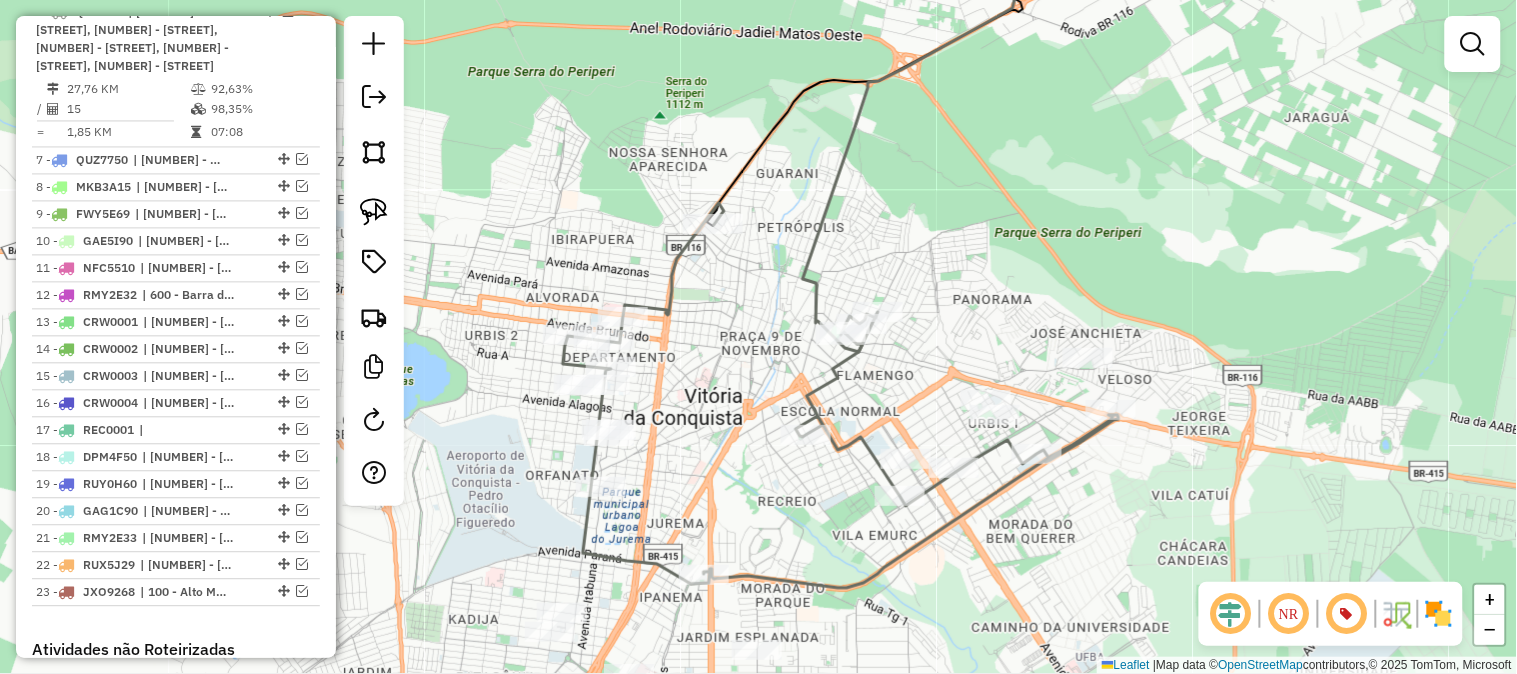 drag, startPoint x: 908, startPoint y: 216, endPoint x: 926, endPoint y: 172, distance: 47.539455 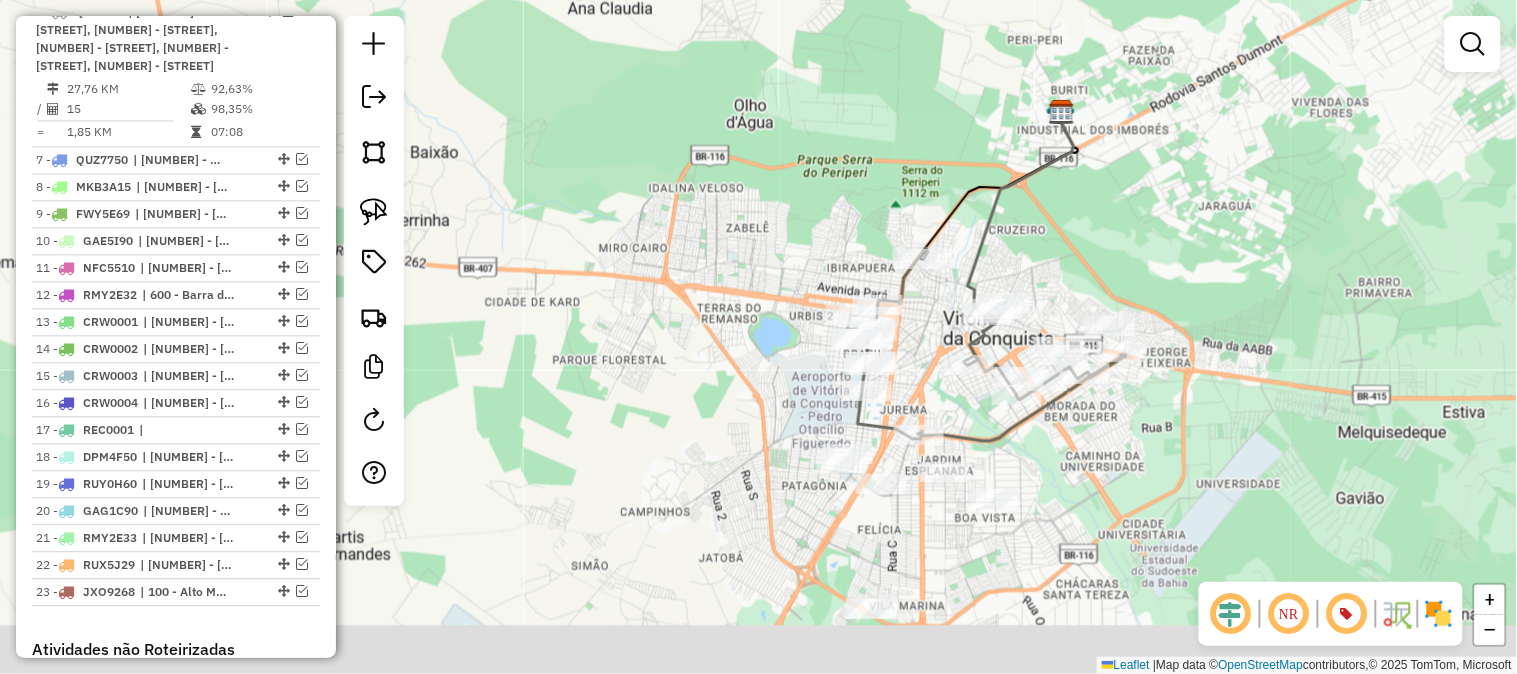 click on "Janela de atendimento Grade de atendimento Capacidade Transportadoras Veículos Cliente Pedidos  Rotas Selecione os dias de semana para filtrar as janelas de atendimento  Seg   Ter   Qua   Qui   Sex   Sáb   Dom  Informe o período da janela de atendimento: De: Até:  Filtrar exatamente a janela do cliente  Considerar janela de atendimento padrão  Selecione os dias de semana para filtrar as grades de atendimento  Seg   Ter   Qua   Qui   Sex   Sáb   Dom   Considerar clientes sem dia de atendimento cadastrado  Clientes fora do dia de atendimento selecionado Filtrar as atividades entre os valores definidos abaixo:  Peso mínimo:   Peso máximo:   Cubagem mínima:   Cubagem máxima:   De:   Até:  Filtrar as atividades entre o tempo de atendimento definido abaixo:  De:   Até:   Considerar capacidade total dos clientes não roteirizados Transportadora: Selecione um ou mais itens Tipo de veículo: Selecione um ou mais itens Veículo: Selecione um ou mais itens Motorista: Selecione um ou mais itens Nome: Rótulo:" 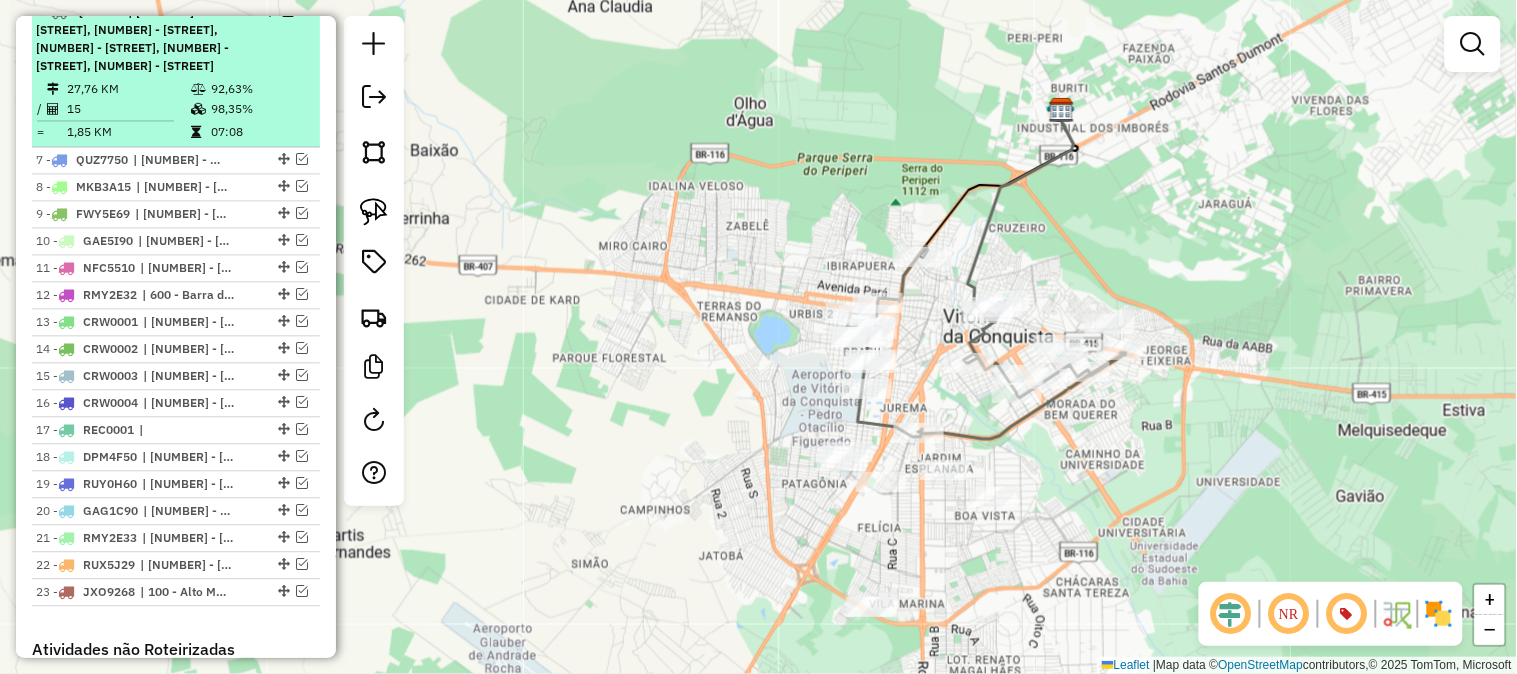 click at bounding box center [288, 12] 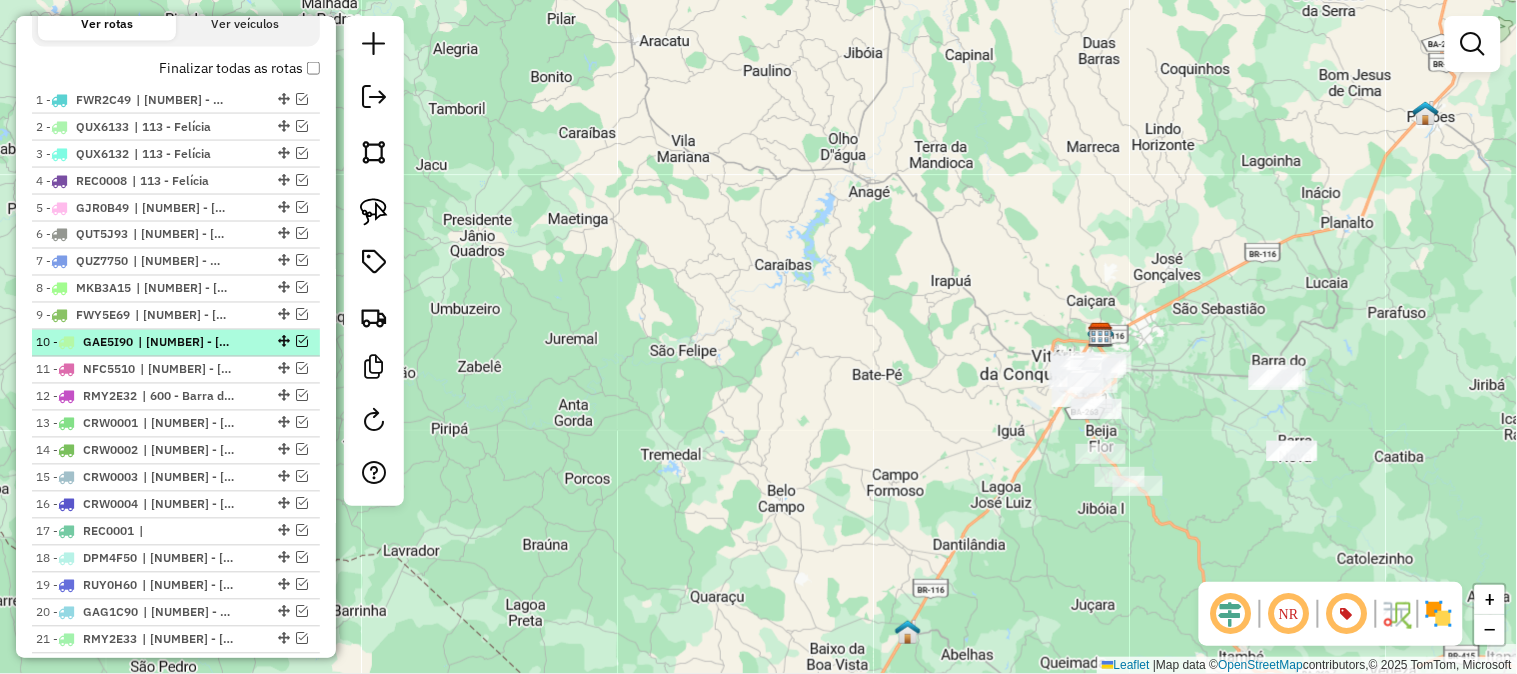 scroll, scrollTop: 875, scrollLeft: 0, axis: vertical 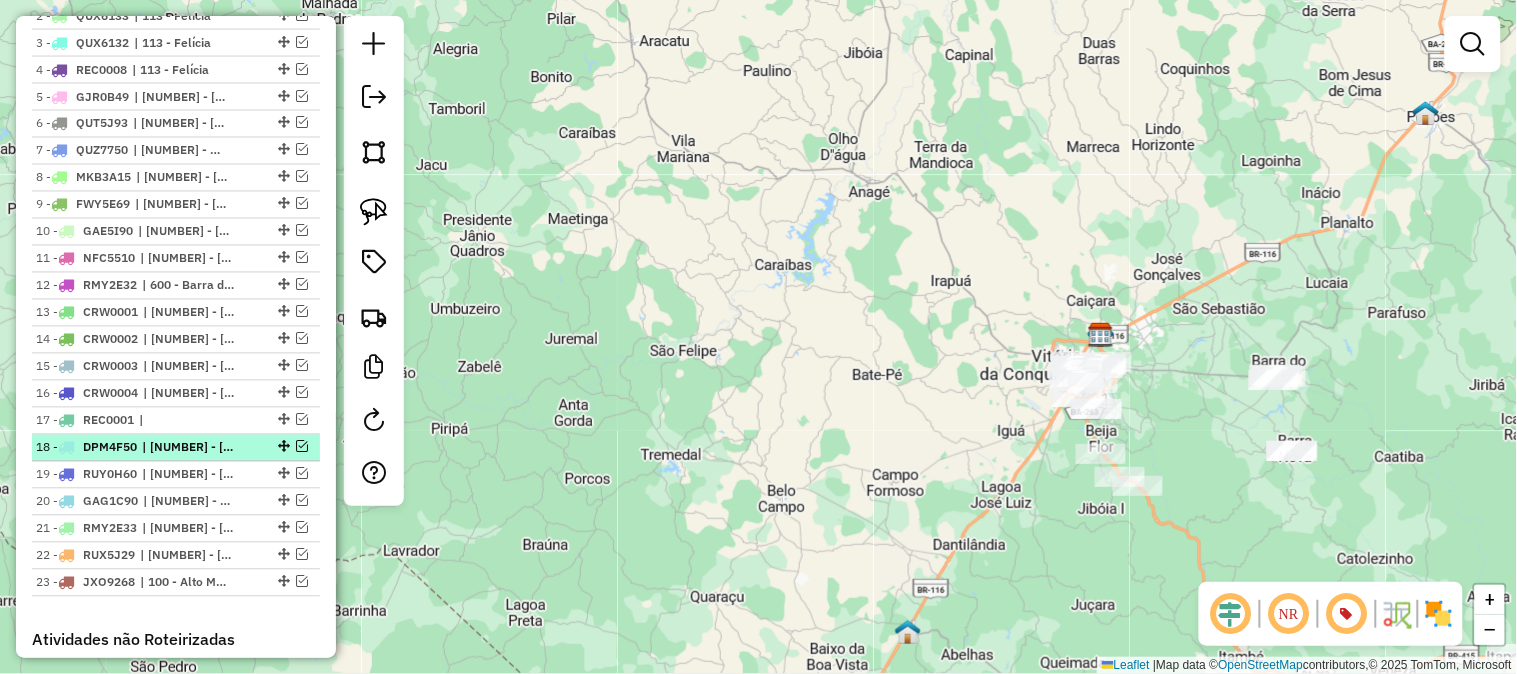 click at bounding box center (302, 447) 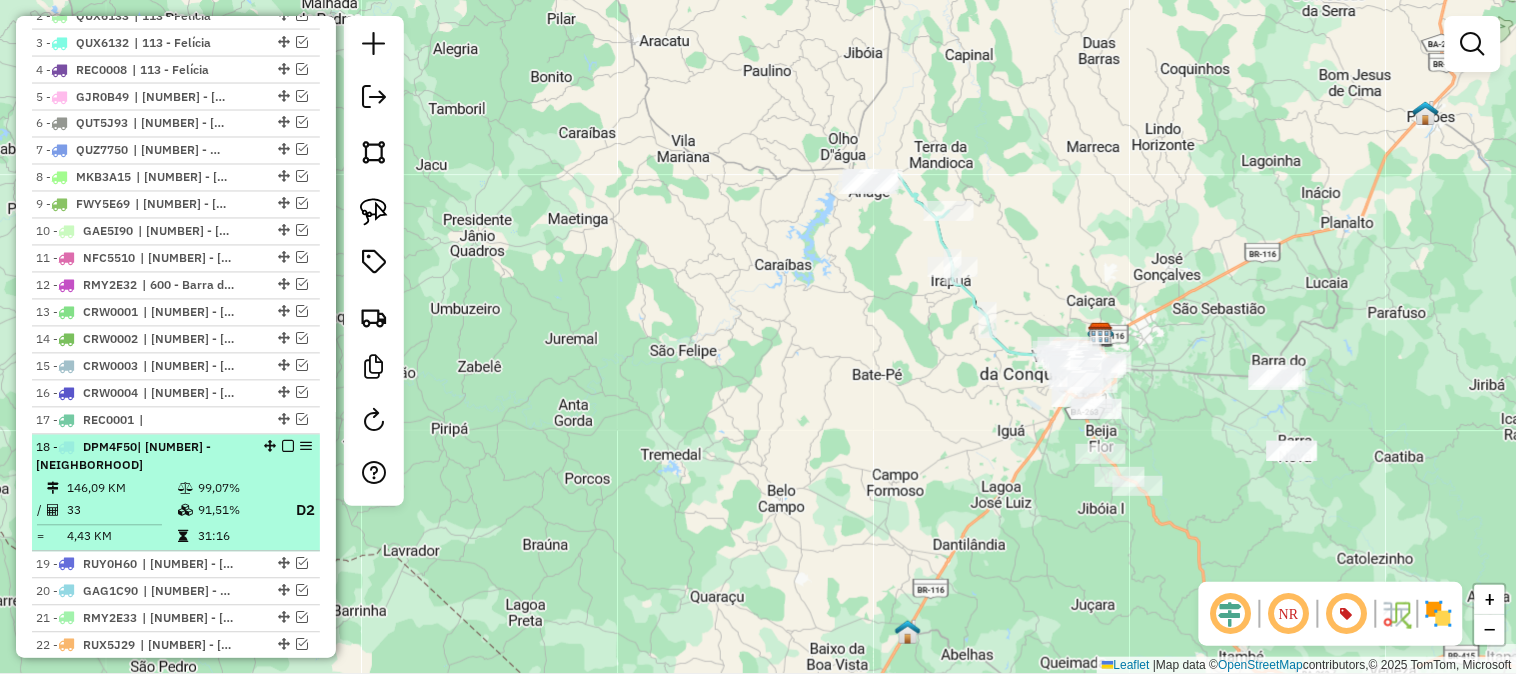 click on "99,07%" at bounding box center (237, 489) 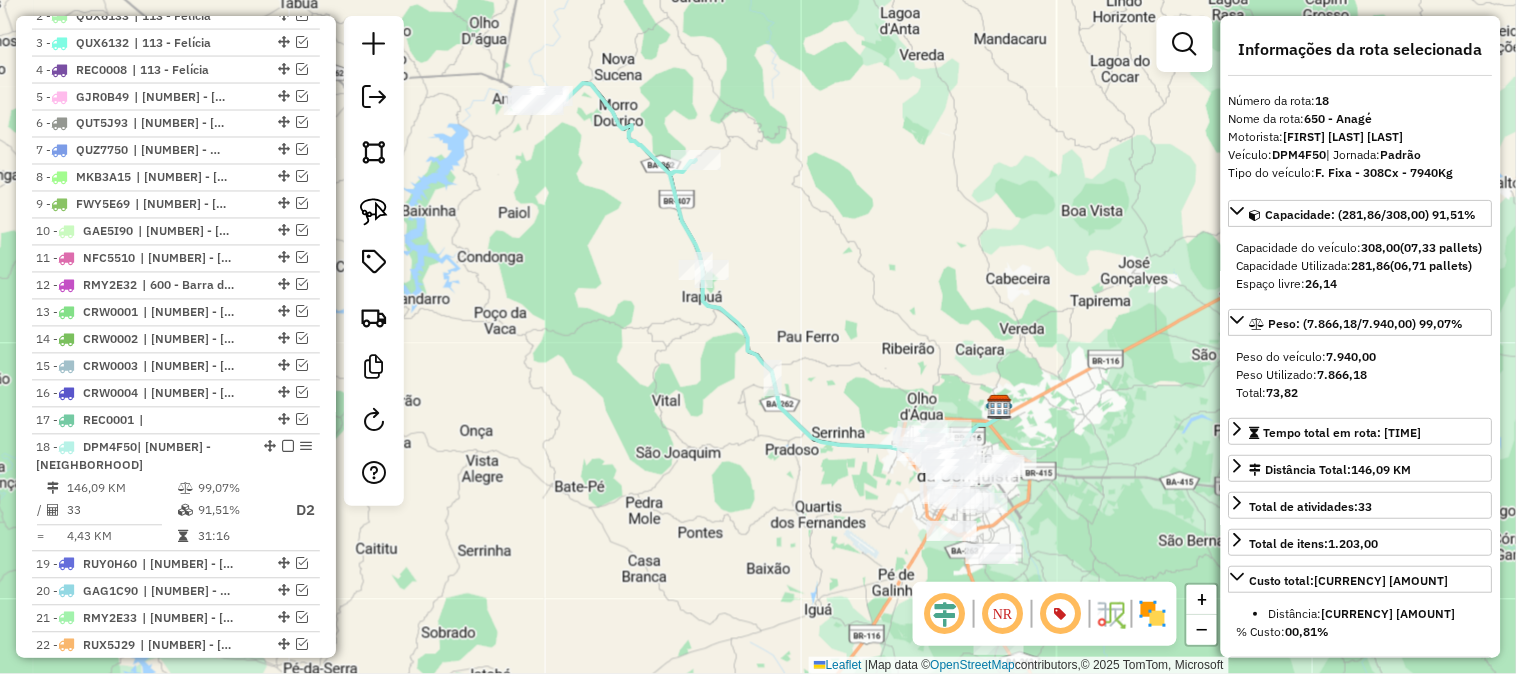 drag, startPoint x: 705, startPoint y: 364, endPoint x: 717, endPoint y: 297, distance: 68.06615 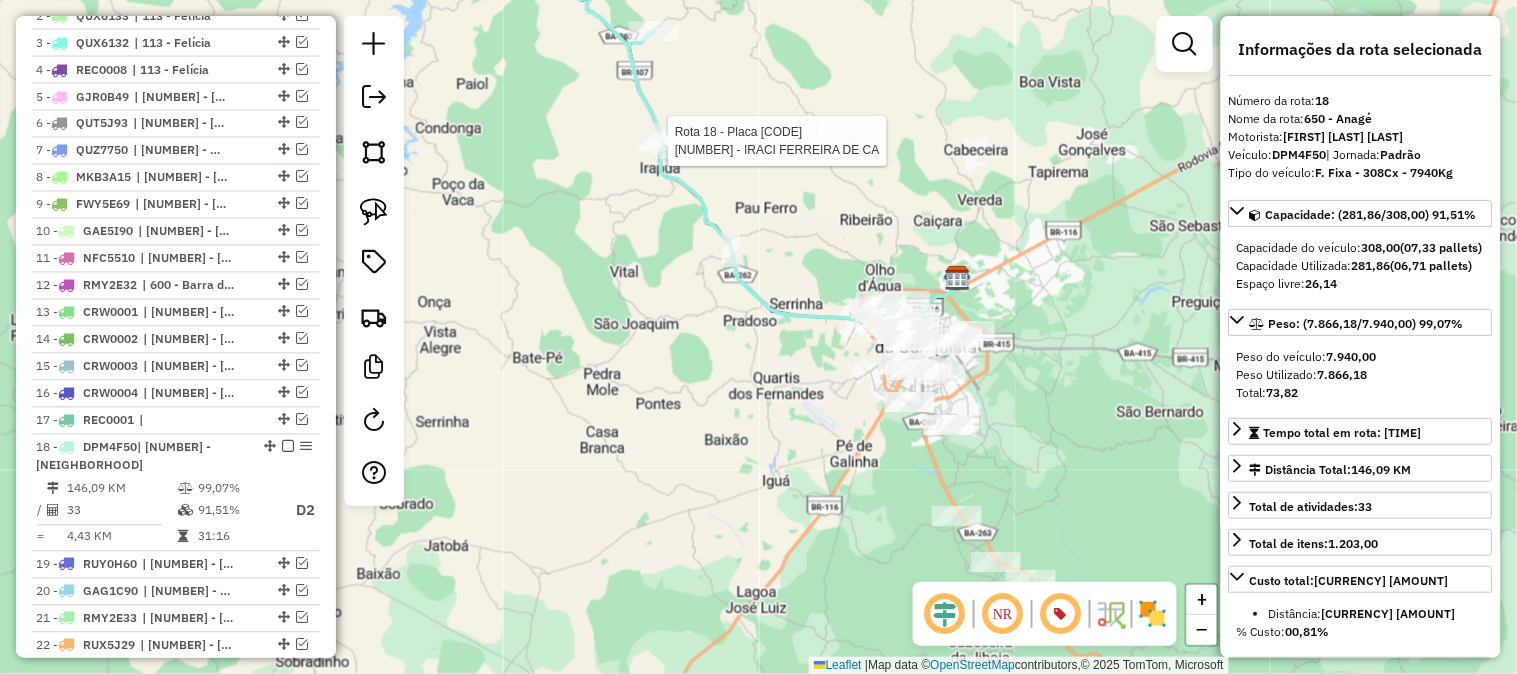 drag, startPoint x: 796, startPoint y: 341, endPoint x: 731, endPoint y: 153, distance: 198.91959 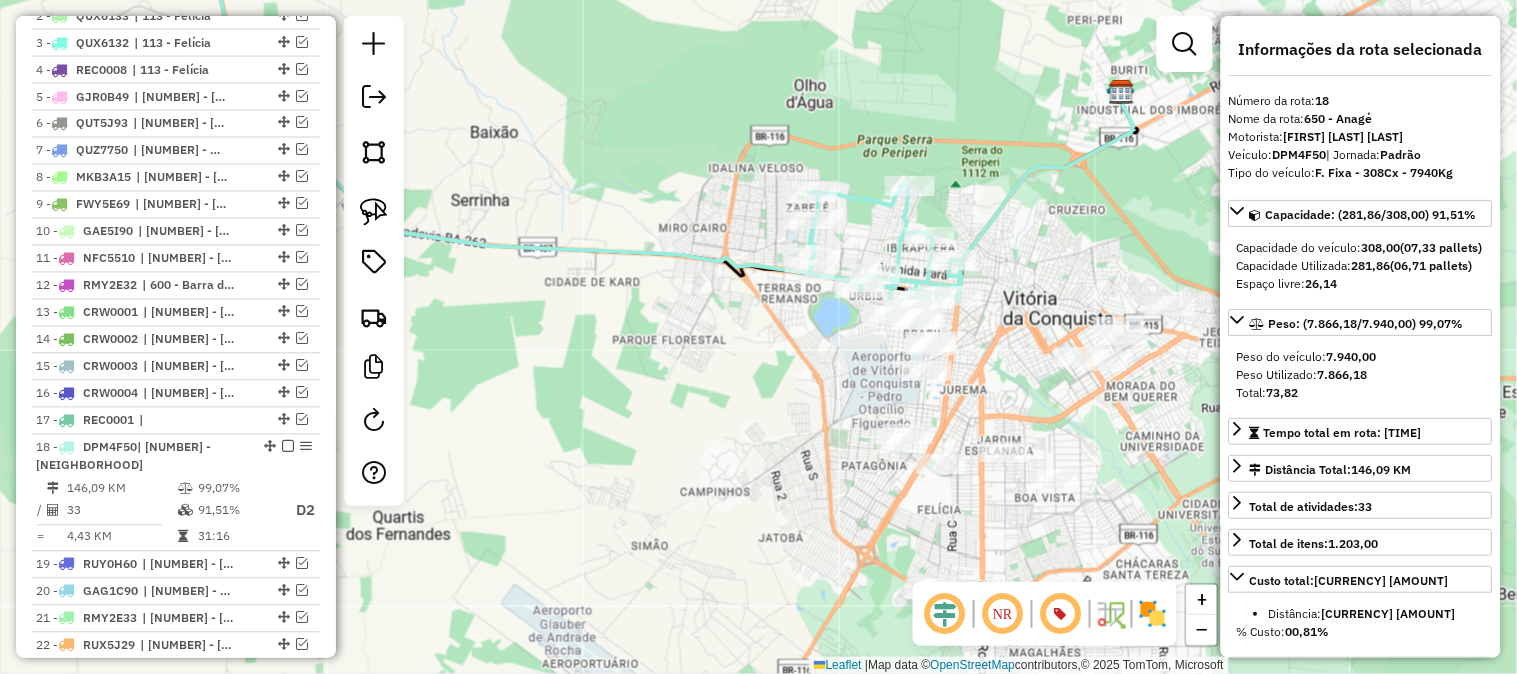drag, startPoint x: 1045, startPoint y: 207, endPoint x: 1006, endPoint y: 172, distance: 52.40229 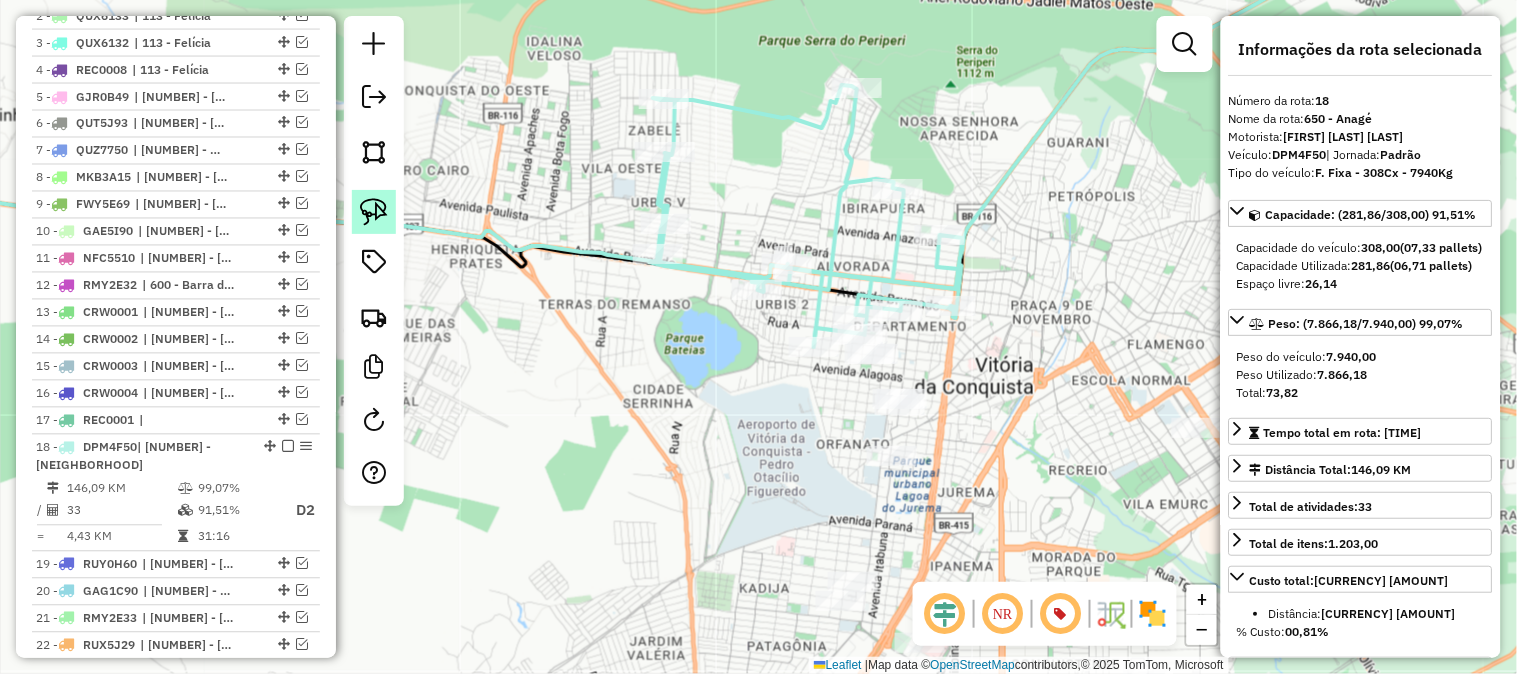click 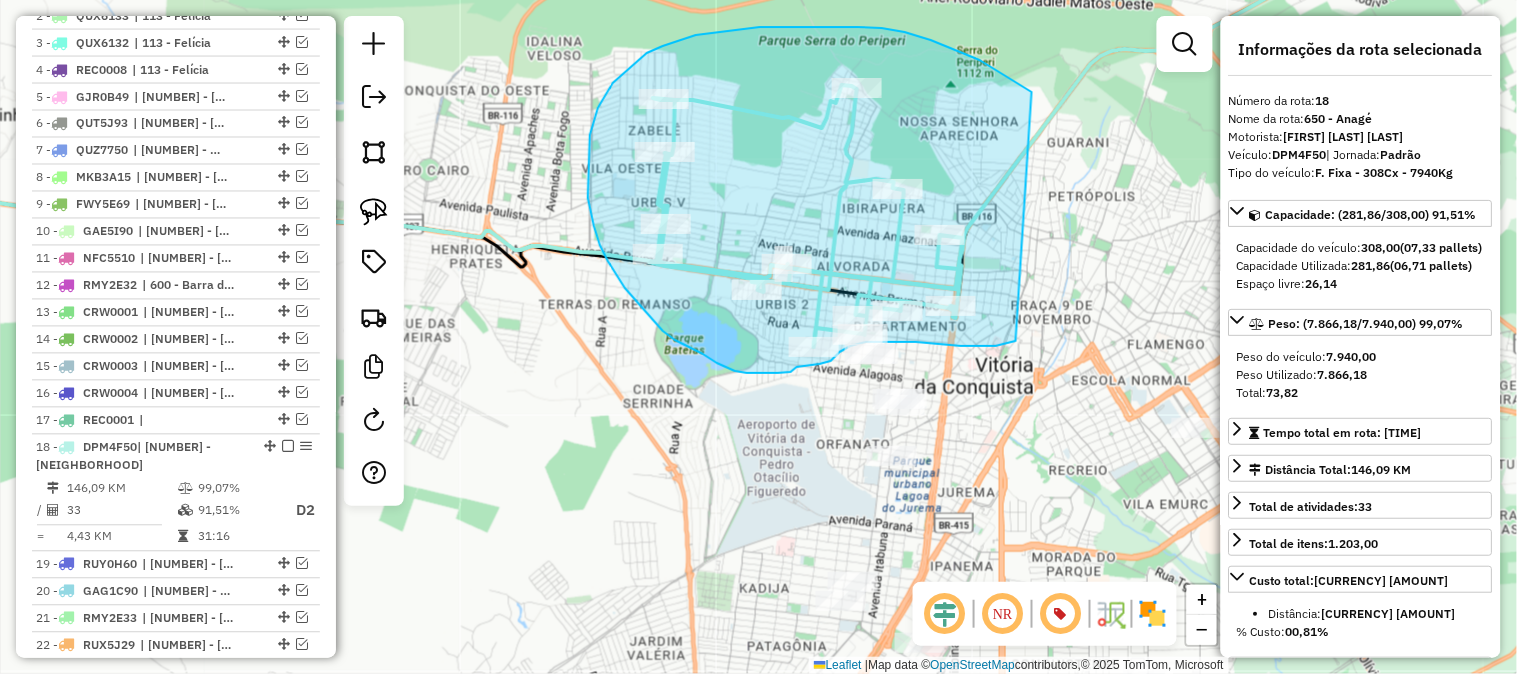 drag, startPoint x: 1022, startPoint y: 85, endPoint x: 1016, endPoint y: 341, distance: 256.0703 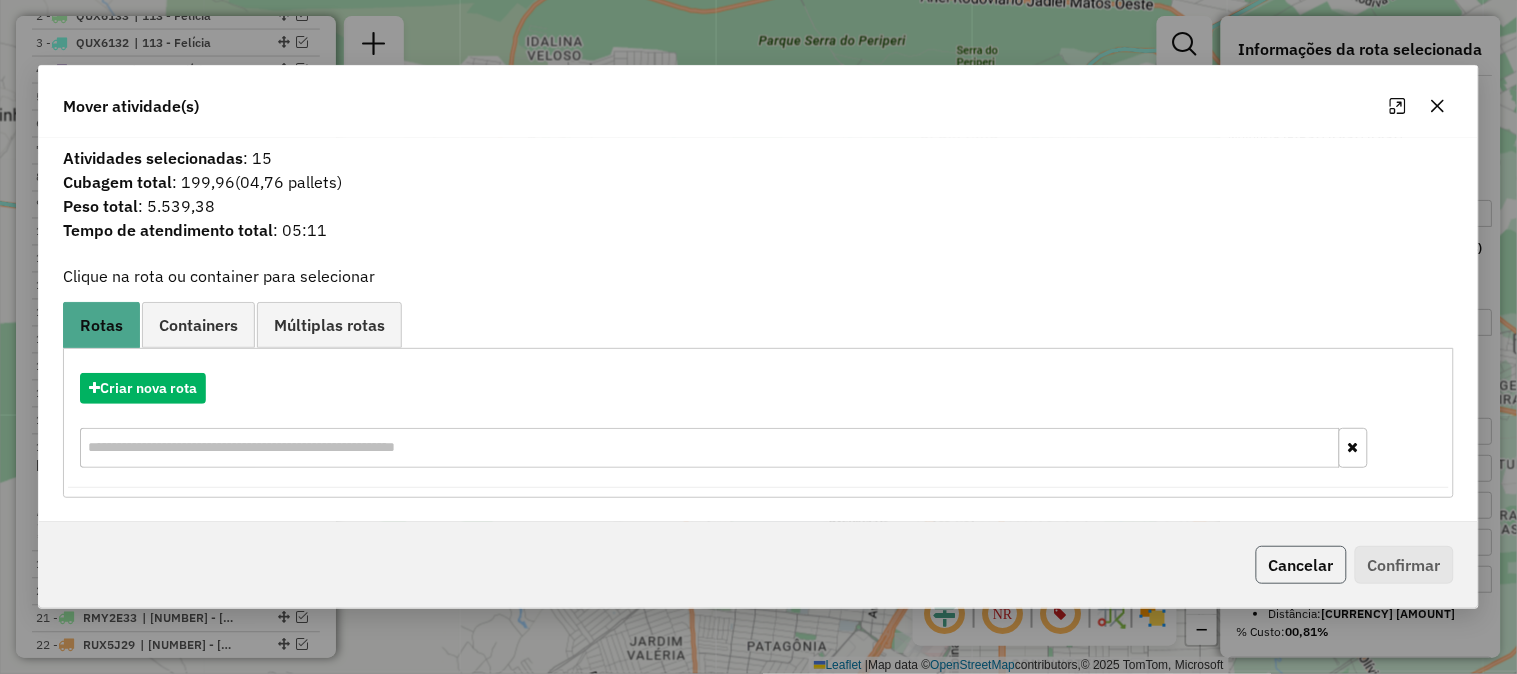 click on "Cancelar" 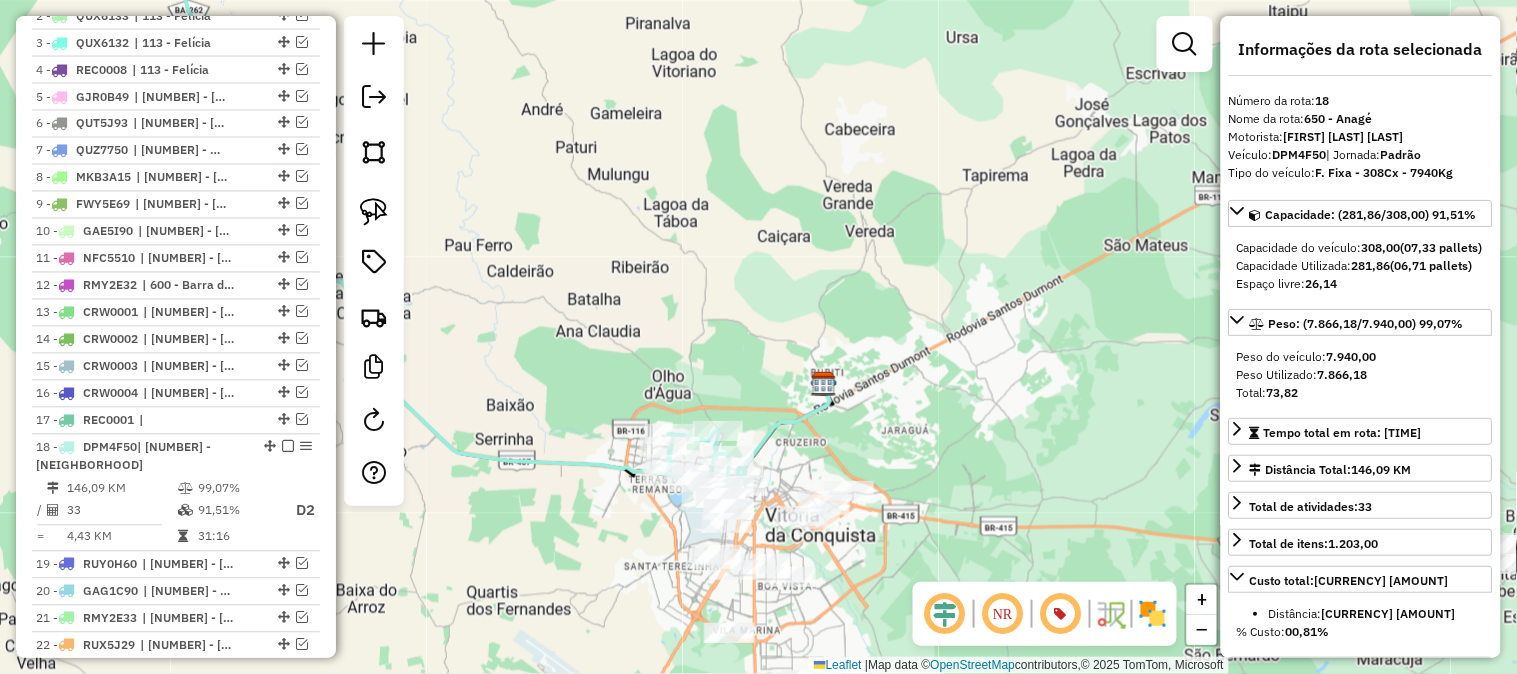 drag, startPoint x: 938, startPoint y: 301, endPoint x: 1036, endPoint y: 146, distance: 183.38211 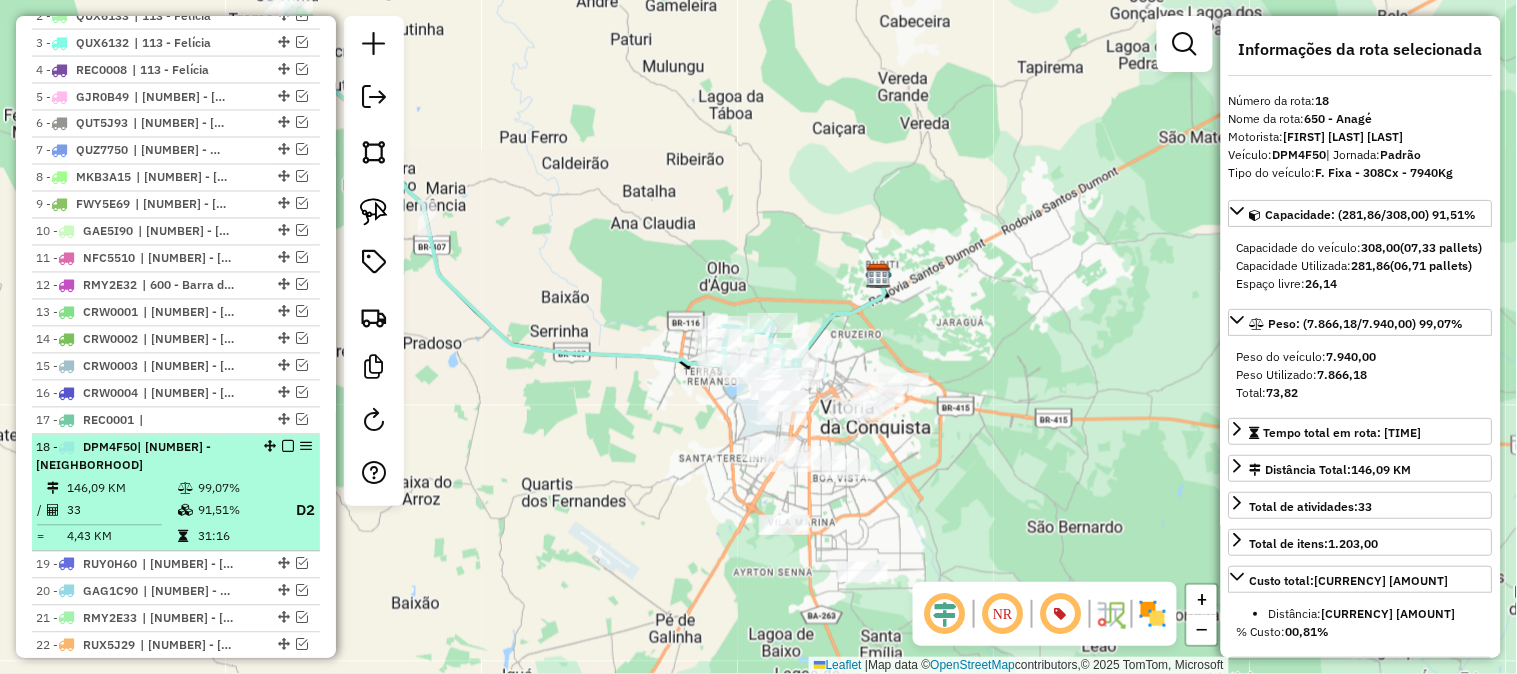 click at bounding box center (288, 447) 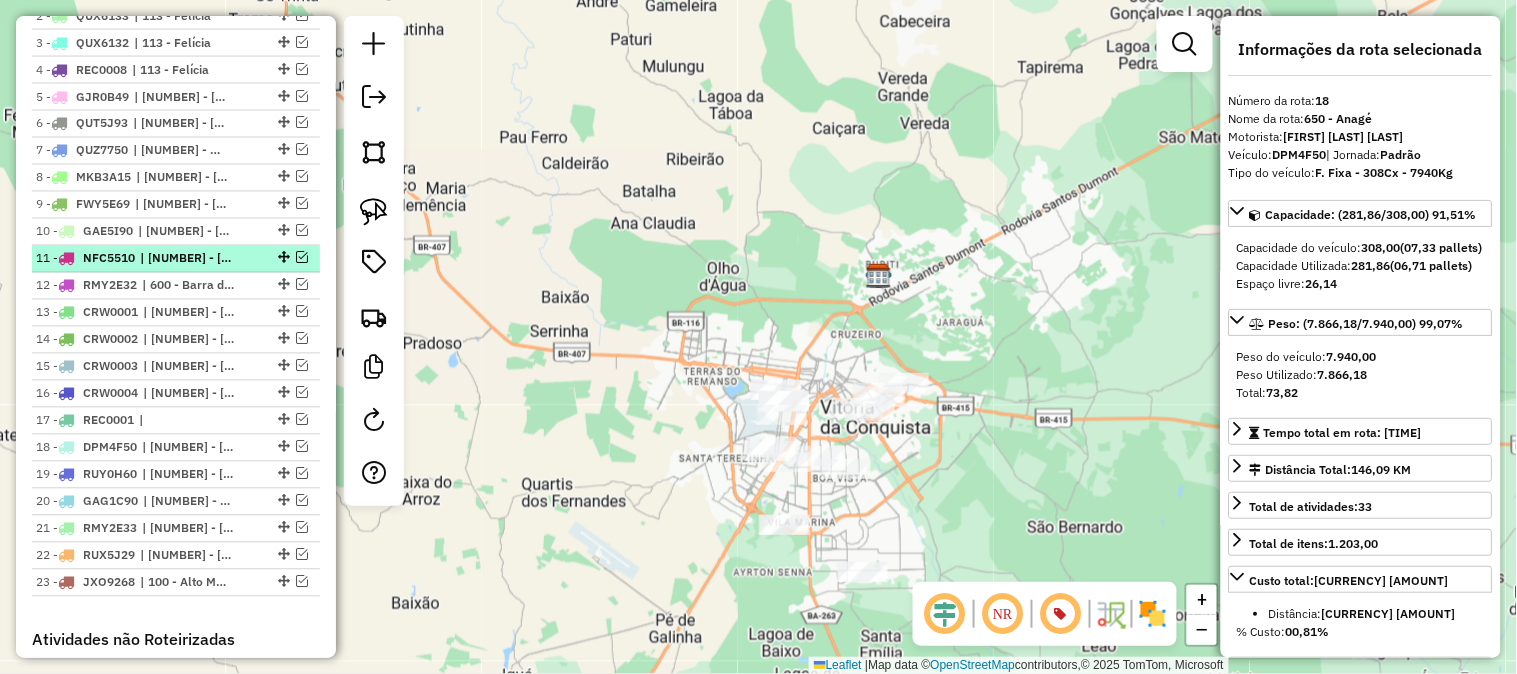 scroll, scrollTop: 764, scrollLeft: 0, axis: vertical 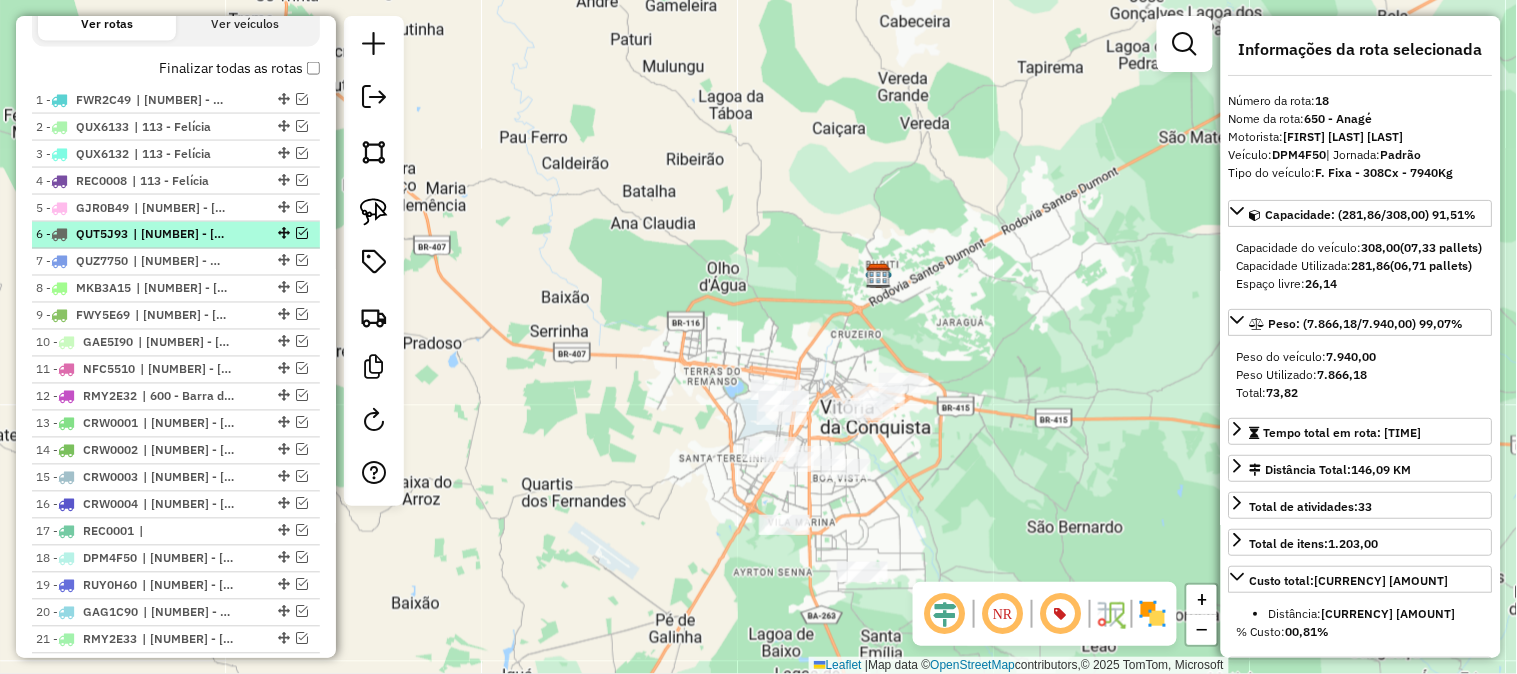 click at bounding box center [302, 234] 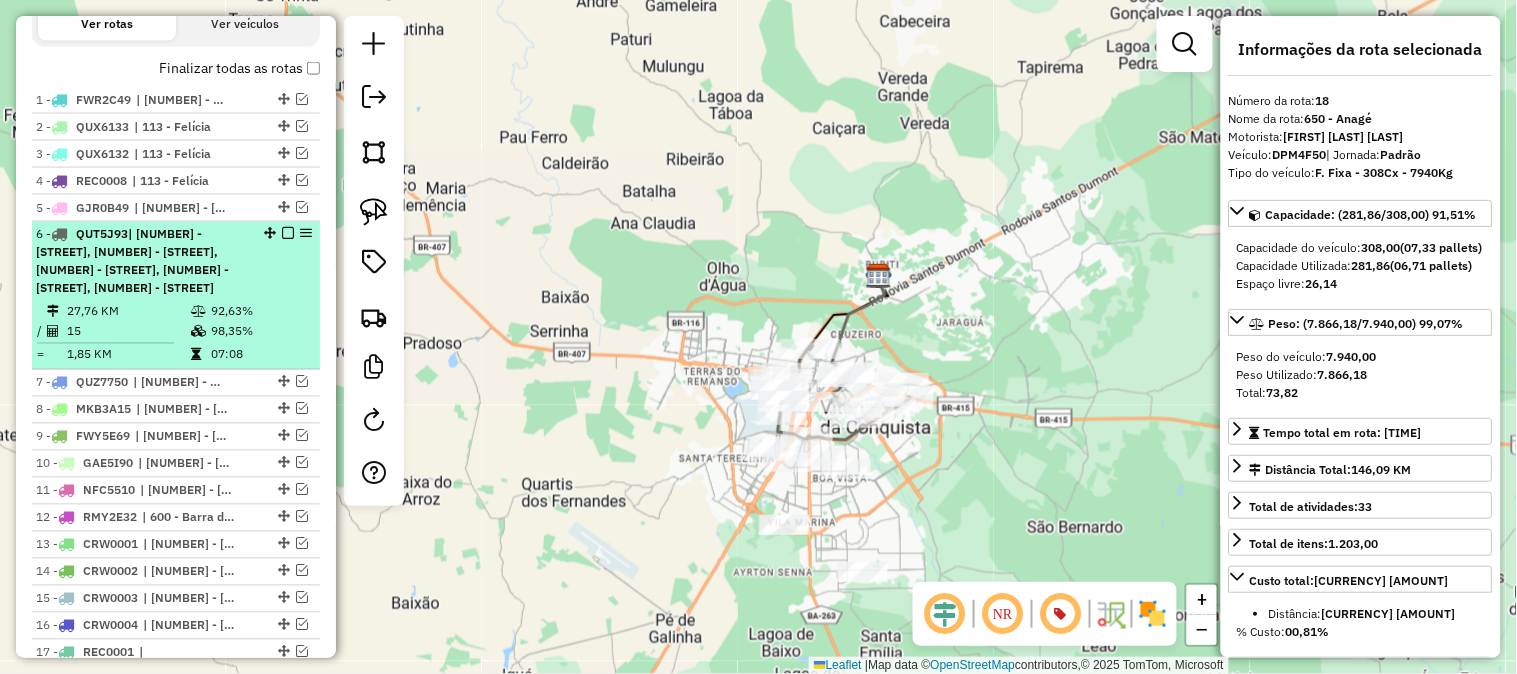 click at bounding box center (288, 234) 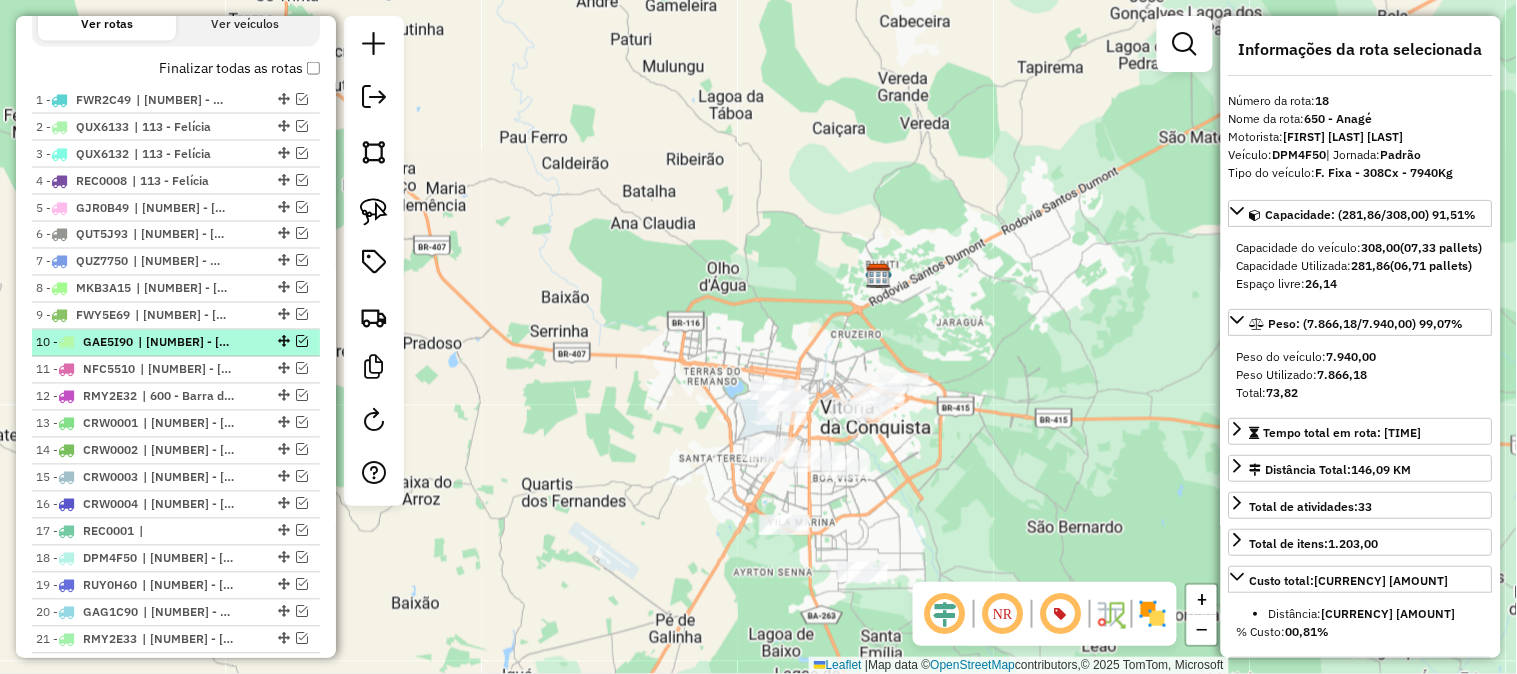 scroll, scrollTop: 875, scrollLeft: 0, axis: vertical 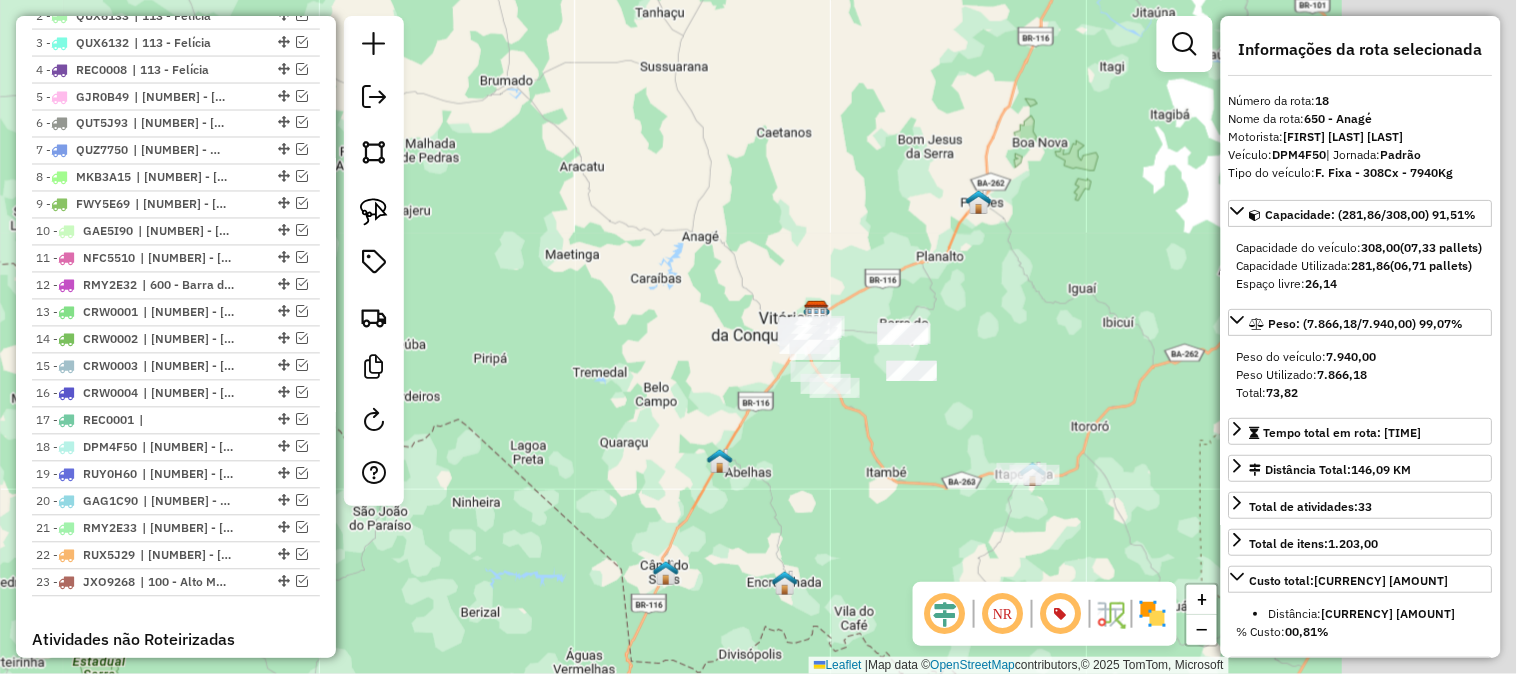 drag, startPoint x: 1087, startPoint y: 264, endPoint x: 904, endPoint y: 245, distance: 183.98369 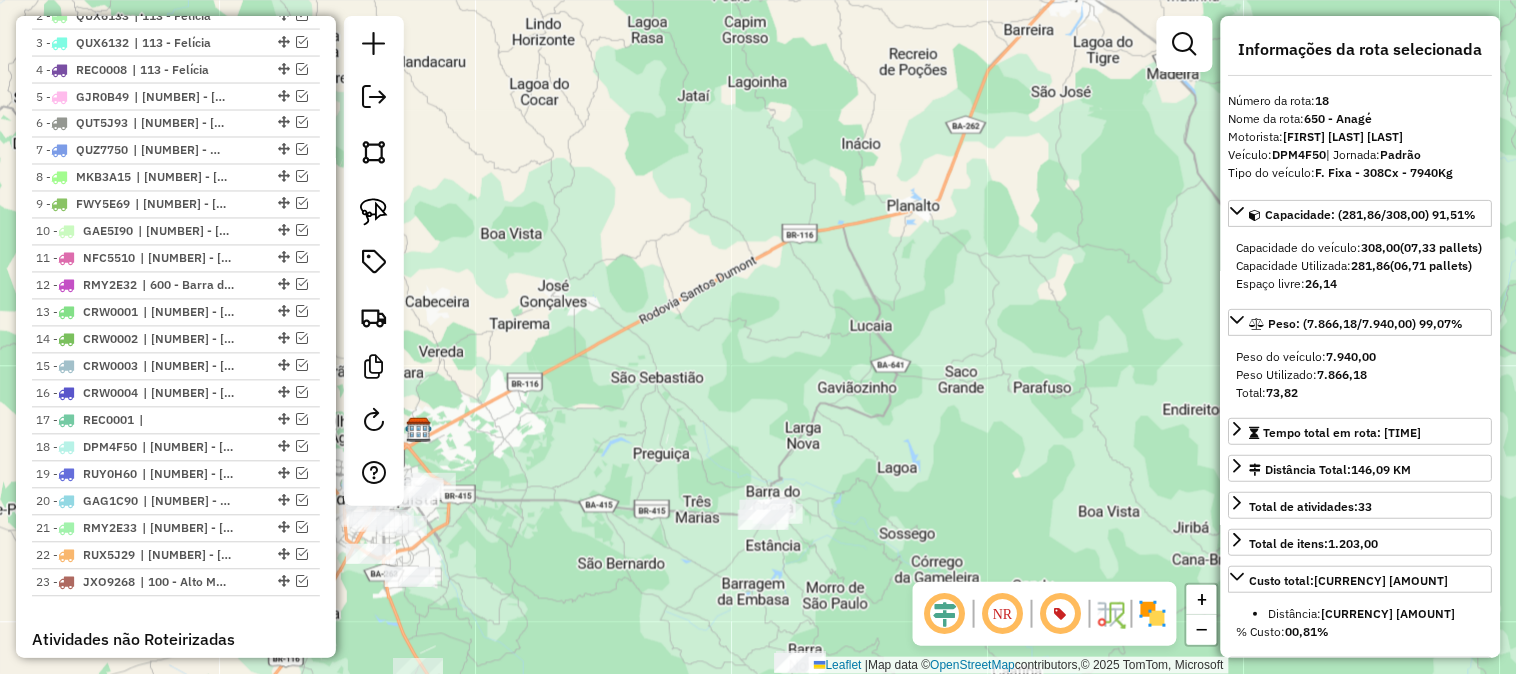 drag, startPoint x: 641, startPoint y: 278, endPoint x: 972, endPoint y: 94, distance: 378.70438 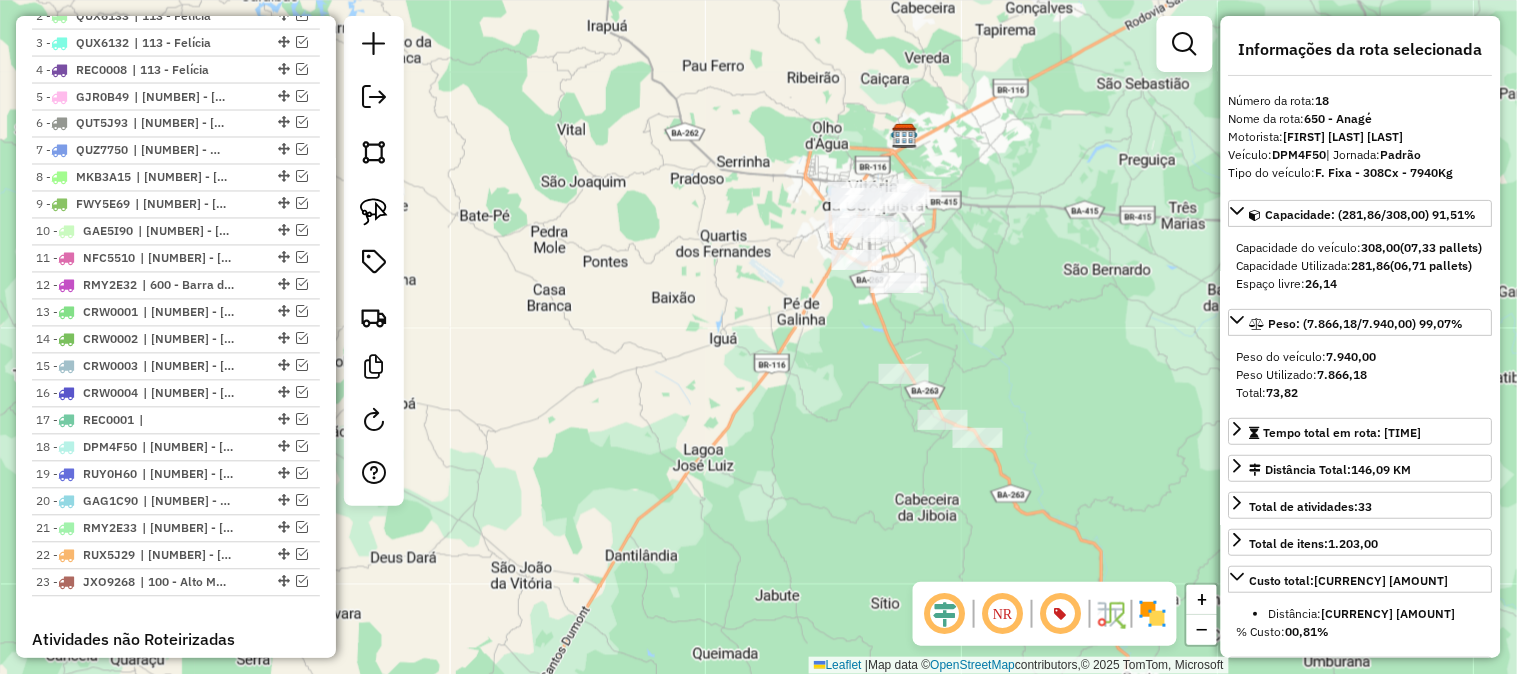 drag, startPoint x: 930, startPoint y: 158, endPoint x: 675, endPoint y: 231, distance: 265.2433 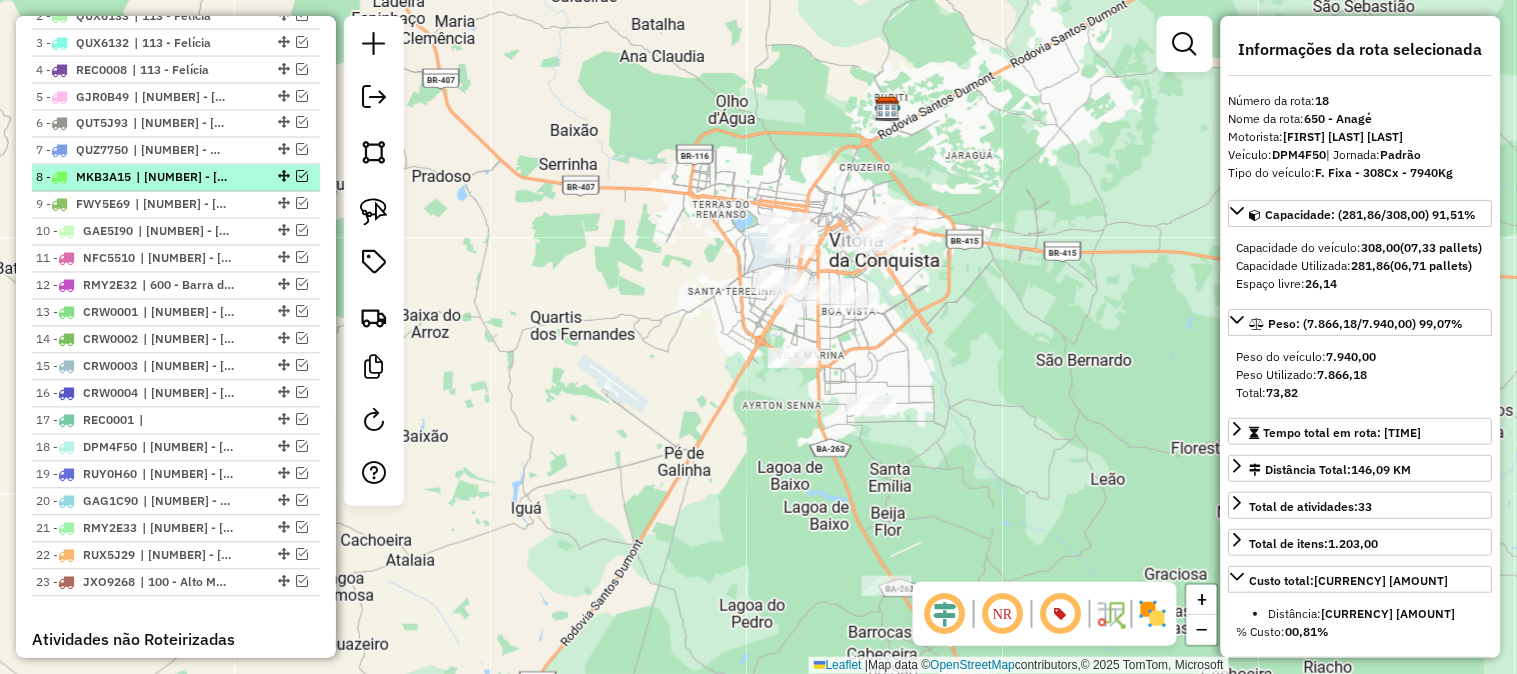 scroll, scrollTop: 653, scrollLeft: 0, axis: vertical 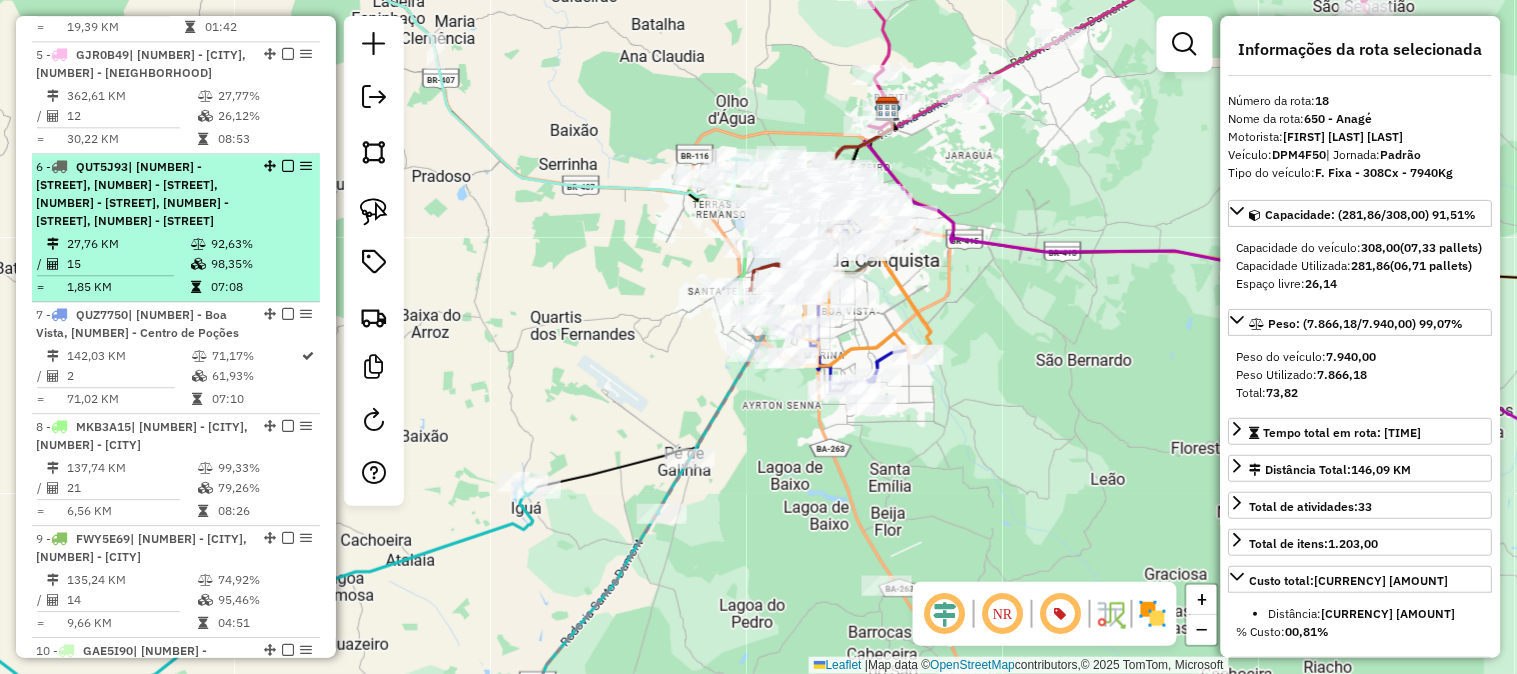 click on "[NUMBER] - [PLATE] | [NUMBER] - [NEIGHBORHOOD], [NUMBER] - [NEIGHBORHOOD], [NUMBER] - [NEIGHBORHOOD], [NUMBER] - [NEIGHBORHOOD]" at bounding box center (142, 194) 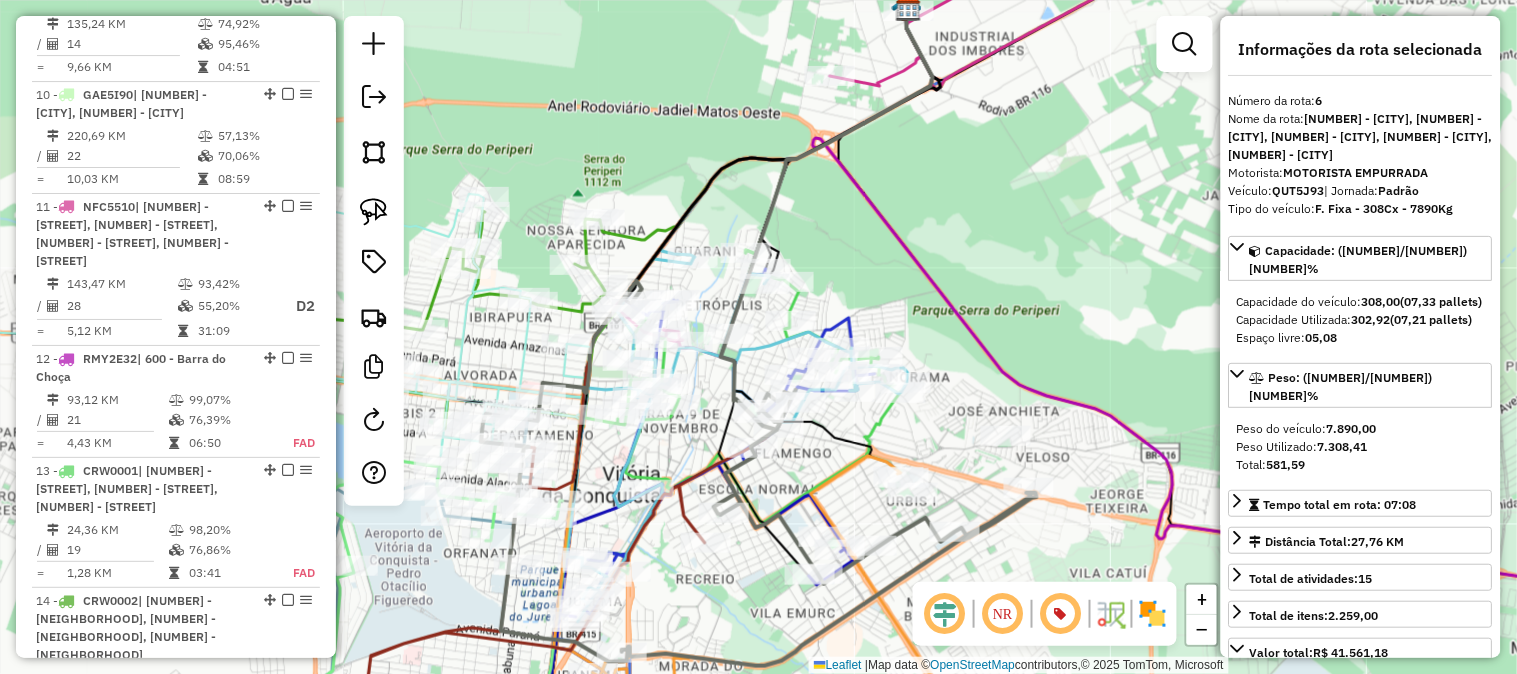 scroll, scrollTop: 1875, scrollLeft: 0, axis: vertical 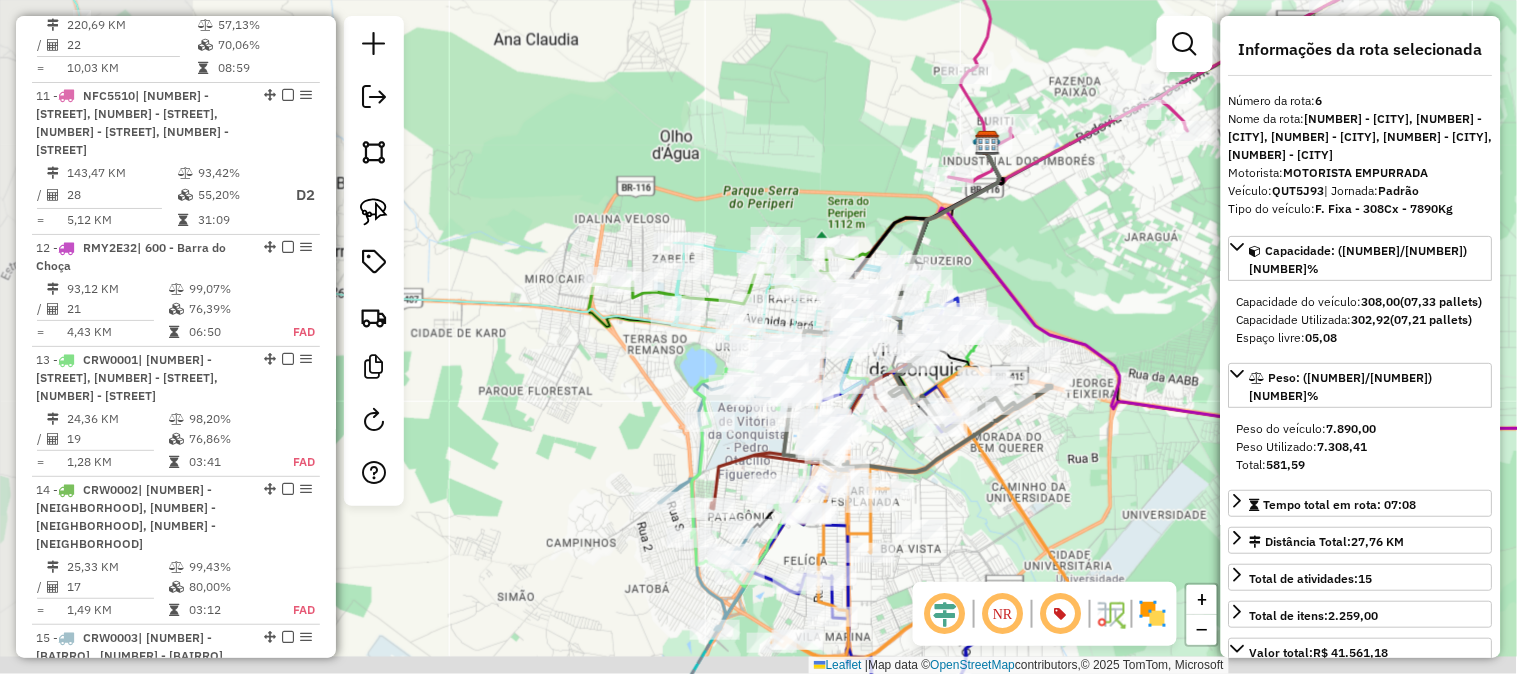 drag, startPoint x: 860, startPoint y: 307, endPoint x: 1072, endPoint y: 274, distance: 214.55302 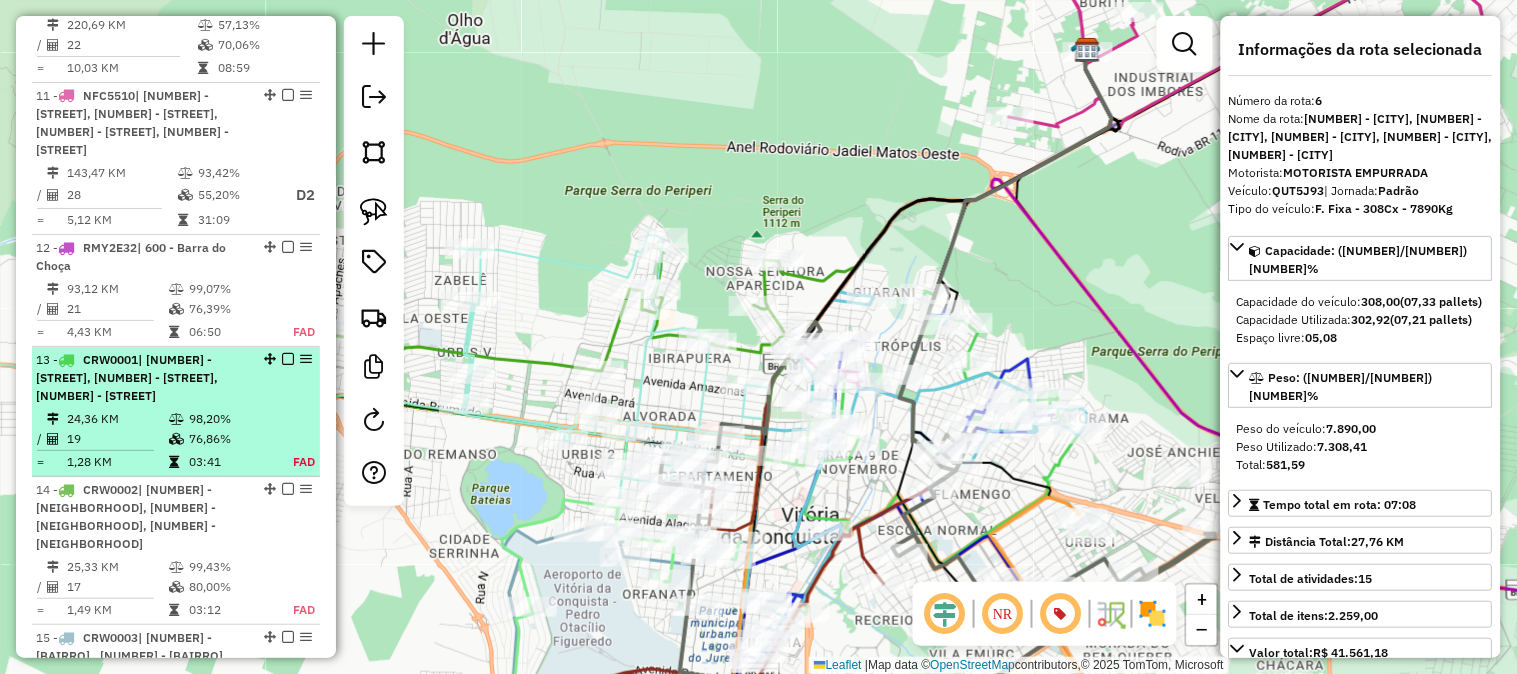 scroll, scrollTop: 1542, scrollLeft: 0, axis: vertical 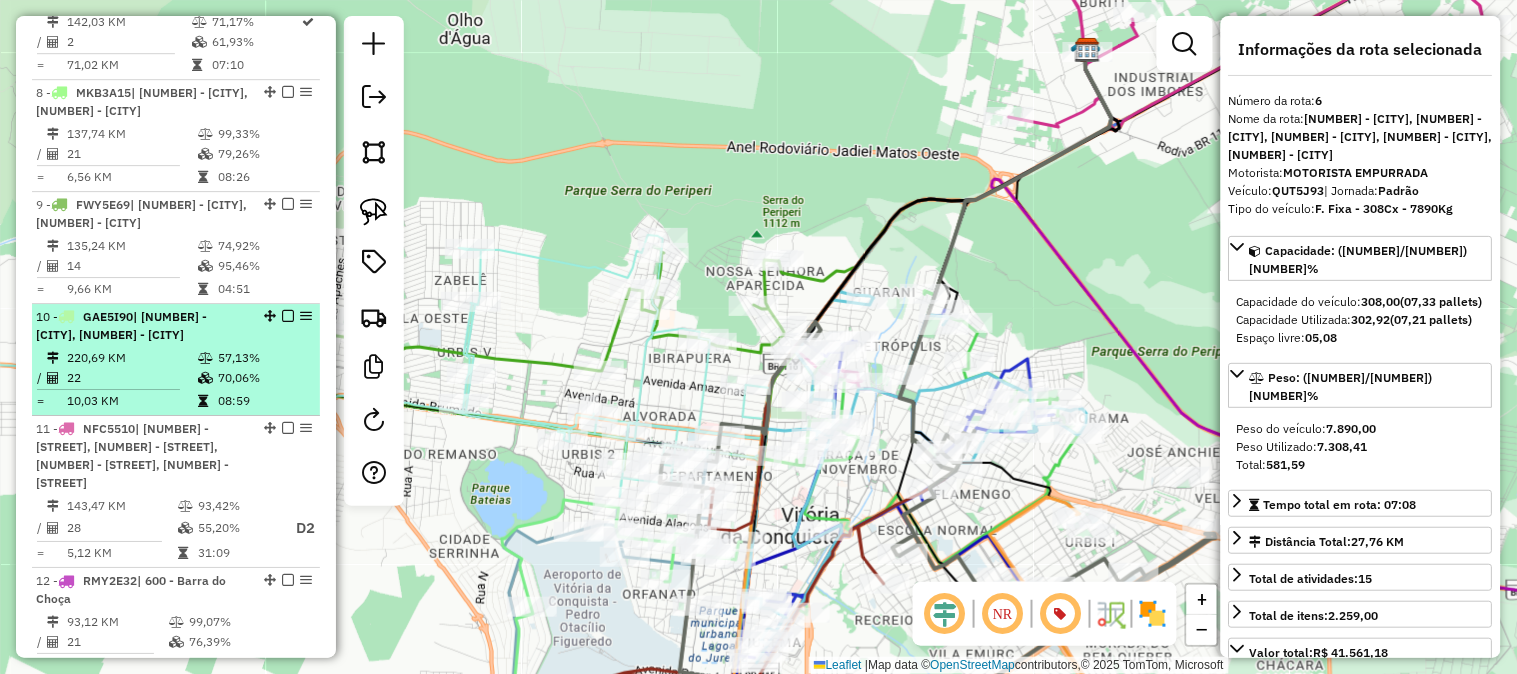 click on "57,13%" at bounding box center (264, 358) 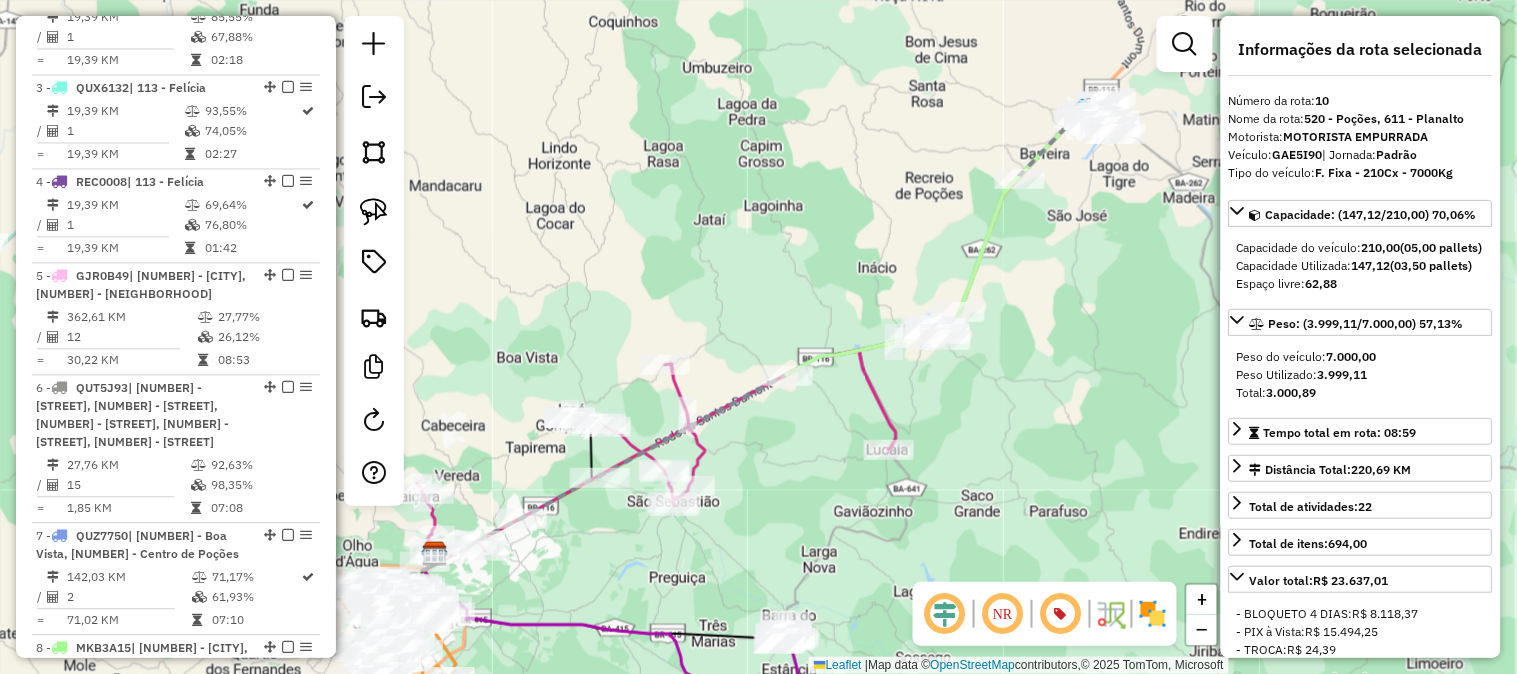 scroll, scrollTop: 653, scrollLeft: 0, axis: vertical 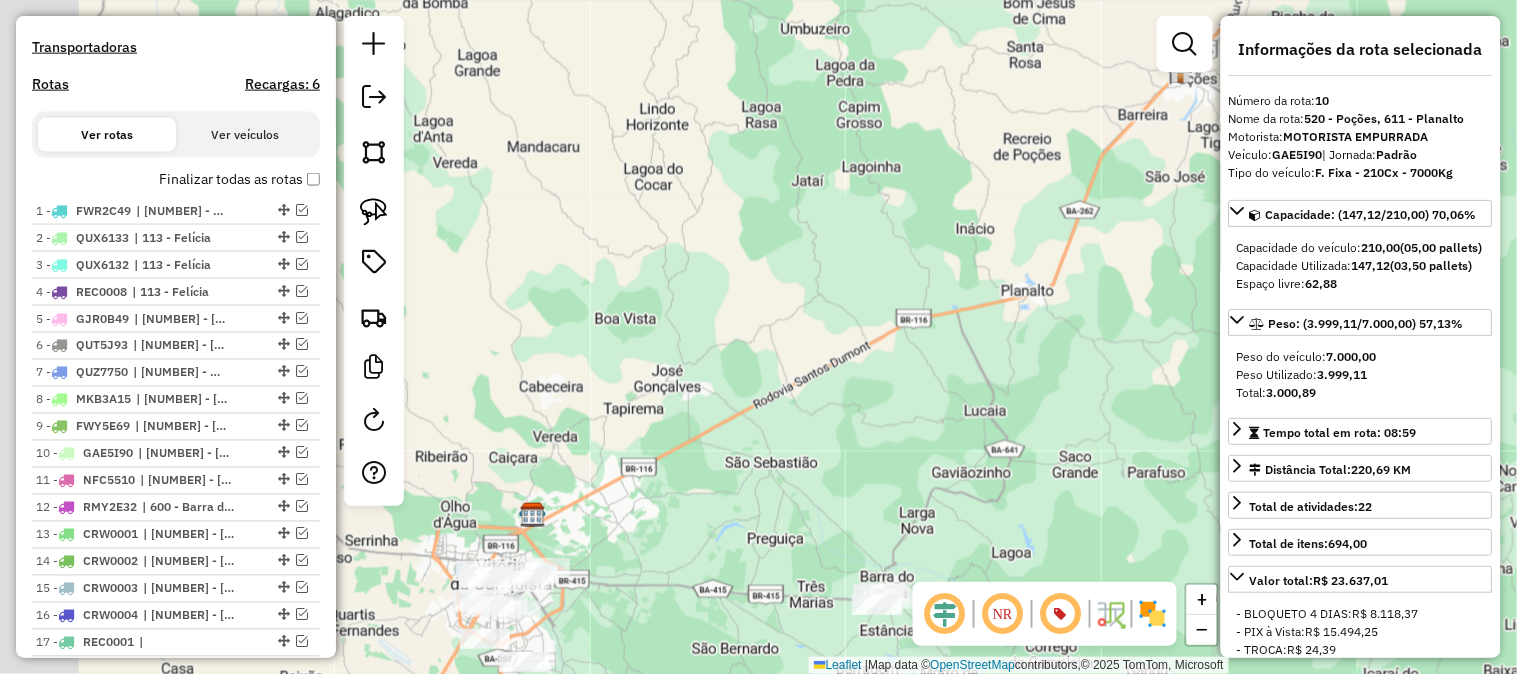 drag, startPoint x: 658, startPoint y: 232, endPoint x: 1094, endPoint y: 41, distance: 476.00104 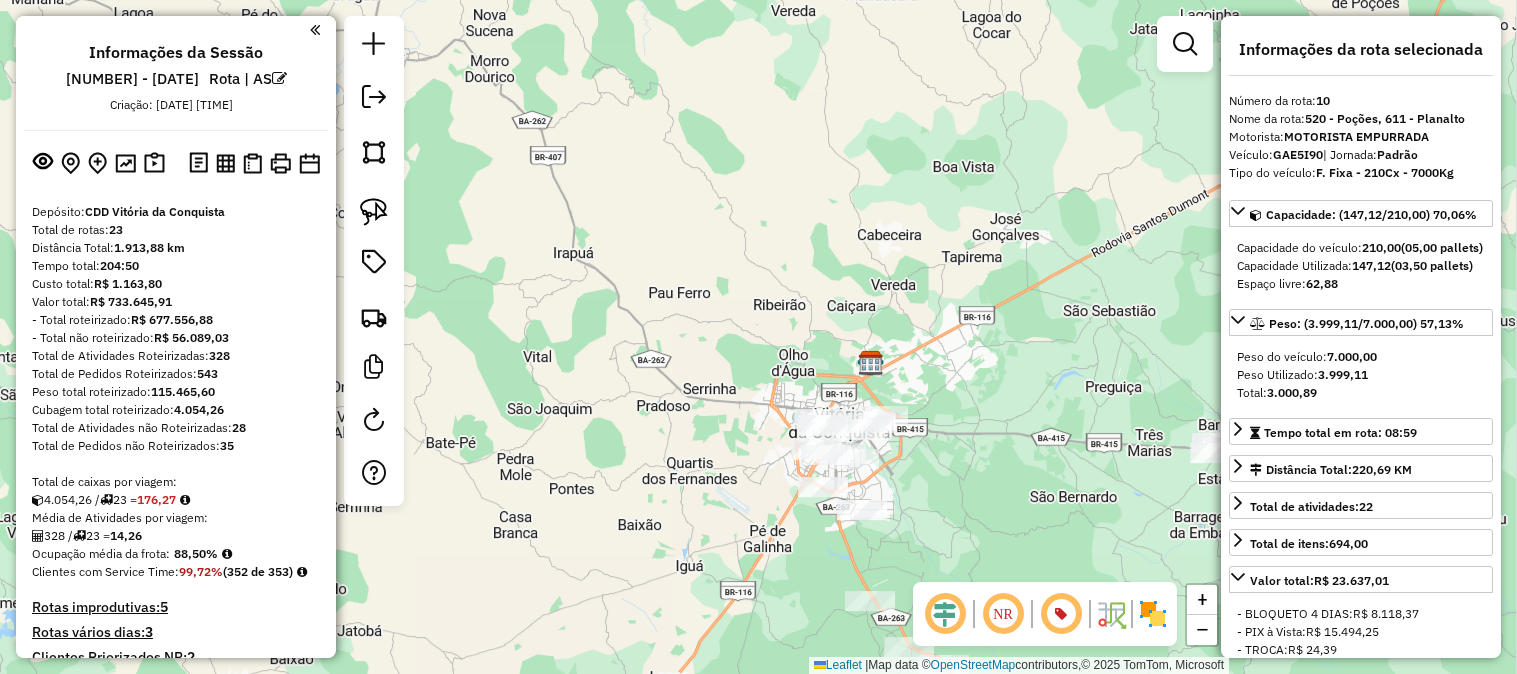 select on "**********" 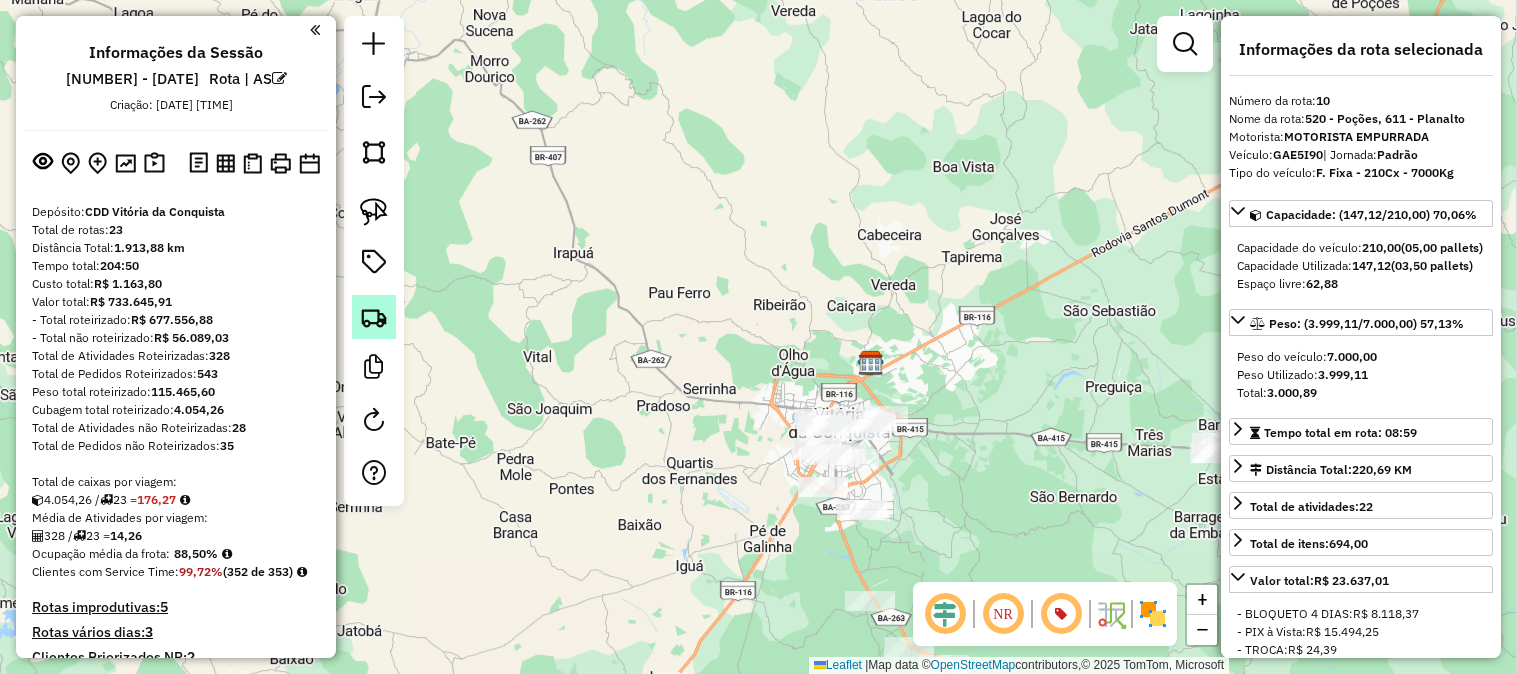 scroll, scrollTop: 0, scrollLeft: 0, axis: both 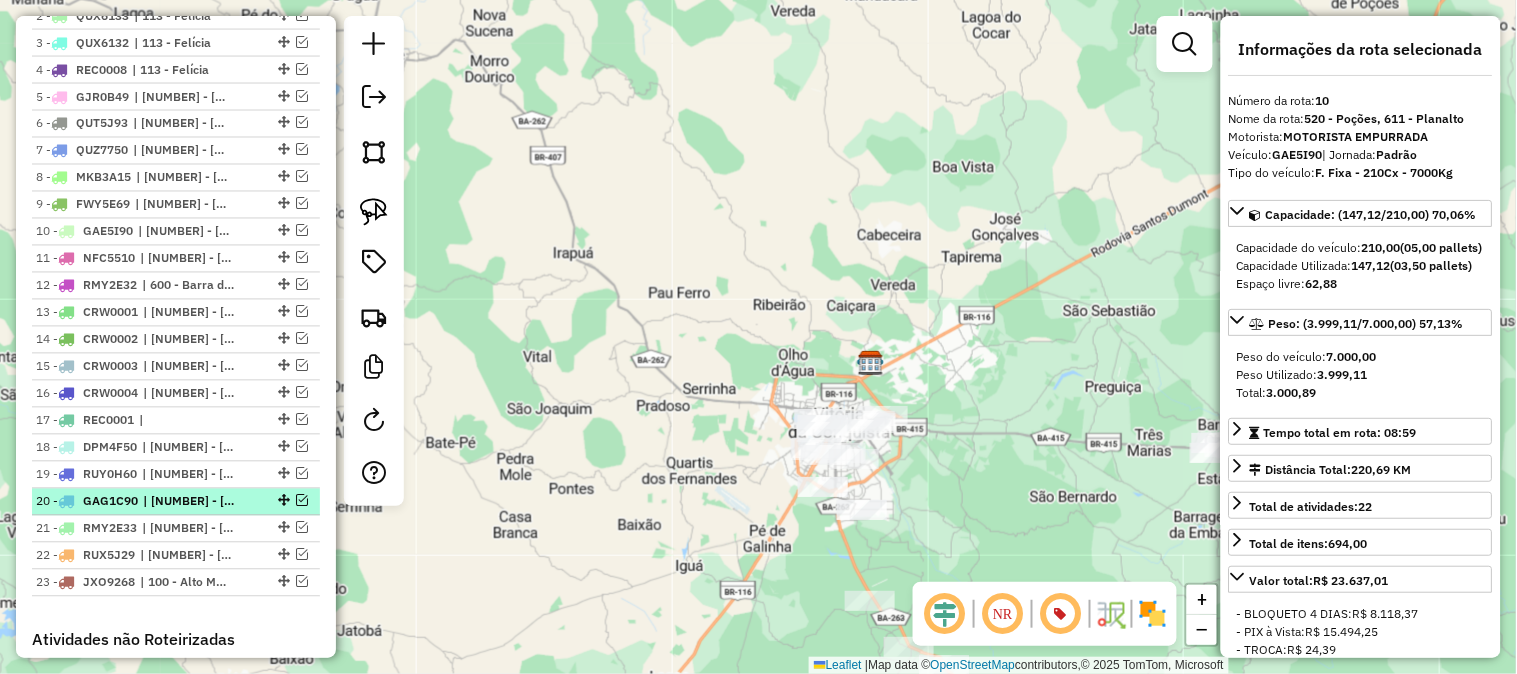 click at bounding box center [302, 501] 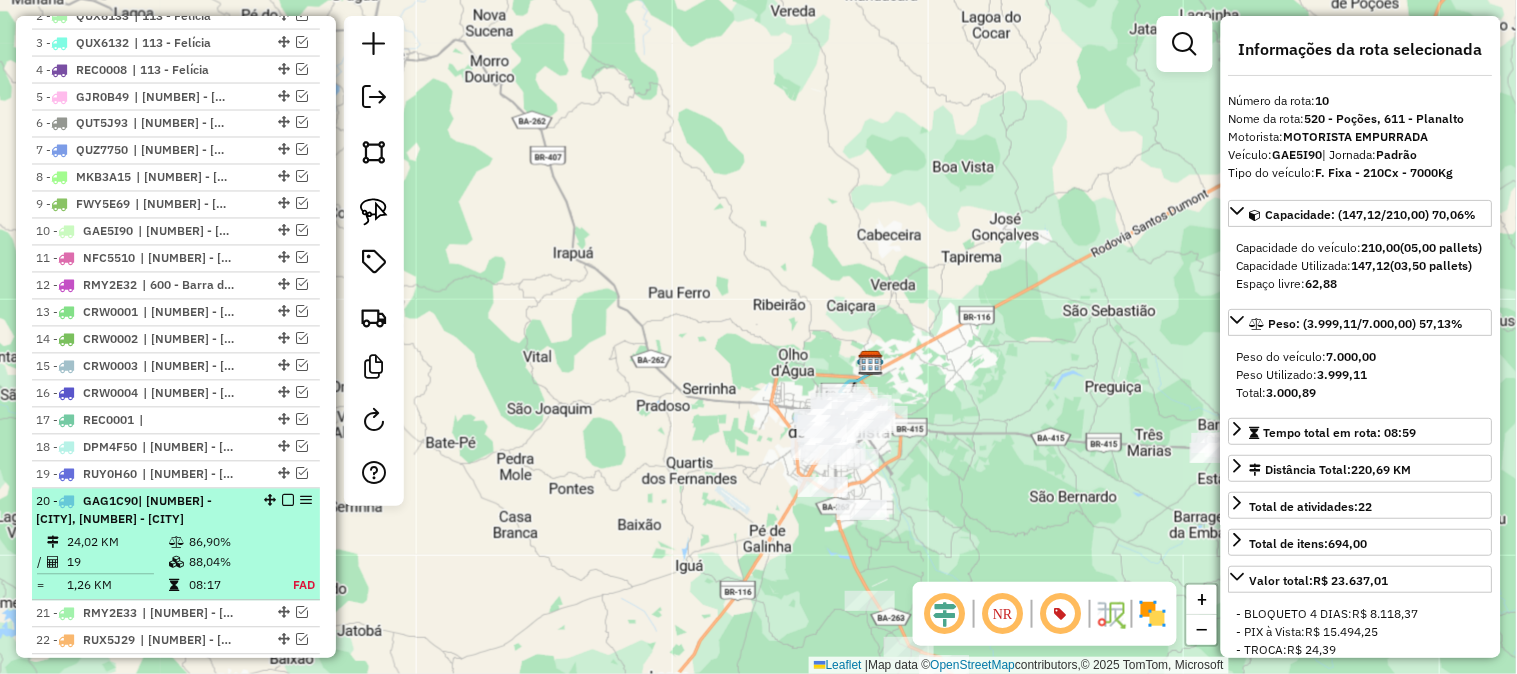 click on "[NUMBER] - [NUMBER] [PLATE] | [NUMBER] - [CITY], [NUMBER] - [CITY]" at bounding box center [142, 511] 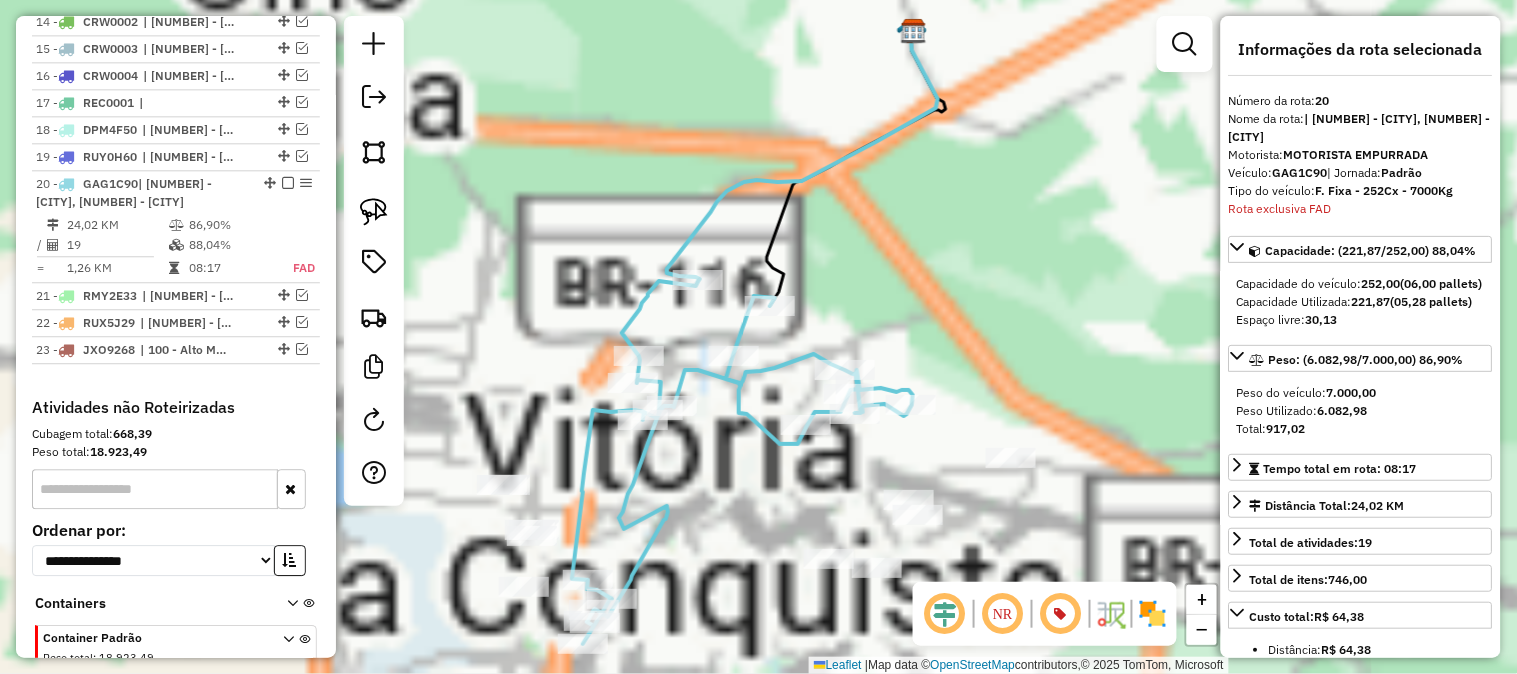 scroll, scrollTop: 1365, scrollLeft: 0, axis: vertical 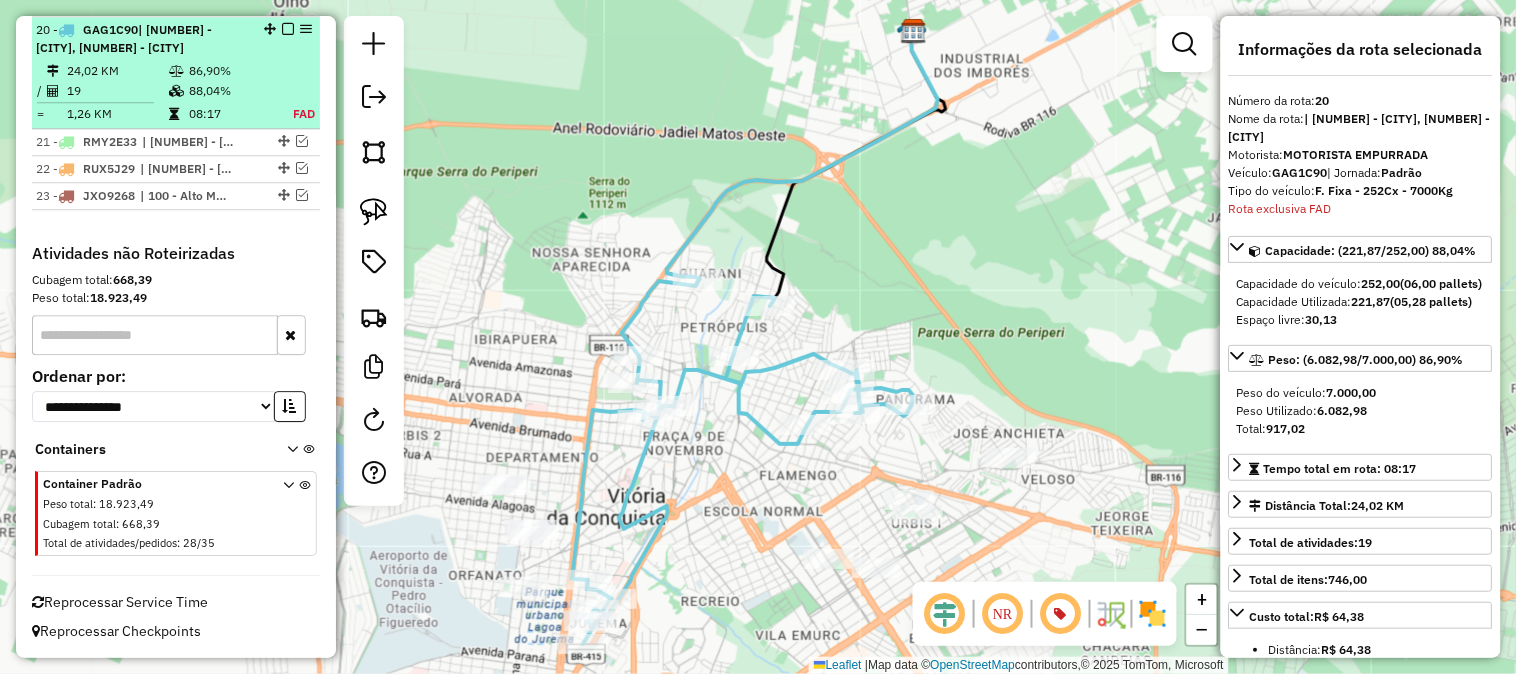 click at bounding box center (288, 29) 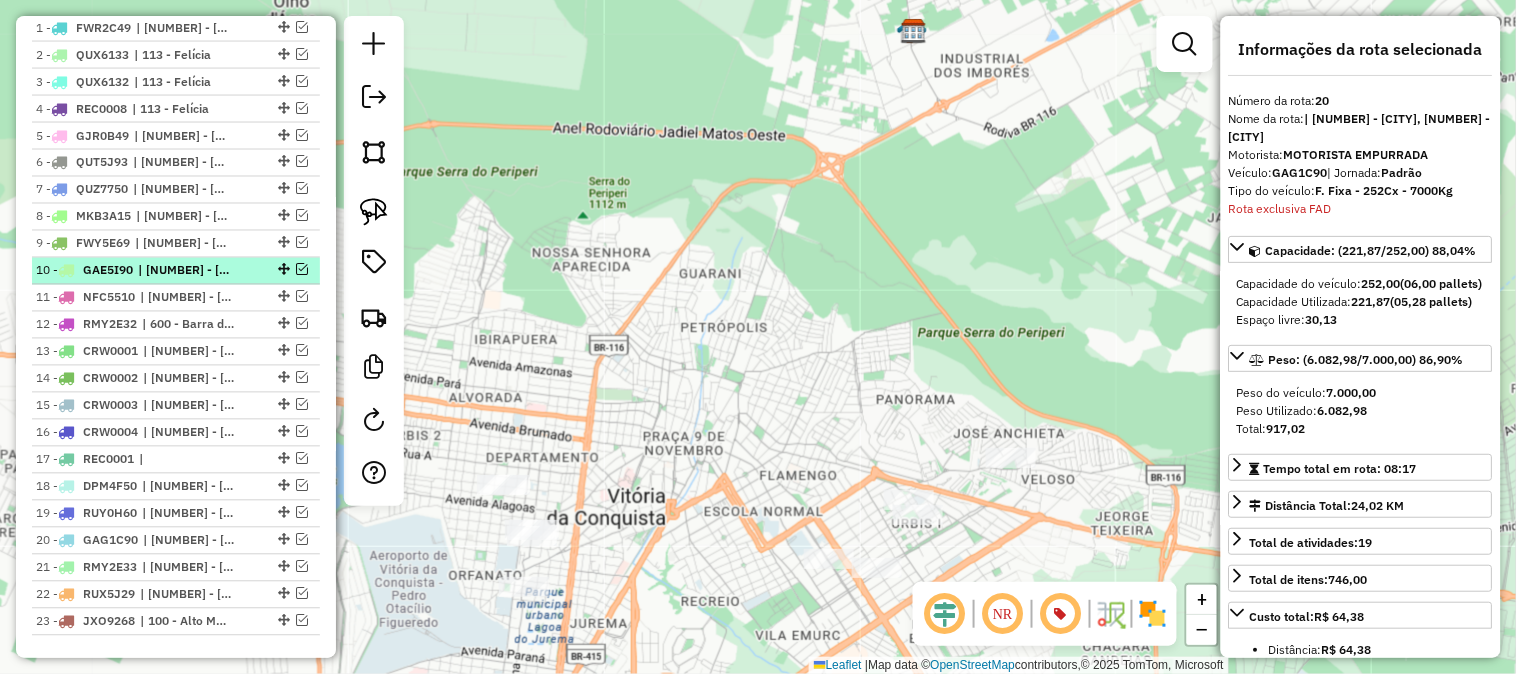 scroll, scrollTop: 725, scrollLeft: 0, axis: vertical 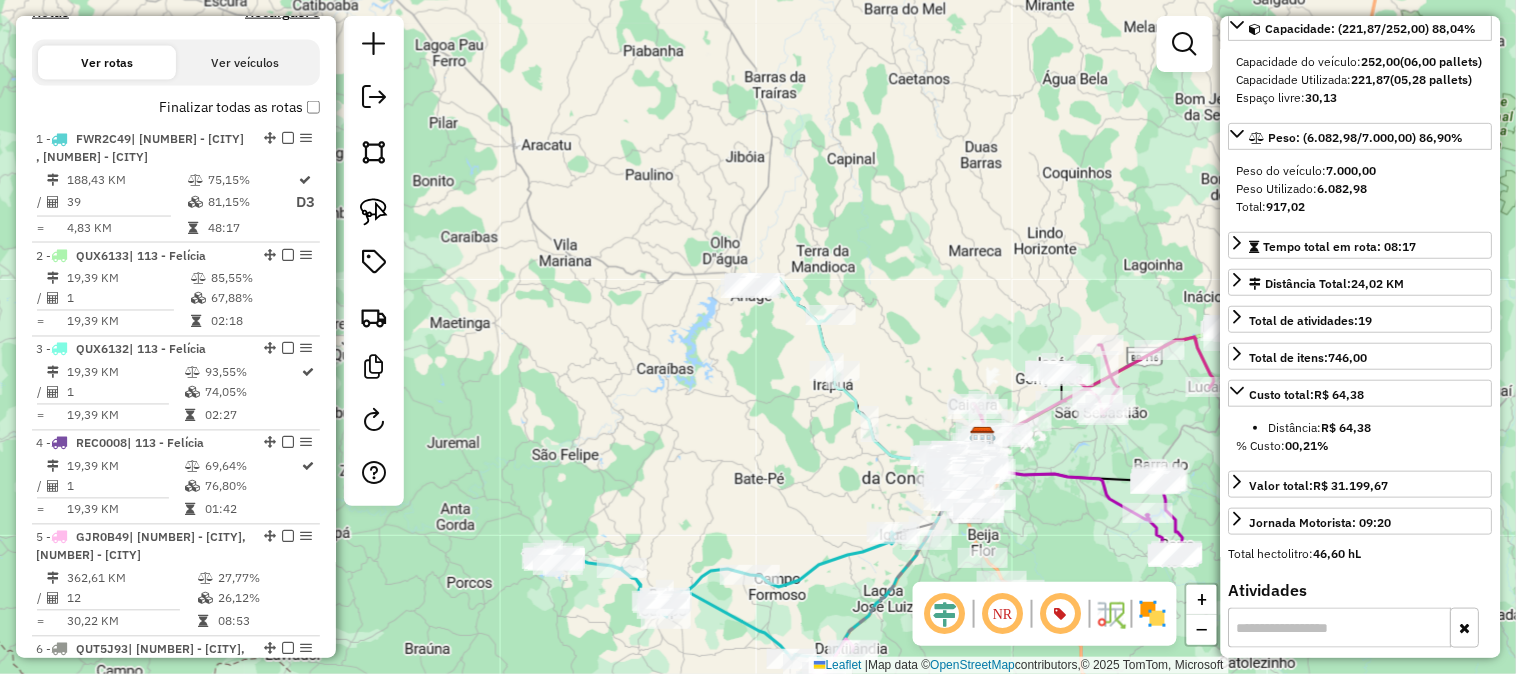 drag, startPoint x: 963, startPoint y: 268, endPoint x: 840, endPoint y: 118, distance: 193.98196 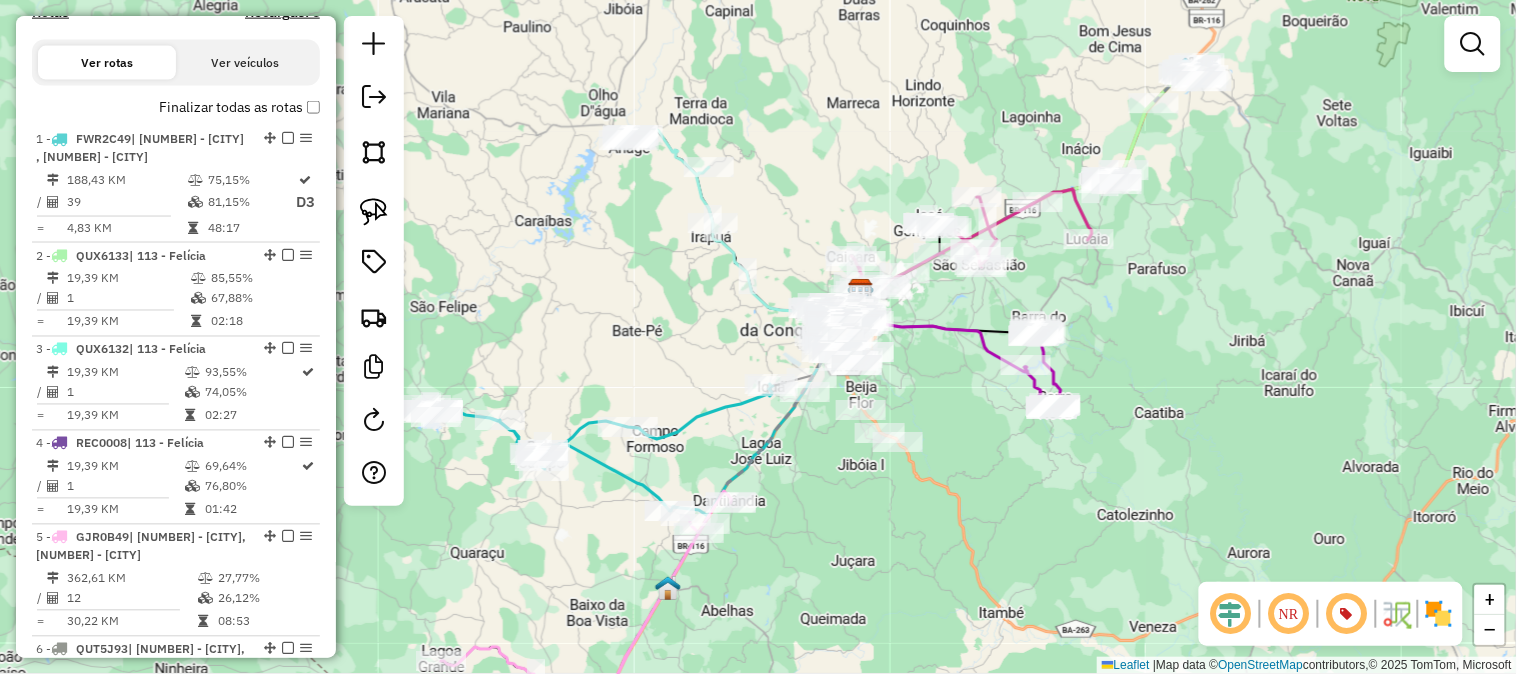 click on "Janela de atendimento Grade de atendimento Capacidade Transportadoras Veículos Cliente Pedidos  Rotas Selecione os dias de semana para filtrar as janelas de atendimento  Seg   Ter   Qua   Qui   Sex   Sáb   Dom  Informe o período da janela de atendimento: De: Até:  Filtrar exatamente a janela do cliente  Considerar janela de atendimento padrão  Selecione os dias de semana para filtrar as grades de atendimento  Seg   Ter   Qua   Qui   Sex   Sáb   Dom   Considerar clientes sem dia de atendimento cadastrado  Clientes fora do dia de atendimento selecionado Filtrar as atividades entre os valores definidos abaixo:  Peso mínimo:   Peso máximo:   Cubagem mínima:   Cubagem máxima:   De:   Até:  Filtrar as atividades entre o tempo de atendimento definido abaixo:  De:   Até:   Considerar capacidade total dos clientes não roteirizados Transportadora: Selecione um ou mais itens Tipo de veículo: Selecione um ou mais itens Veículo: Selecione um ou mais itens Motorista: Selecione um ou mais itens Nome: Rótulo:" 